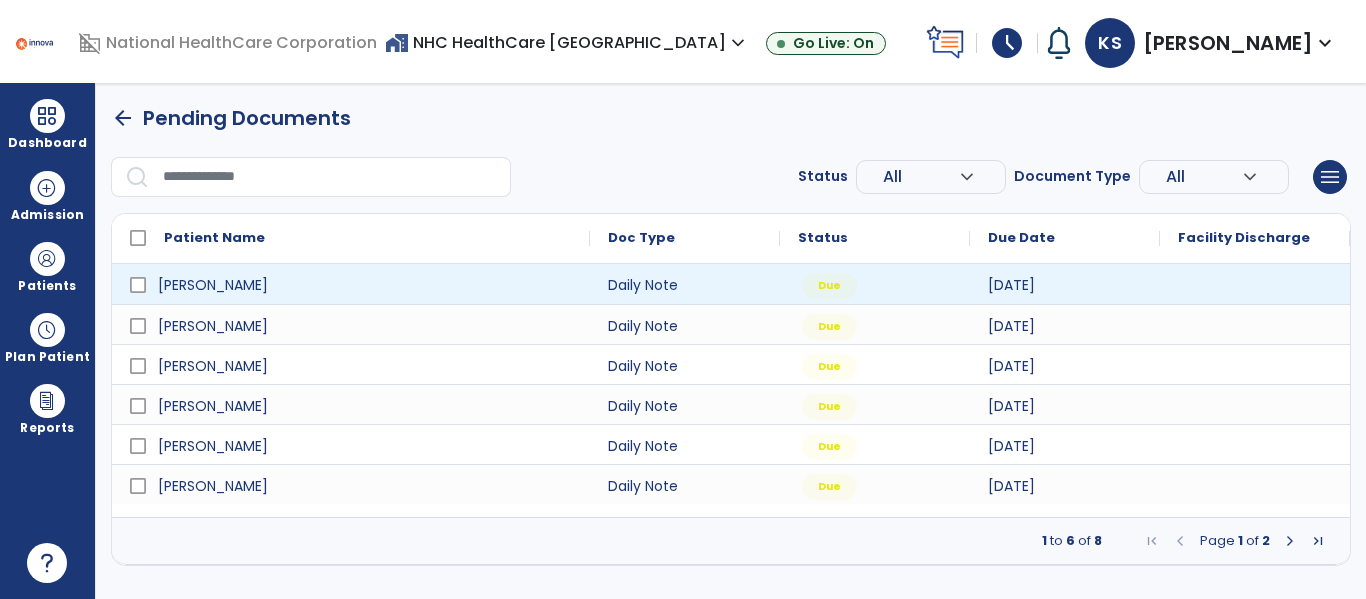 scroll, scrollTop: 0, scrollLeft: 0, axis: both 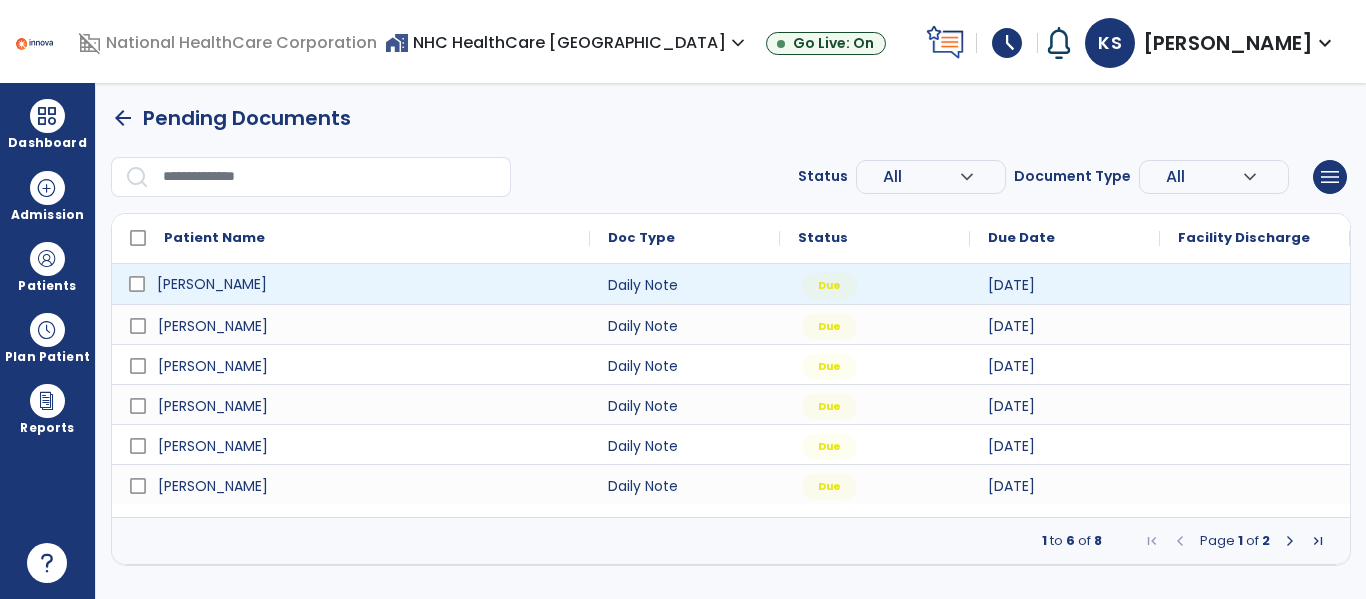 click on "[PERSON_NAME]" at bounding box center (212, 284) 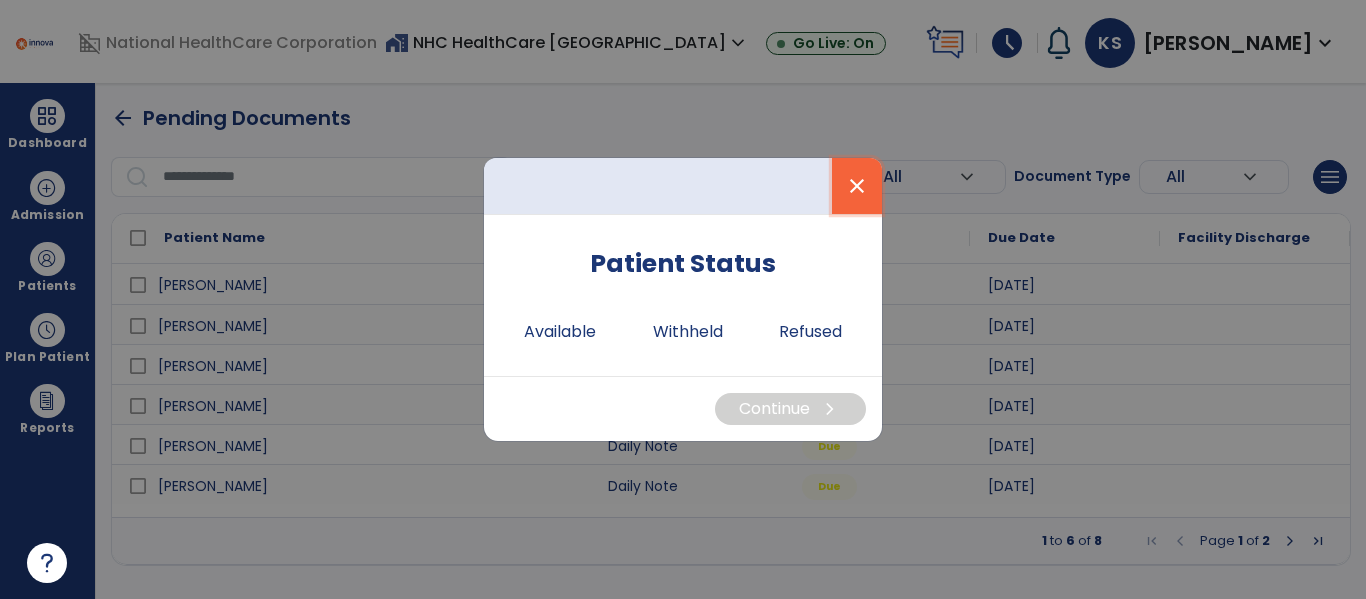 click on "close" at bounding box center (857, 186) 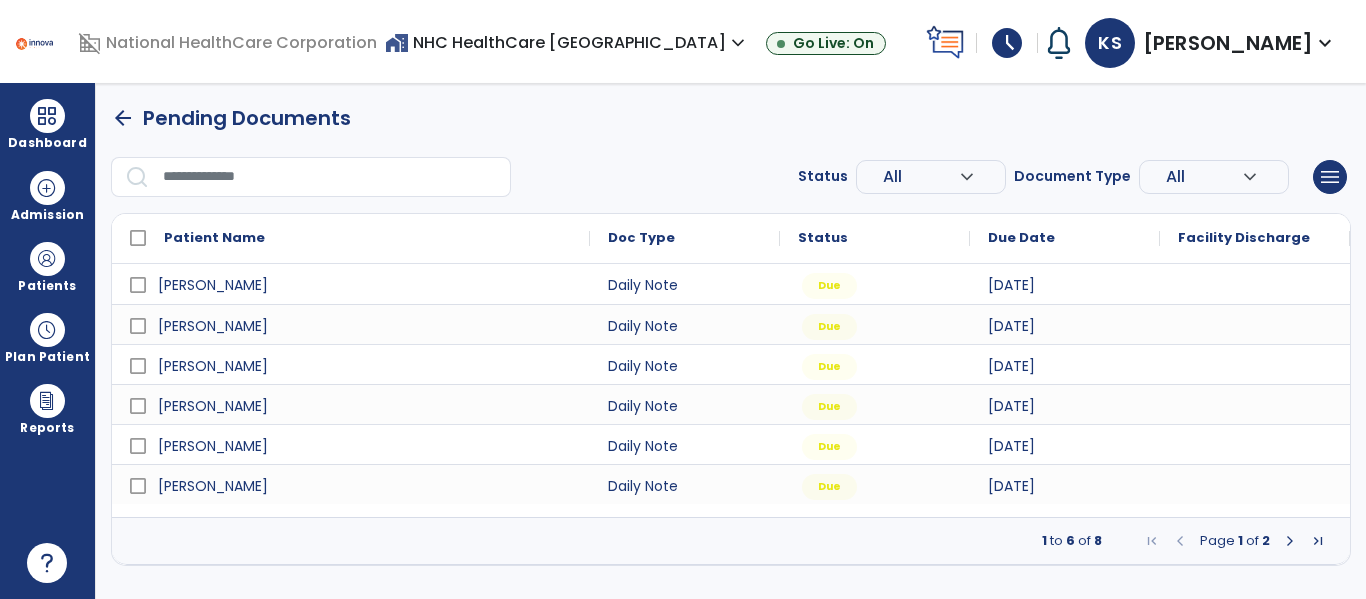 click on "arrow_back" at bounding box center [123, 118] 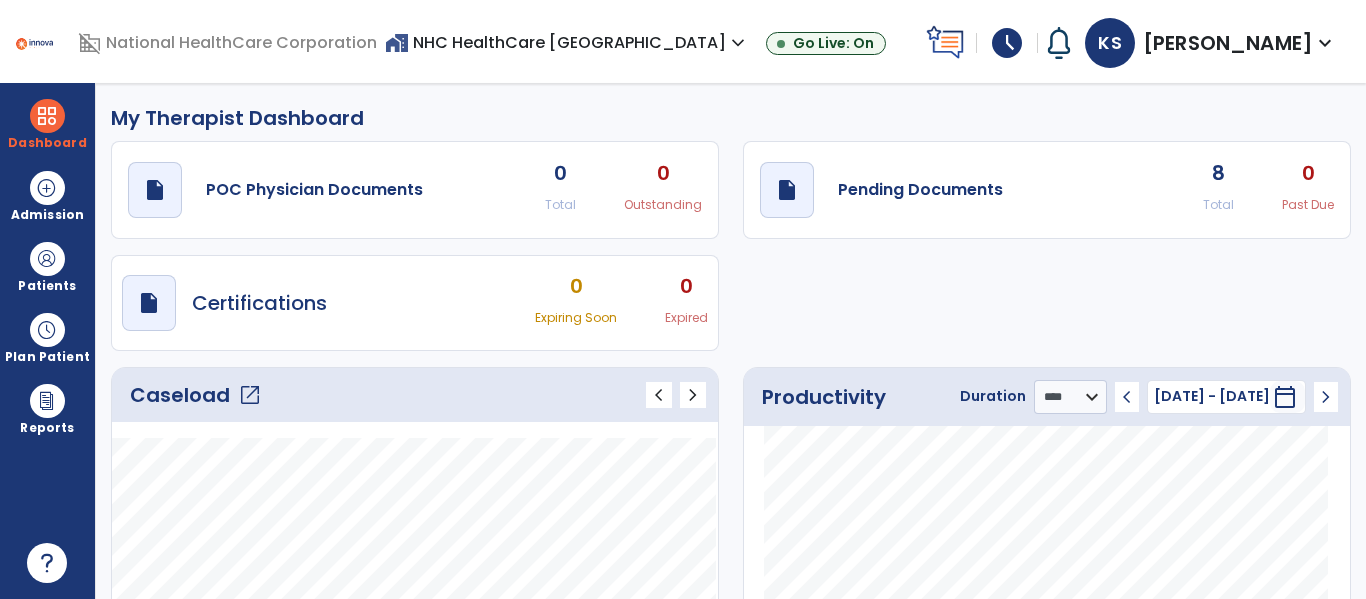 click on "open_in_new" 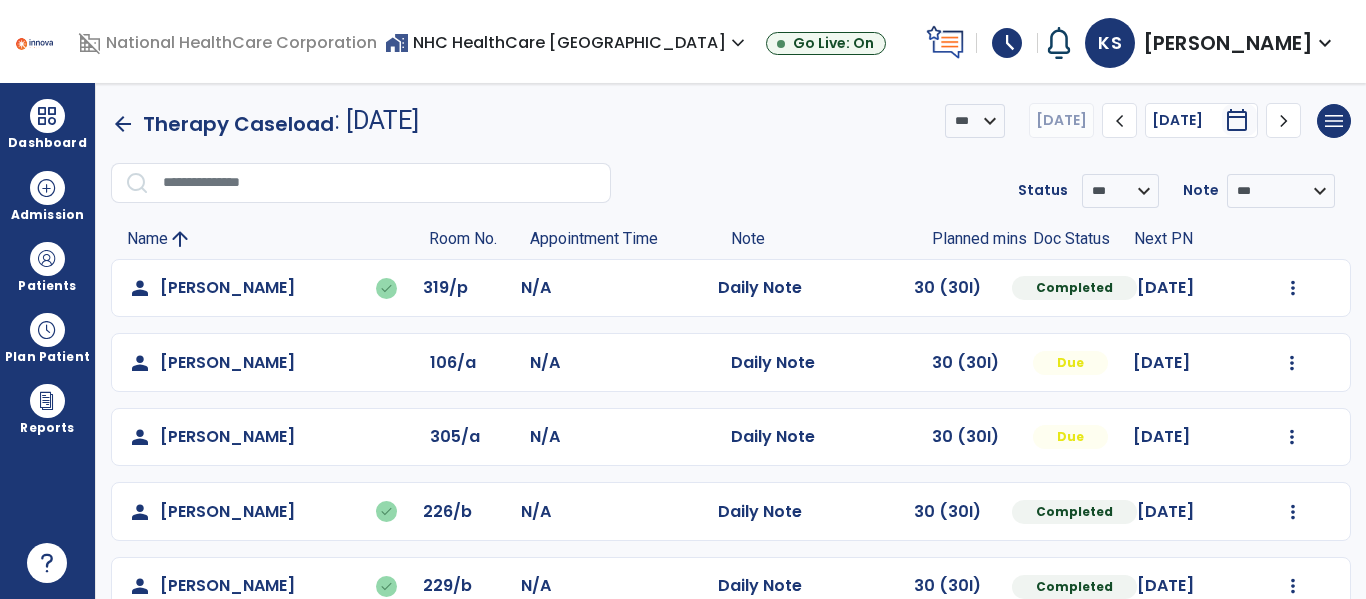 click on "chevron_right" 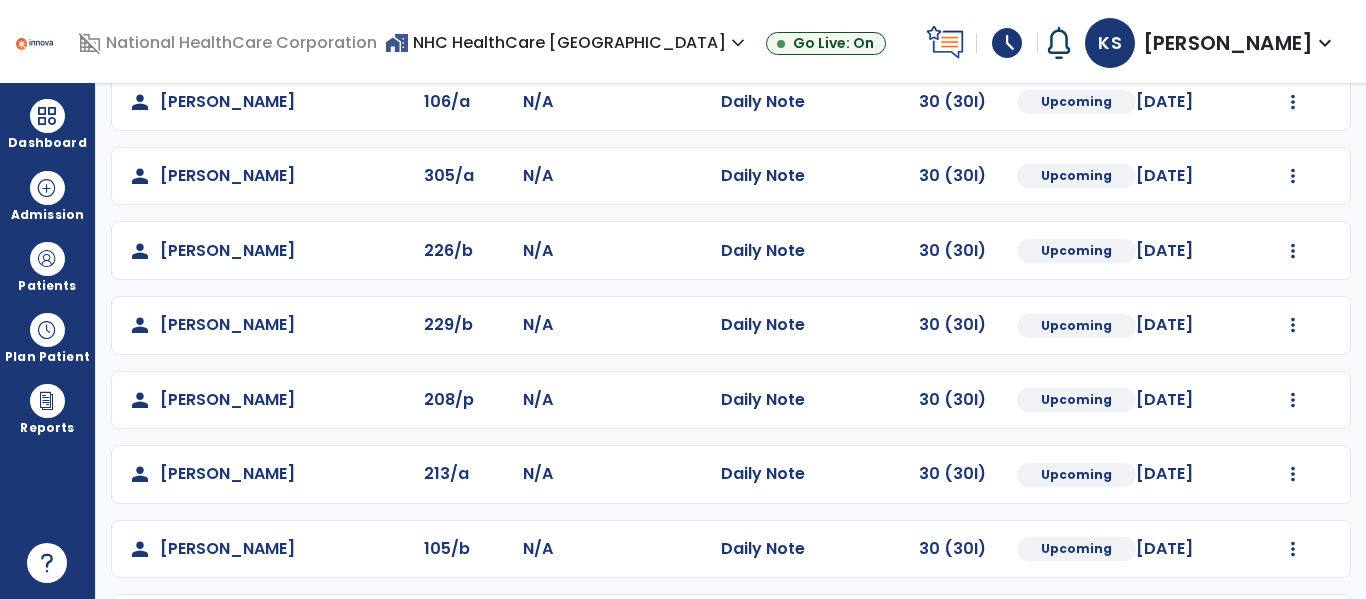 scroll, scrollTop: 0, scrollLeft: 0, axis: both 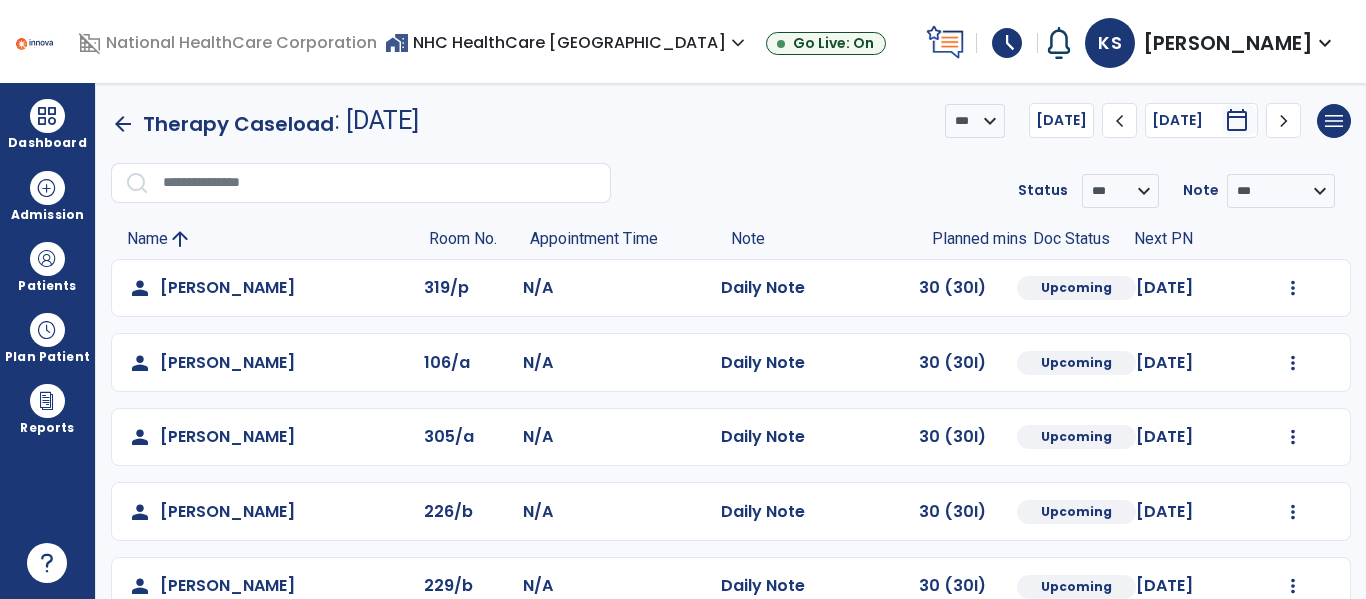 click on "arrow_back" 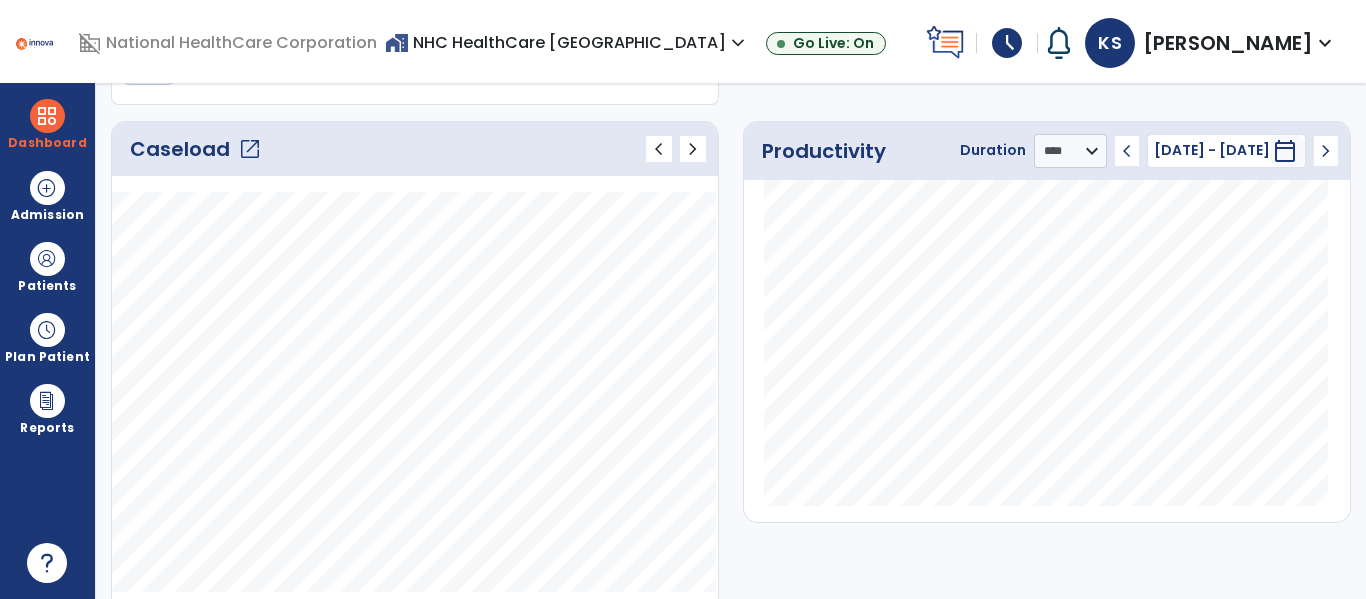 scroll, scrollTop: 0, scrollLeft: 0, axis: both 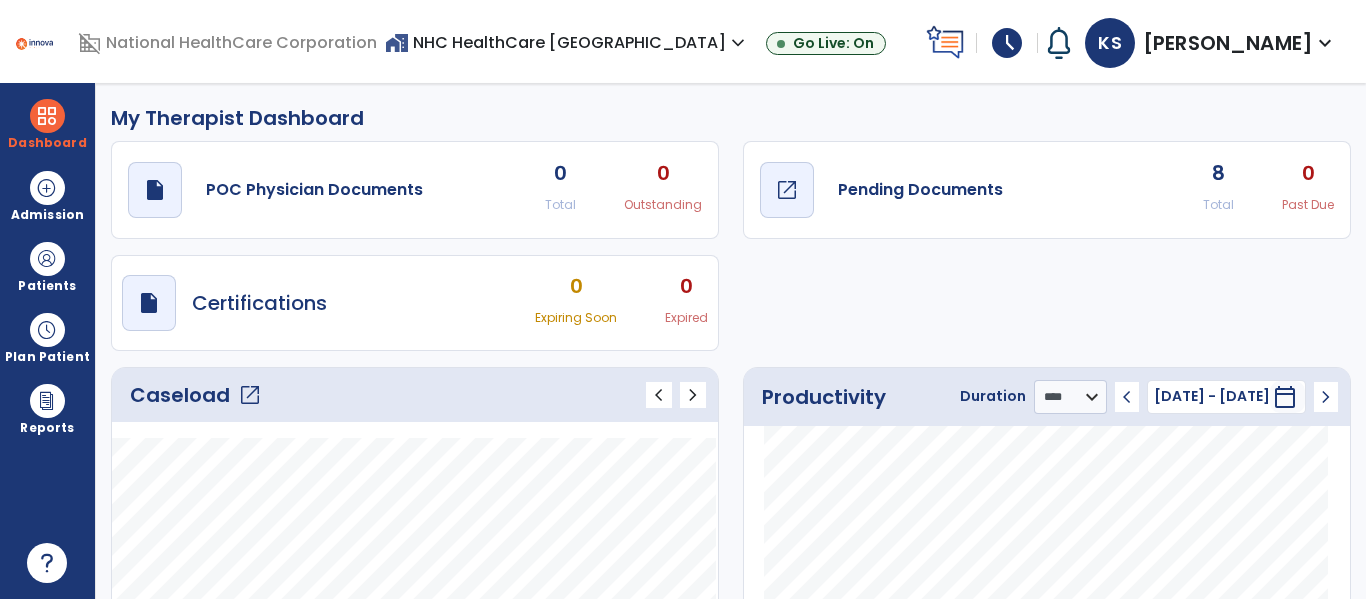 click on "open_in_new" 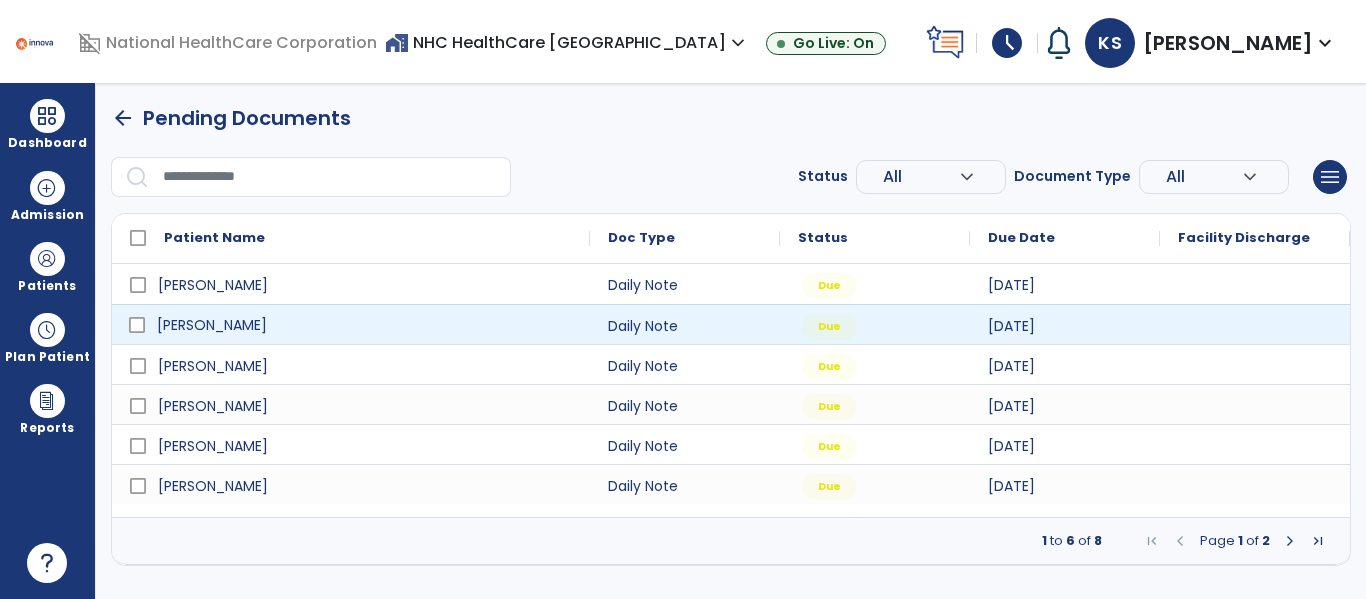click on "[PERSON_NAME]" at bounding box center (212, 325) 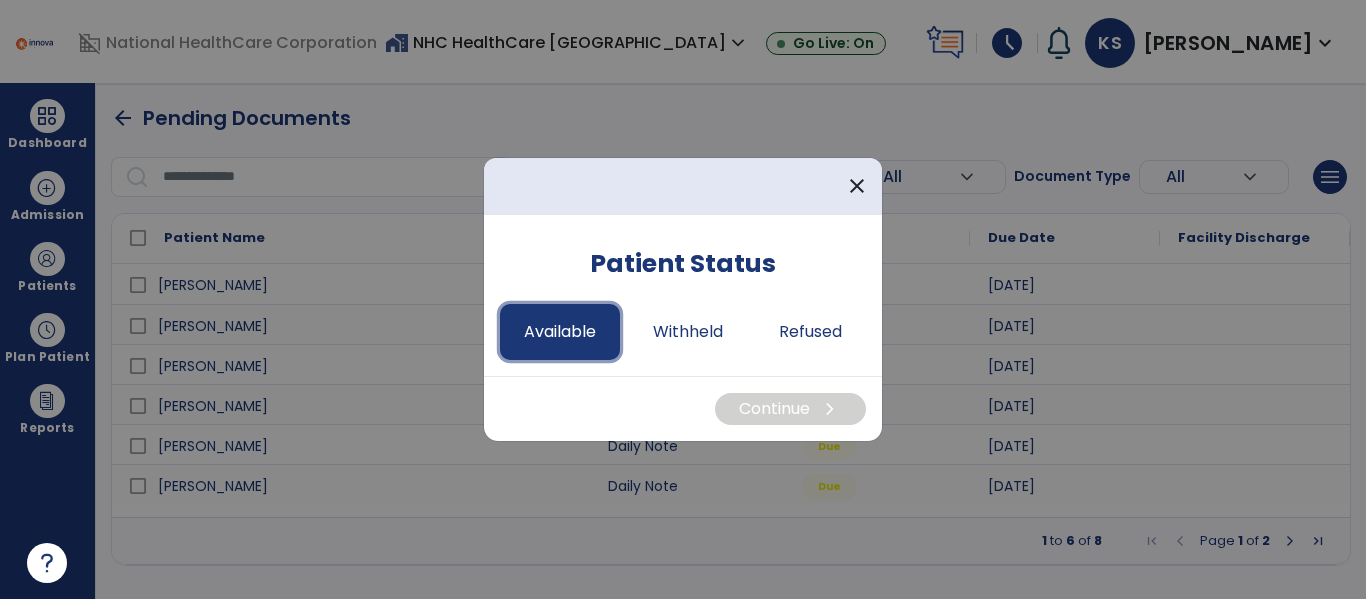 click on "Available" at bounding box center [560, 332] 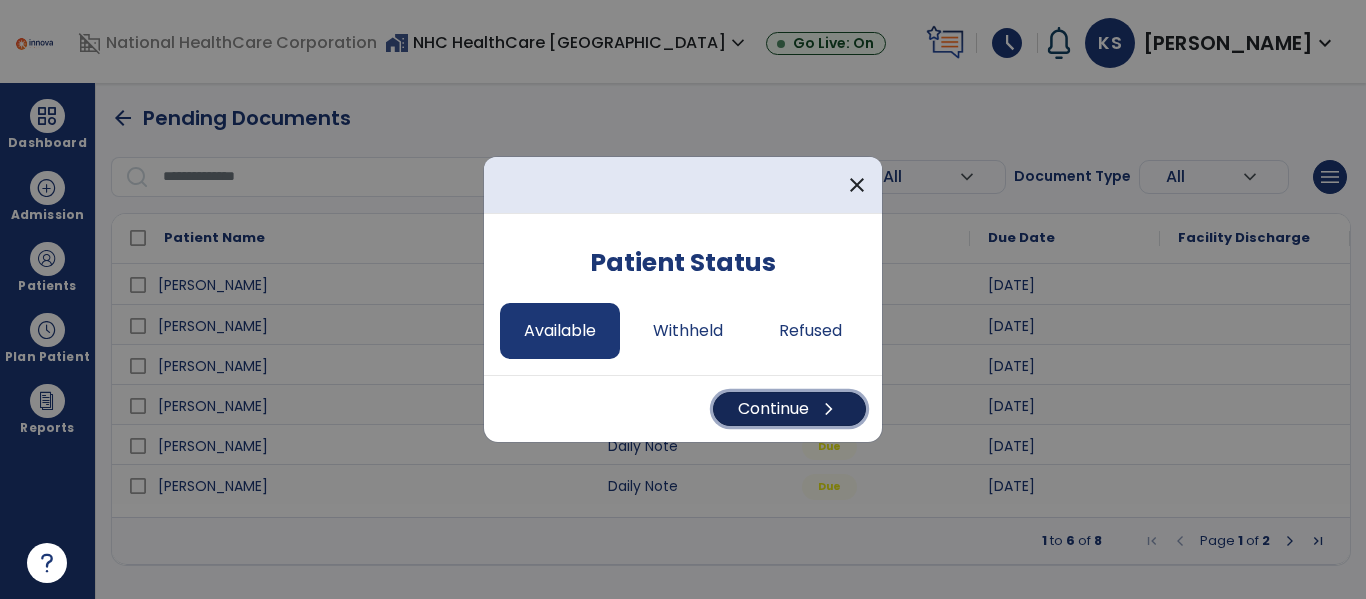 click on "Continue   chevron_right" at bounding box center [789, 409] 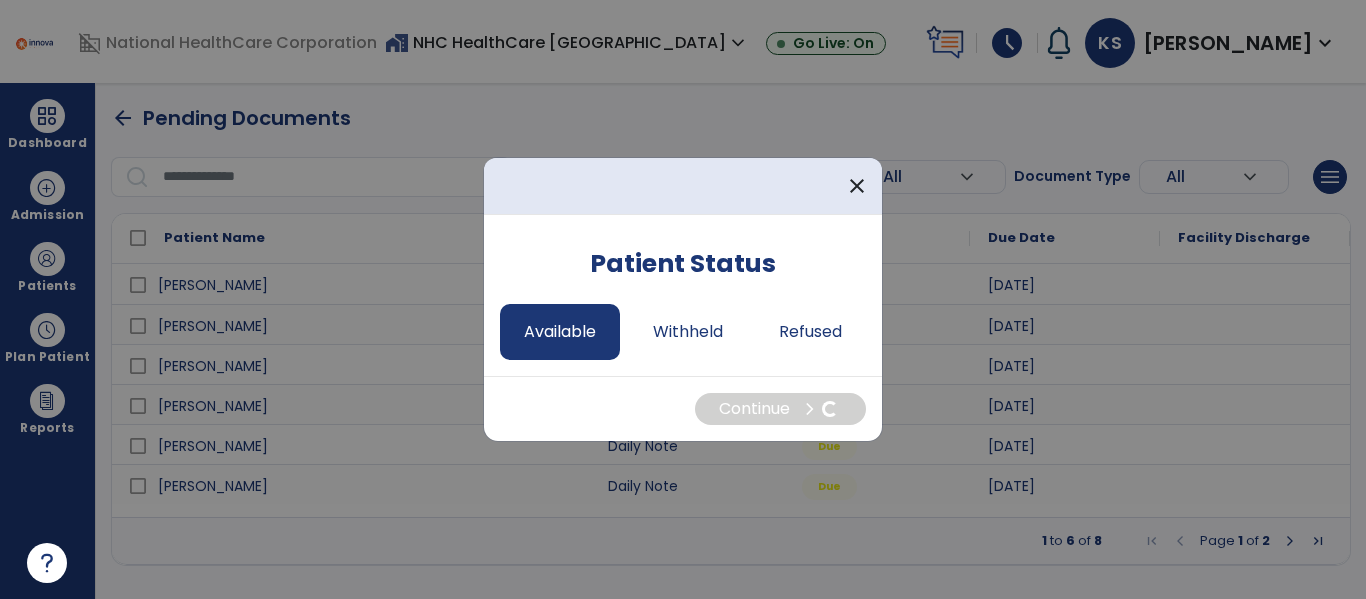 select on "*" 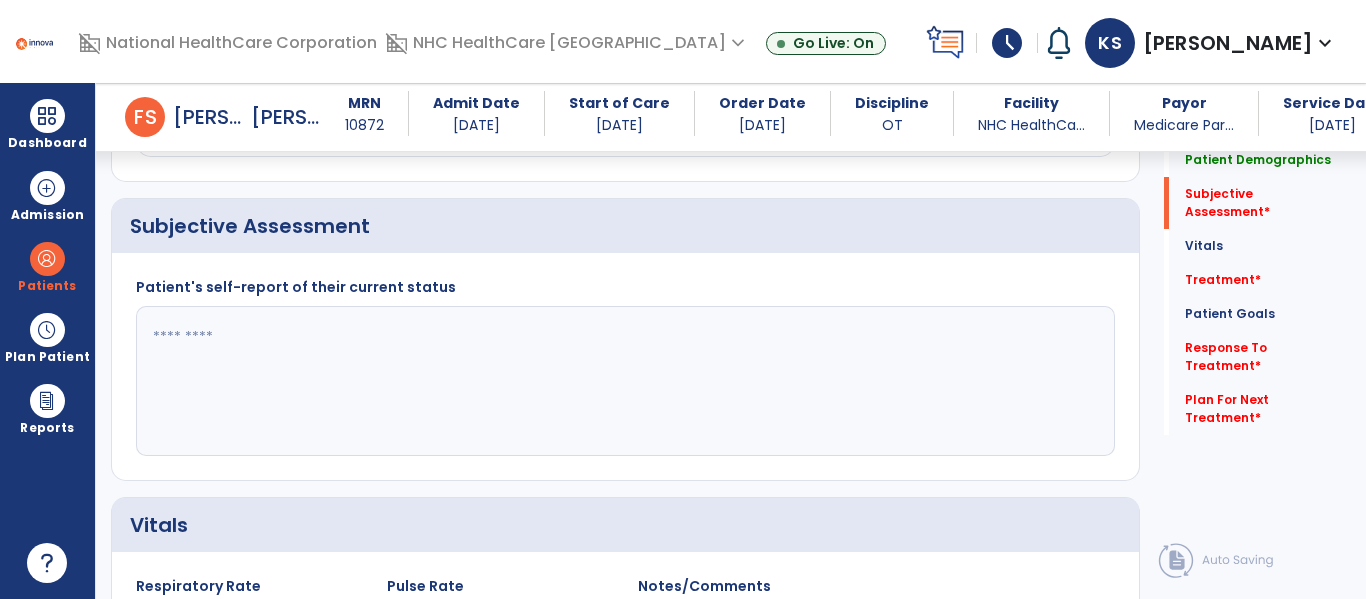 scroll, scrollTop: 600, scrollLeft: 0, axis: vertical 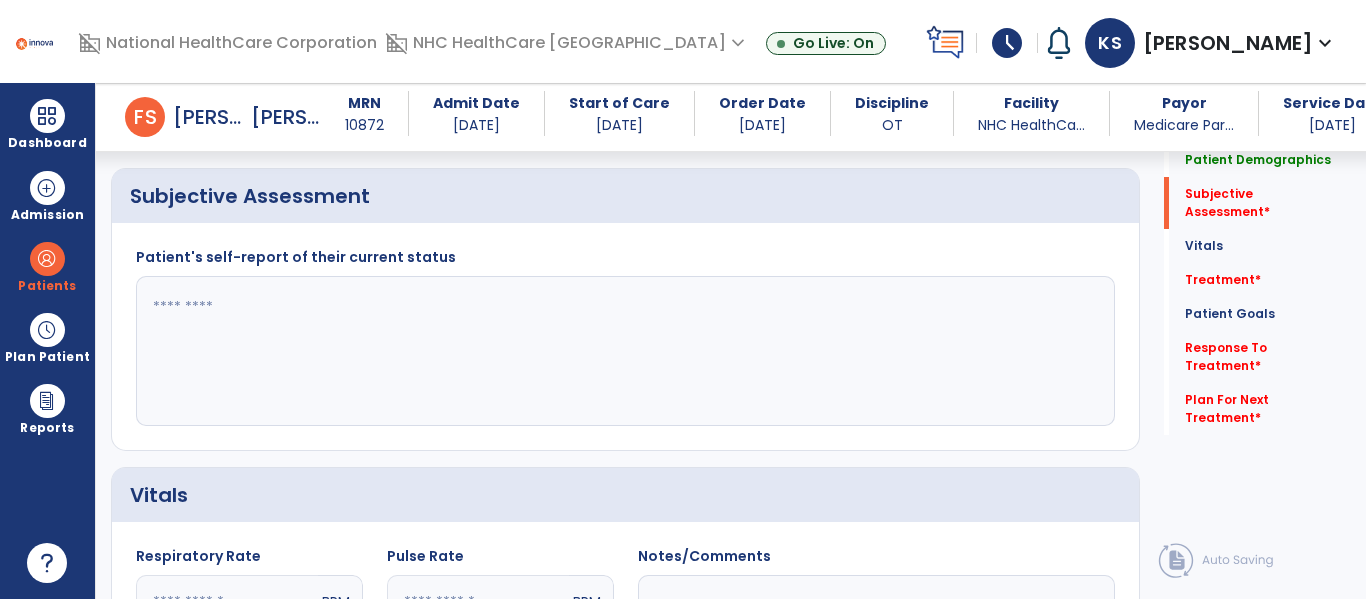 click 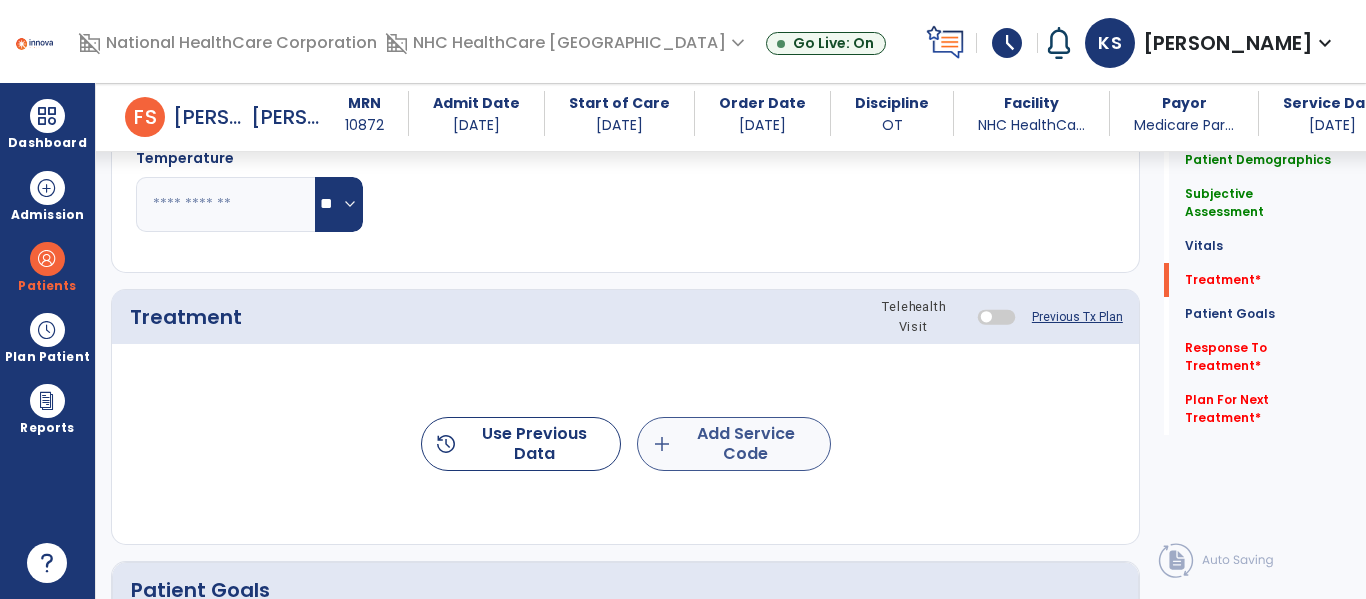 type on "**********" 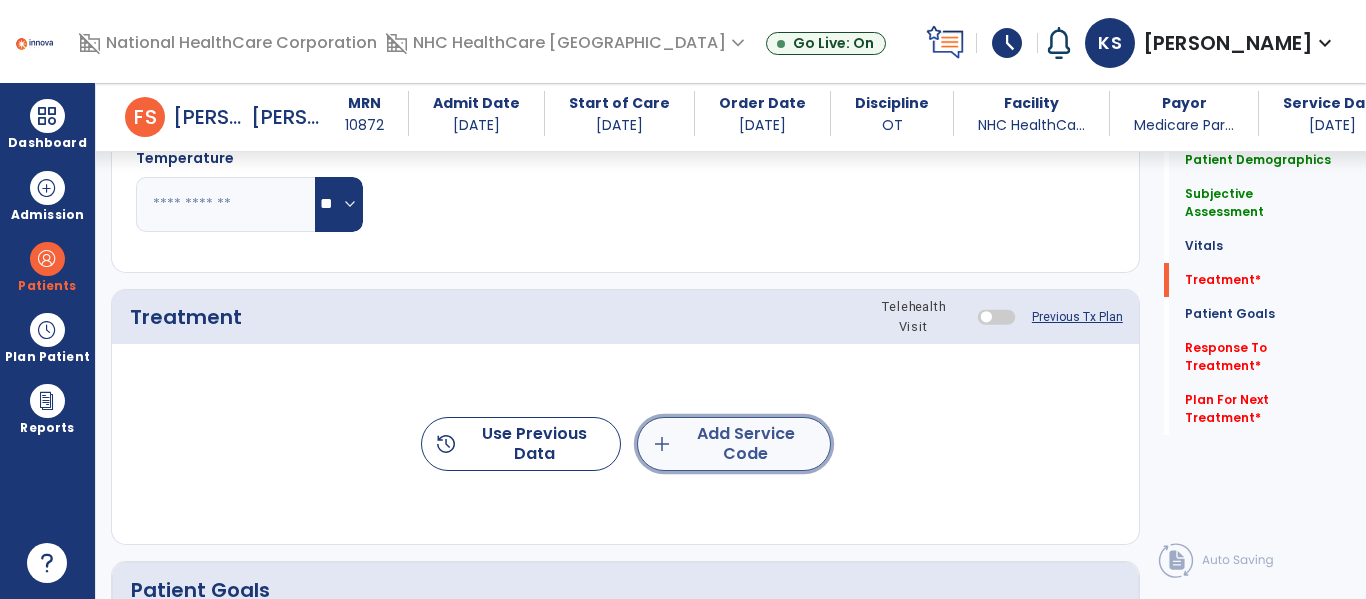 click on "add  Add Service Code" 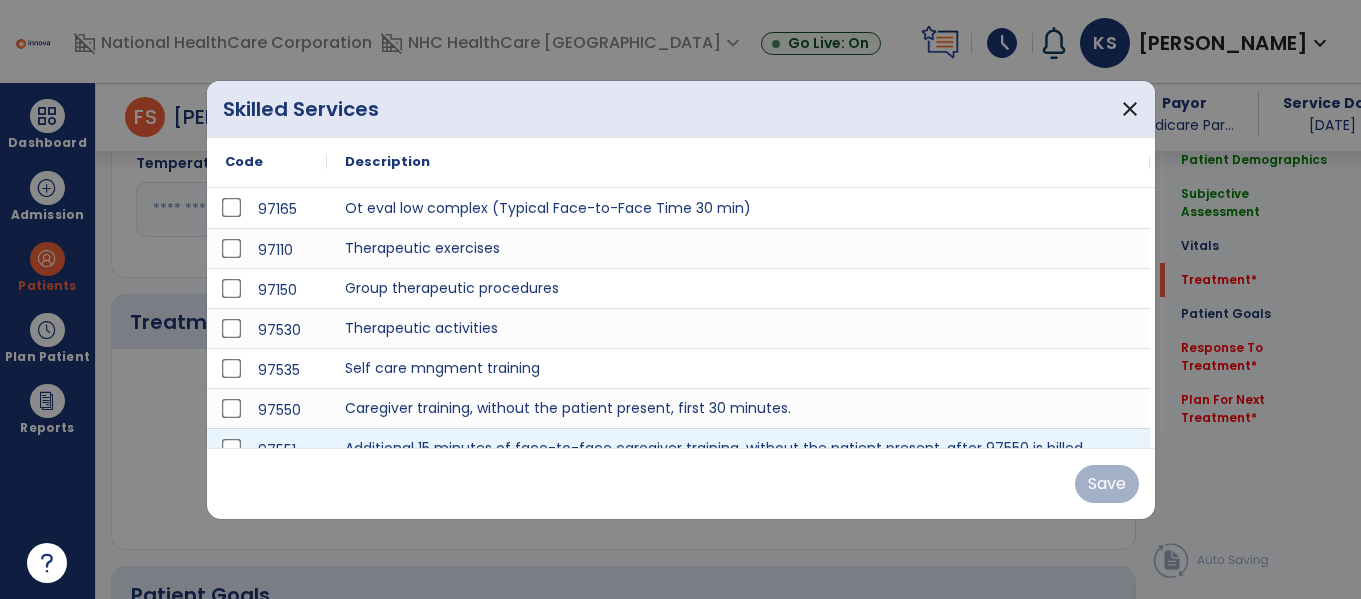 scroll, scrollTop: 1200, scrollLeft: 0, axis: vertical 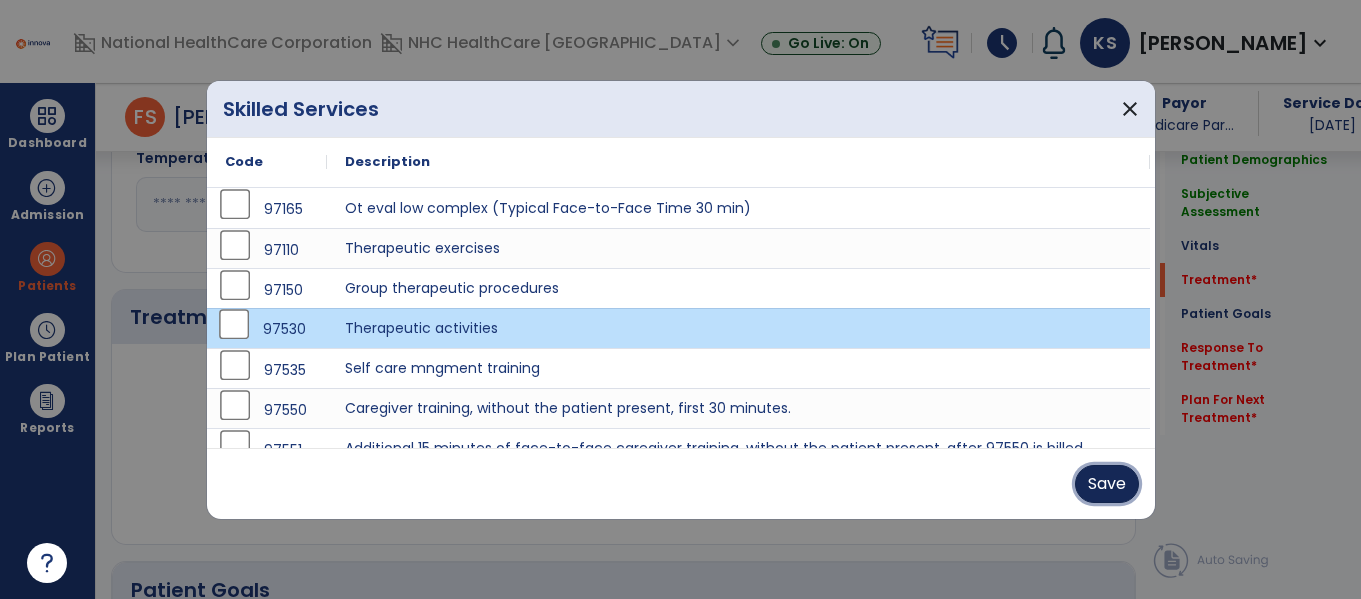 click on "Save" at bounding box center [1107, 484] 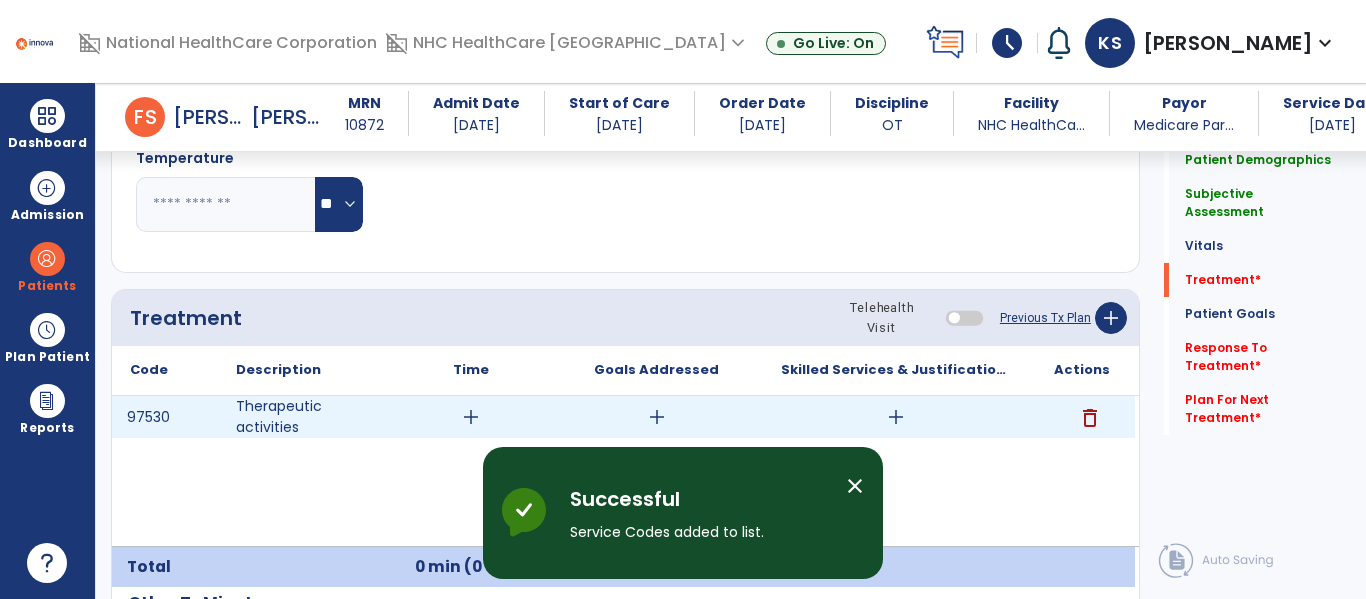 click on "add" at bounding box center [471, 417] 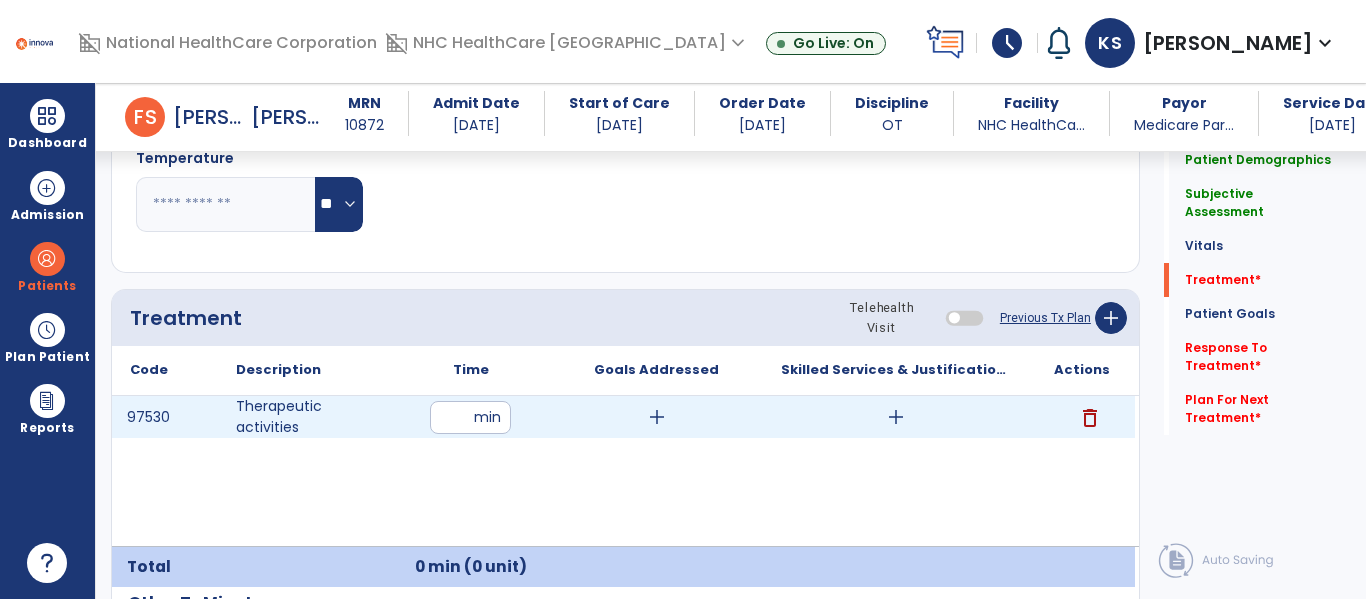 type on "**" 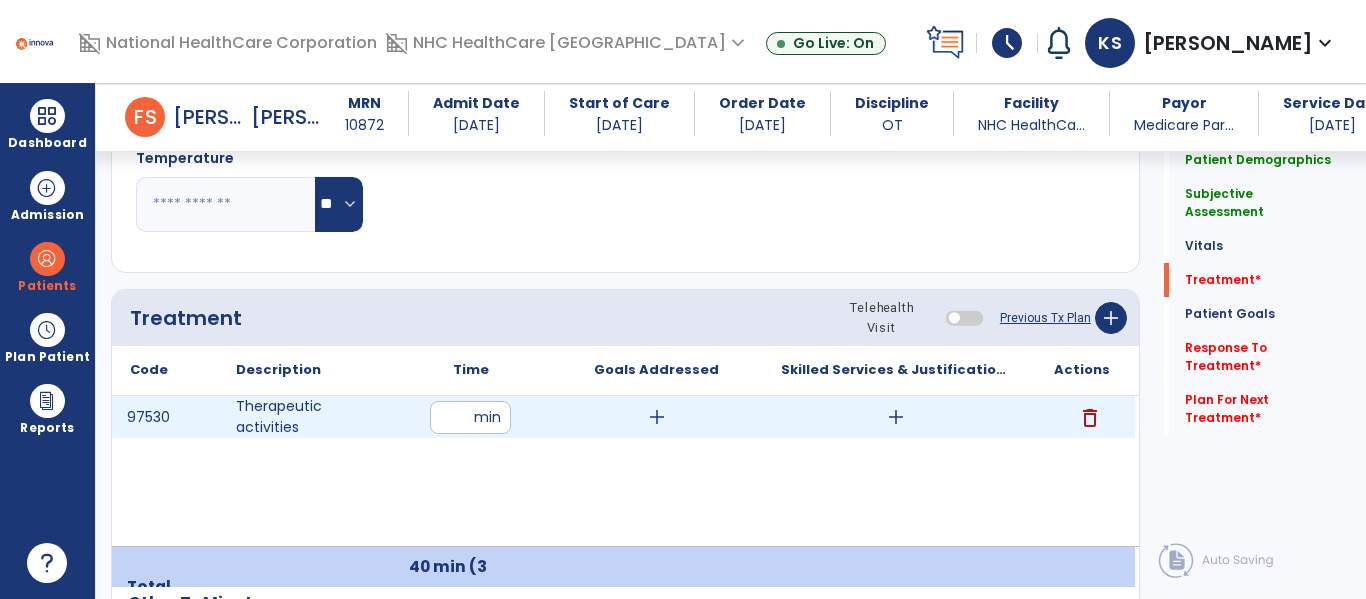 click on "add" at bounding box center (657, 417) 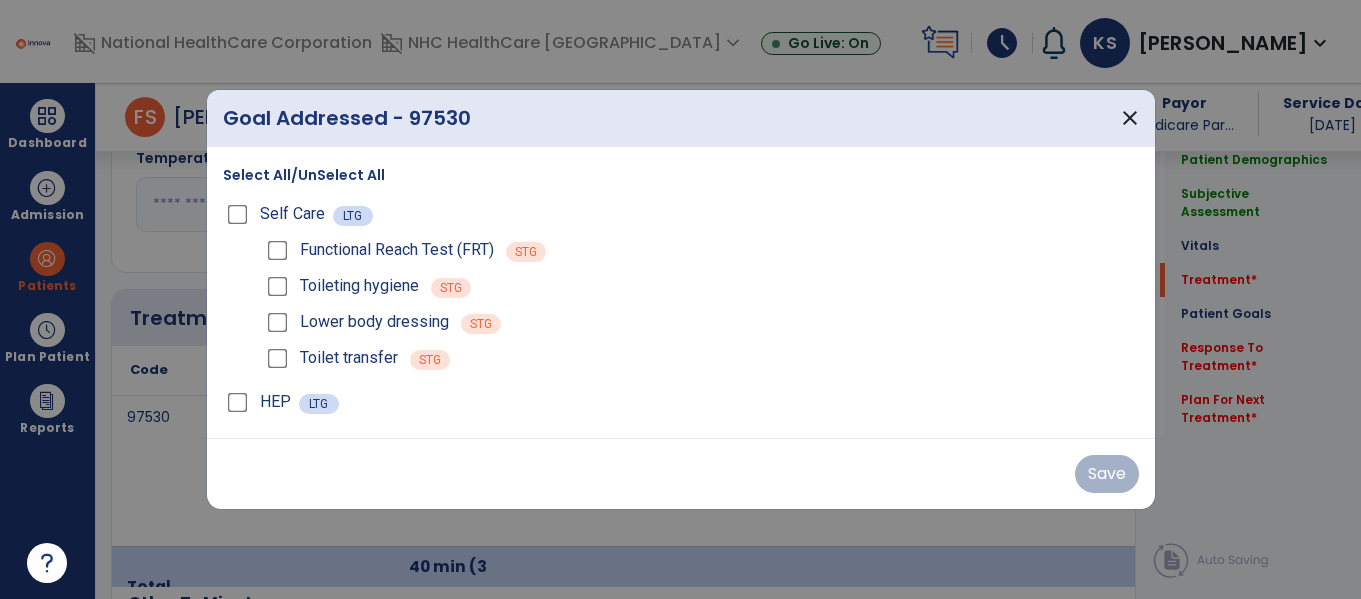 scroll, scrollTop: 1200, scrollLeft: 0, axis: vertical 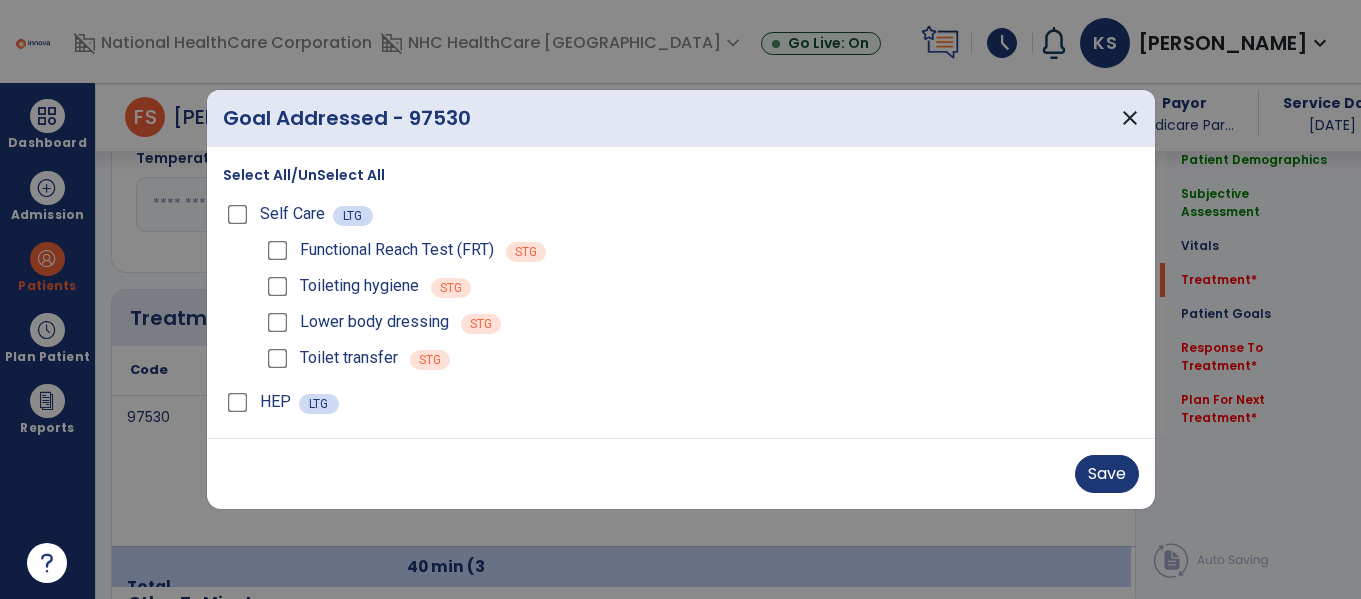 click on "Toilet transfer" at bounding box center [330, 358] 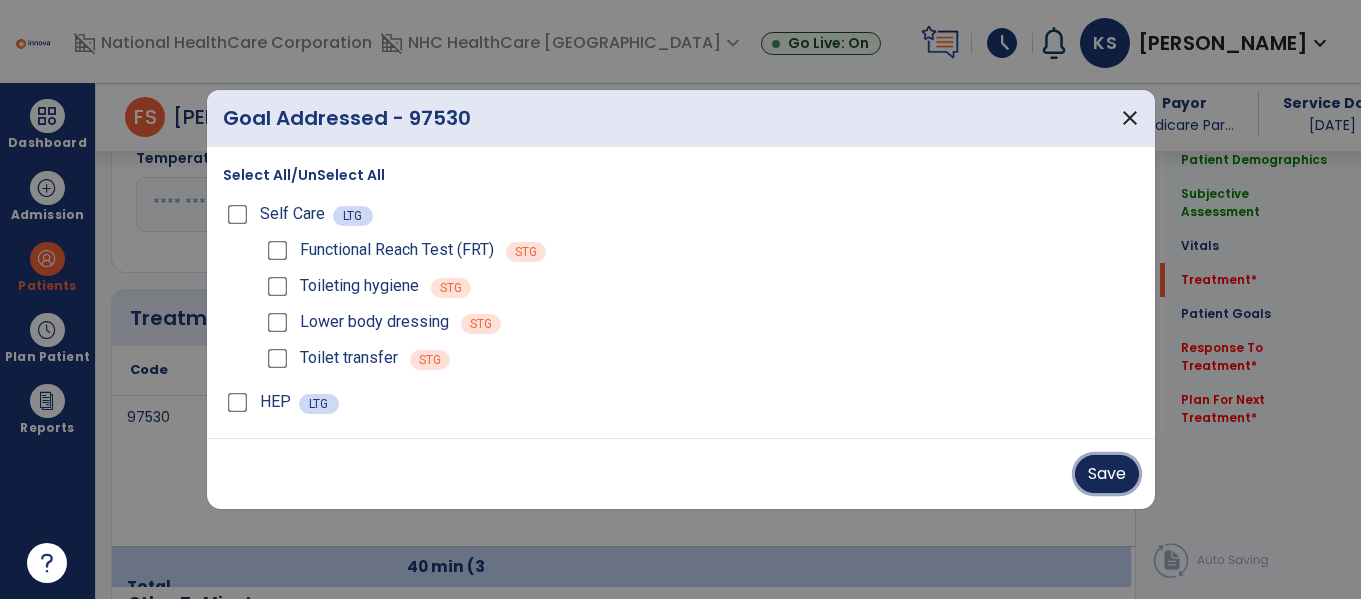 click on "Save" at bounding box center (1107, 474) 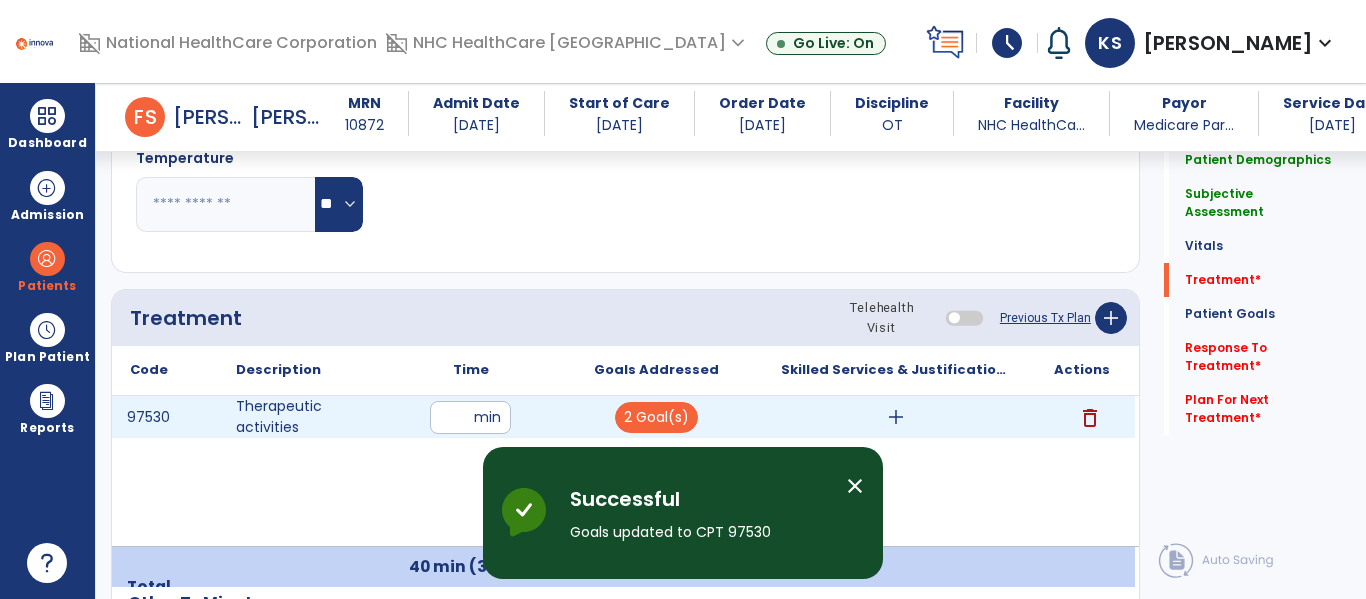 click on "add" at bounding box center (896, 417) 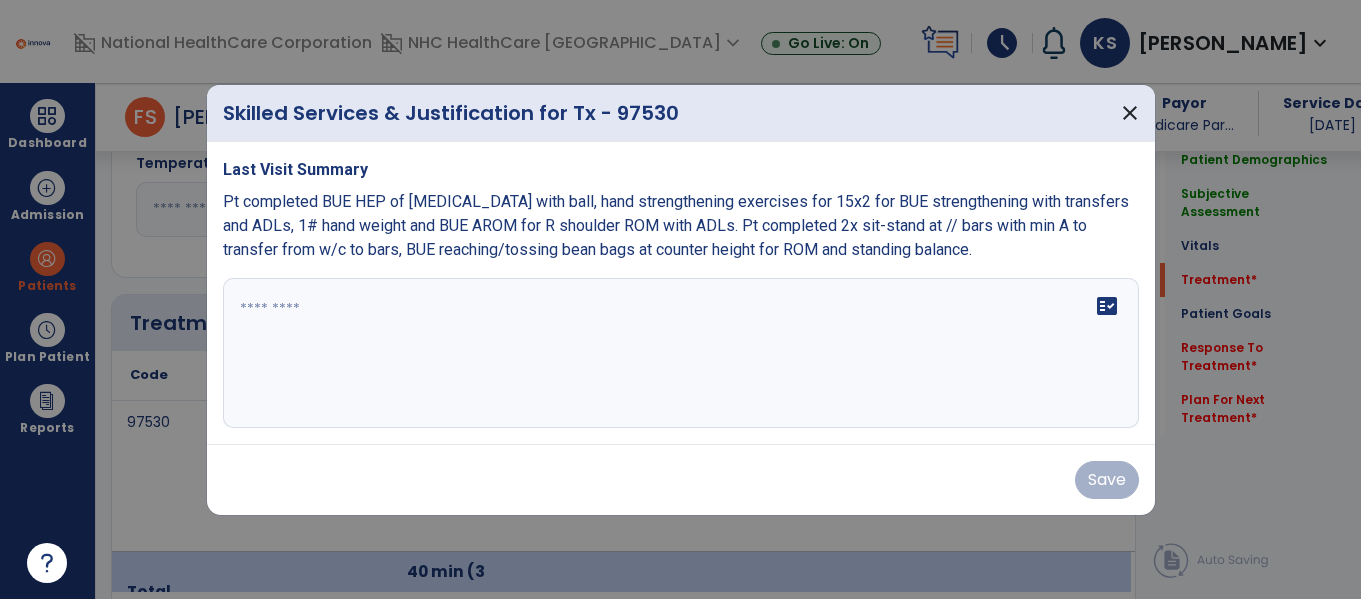 scroll, scrollTop: 1200, scrollLeft: 0, axis: vertical 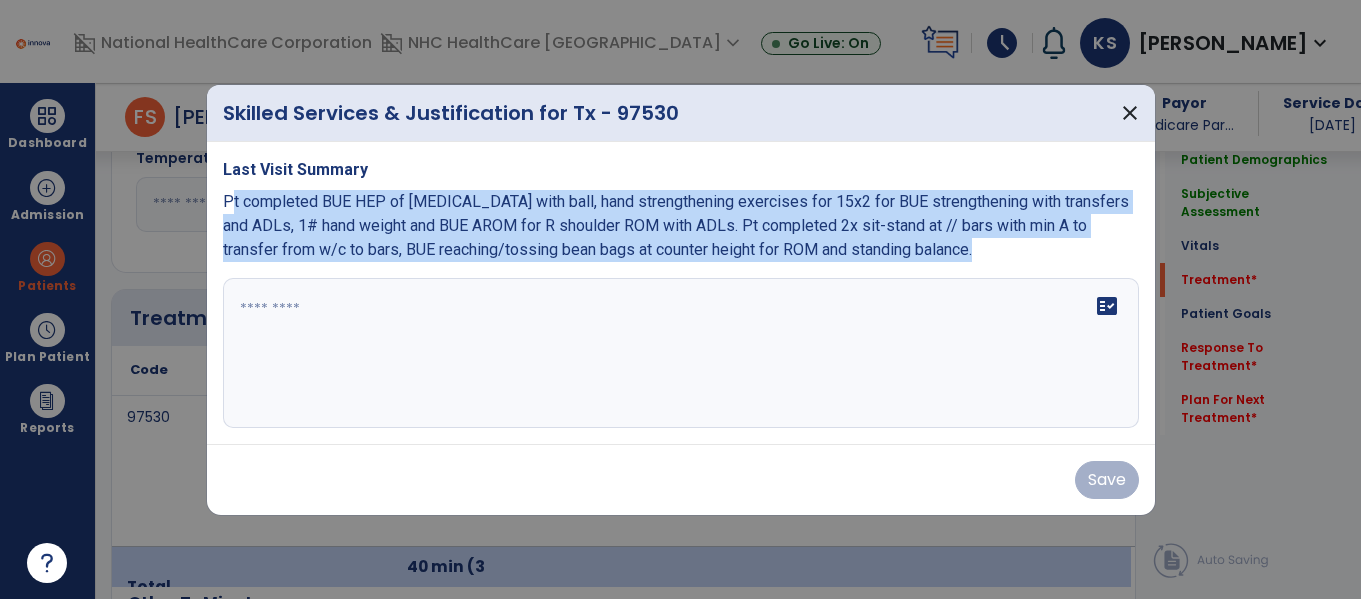 drag, startPoint x: 228, startPoint y: 203, endPoint x: 962, endPoint y: 262, distance: 736.36743 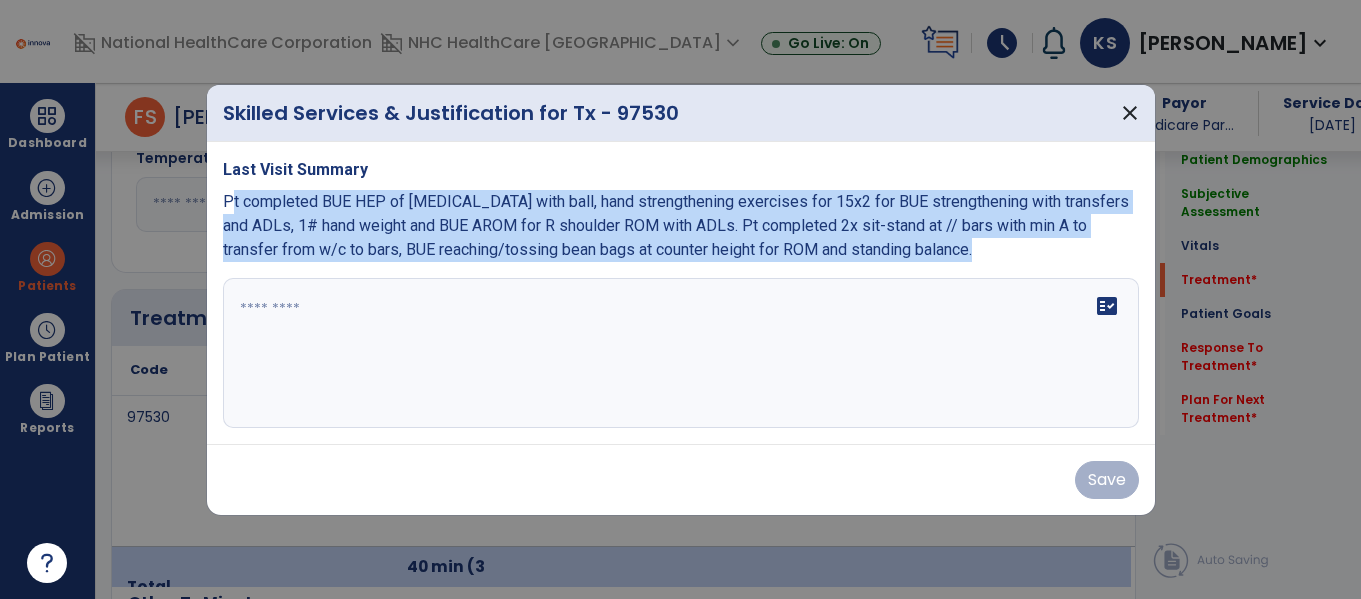 click on "Last Visit Summary Pt completed BUE HEP of [MEDICAL_DATA] with ball, hand strengthening exercises for 15x2 for BUE strengthening with transfers and ADLs, 1# hand weight and BUE AROM for R shoulder ROM with ADLs. Pt completed 2x sit-stand at // bars with min A to transfer from w/c to bars, BUE reaching/tossing bean bags at counter height for ROM and standing balance.    fact_check" at bounding box center (681, 293) 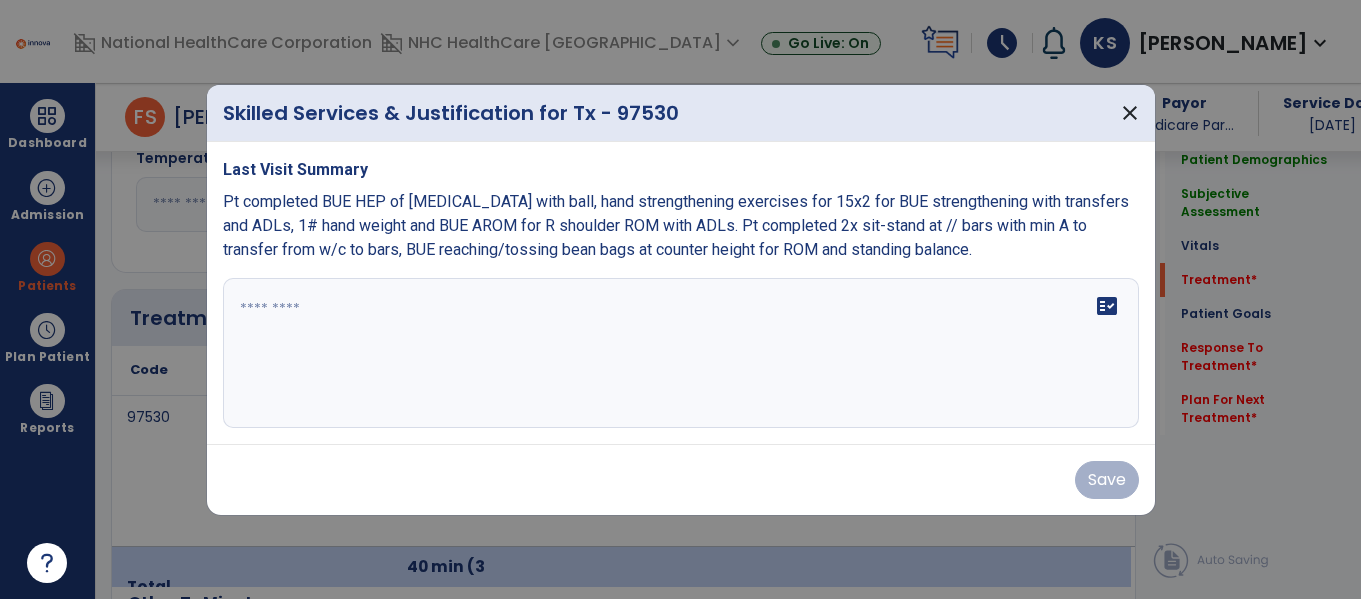 click at bounding box center (681, 353) 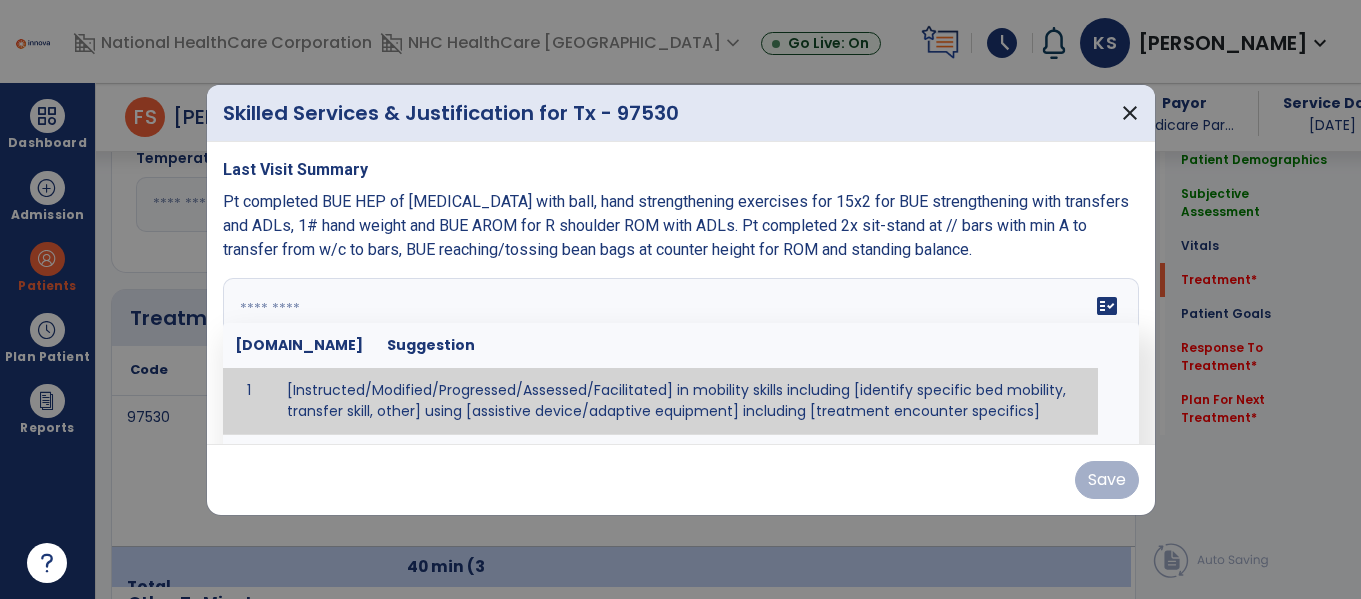 paste on "**********" 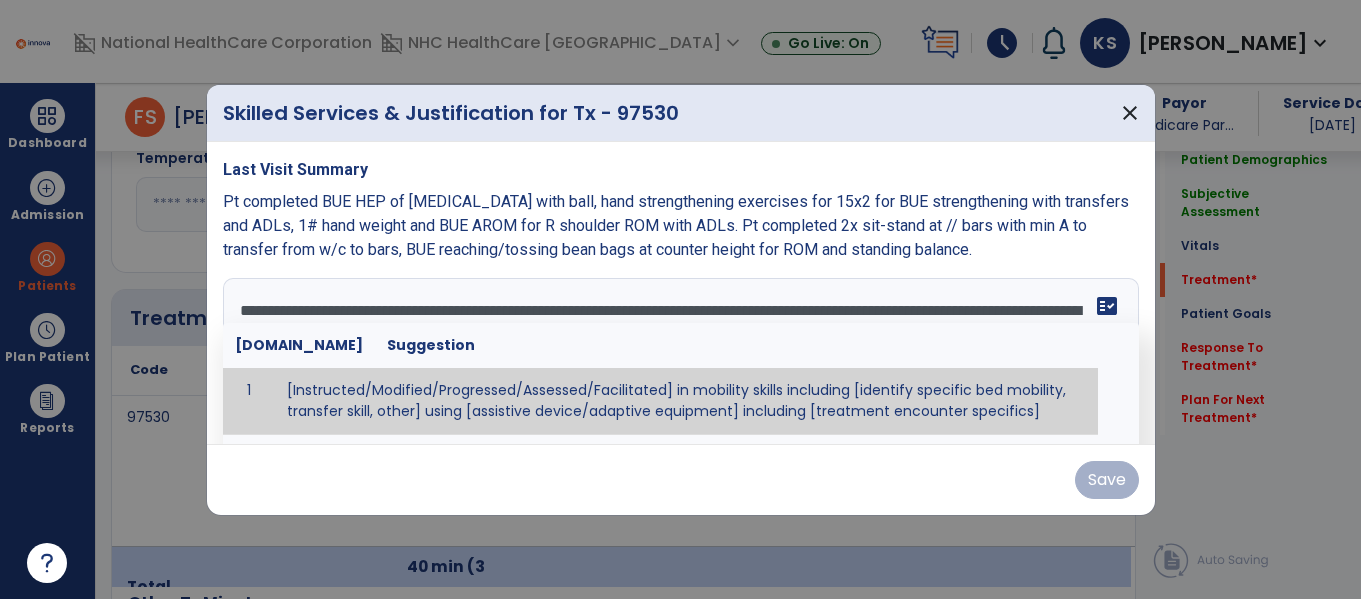 scroll, scrollTop: 16, scrollLeft: 0, axis: vertical 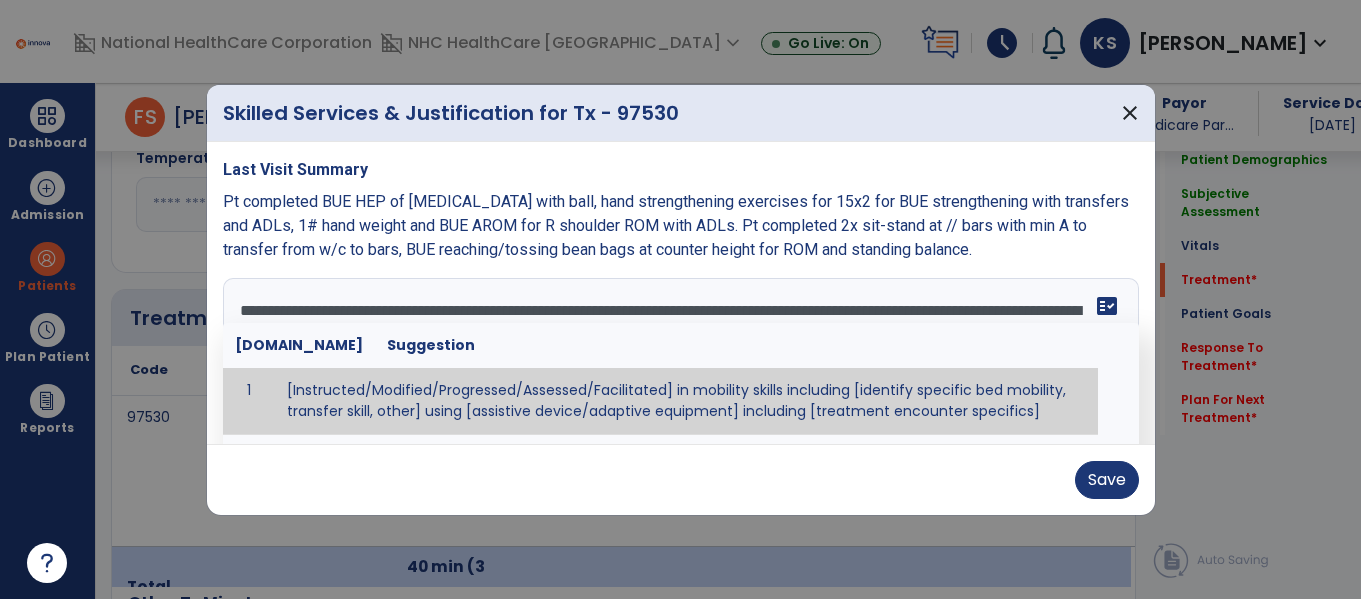 click on "Pt completed BUE HEP of [MEDICAL_DATA] with ball, hand strengthening exercises for 15x2 for BUE strengthening with transfers and ADLs, 1# hand weight and BUE AROM for R shoulder ROM with ADLs. Pt completed 2x sit-stand at // bars with min A to transfer from w/c to bars, BUE reaching/tossing bean bags at counter height for ROM and standing balance." at bounding box center (681, 226) 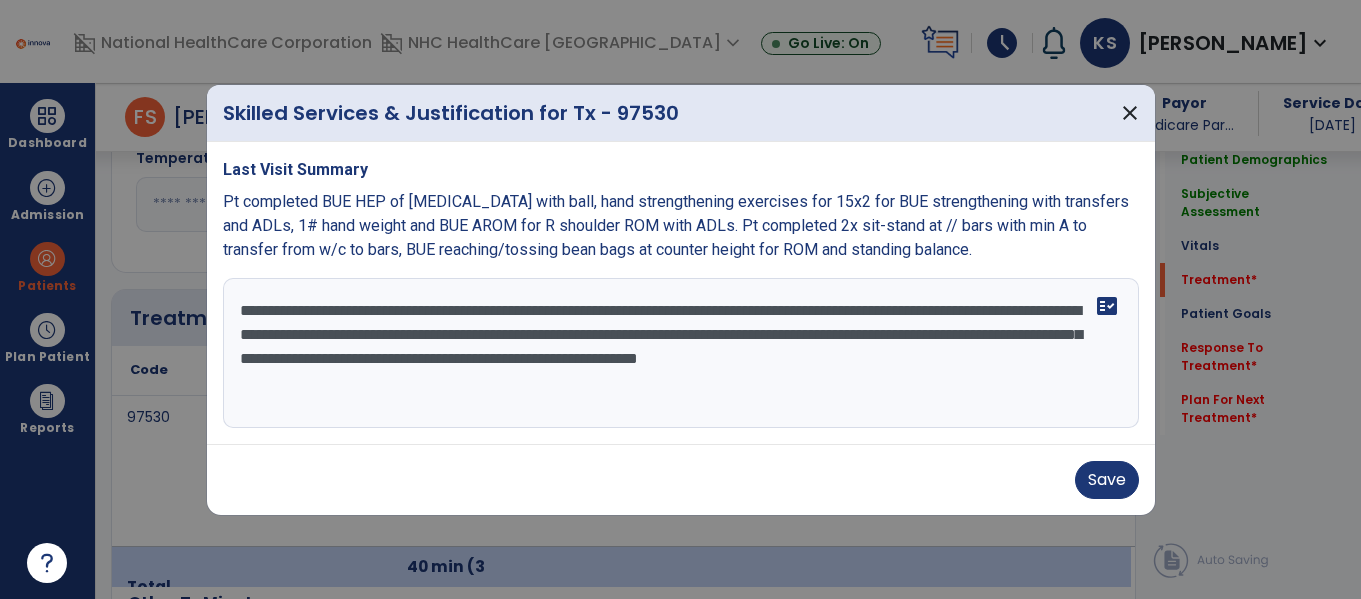 click on "**********" at bounding box center [681, 353] 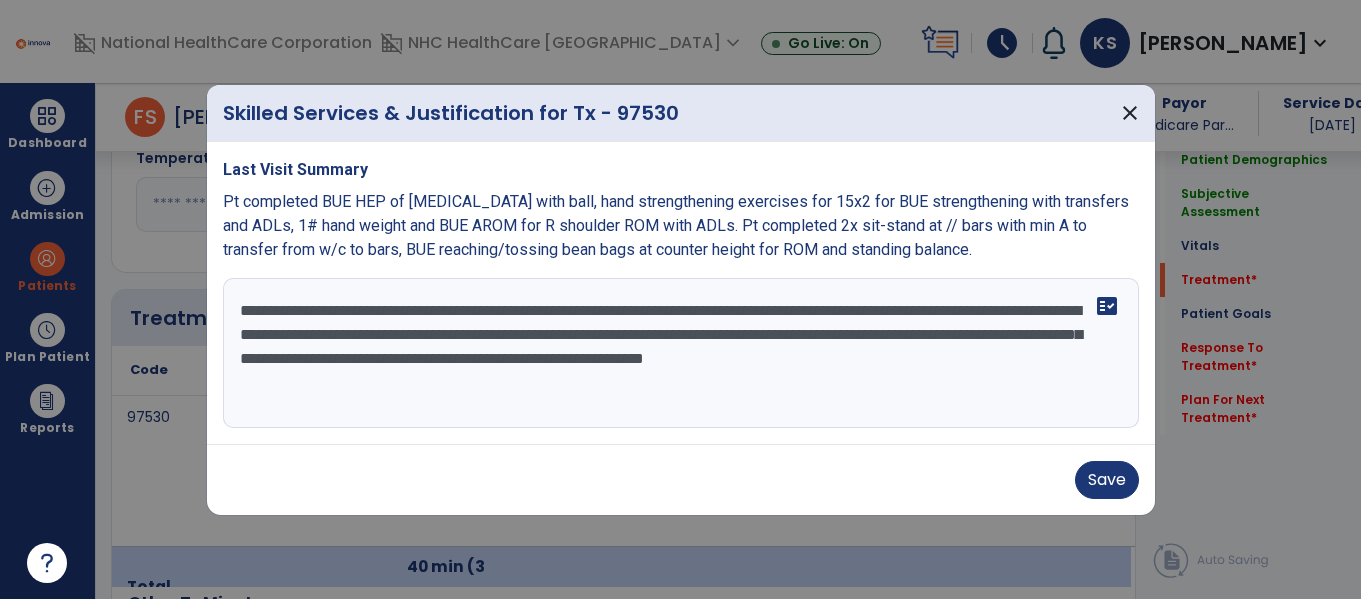 drag, startPoint x: 559, startPoint y: 320, endPoint x: 454, endPoint y: 319, distance: 105.00476 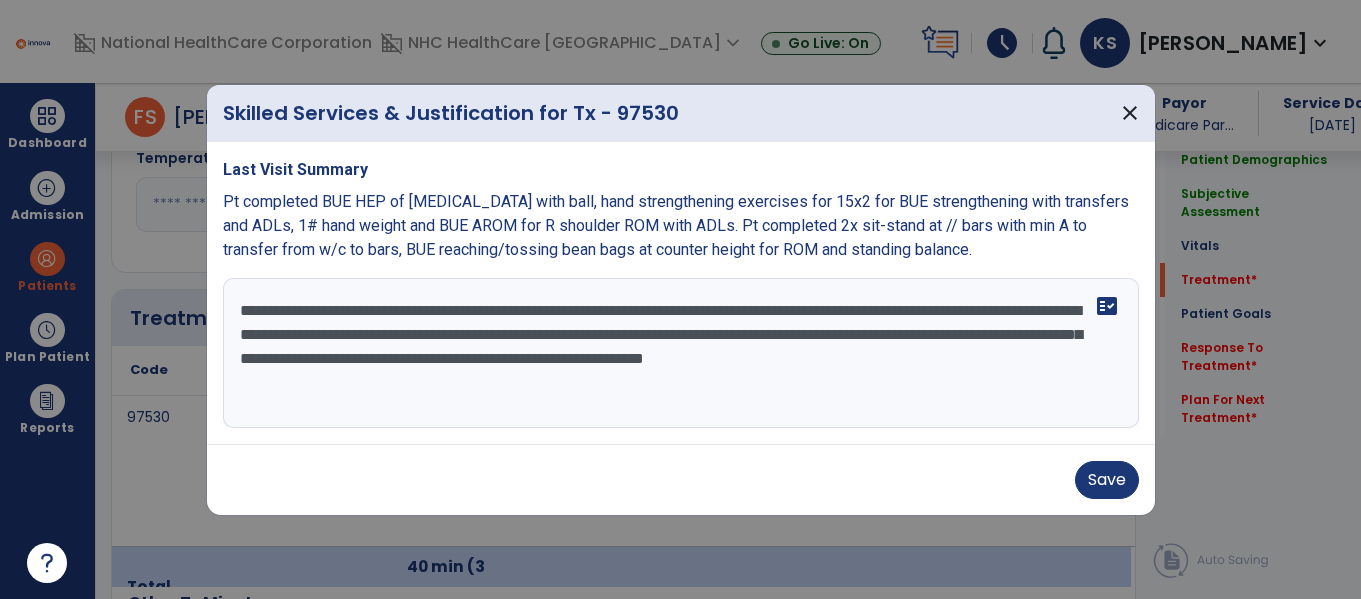 click on "**********" at bounding box center [681, 353] 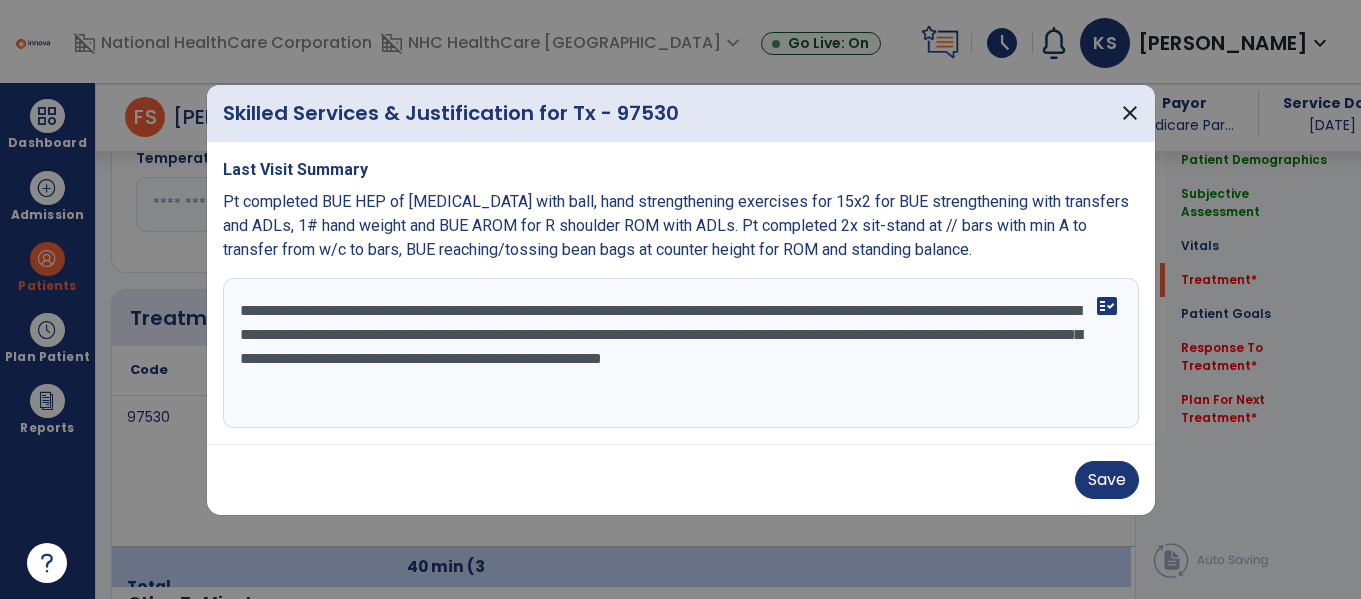 drag, startPoint x: 366, startPoint y: 345, endPoint x: 354, endPoint y: 344, distance: 12.0415945 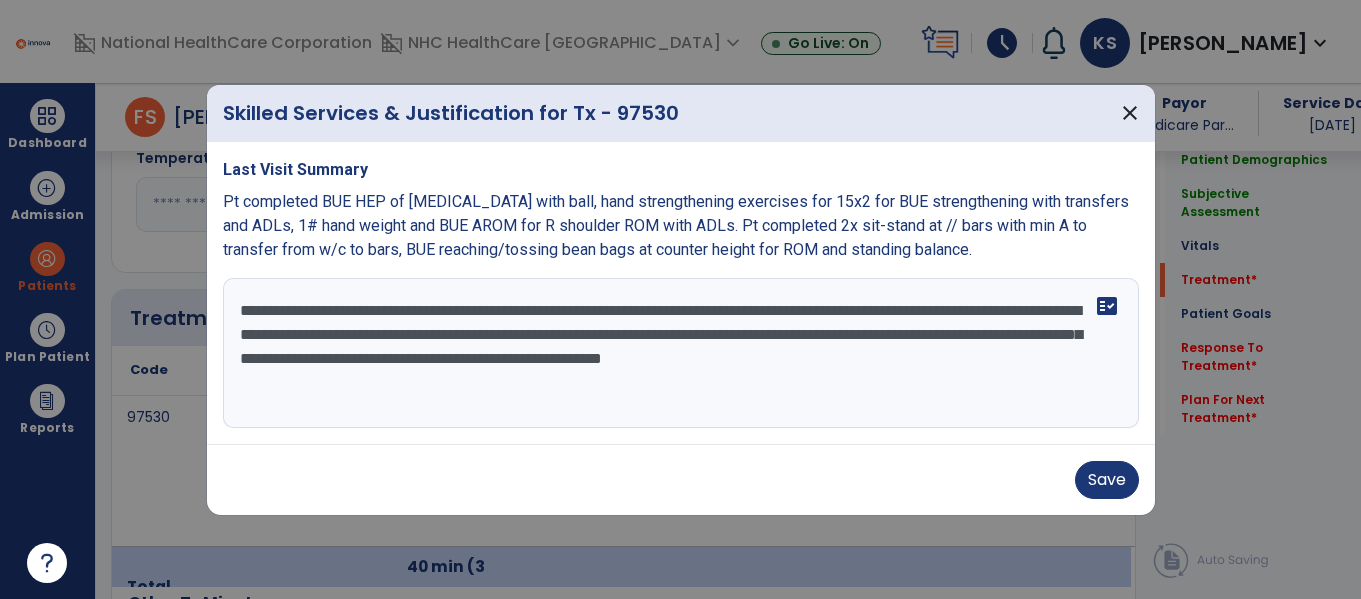 click on "**********" at bounding box center [681, 353] 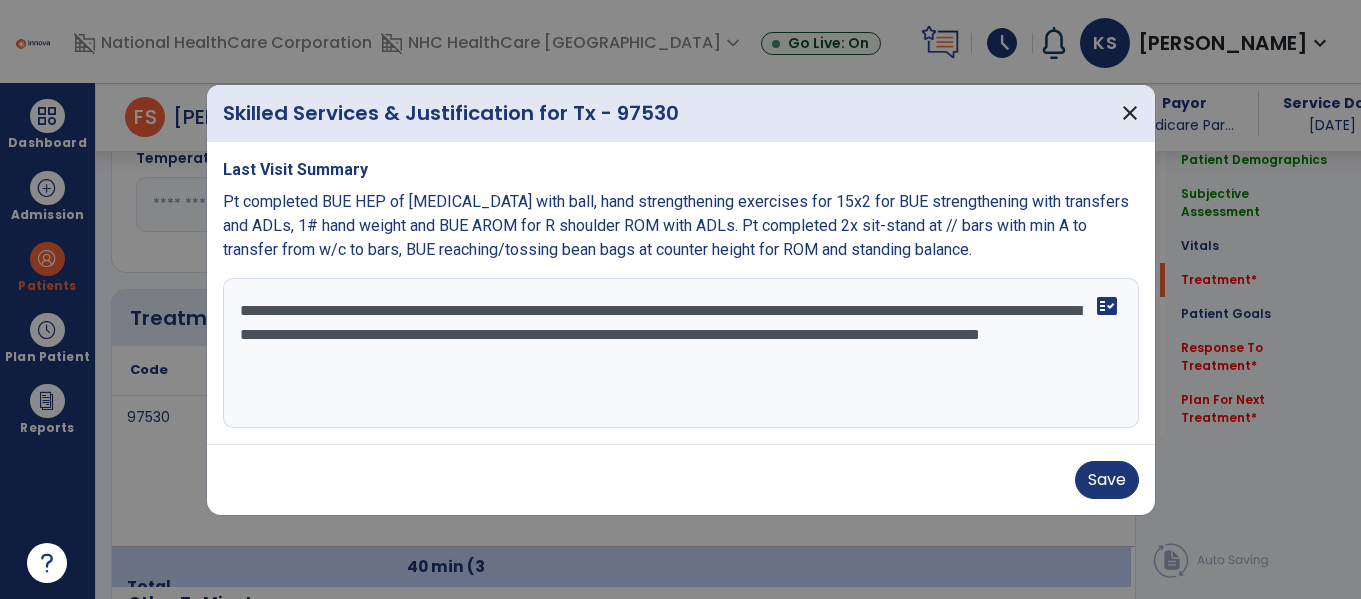 scroll, scrollTop: 0, scrollLeft: 0, axis: both 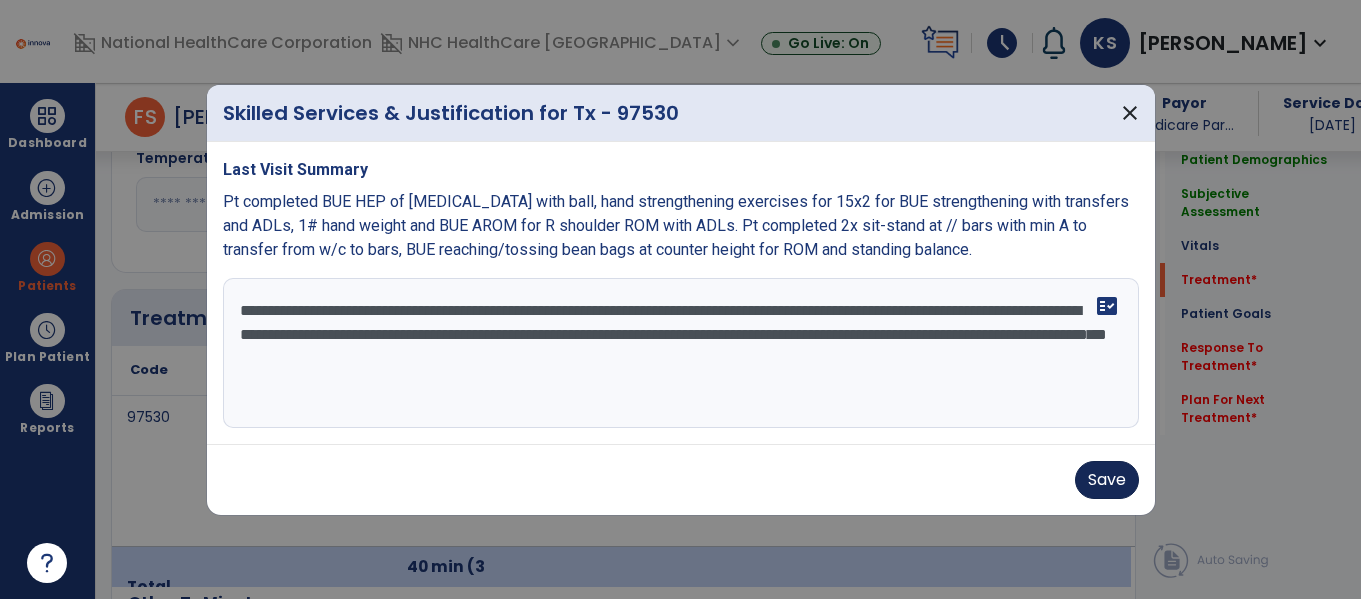 type on "**********" 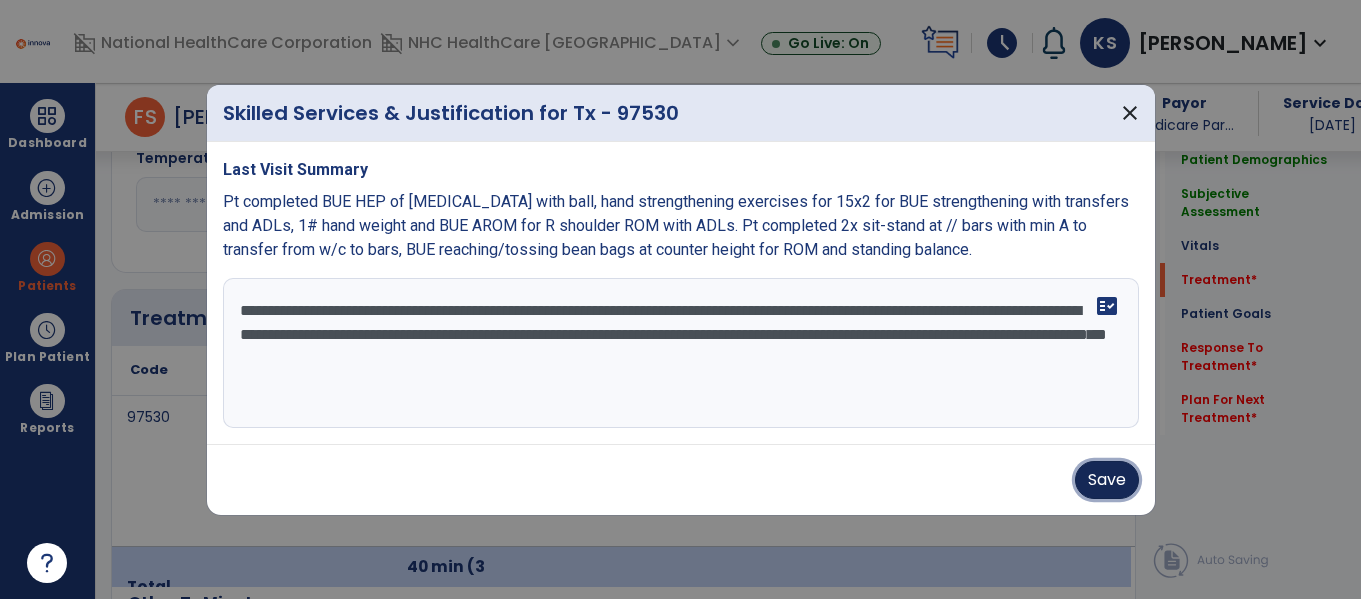 click on "Save" at bounding box center [1107, 480] 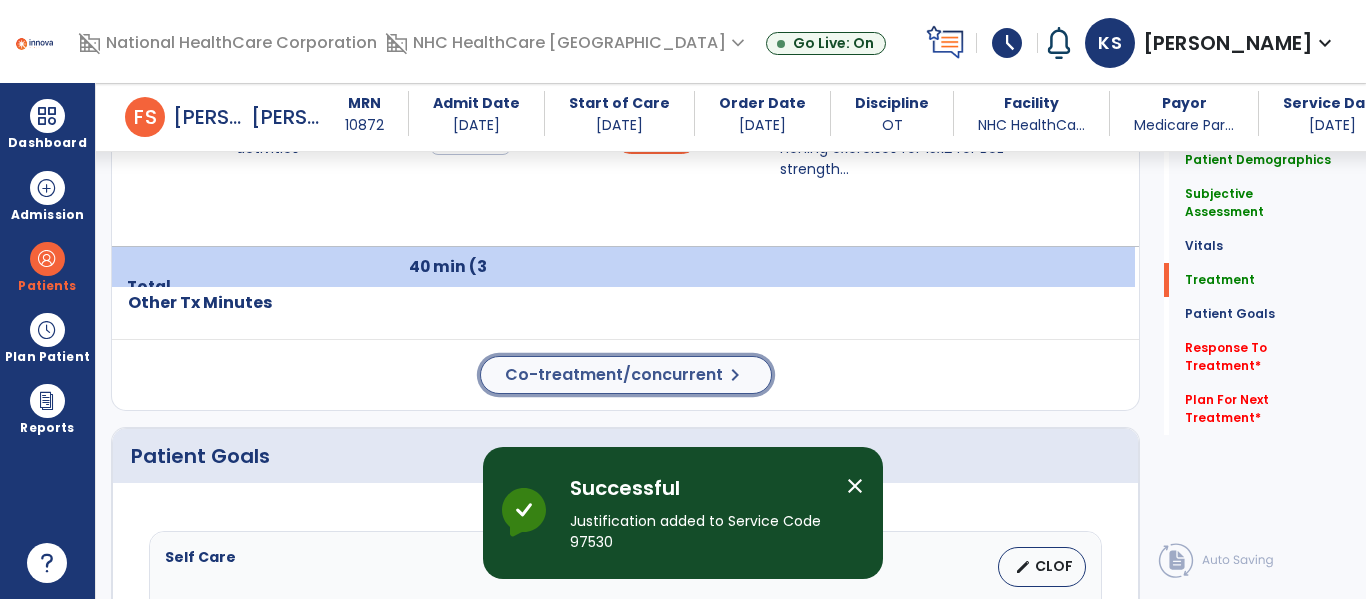click on "Co-treatment/concurrent" 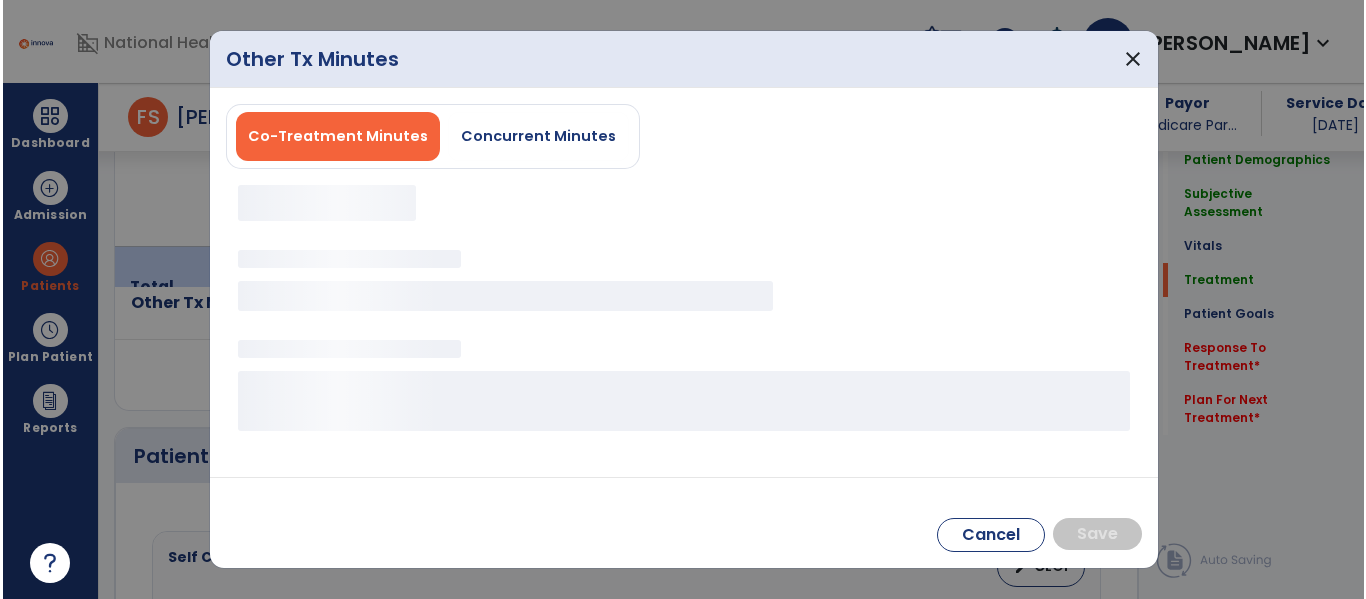 scroll, scrollTop: 1500, scrollLeft: 0, axis: vertical 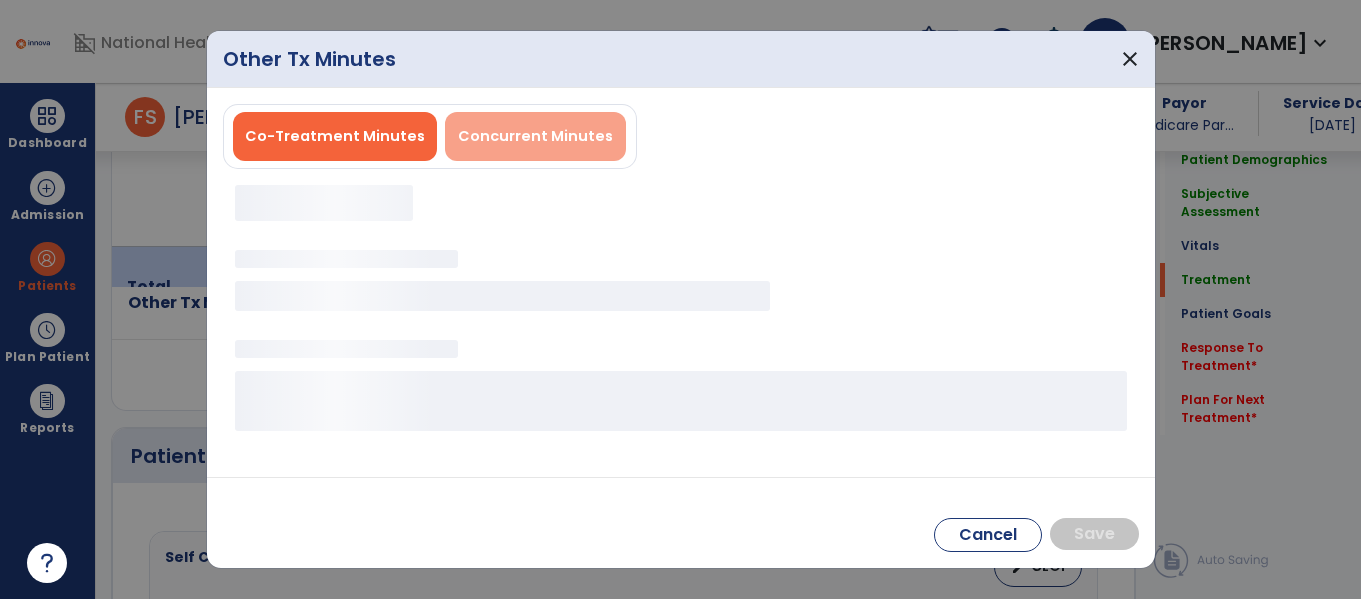 click on "Concurrent Minutes" at bounding box center (535, 136) 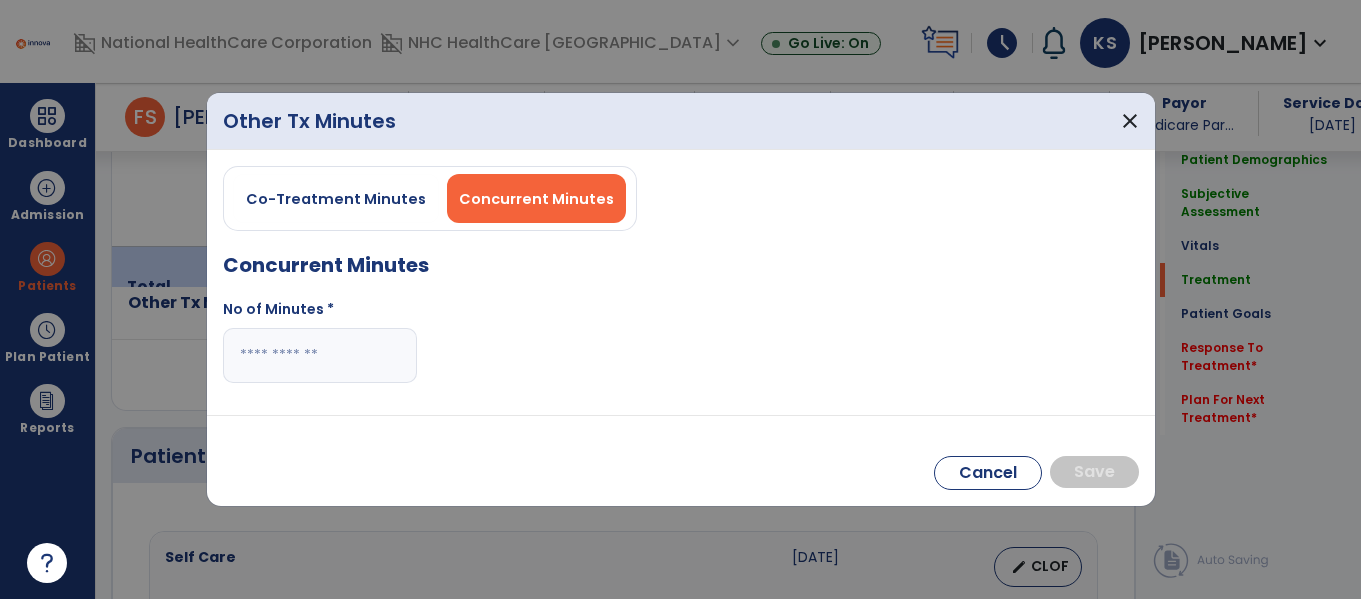 click at bounding box center (320, 355) 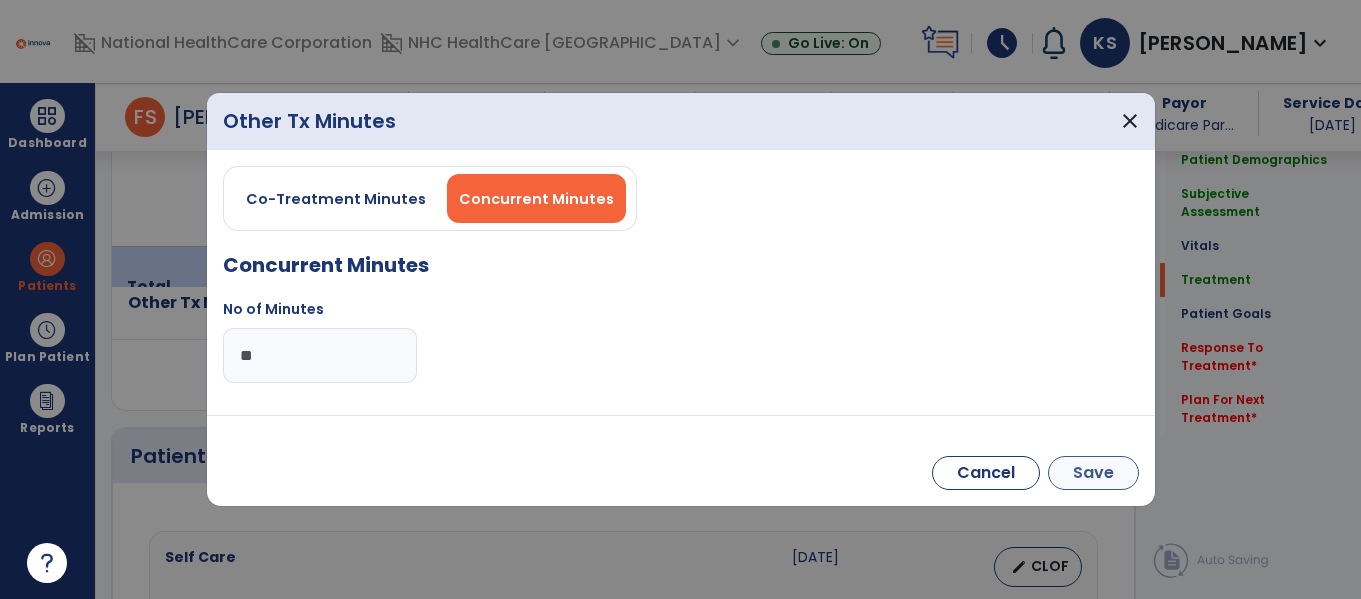 type on "**" 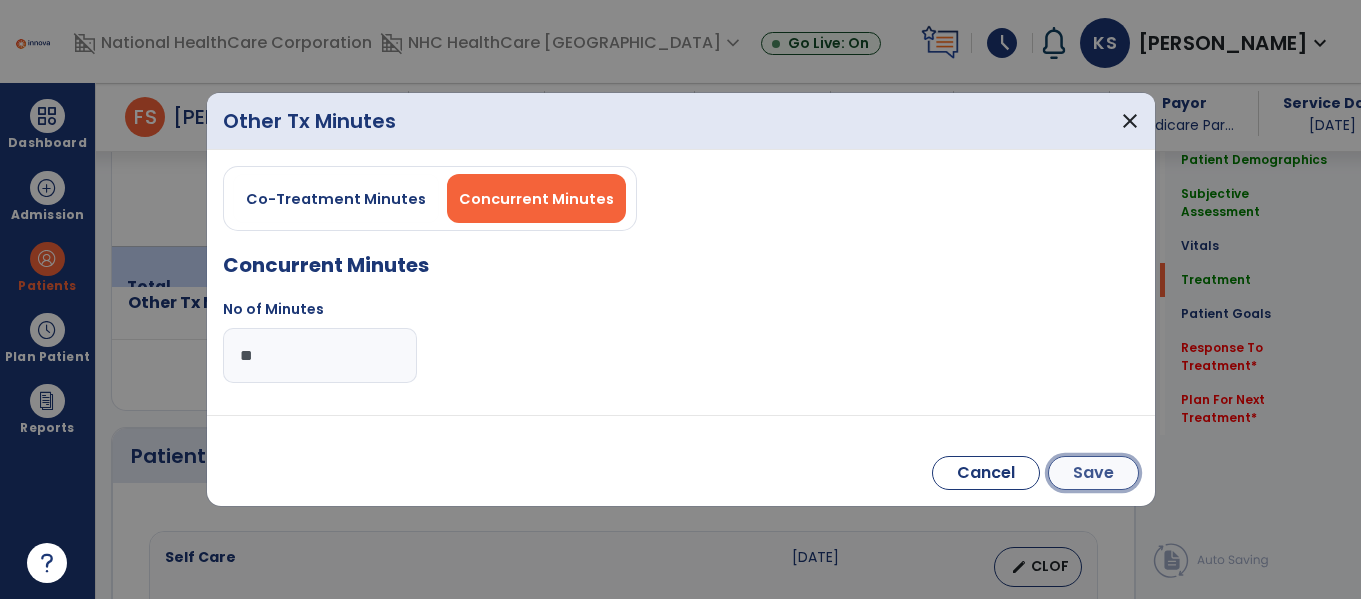 click on "Save" at bounding box center (1093, 473) 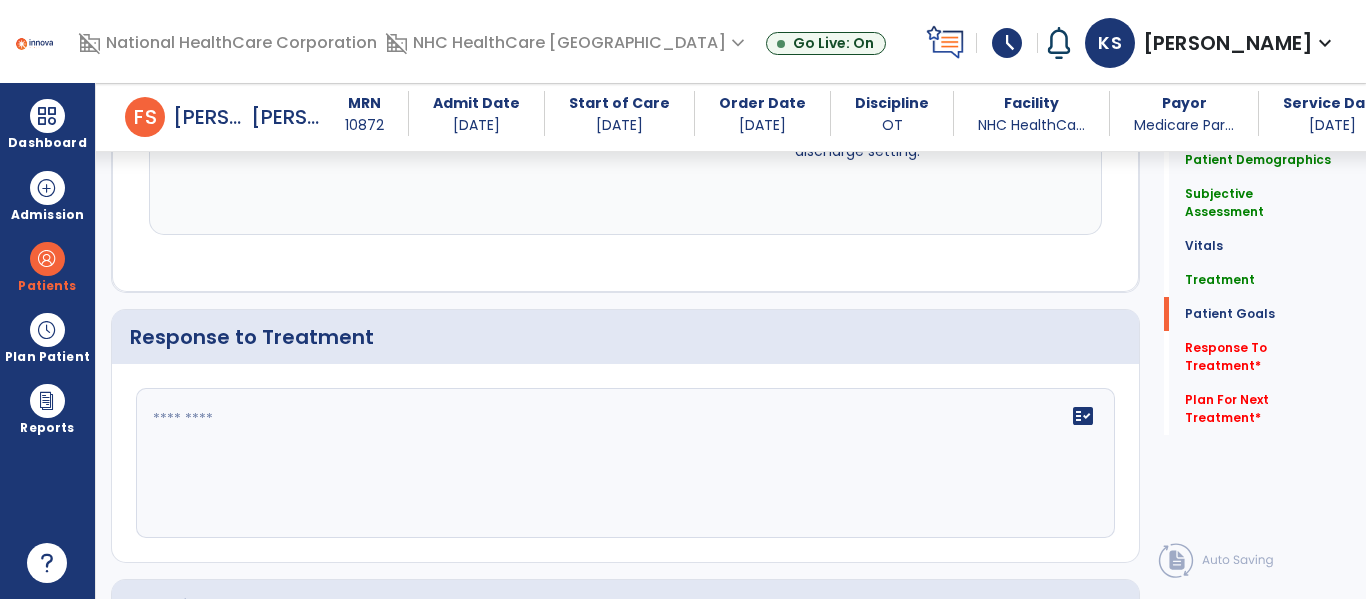 scroll, scrollTop: 3000, scrollLeft: 0, axis: vertical 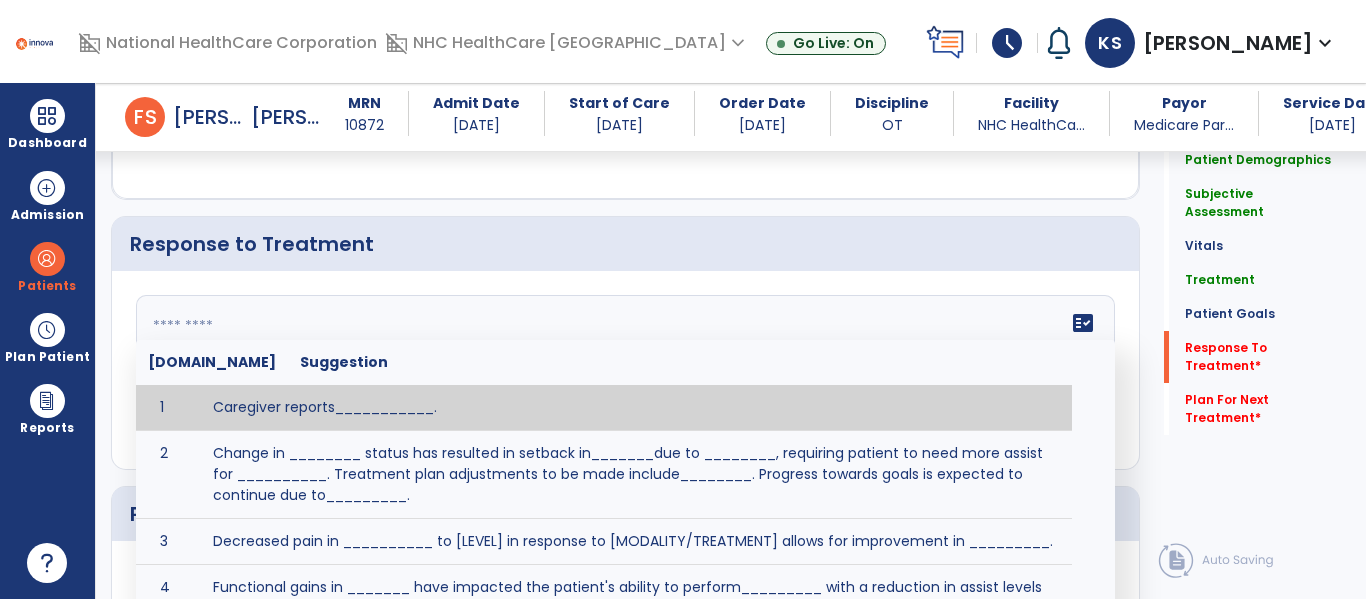 click on "fact_check  [DOMAIN_NAME] Suggestion 1 Caregiver reports___________. 2 Change in ________ status has resulted in setback in_______due to ________, requiring patient to need more assist for __________.   Treatment plan adjustments to be made include________.  Progress towards goals is expected to continue due to_________. 3 Decreased pain in __________ to [LEVEL] in response to [MODALITY/TREATMENT] allows for improvement in _________. 4 Functional gains in _______ have impacted the patient's ability to perform_________ with a reduction in assist levels to_________. 5 Functional progress this week has been significant due to__________. 6 Gains in ________ have improved the patient's ability to perform ______with decreased levels of assist to___________. 7 Improvement in ________allows patient to tolerate higher levels of challenges in_________. 8 Pain in [AREA] has decreased to [LEVEL] in response to [TREATMENT/MODALITY], allowing fore ease in completing__________. 9 10 11 12 13 14 15 16 17 18 19 20 21" 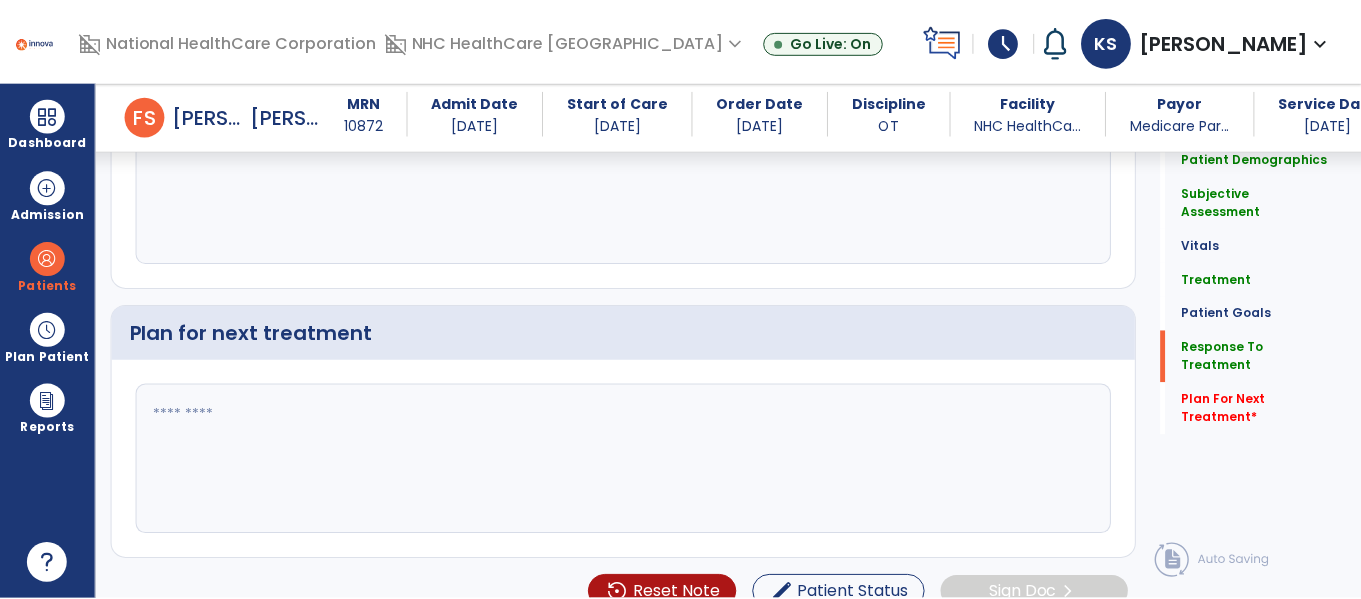 scroll, scrollTop: 3208, scrollLeft: 0, axis: vertical 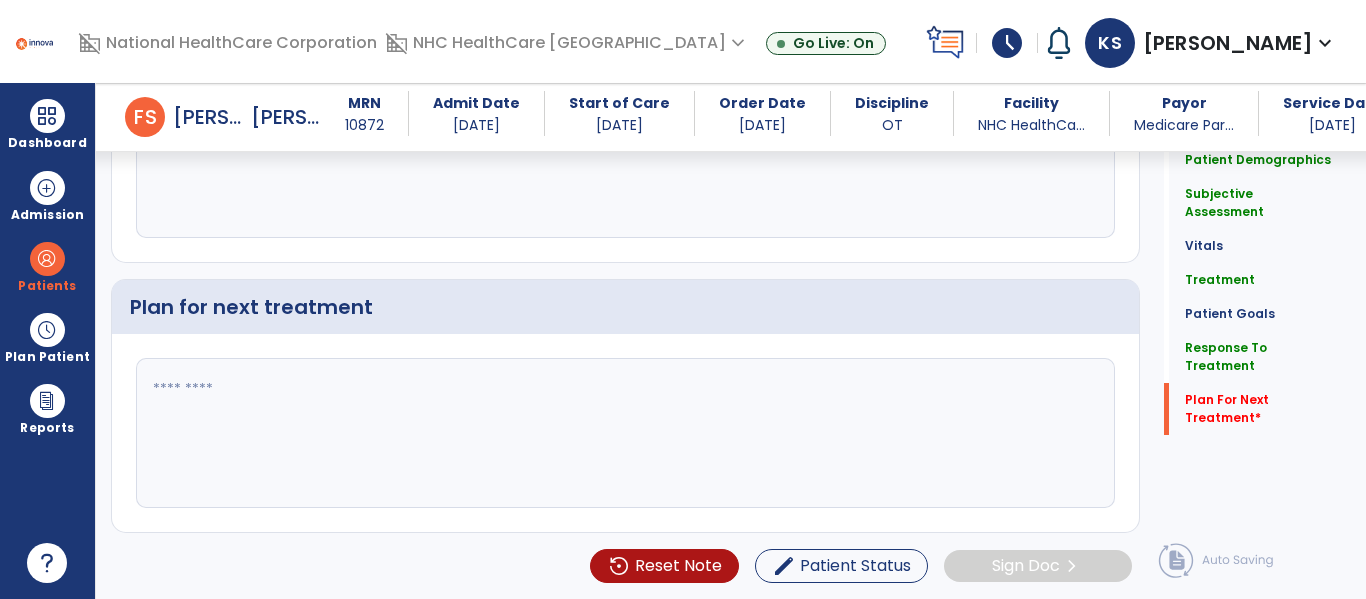 type on "**********" 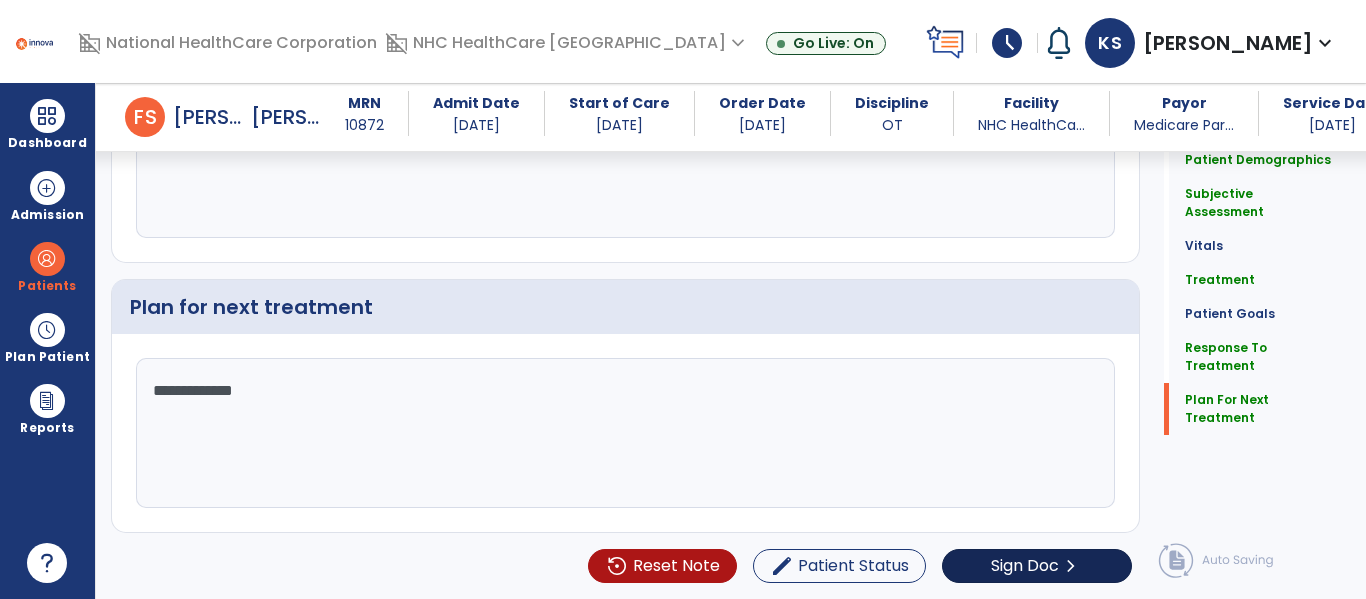 type on "**********" 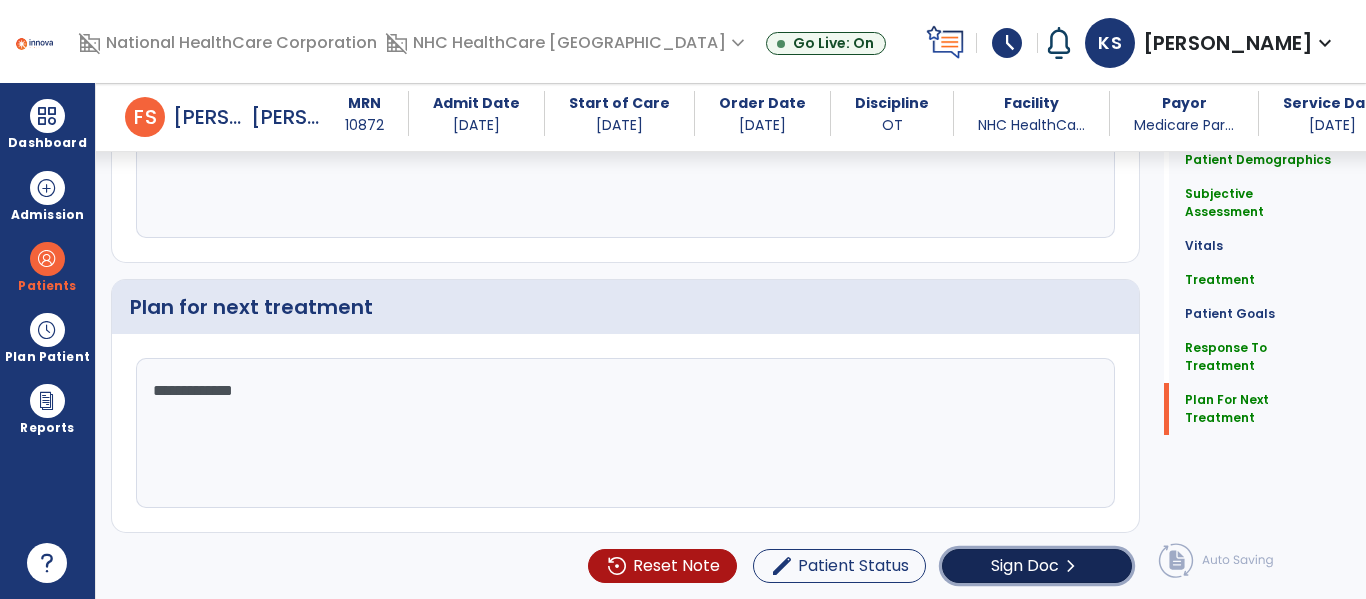 click on "Sign Doc" 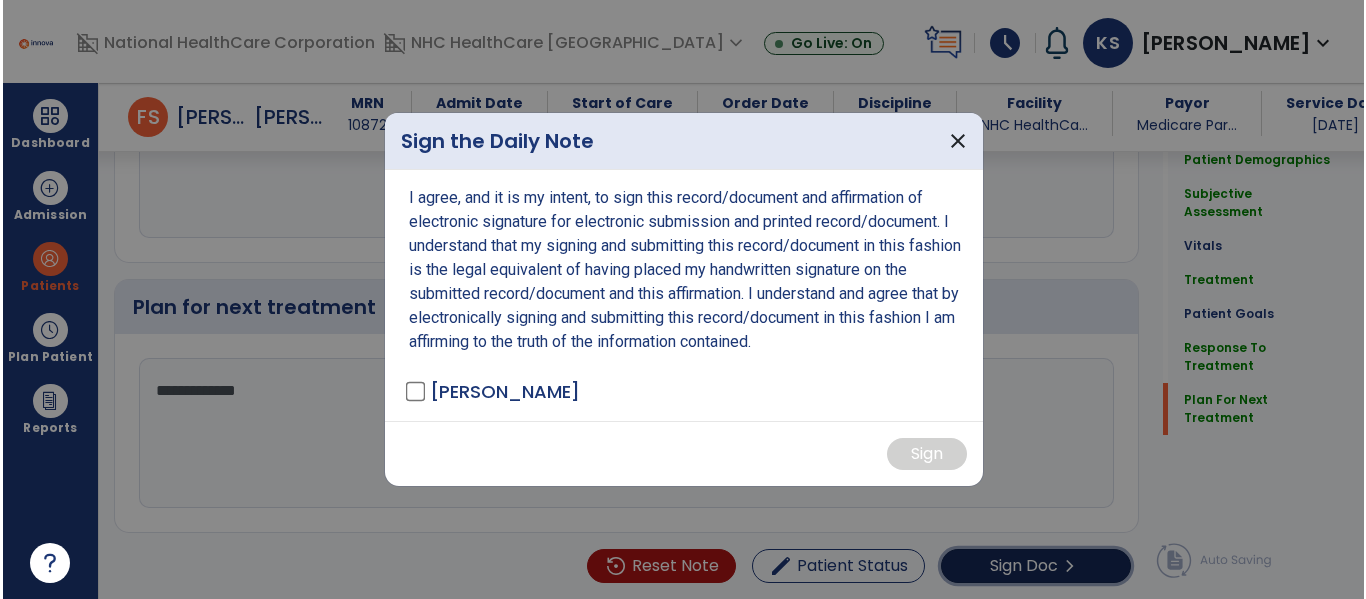 scroll, scrollTop: 3218, scrollLeft: 0, axis: vertical 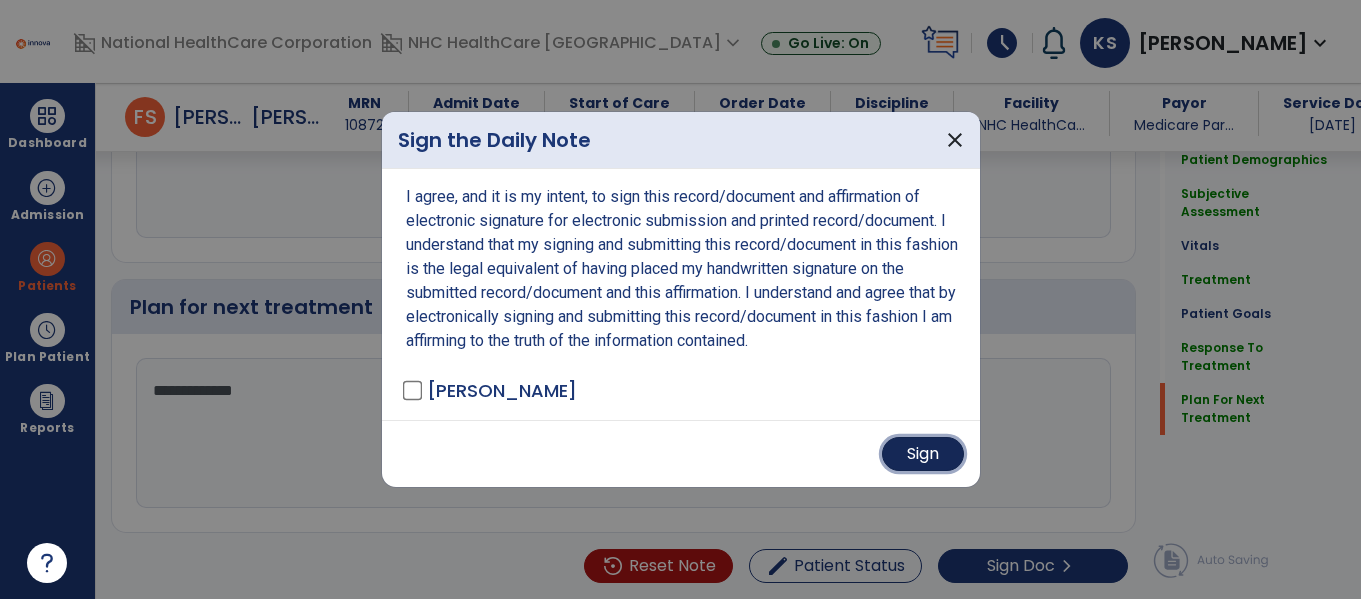 click on "Sign" at bounding box center (923, 454) 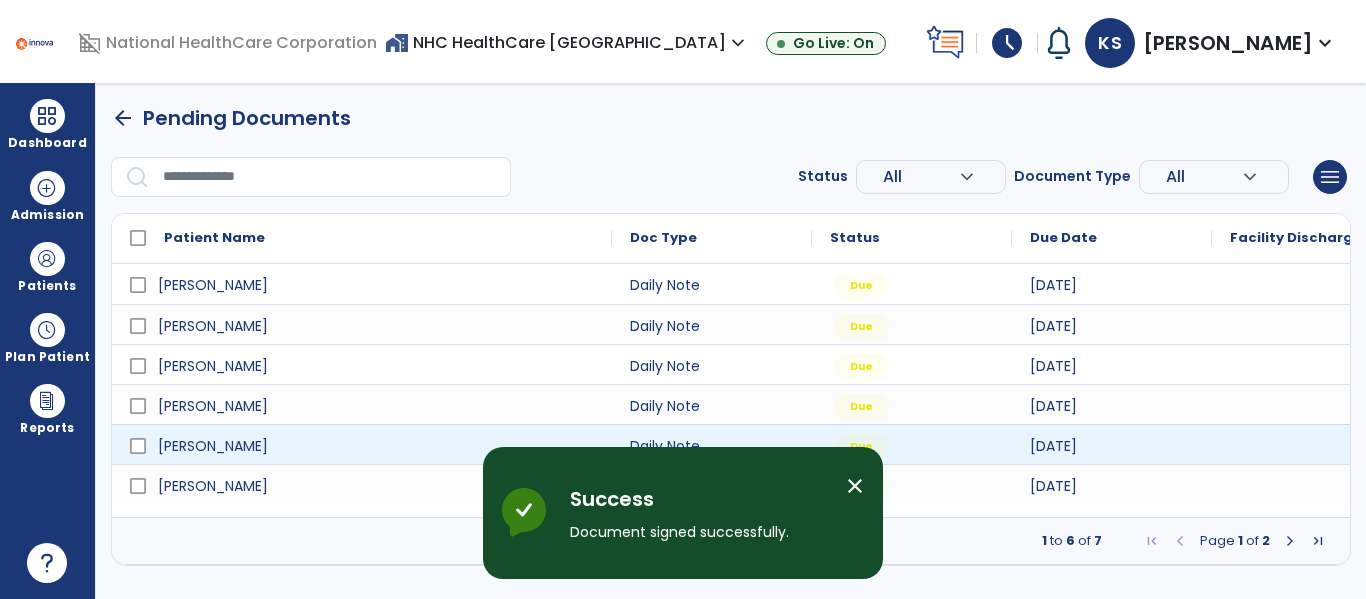 scroll, scrollTop: 0, scrollLeft: 0, axis: both 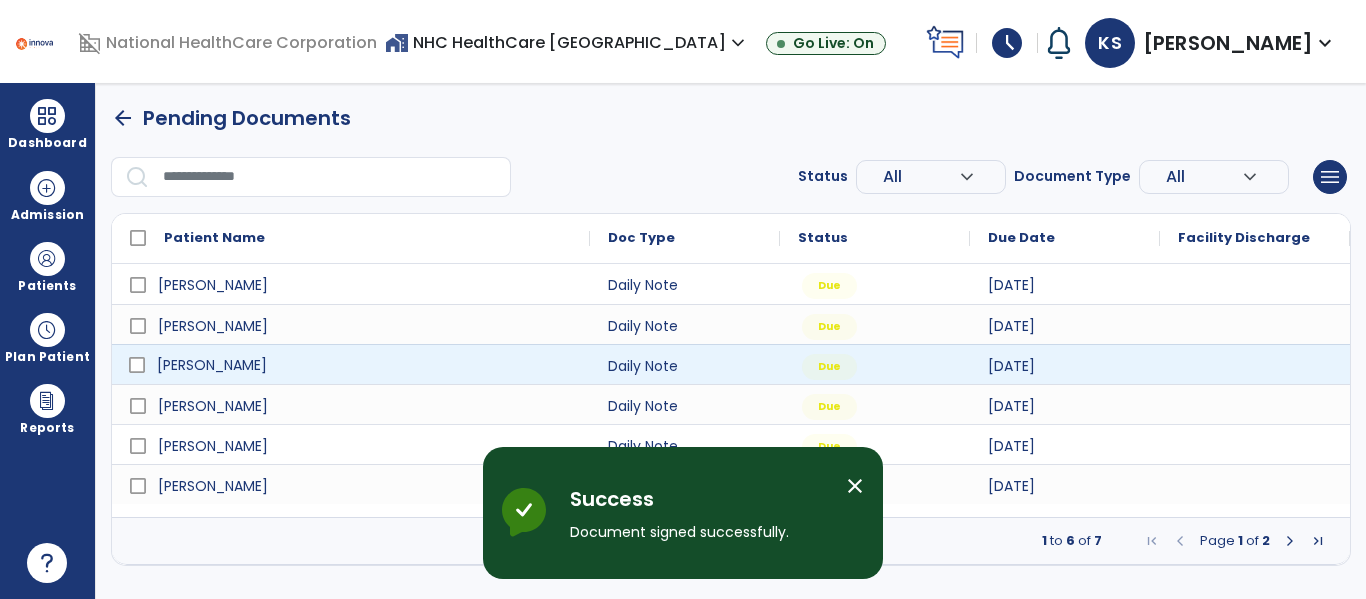 click on "[PERSON_NAME]" at bounding box center (212, 365) 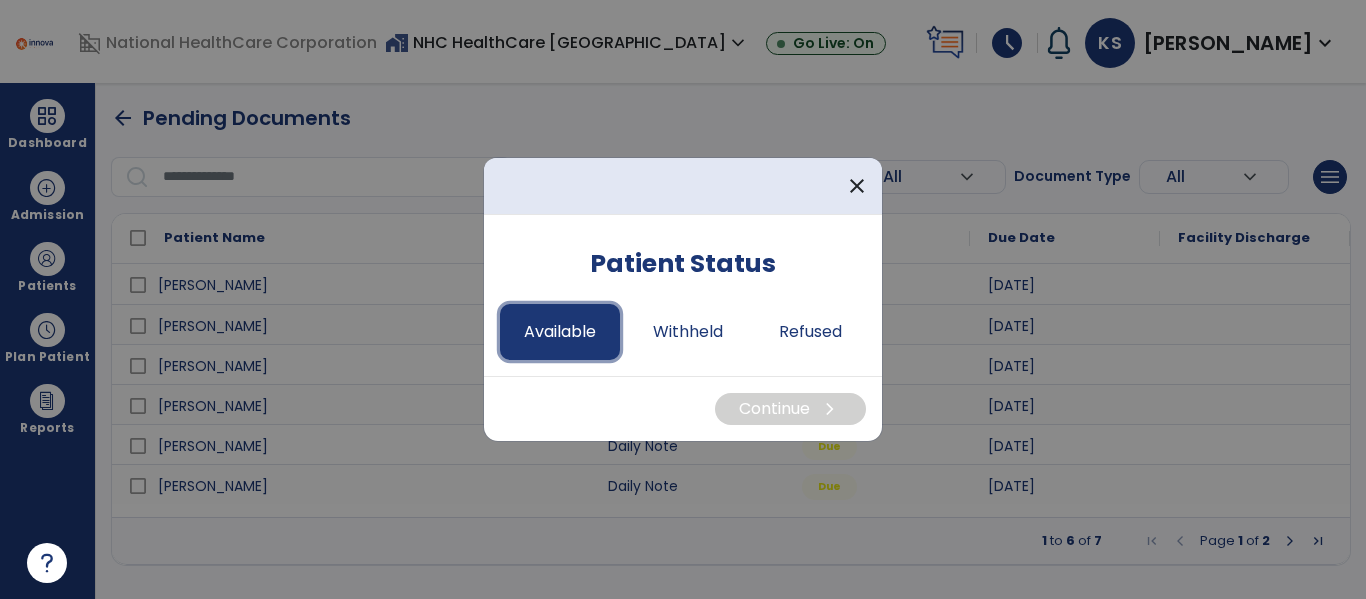click on "Available" at bounding box center [560, 332] 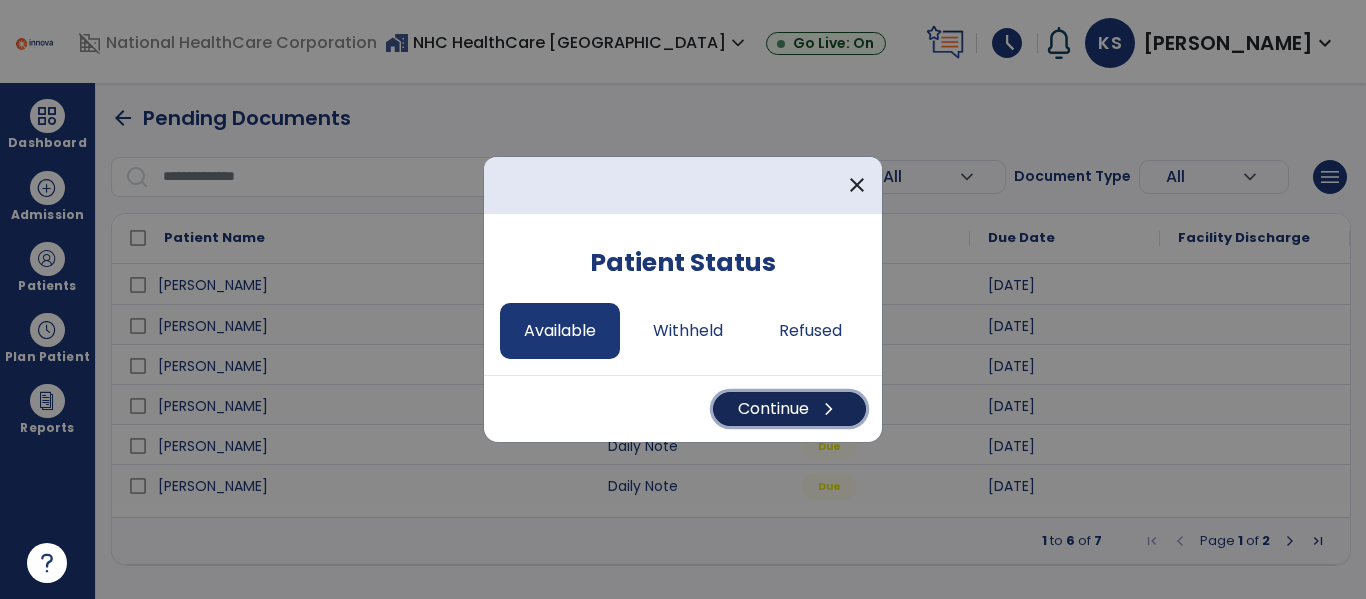 click on "chevron_right" at bounding box center [829, 409] 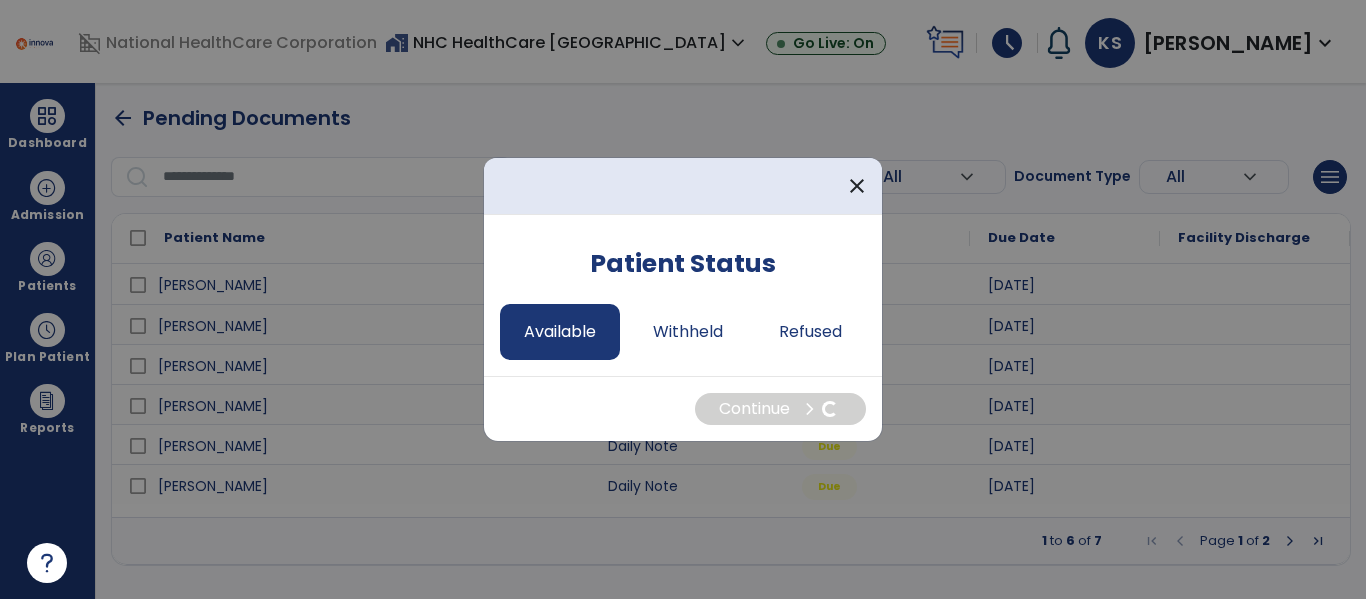 select on "*" 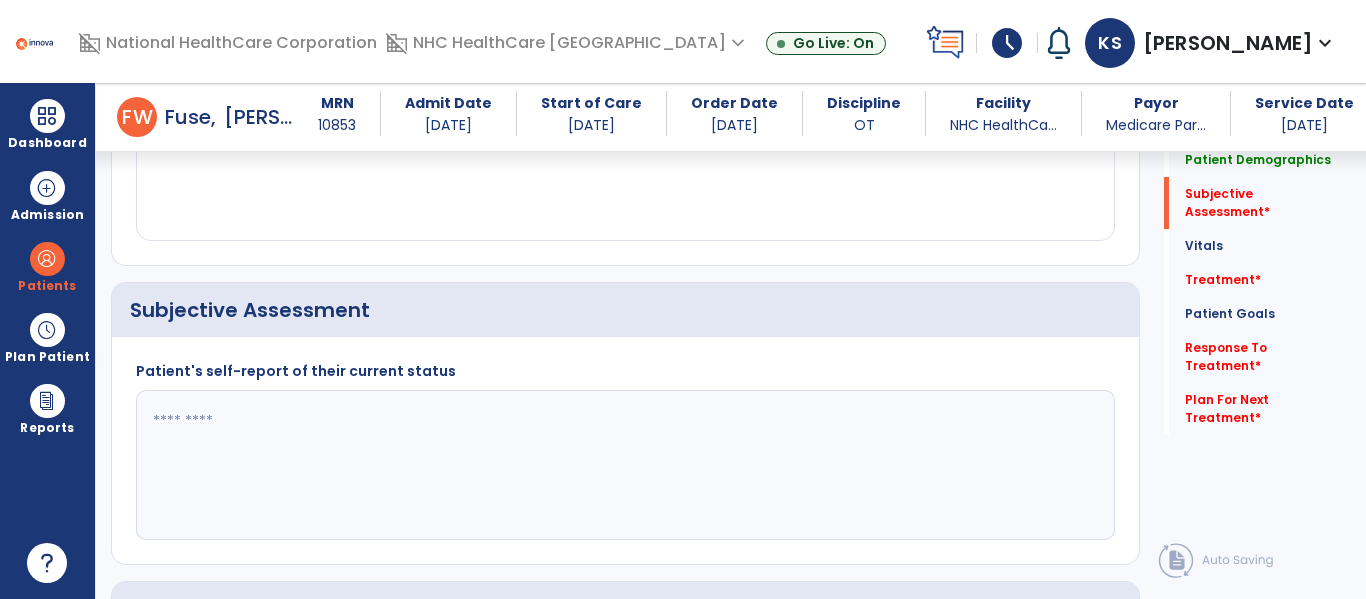 scroll, scrollTop: 400, scrollLeft: 0, axis: vertical 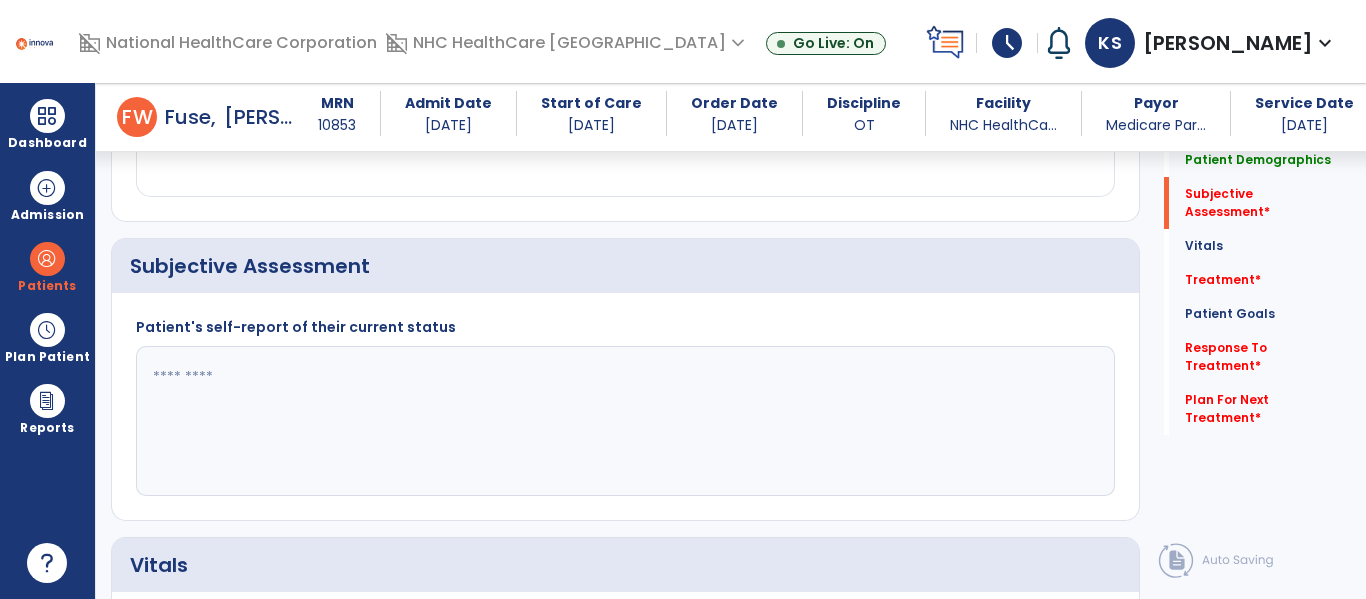 click 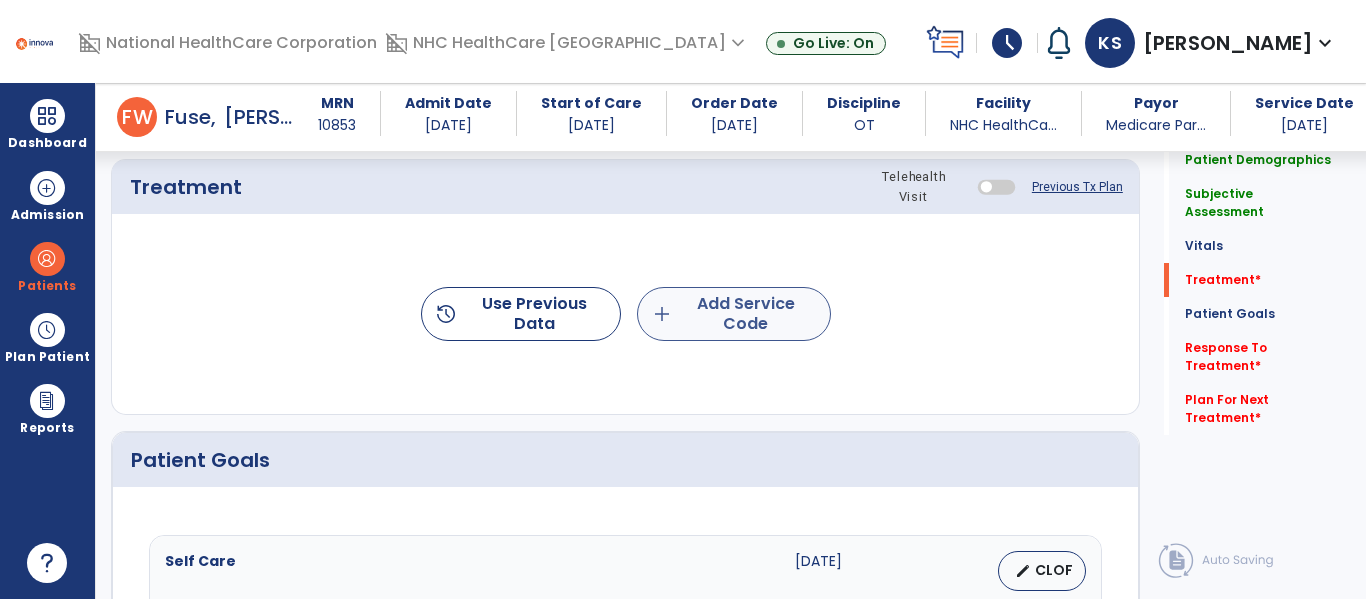 type on "**********" 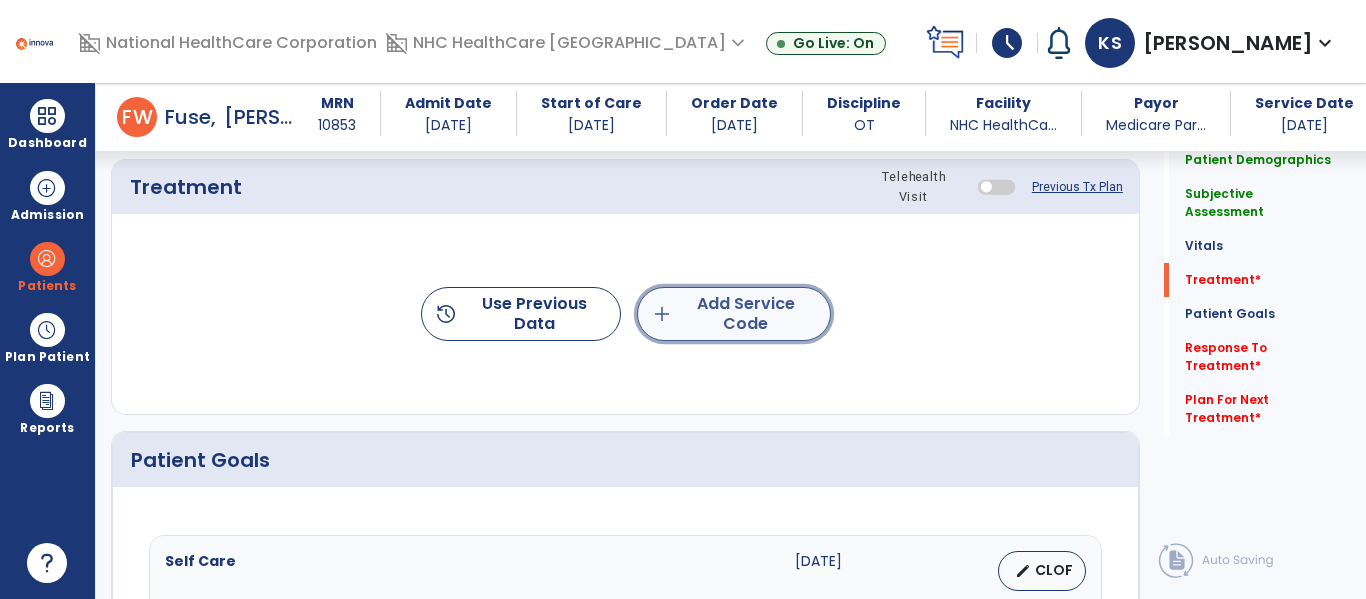 click on "add  Add Service Code" 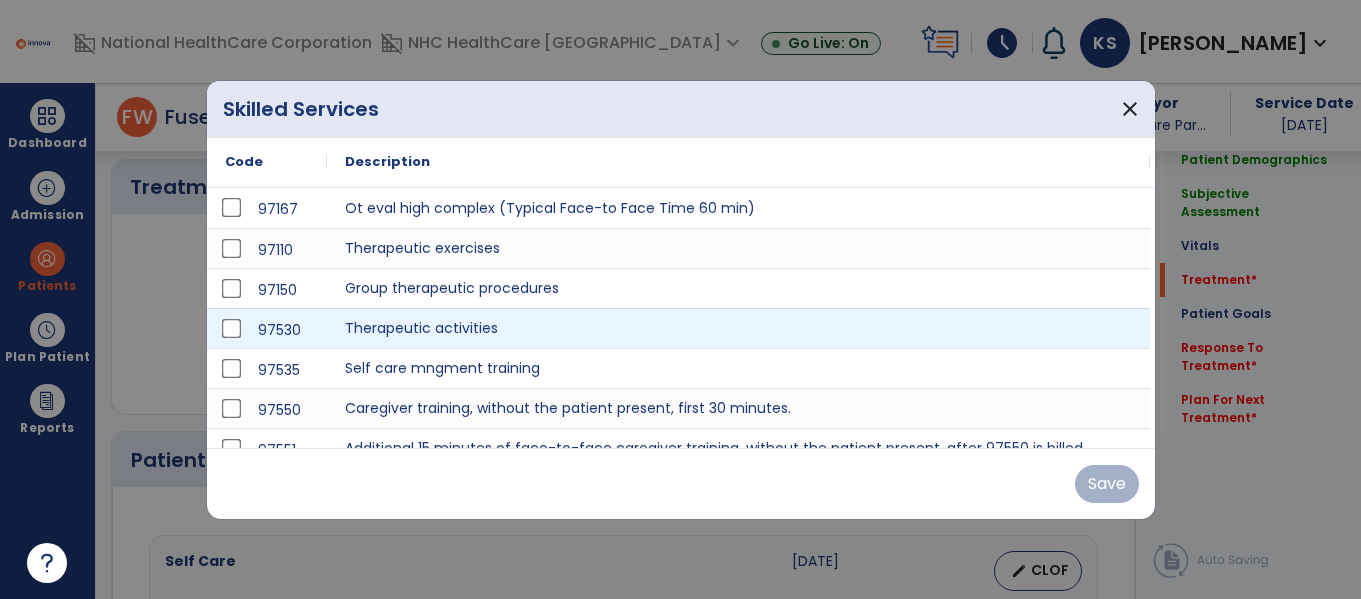 scroll, scrollTop: 1200, scrollLeft: 0, axis: vertical 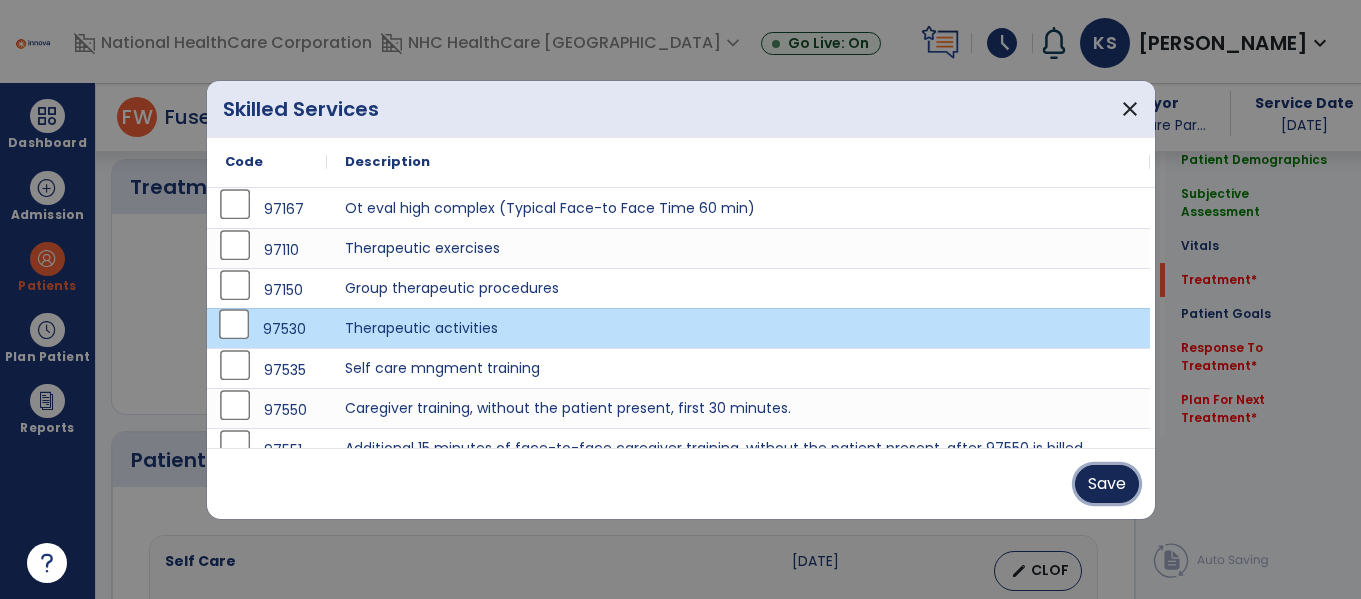 click on "Save" at bounding box center (1107, 484) 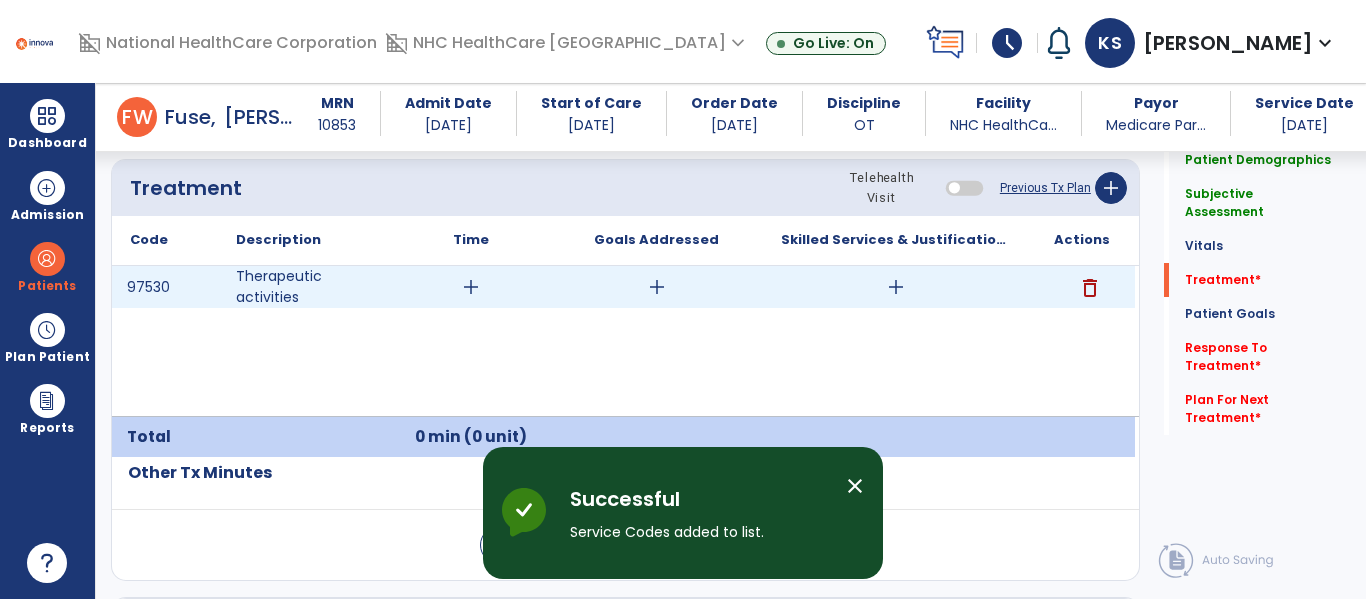 click on "add" at bounding box center (471, 287) 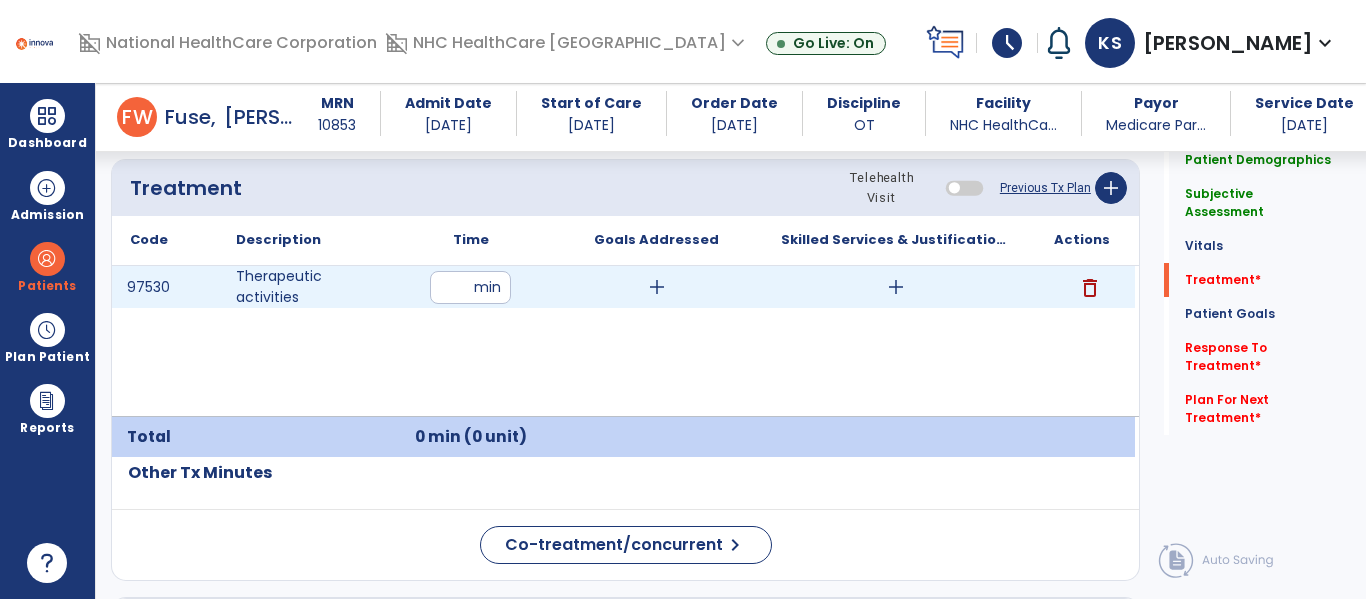 type on "**" 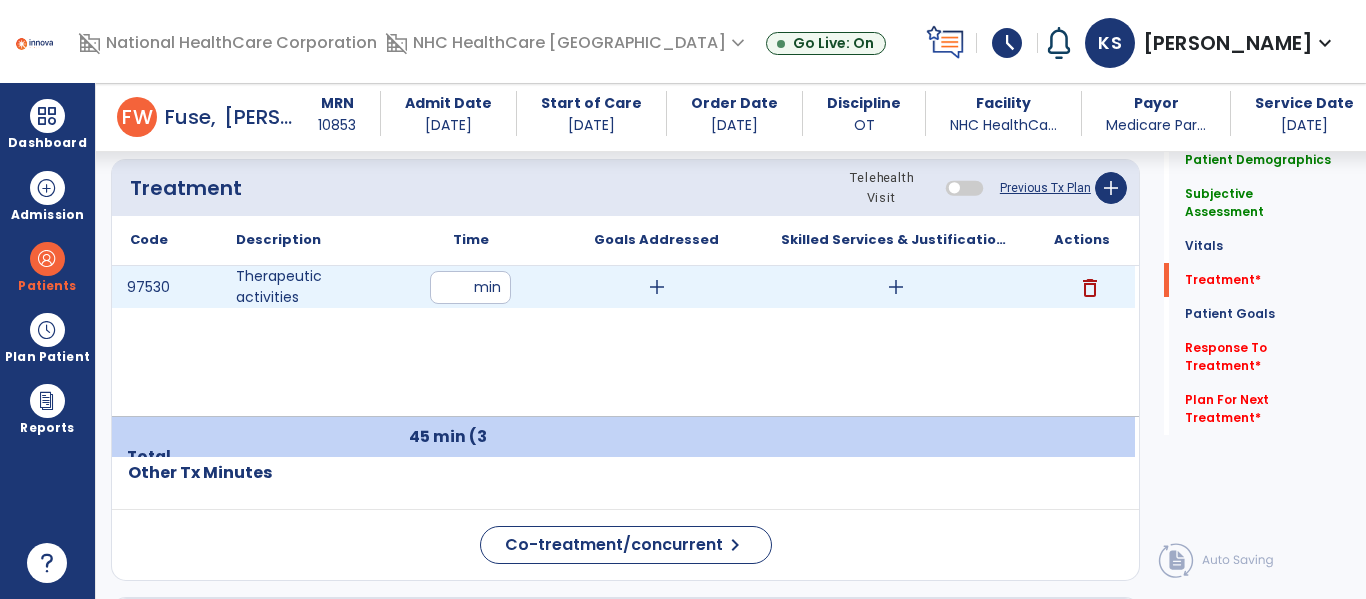 click on "add" at bounding box center (657, 287) 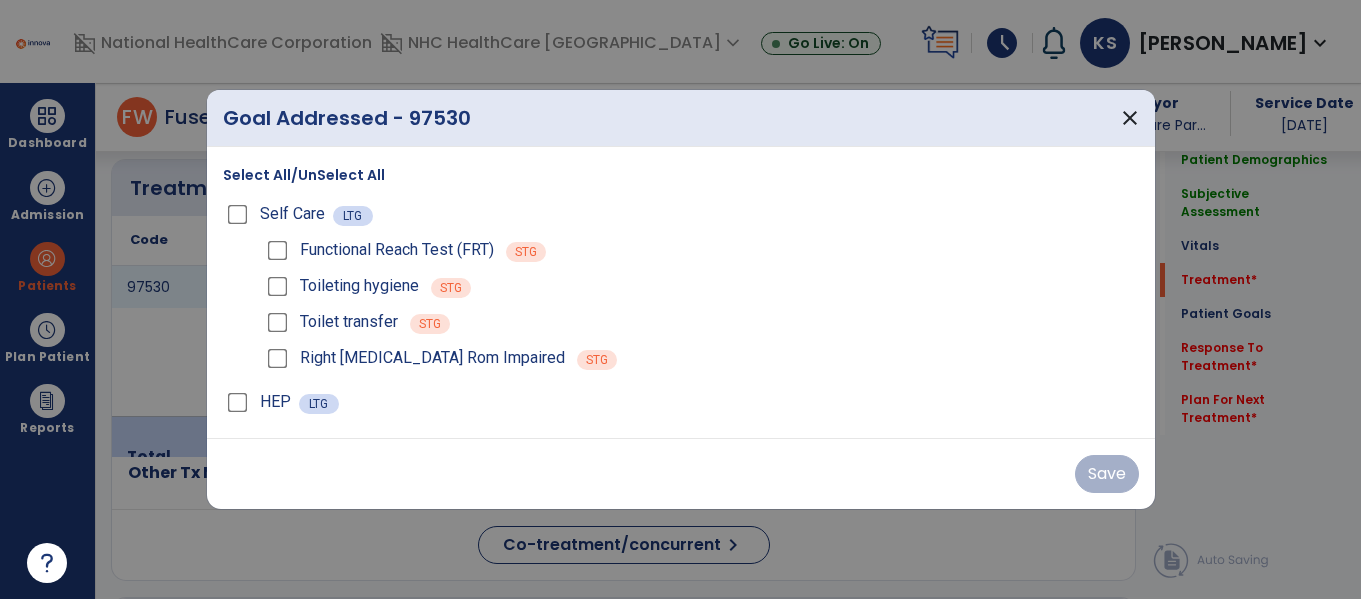 scroll, scrollTop: 1200, scrollLeft: 0, axis: vertical 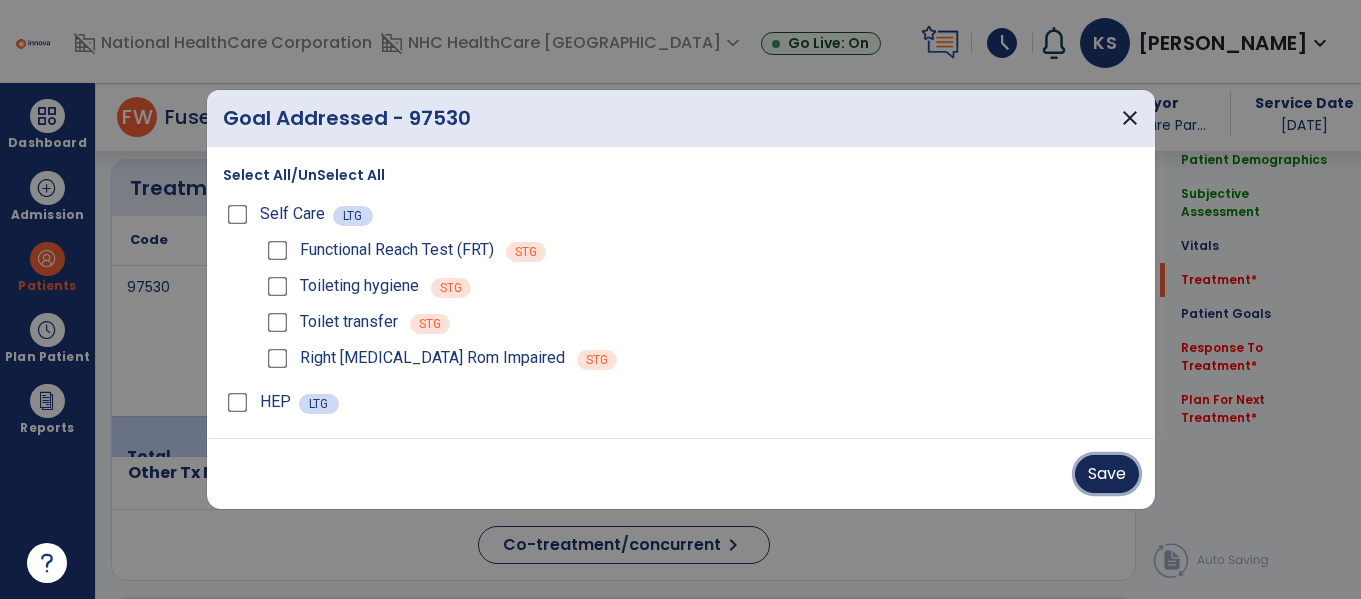 click on "Save" at bounding box center (1107, 474) 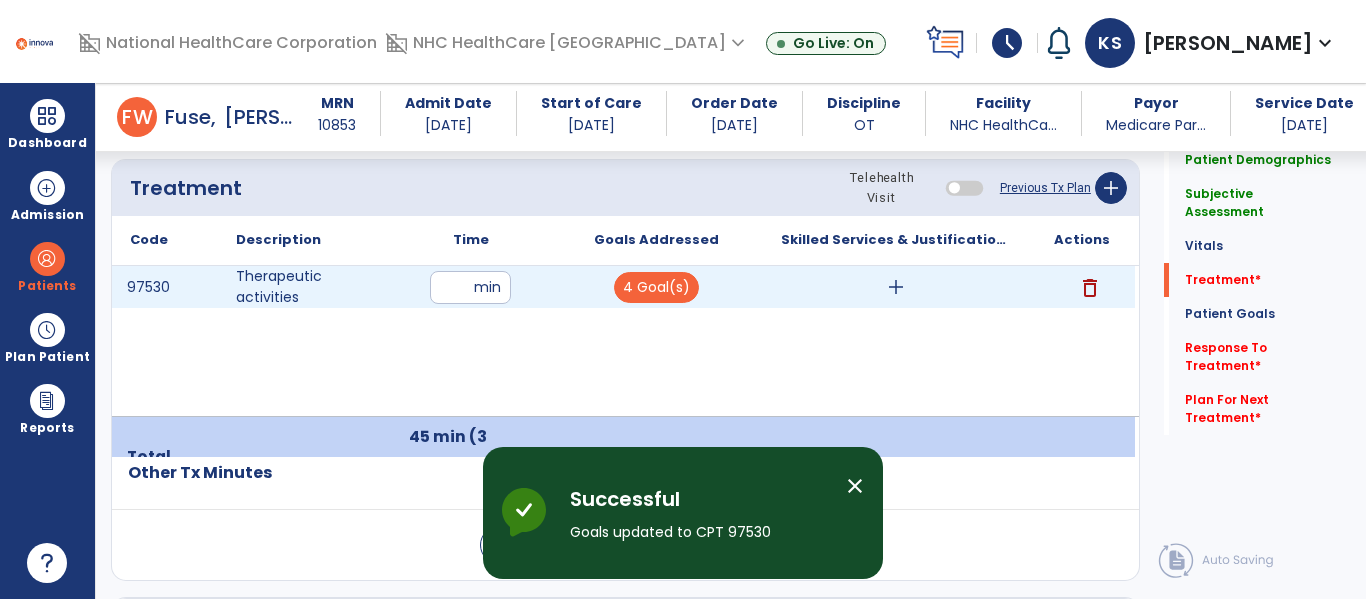 click on "add" at bounding box center [896, 287] 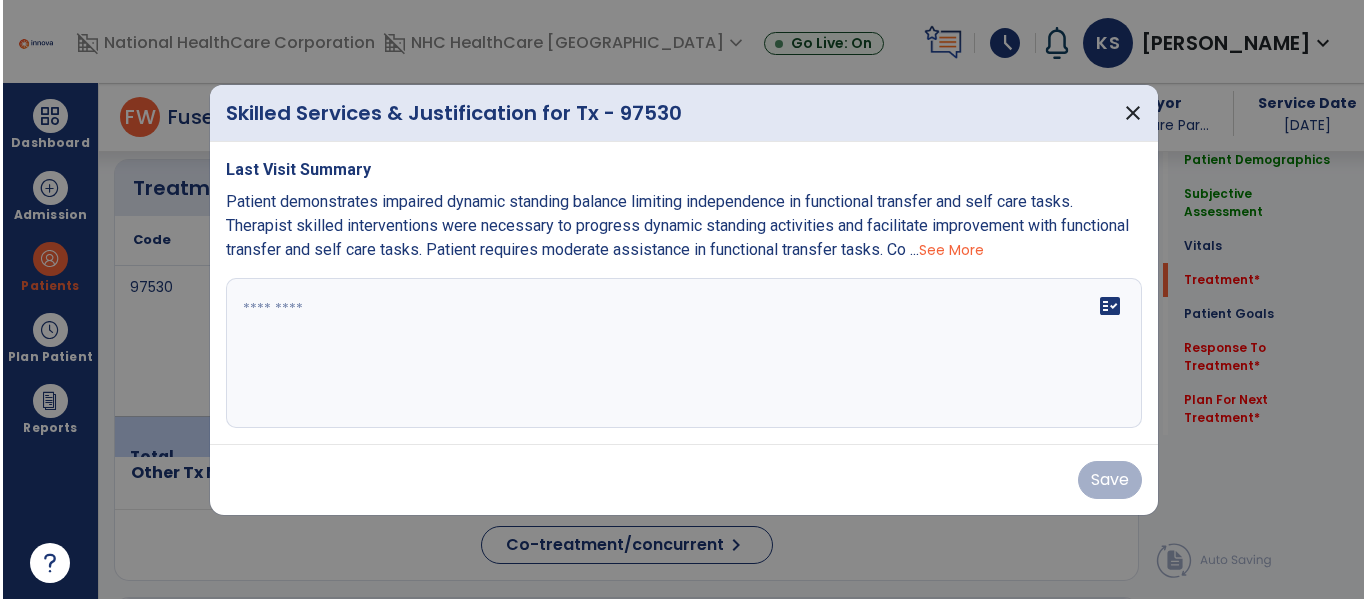 scroll, scrollTop: 1200, scrollLeft: 0, axis: vertical 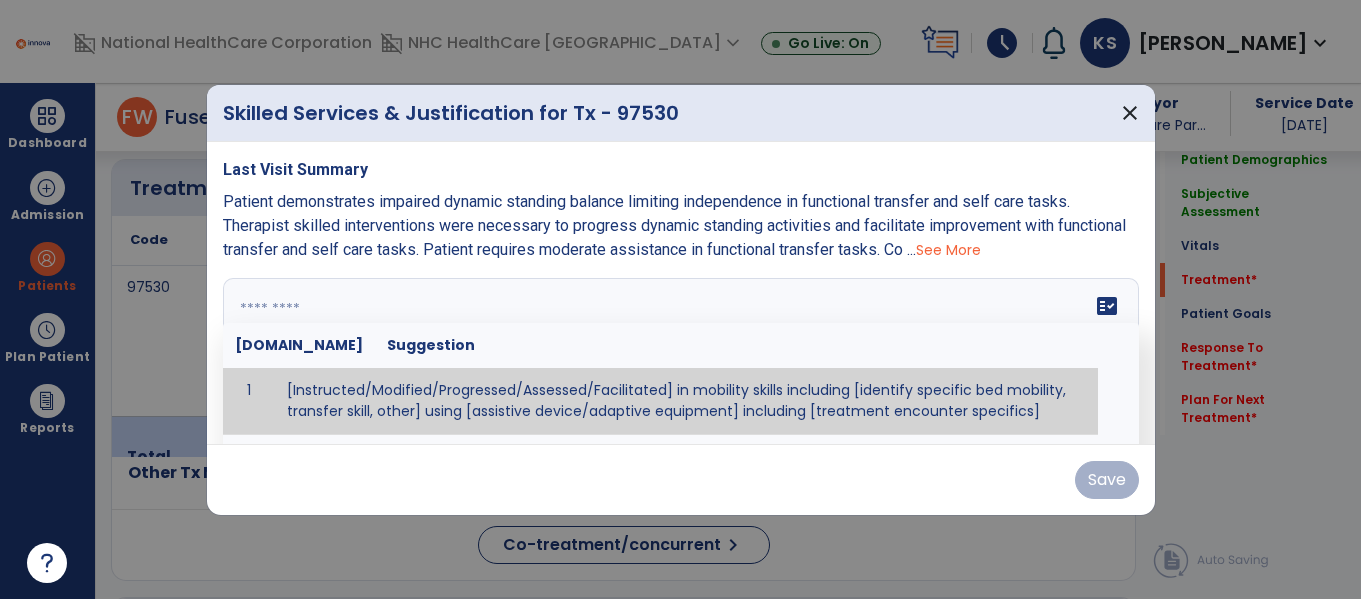 click at bounding box center (678, 353) 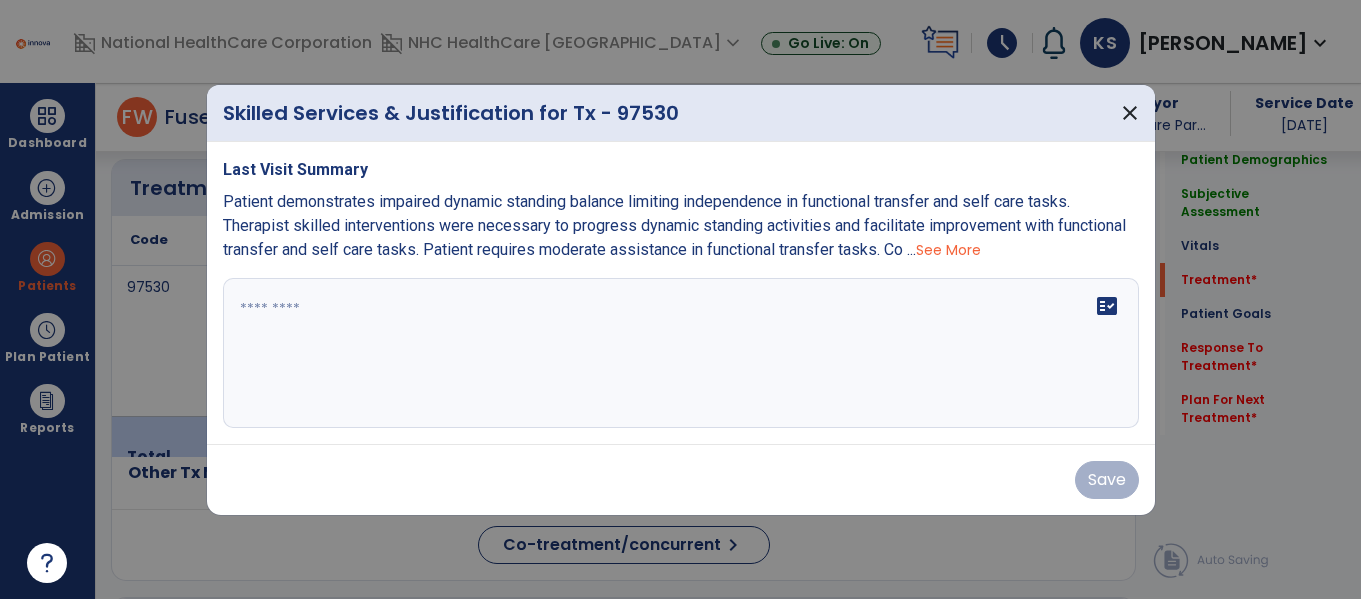click on "See More" at bounding box center [948, 250] 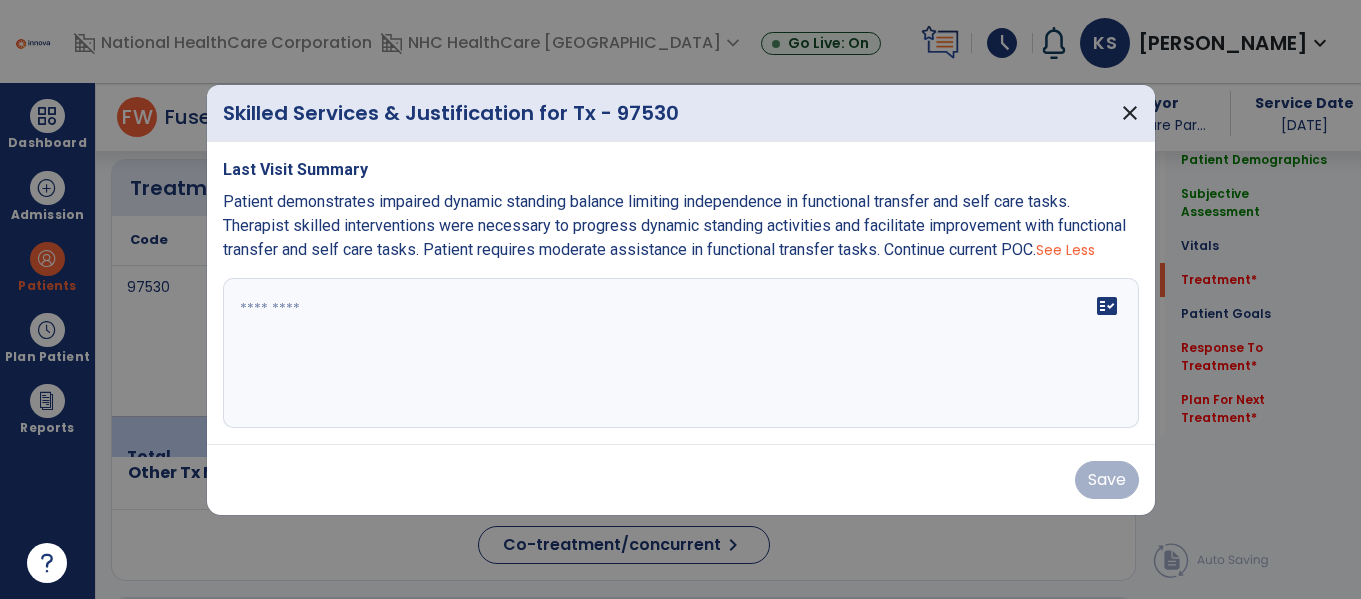 click at bounding box center [681, 353] 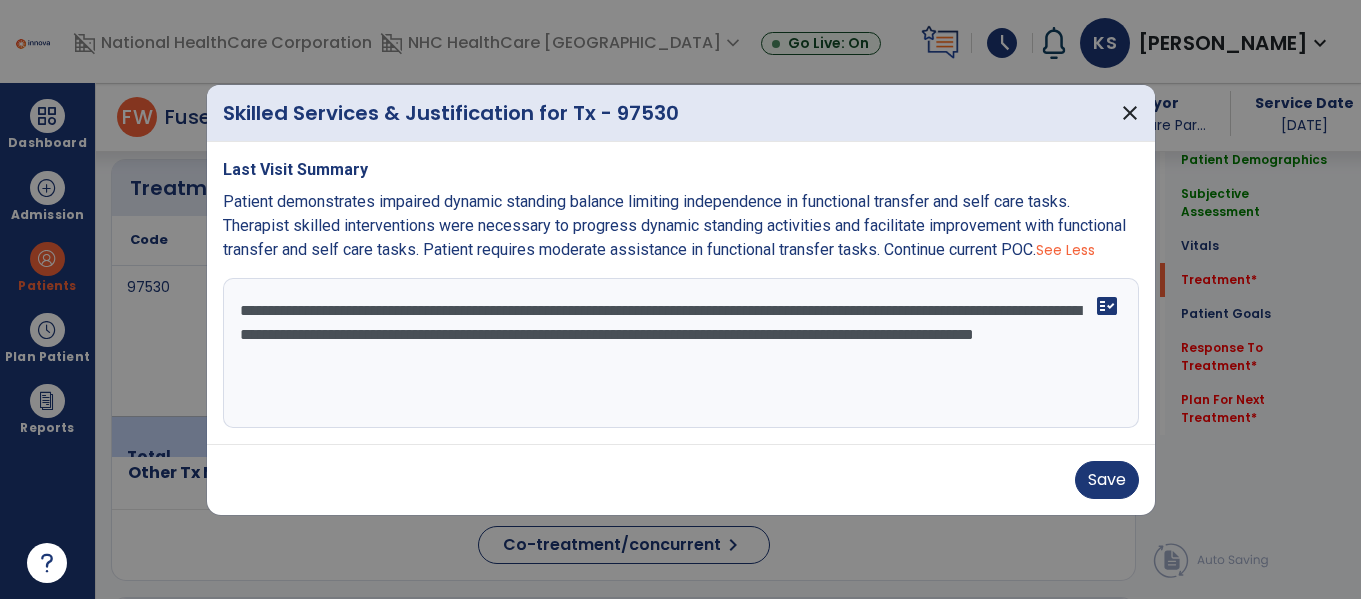 click on "**********" at bounding box center (681, 353) 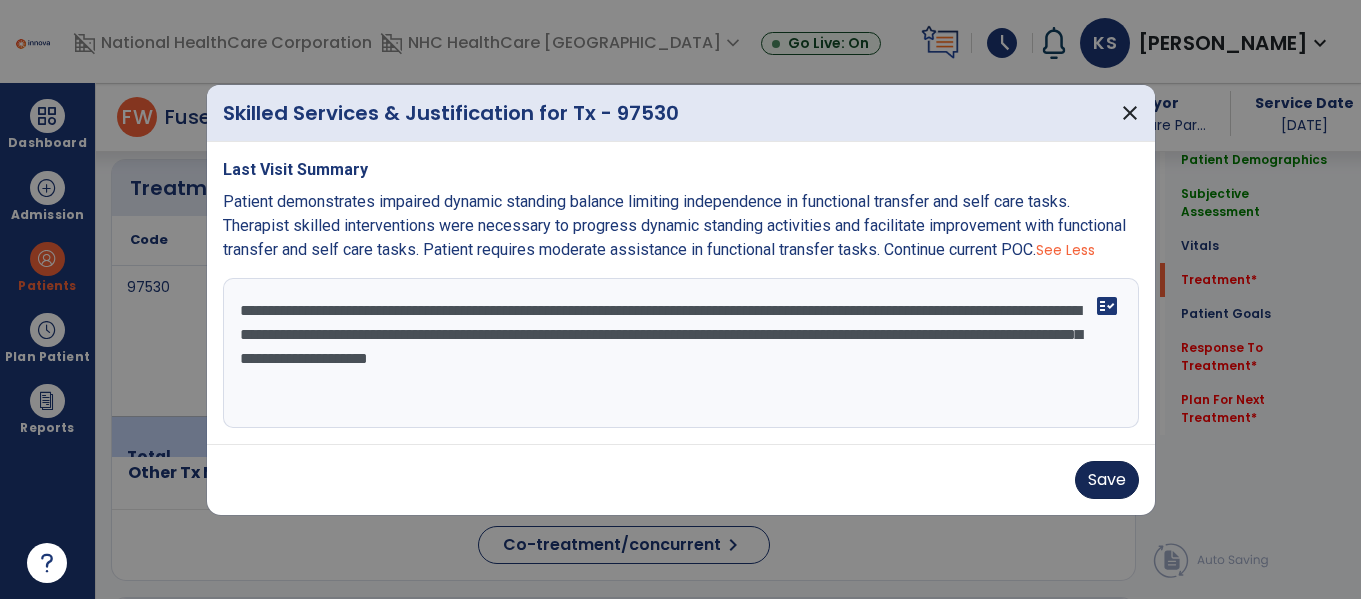type on "**********" 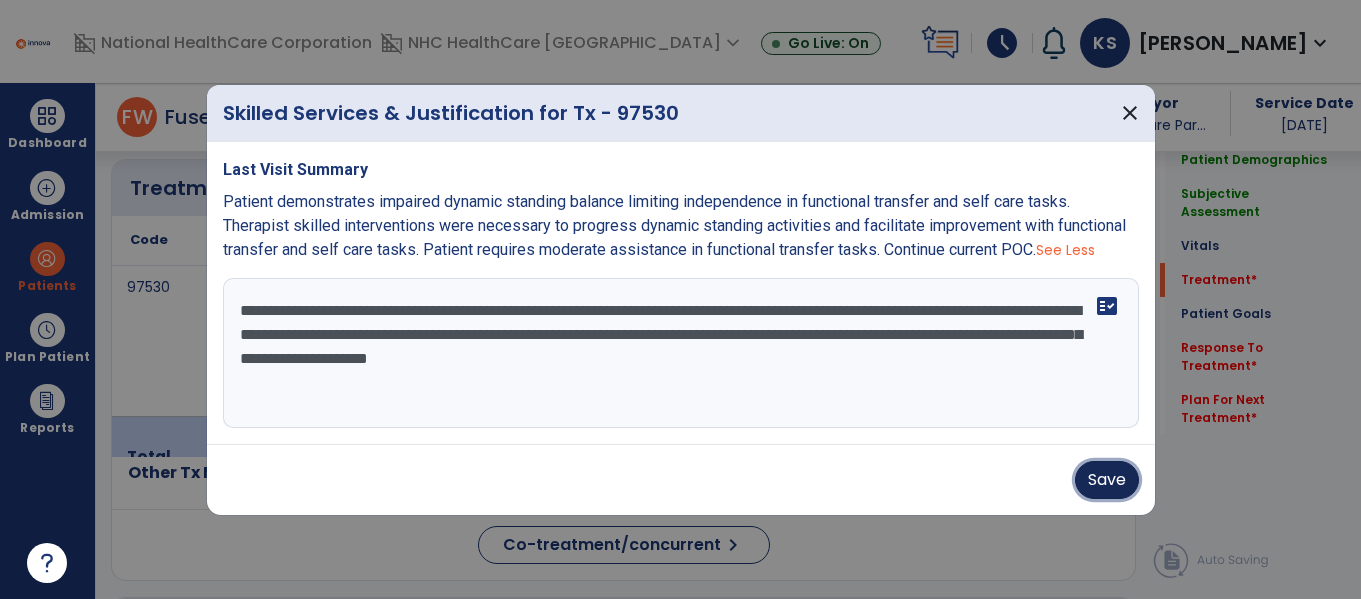 click on "Save" at bounding box center [1107, 480] 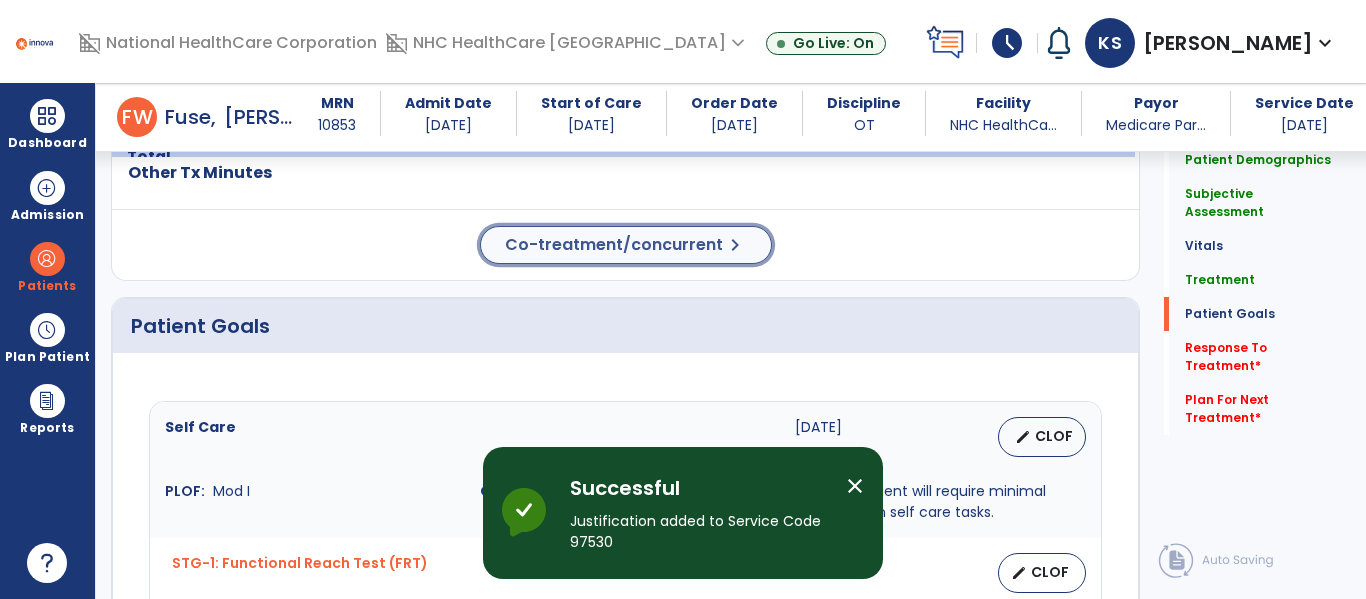 click on "Co-treatment/concurrent" 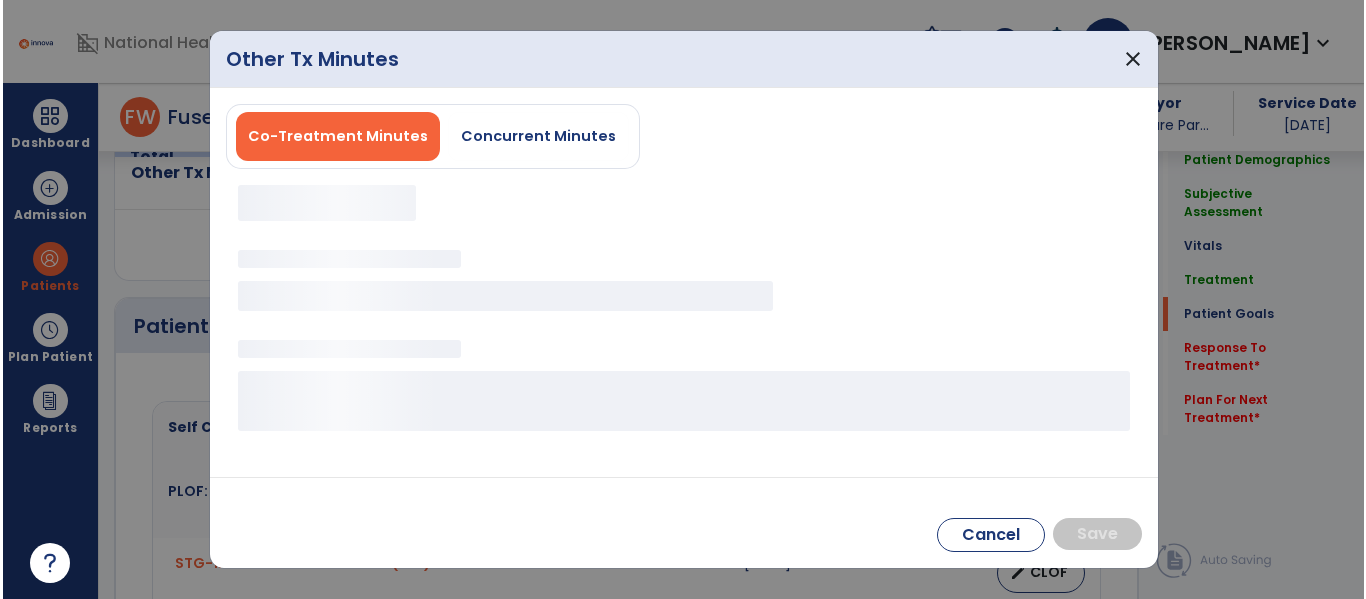 scroll, scrollTop: 1500, scrollLeft: 0, axis: vertical 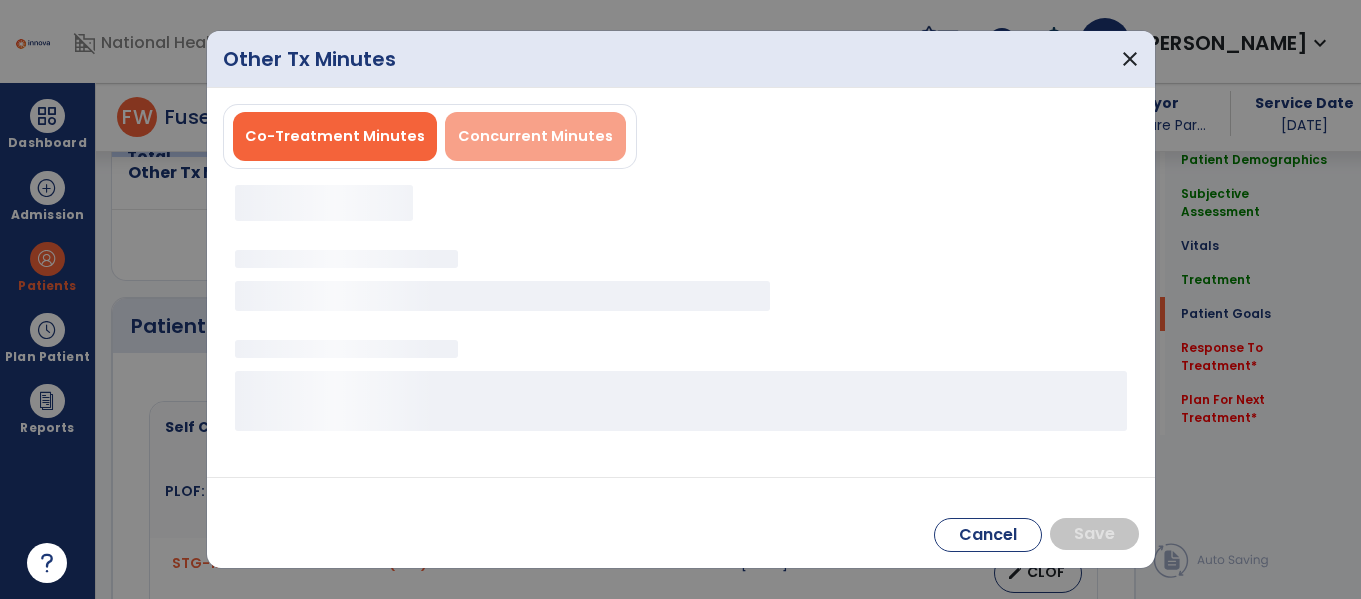 click on "Concurrent Minutes" at bounding box center (535, 136) 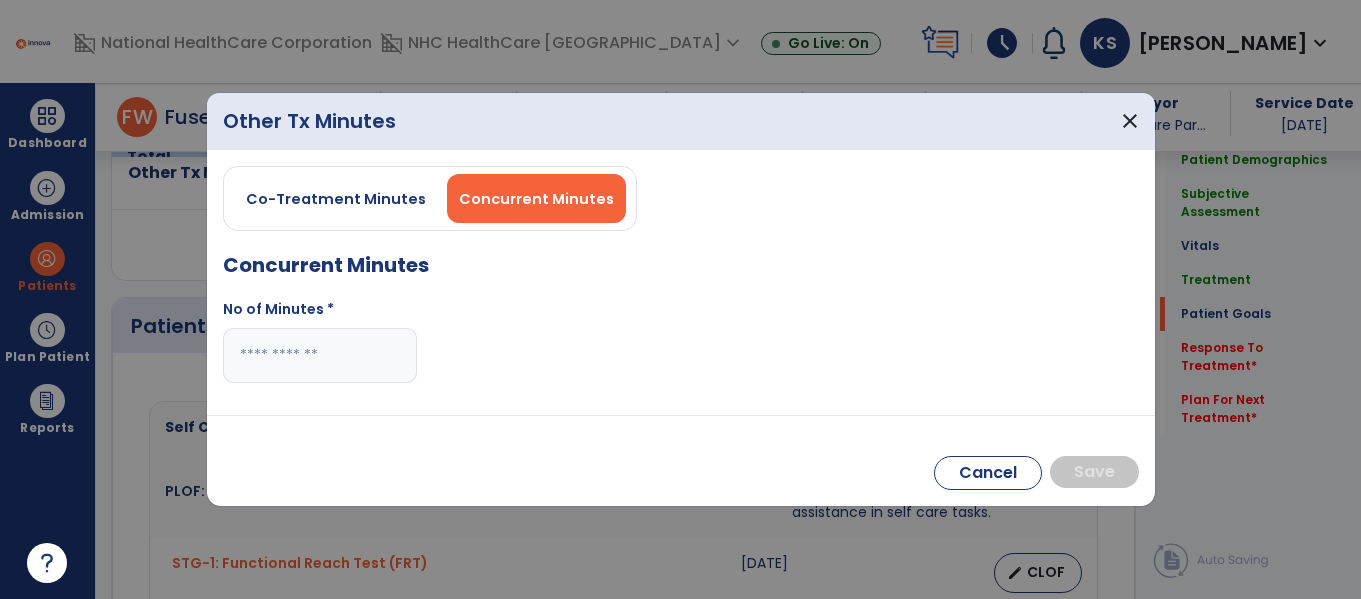 click at bounding box center (320, 355) 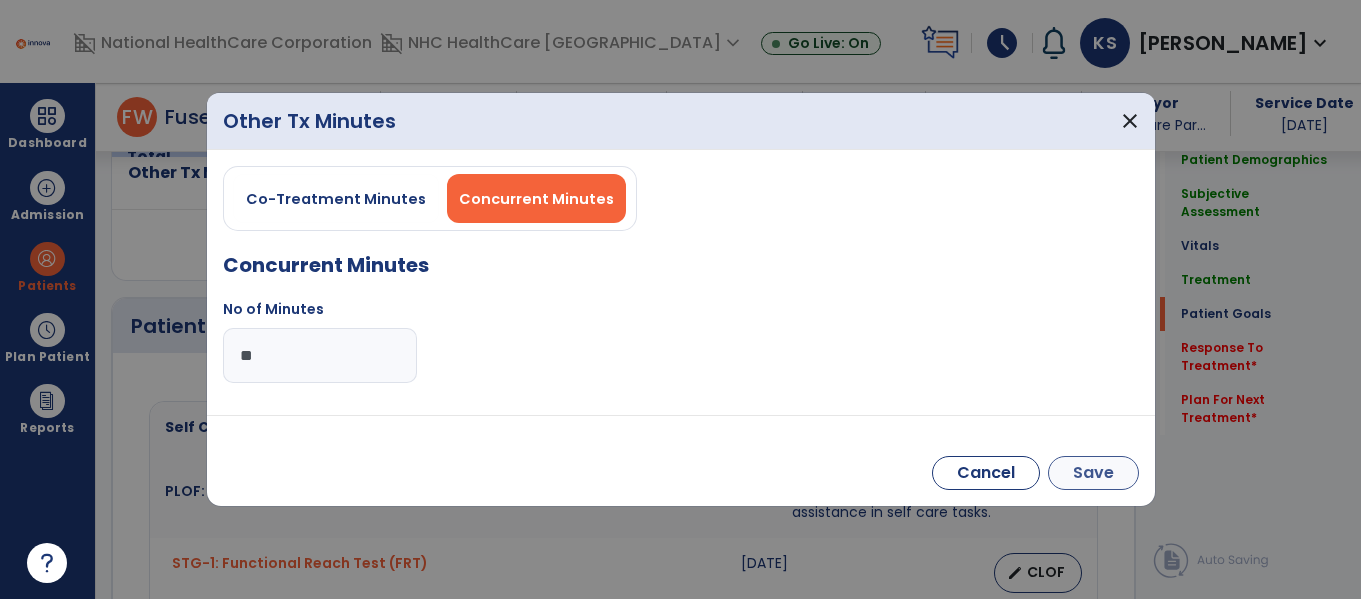 type on "**" 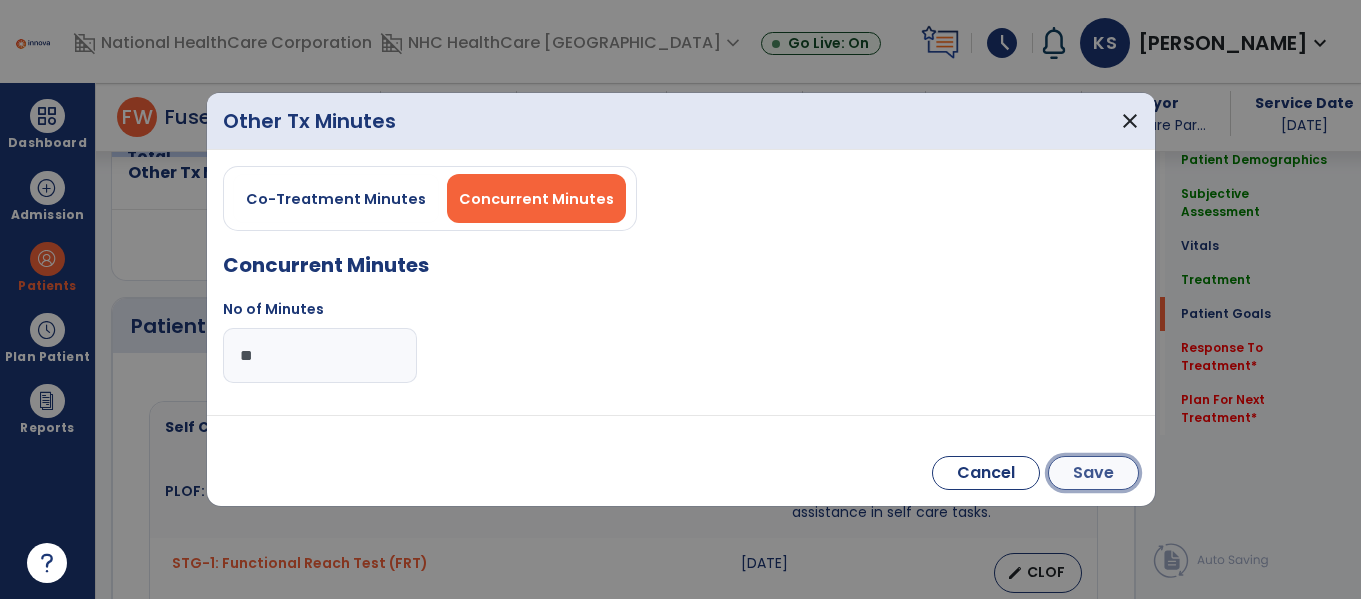 click on "Save" at bounding box center (1093, 473) 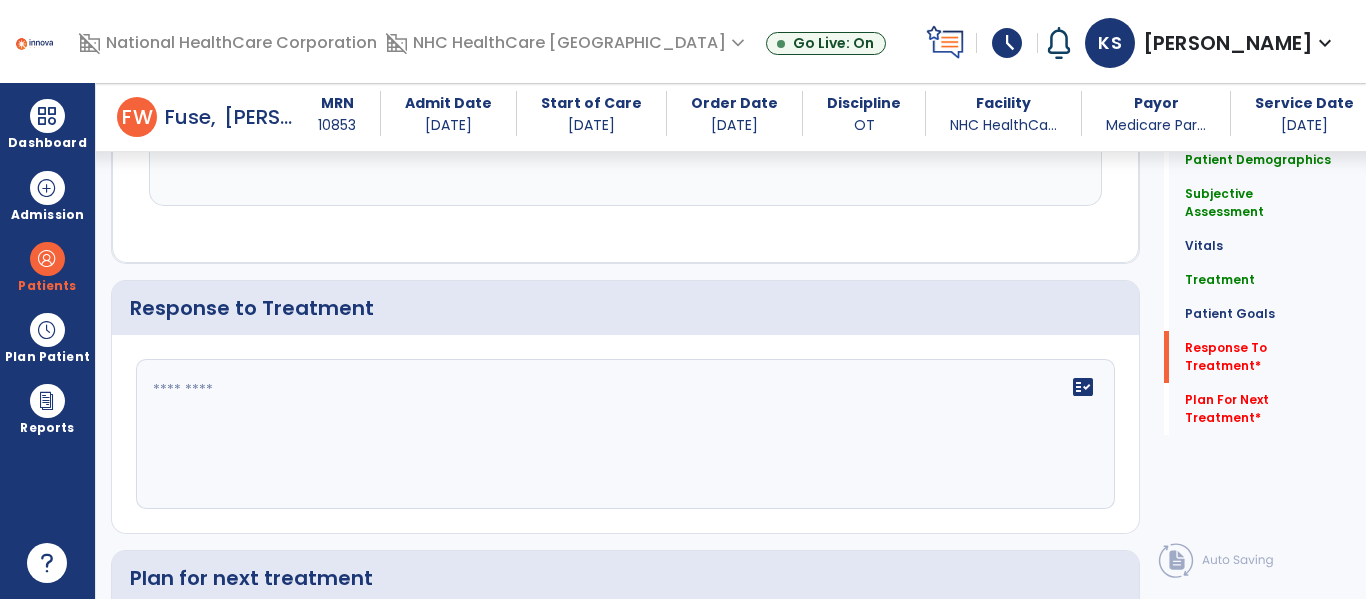 scroll, scrollTop: 2900, scrollLeft: 0, axis: vertical 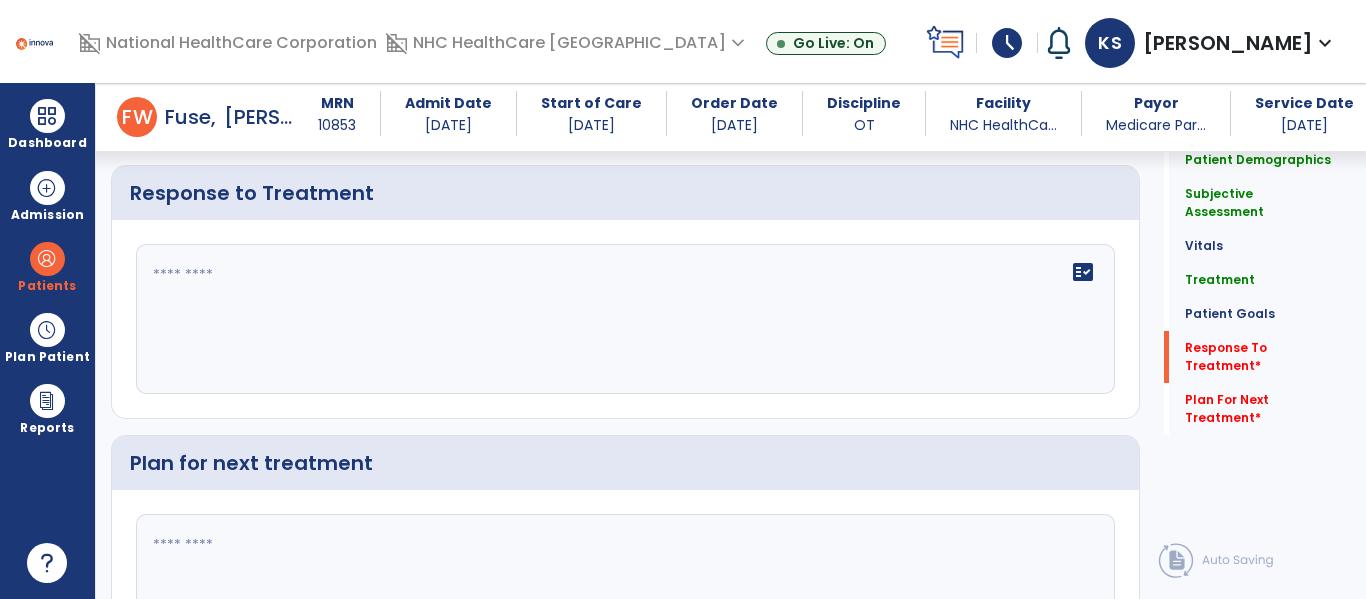 click on "fact_check" 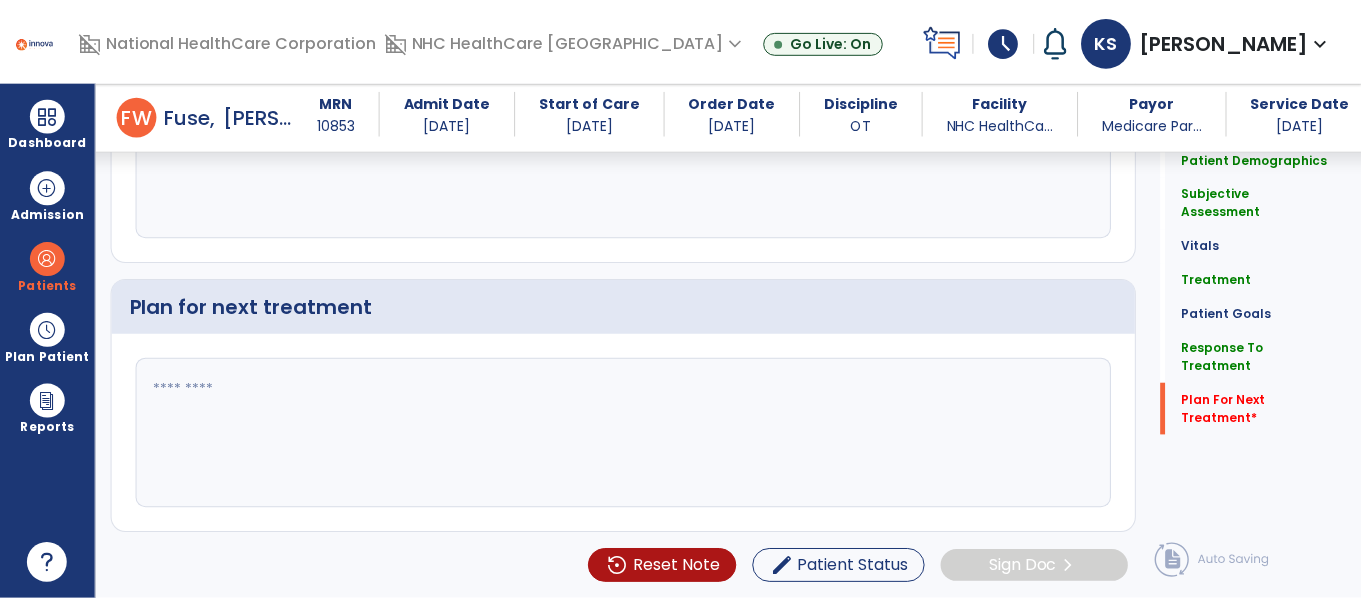 scroll, scrollTop: 3057, scrollLeft: 0, axis: vertical 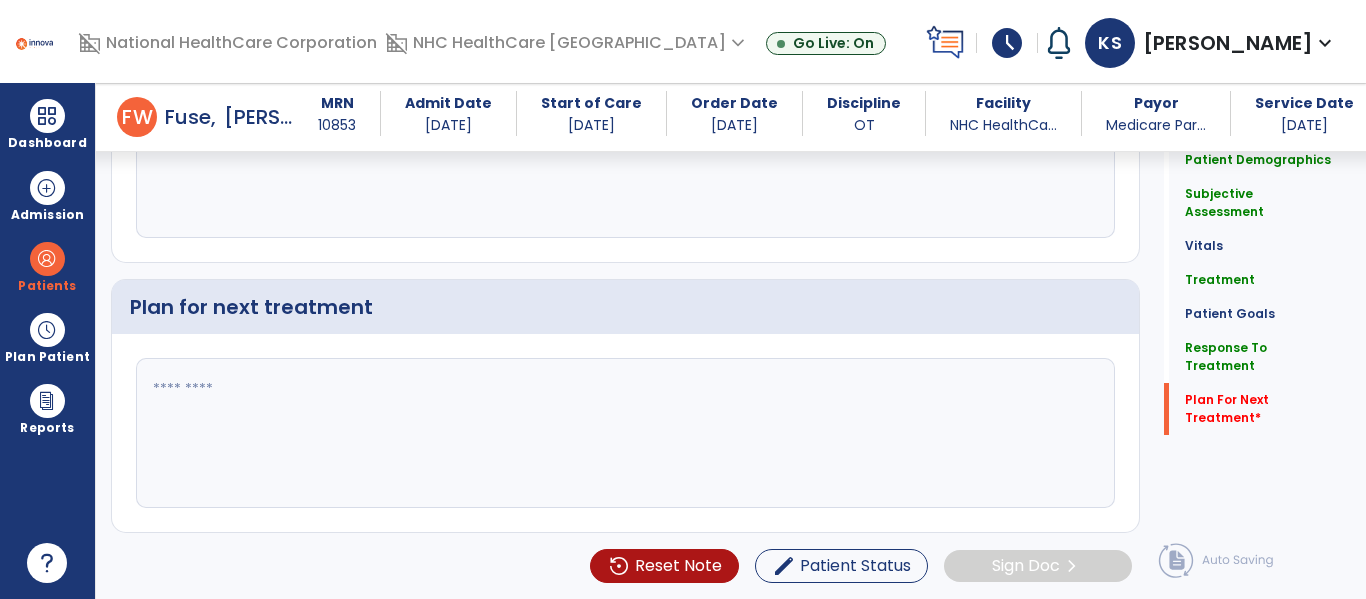 type on "**********" 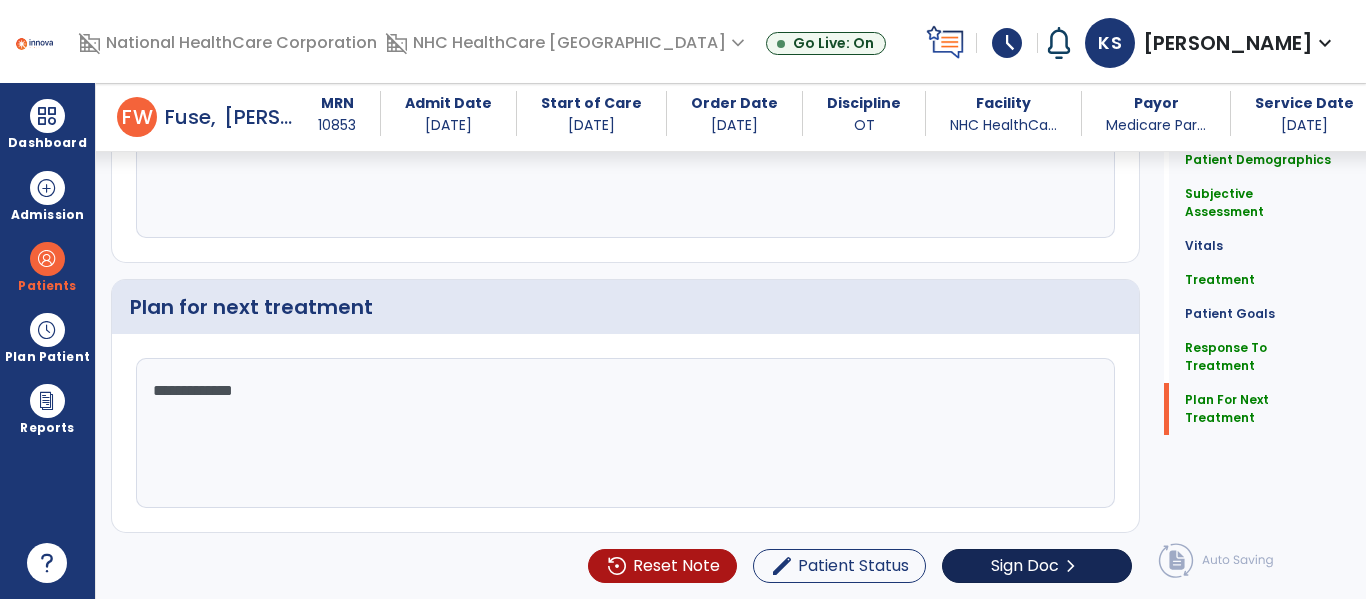 type on "**********" 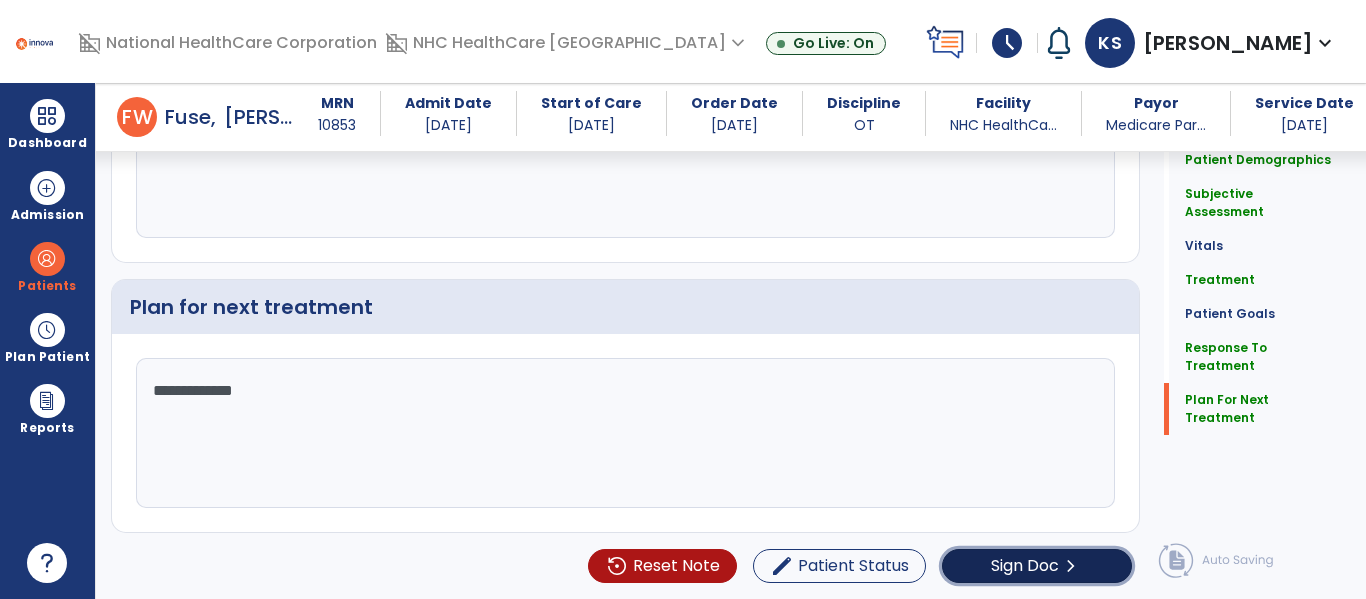 click on "Sign Doc" 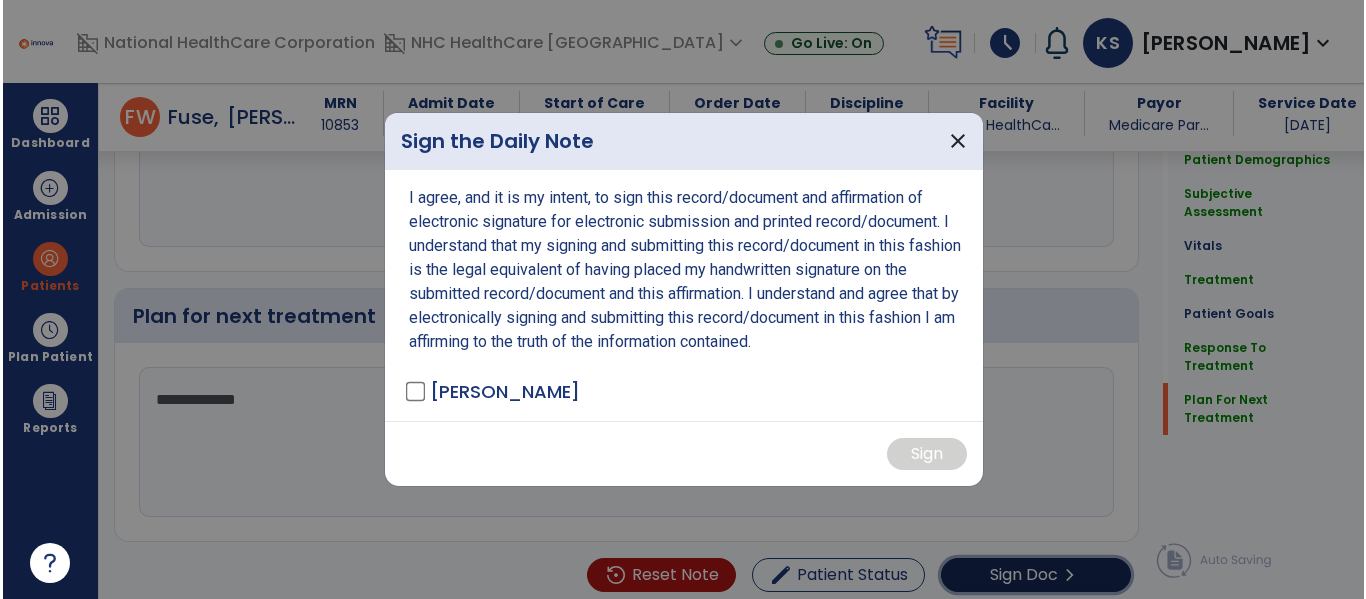 scroll, scrollTop: 3067, scrollLeft: 0, axis: vertical 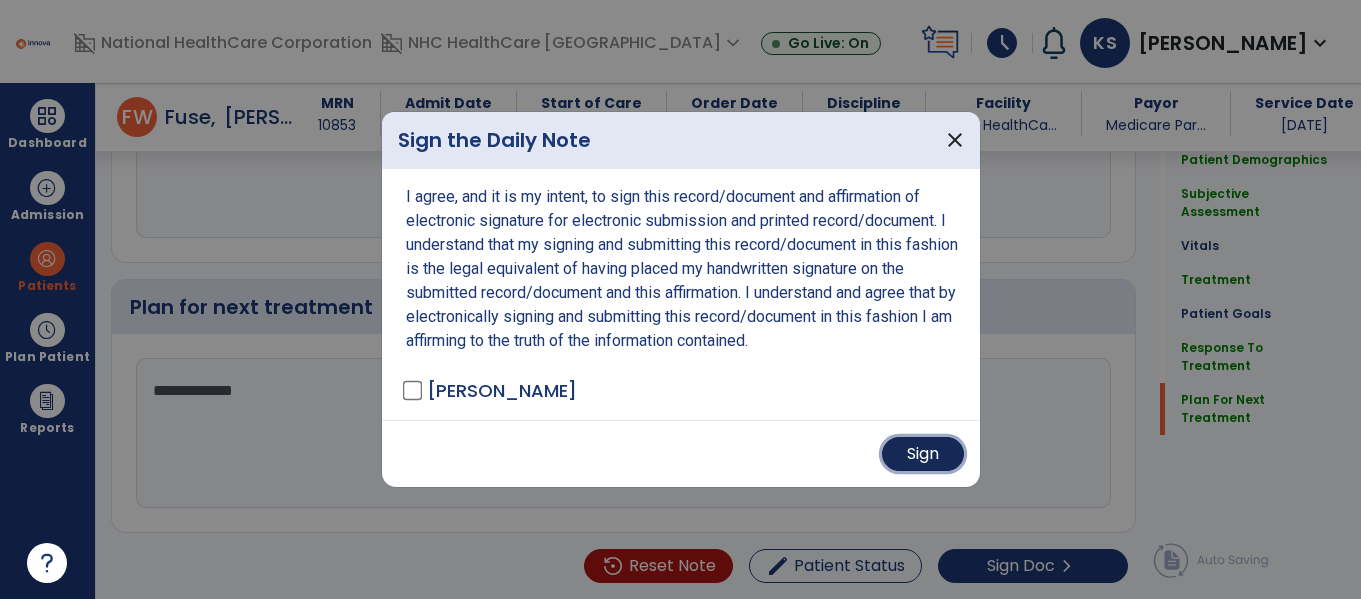 click on "Sign" at bounding box center (923, 454) 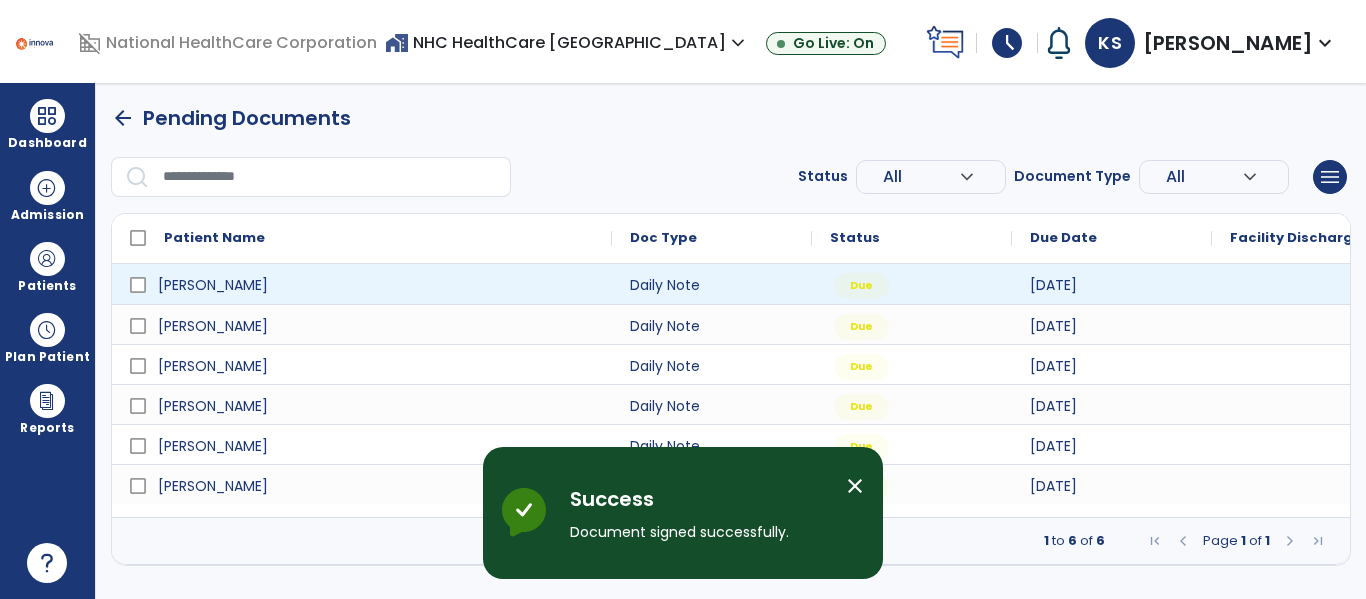 scroll, scrollTop: 0, scrollLeft: 0, axis: both 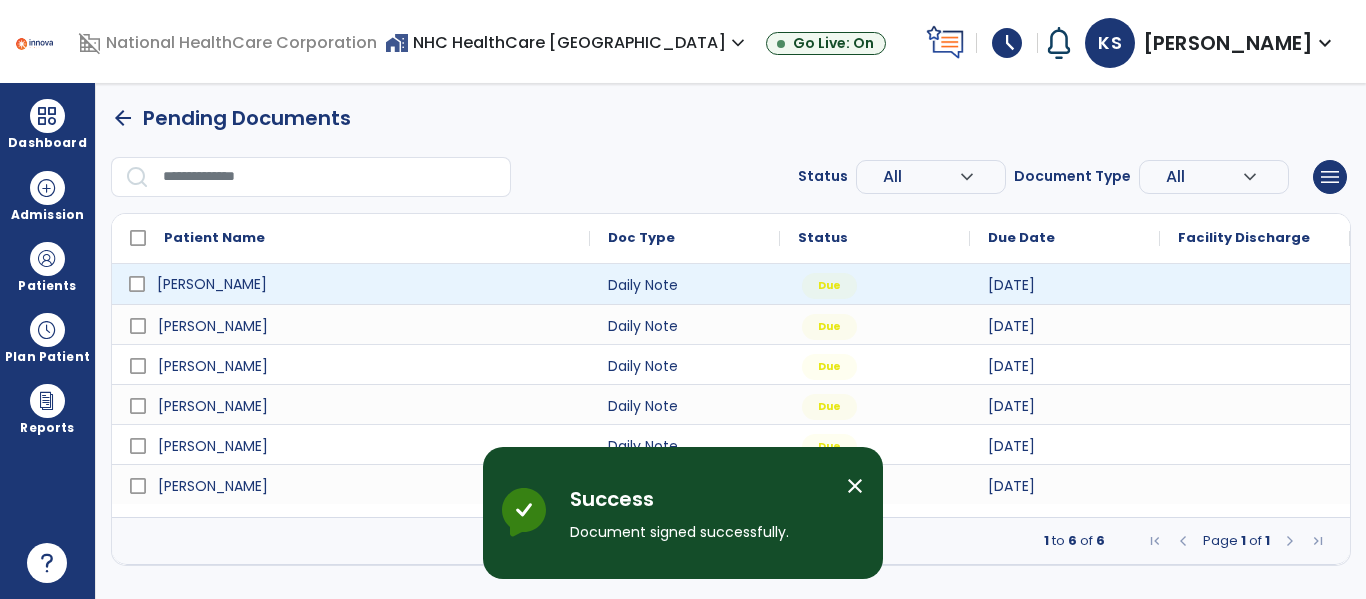 click on "[PERSON_NAME]" at bounding box center (212, 284) 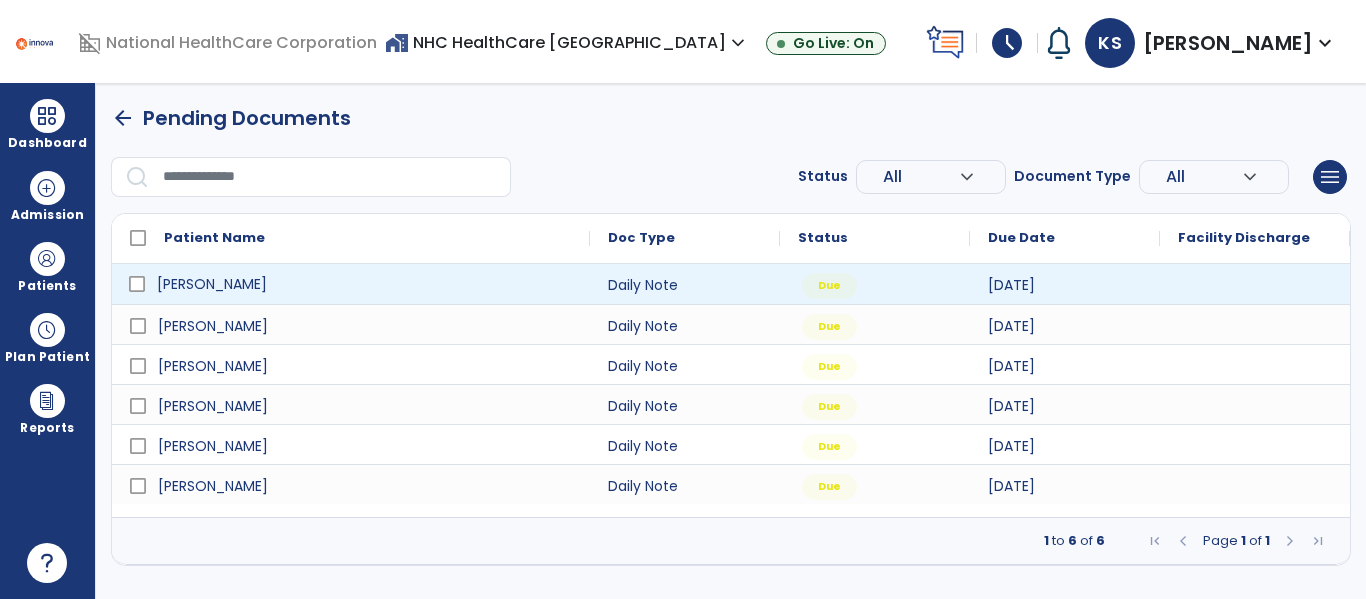 click on "[PERSON_NAME]" at bounding box center (212, 284) 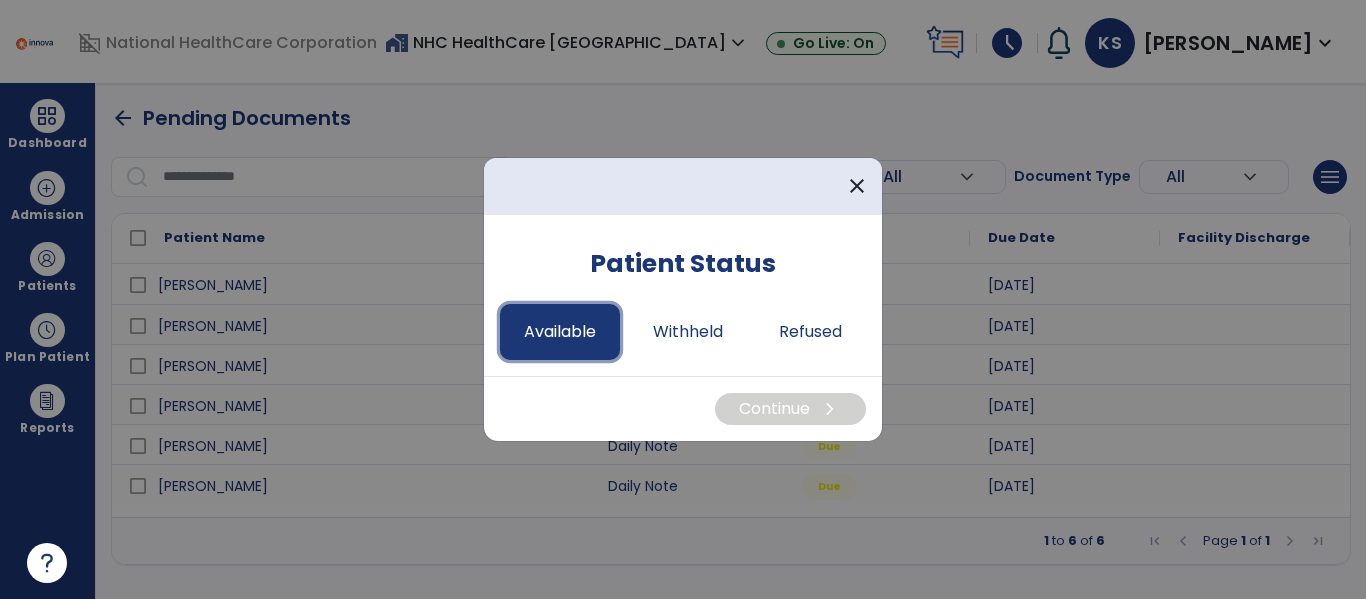 click on "Available" at bounding box center (560, 332) 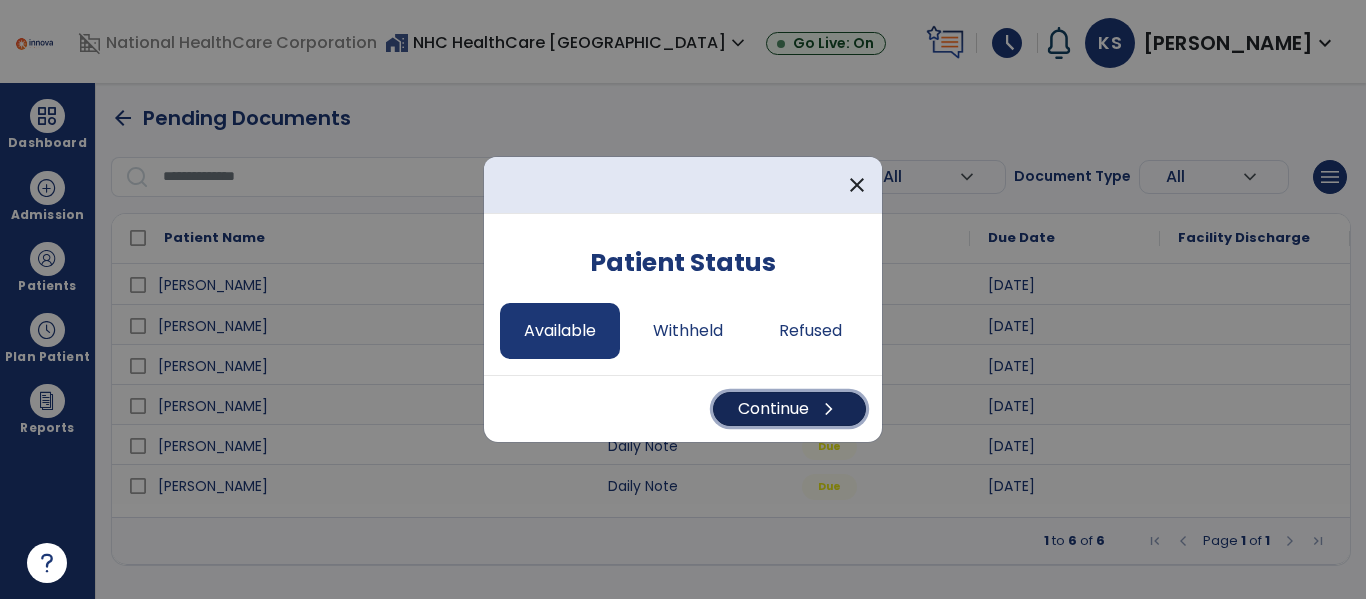 drag, startPoint x: 736, startPoint y: 393, endPoint x: 743, endPoint y: 403, distance: 12.206555 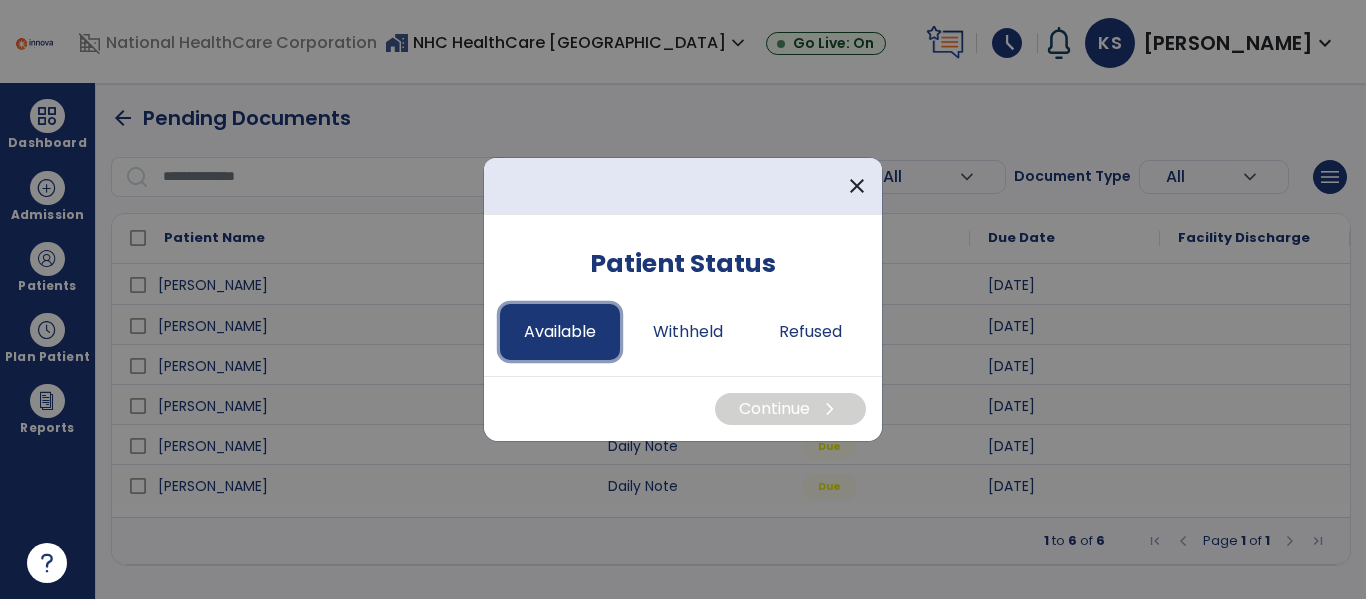 click on "Available" at bounding box center [560, 332] 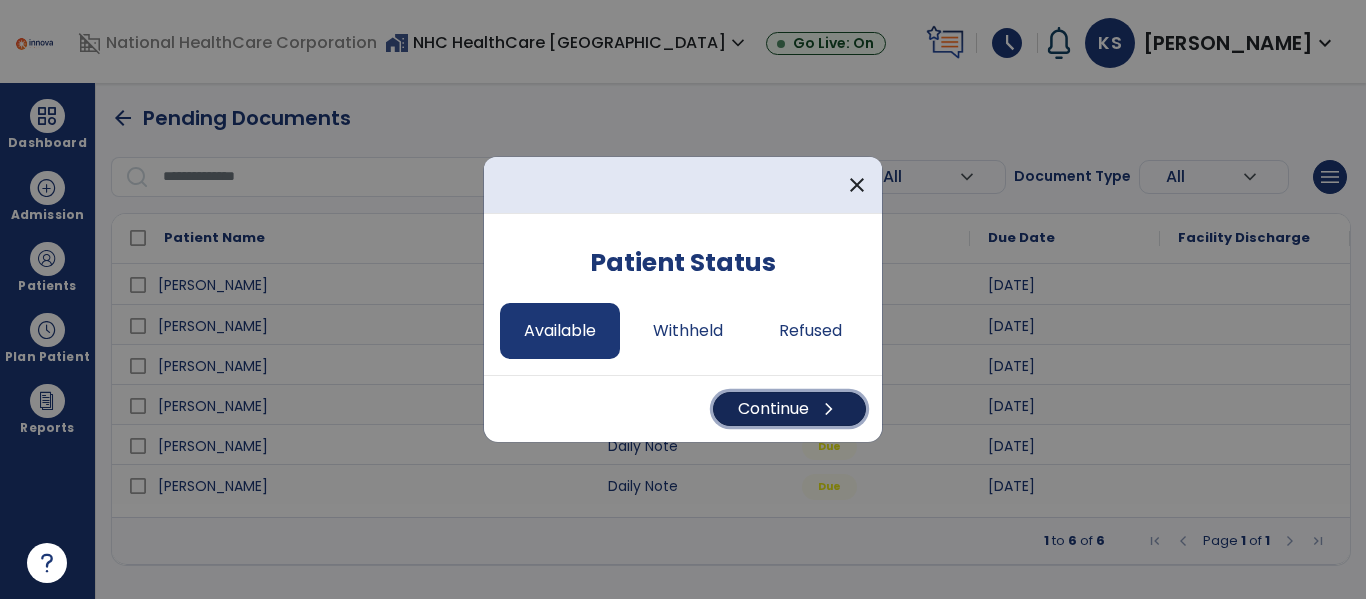 click on "Continue   chevron_right" at bounding box center (789, 409) 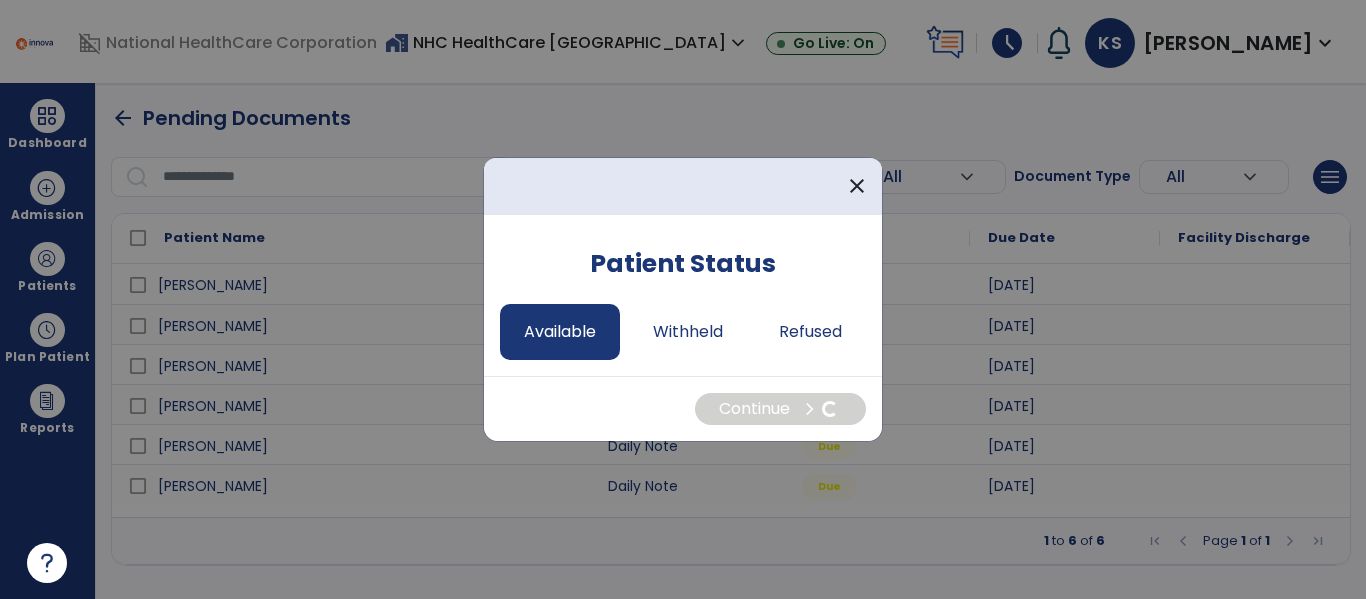 select on "*" 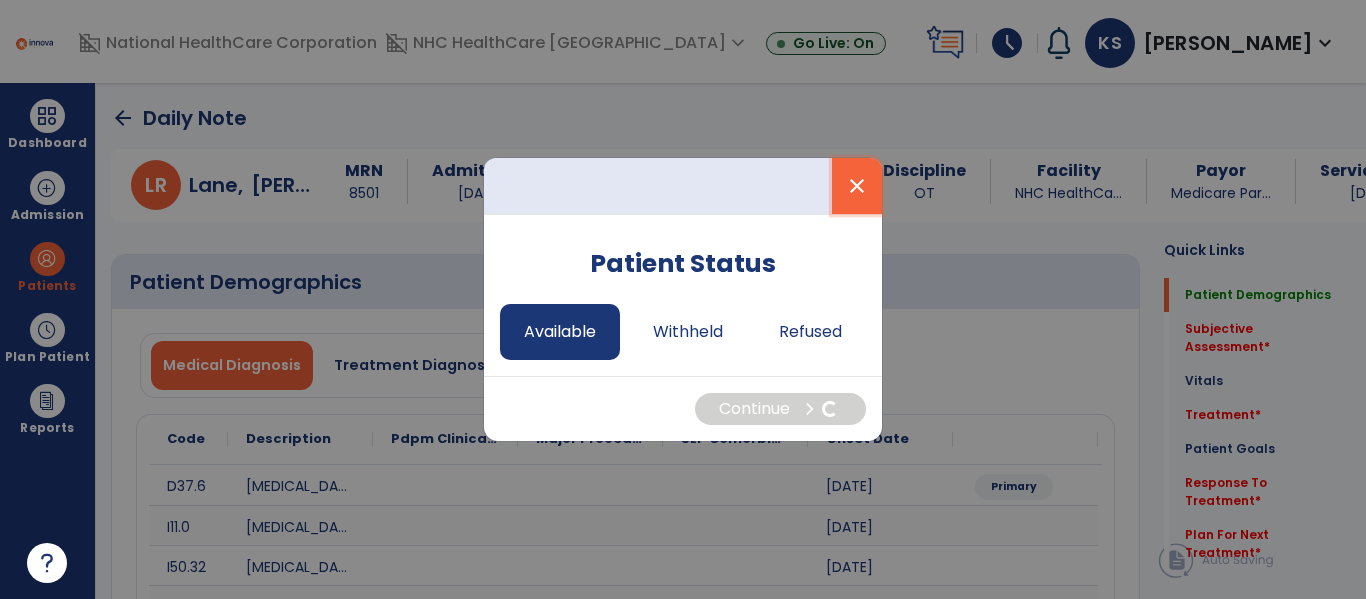 click on "close" at bounding box center [857, 186] 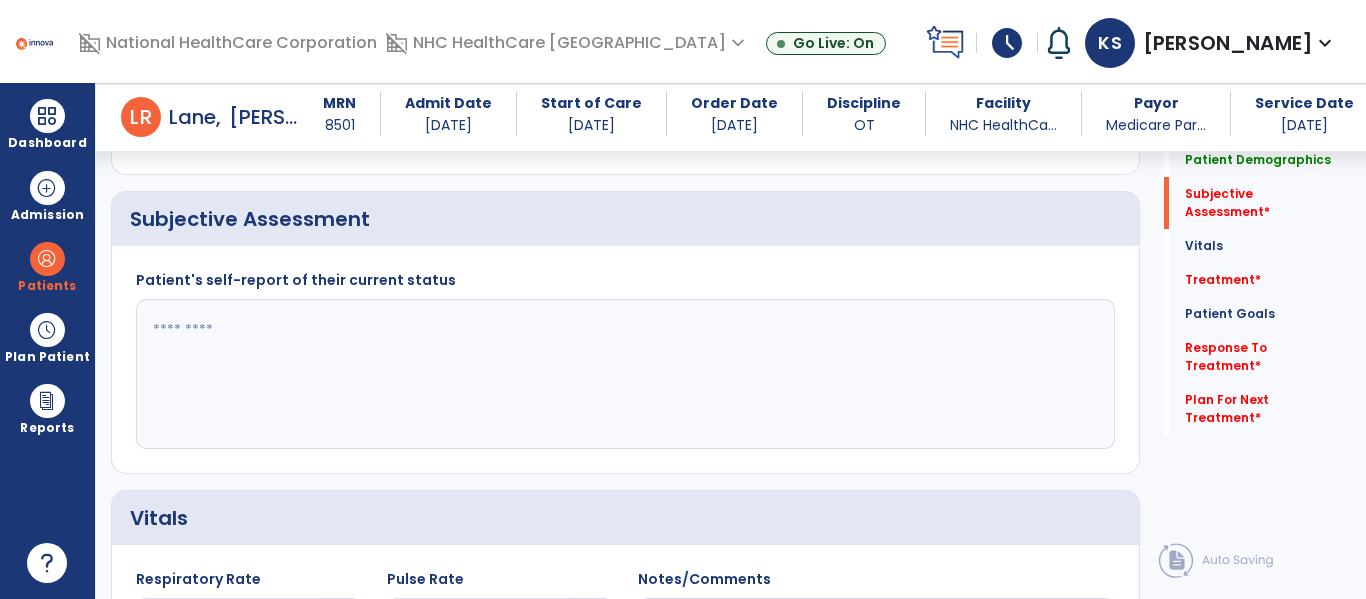 scroll, scrollTop: 1100, scrollLeft: 0, axis: vertical 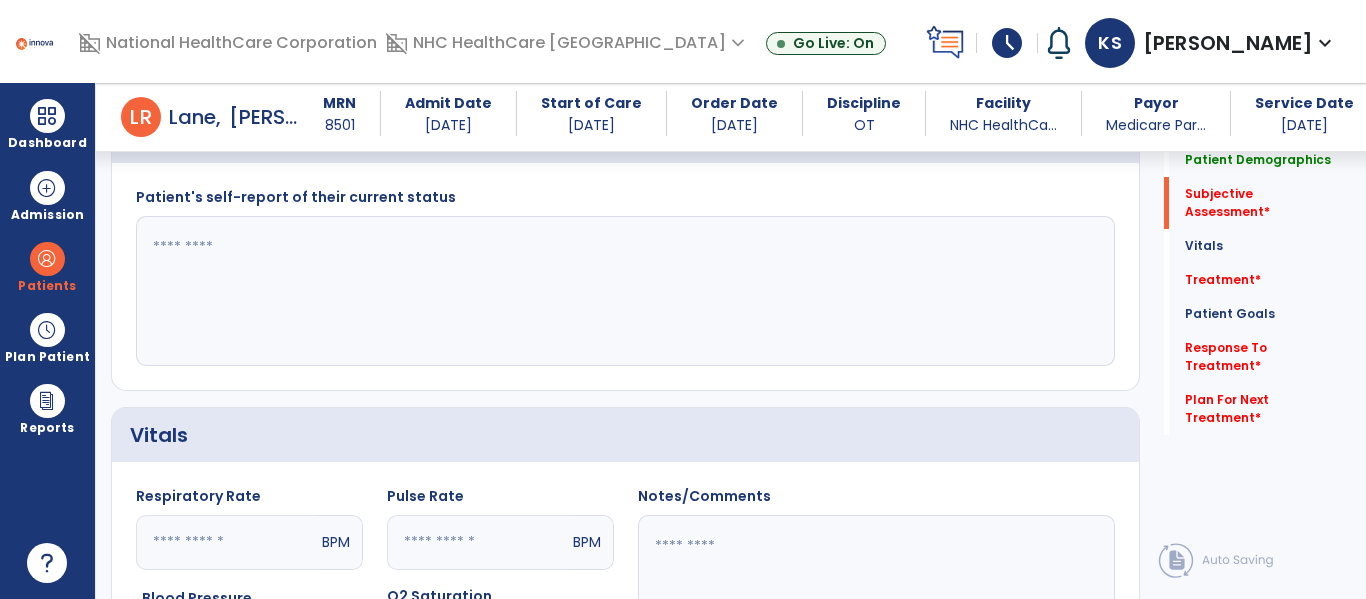 click 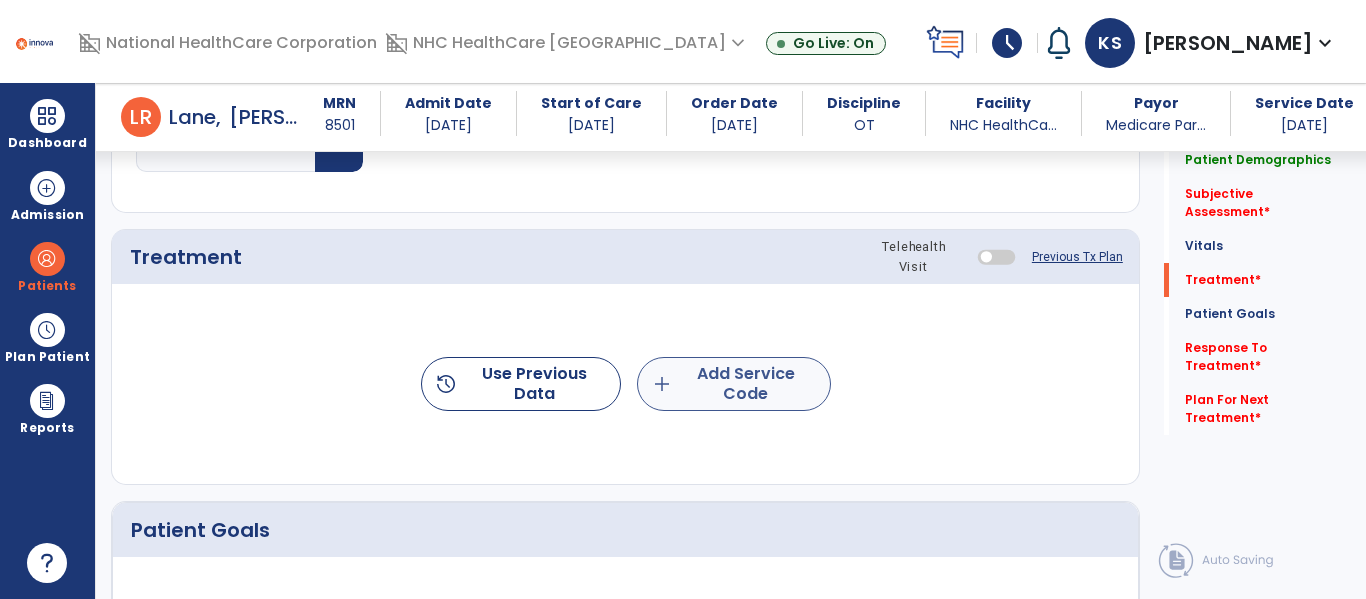 type on "**********" 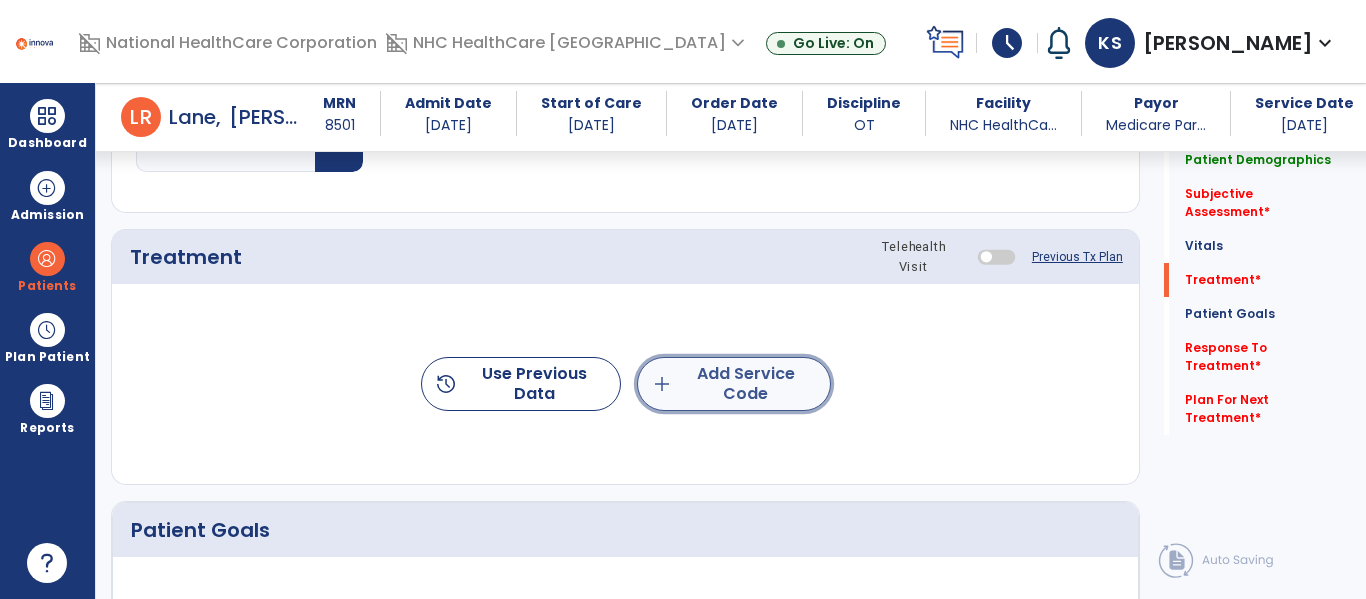 click on "add  Add Service Code" 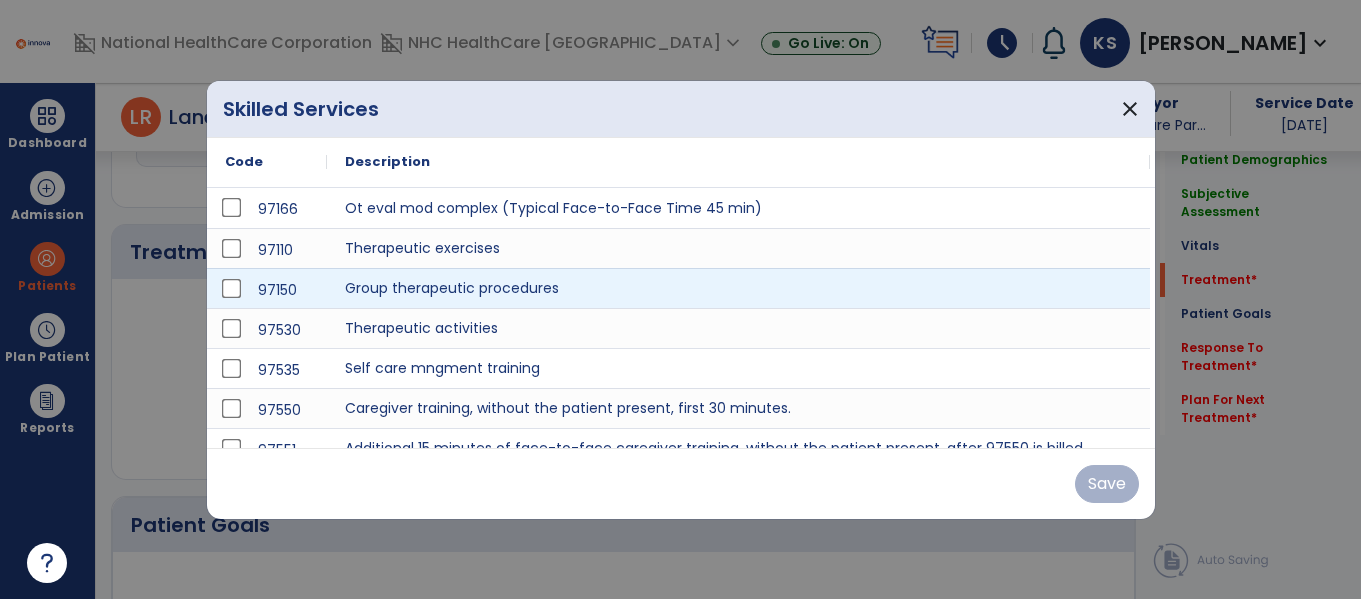 scroll, scrollTop: 1700, scrollLeft: 0, axis: vertical 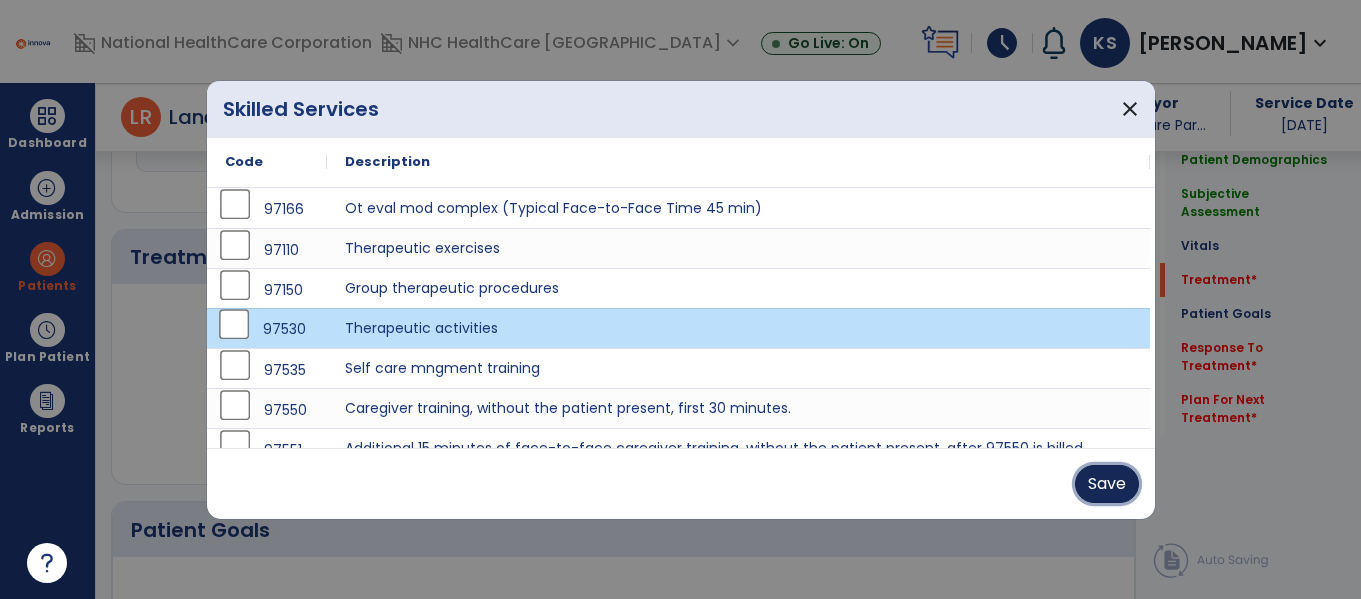 click on "Save" at bounding box center (1107, 484) 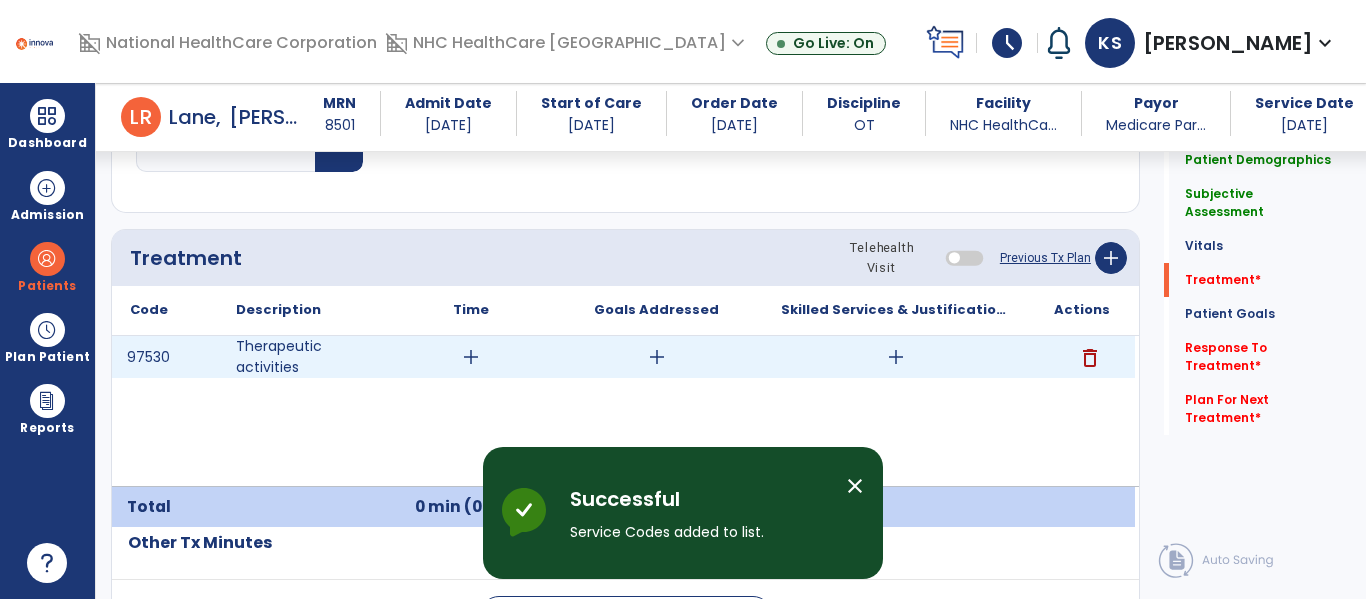 click on "add" at bounding box center (471, 357) 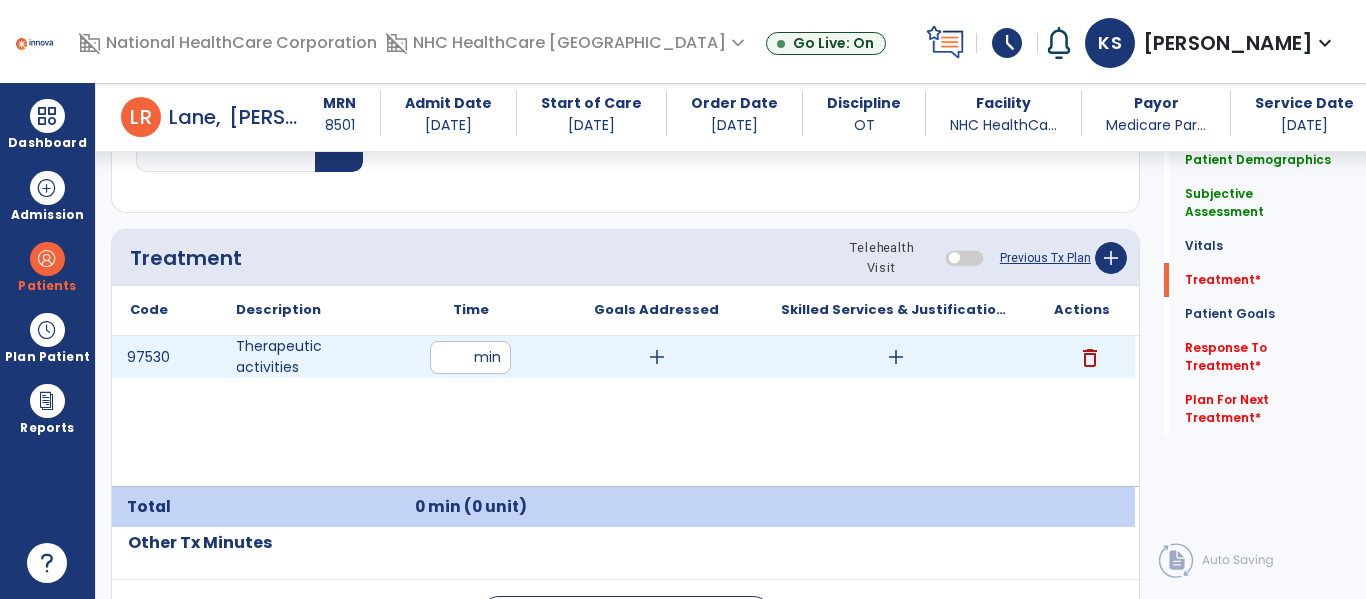 type on "**" 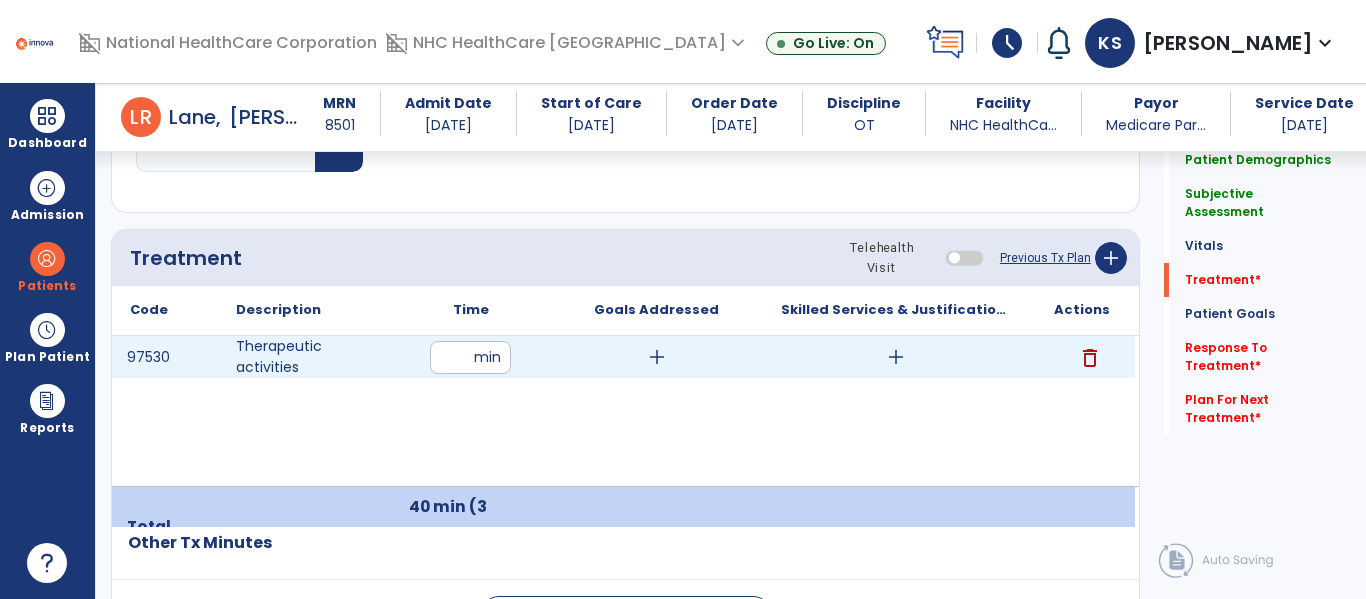 click on "add" at bounding box center (657, 357) 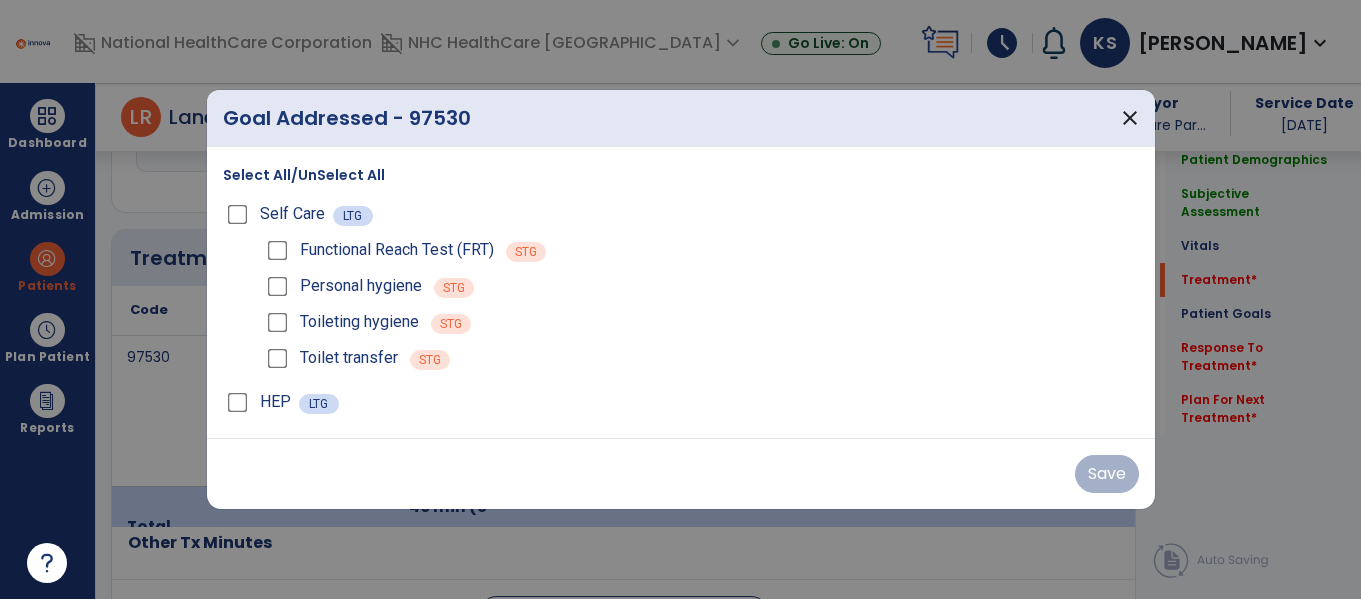 scroll, scrollTop: 1700, scrollLeft: 0, axis: vertical 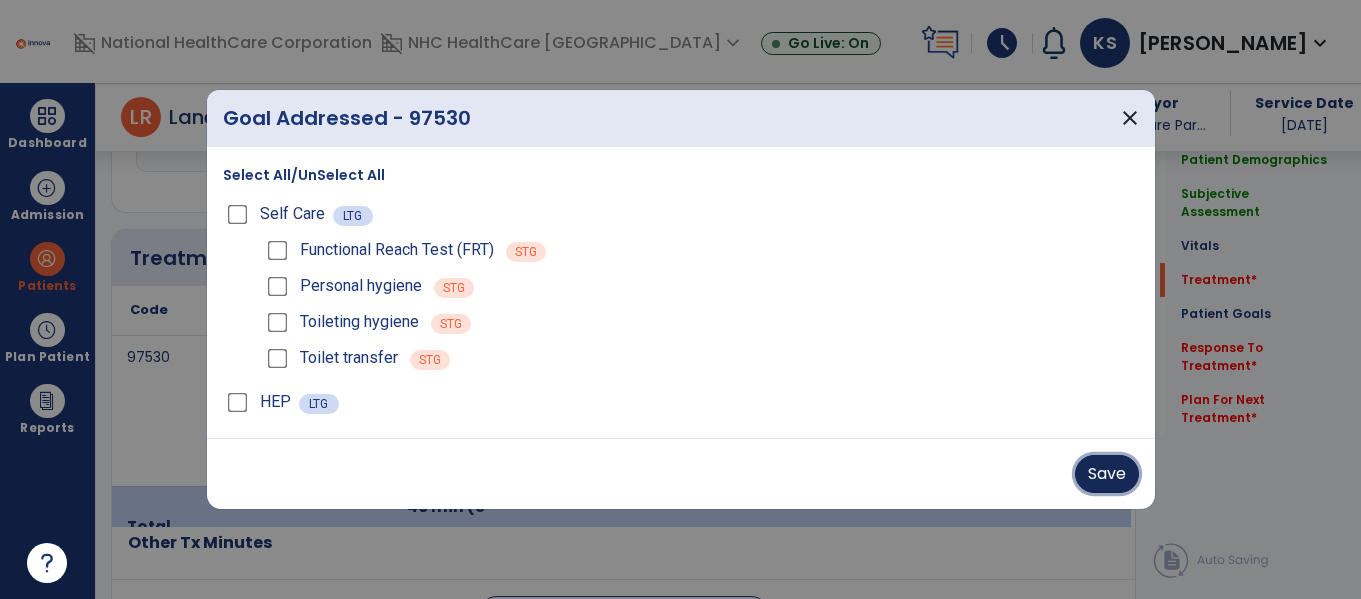 click on "Save" at bounding box center [1107, 474] 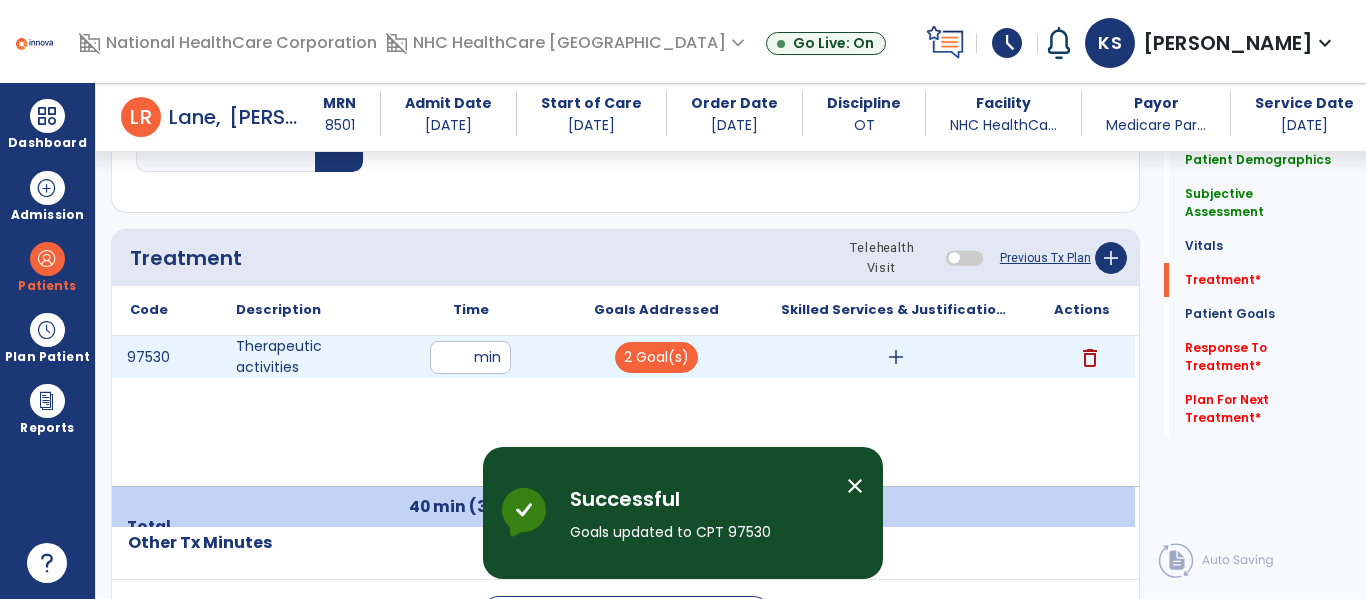 click on "add" at bounding box center [896, 357] 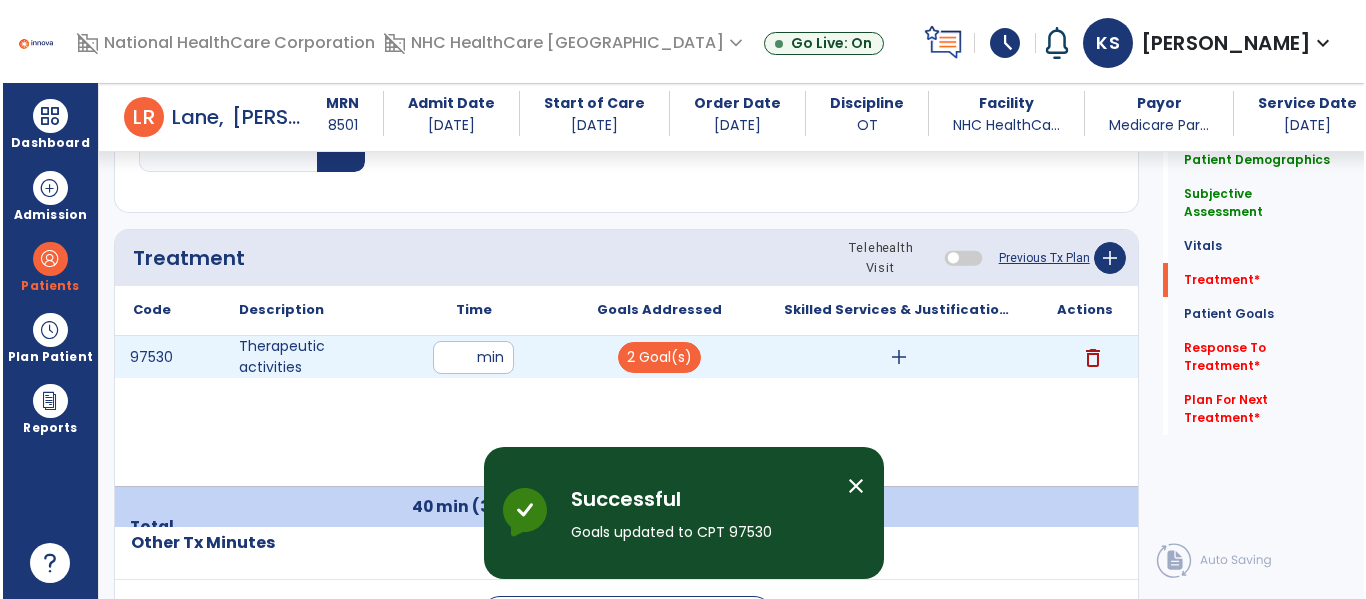 scroll, scrollTop: 1700, scrollLeft: 0, axis: vertical 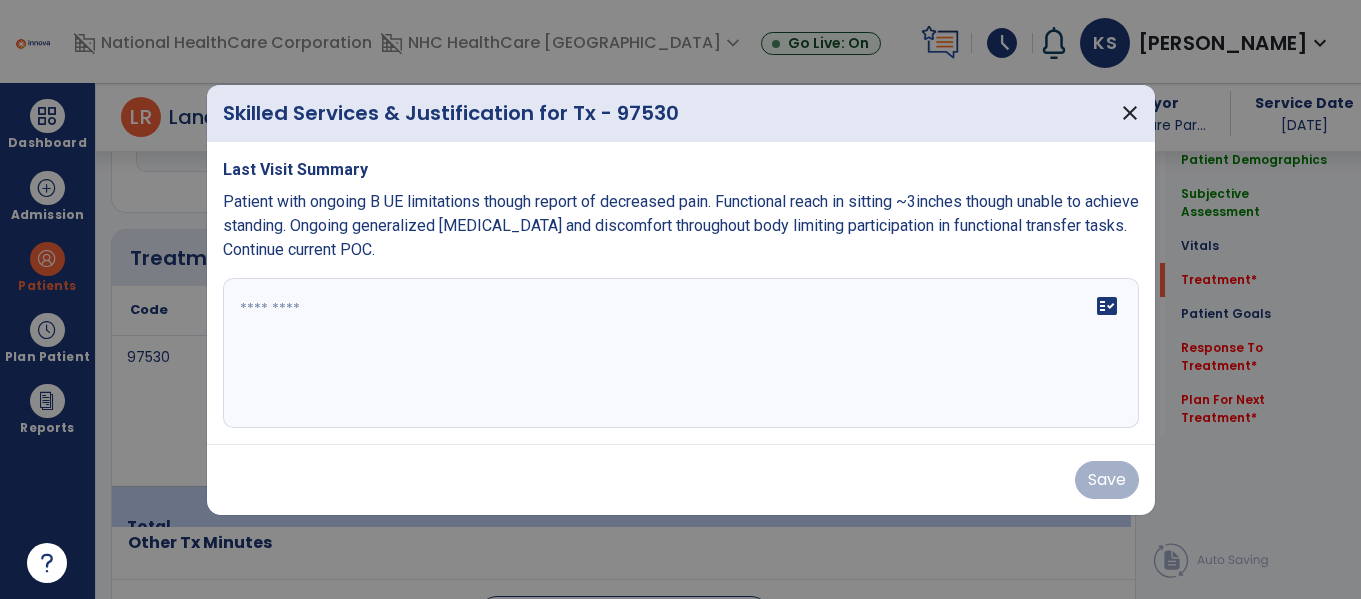 click at bounding box center [681, 353] 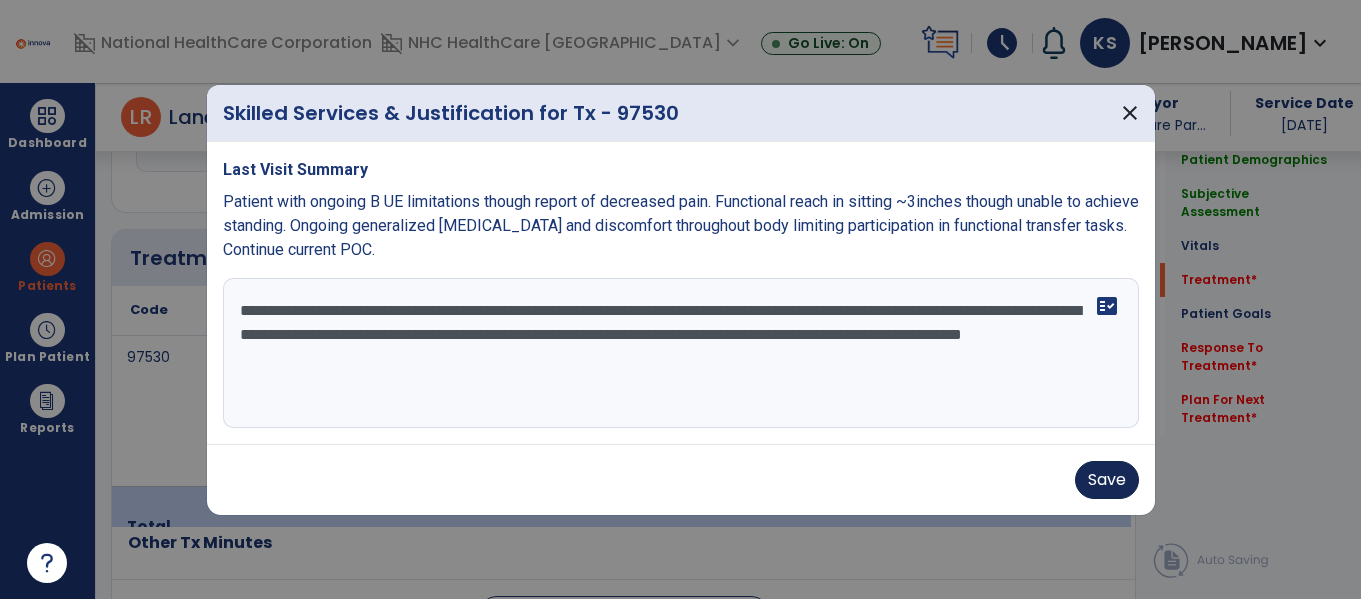 type on "**********" 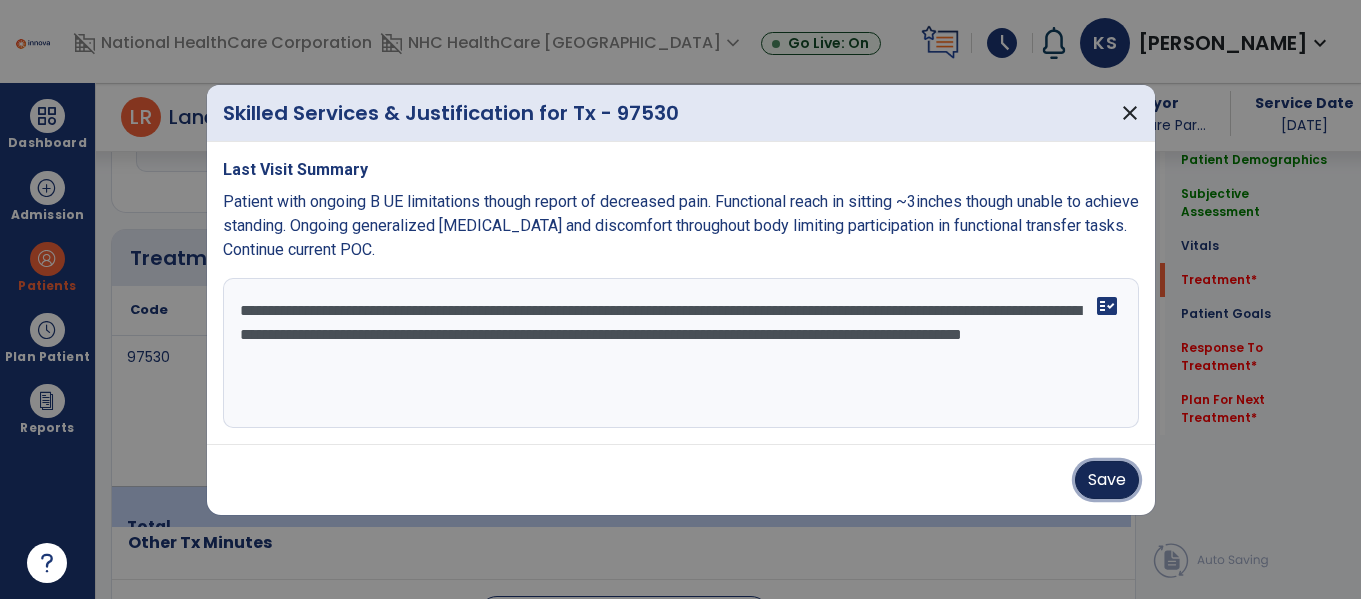 click on "Save" at bounding box center (1107, 480) 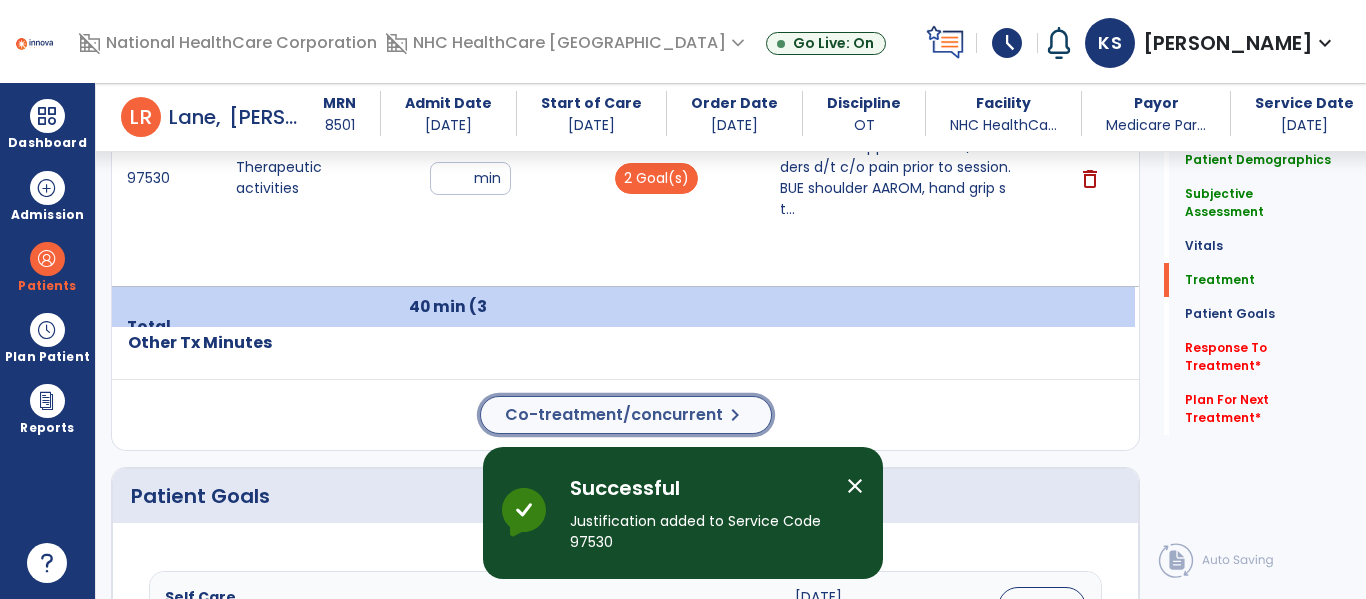 click on "Co-treatment/concurrent" 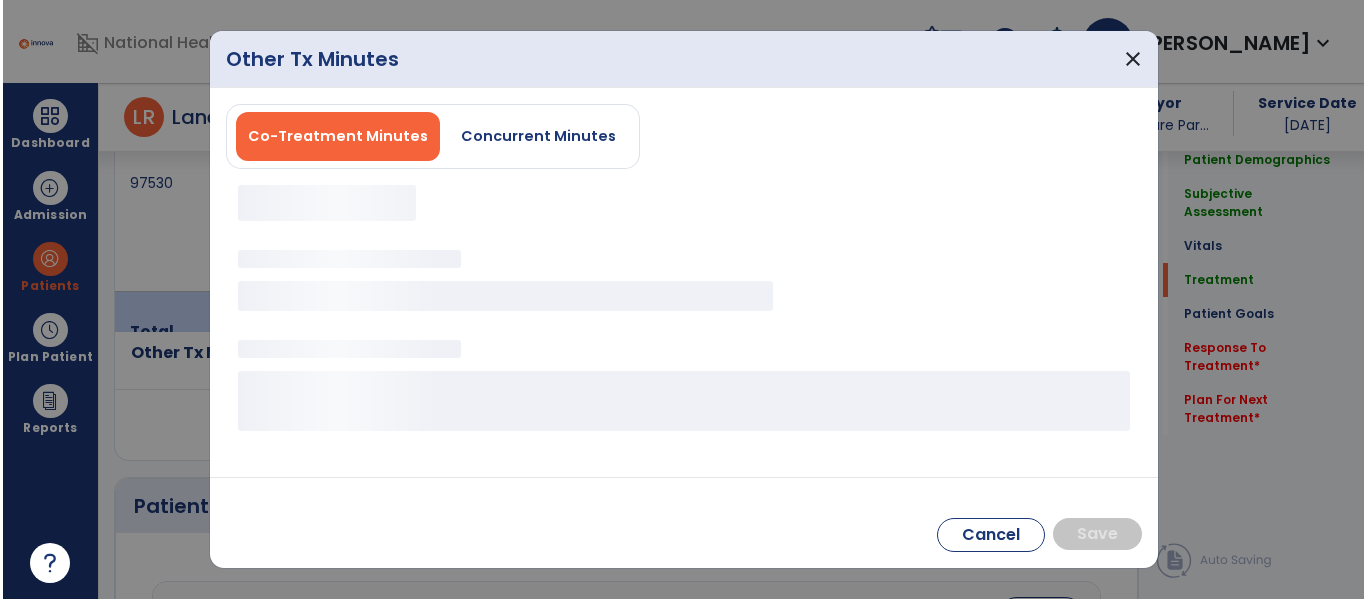 scroll, scrollTop: 1900, scrollLeft: 0, axis: vertical 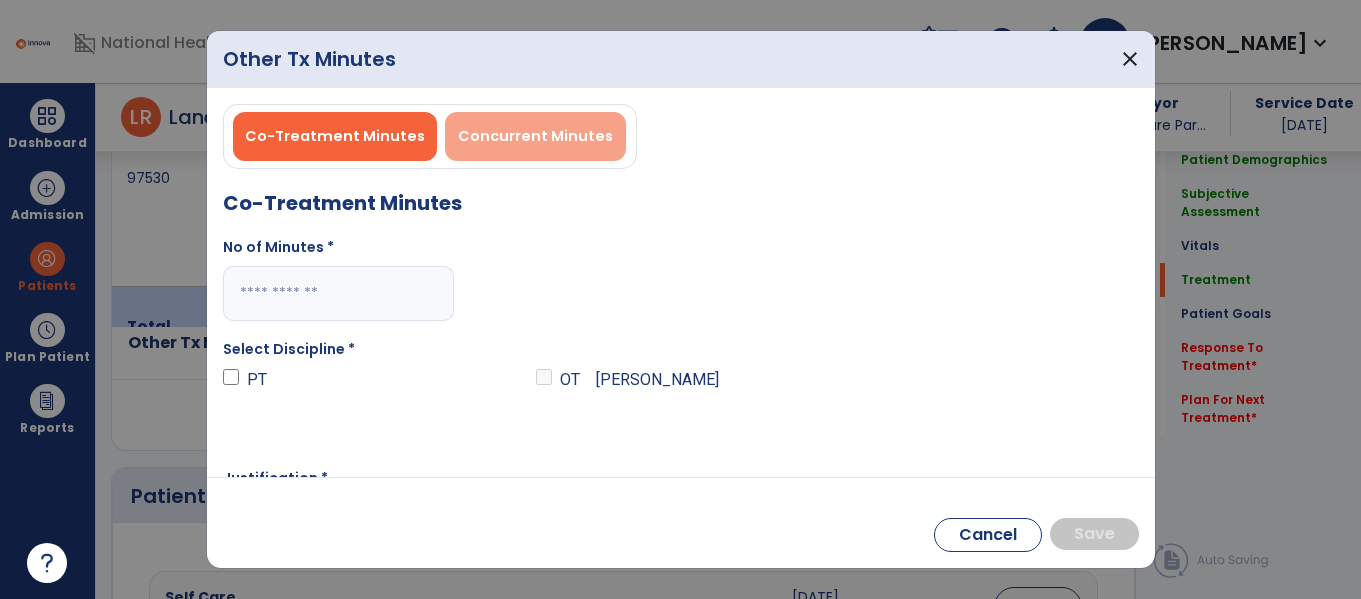 click on "Concurrent Minutes" at bounding box center [535, 136] 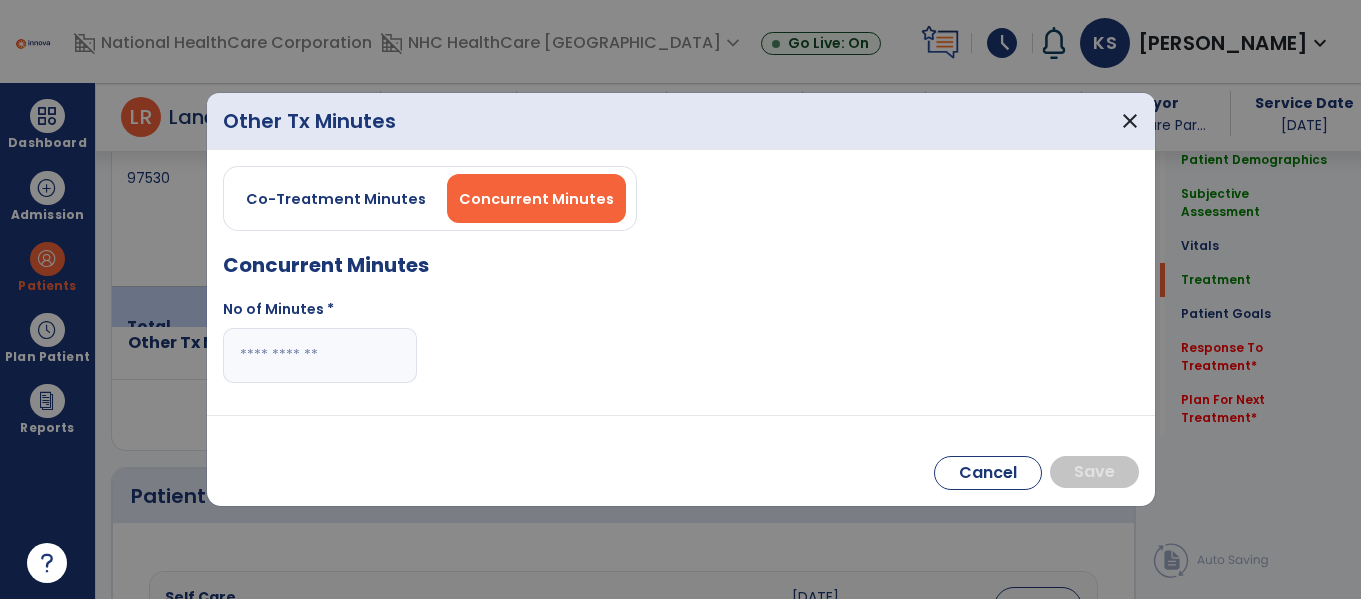 click at bounding box center [320, 355] 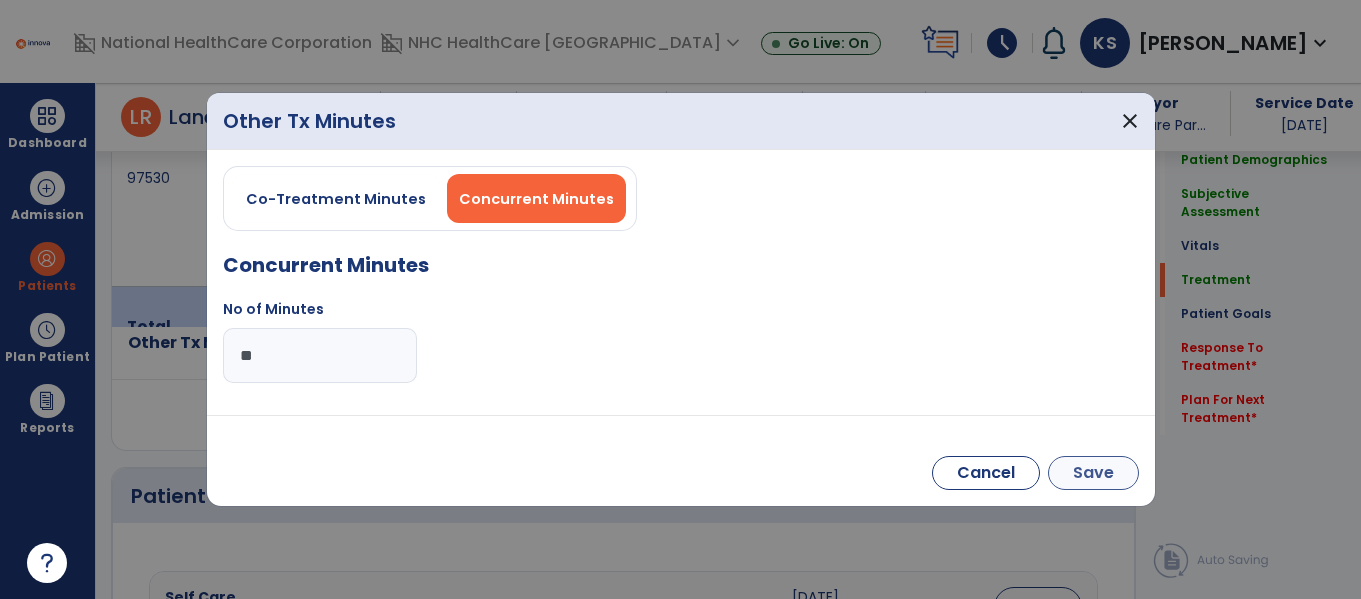 type on "**" 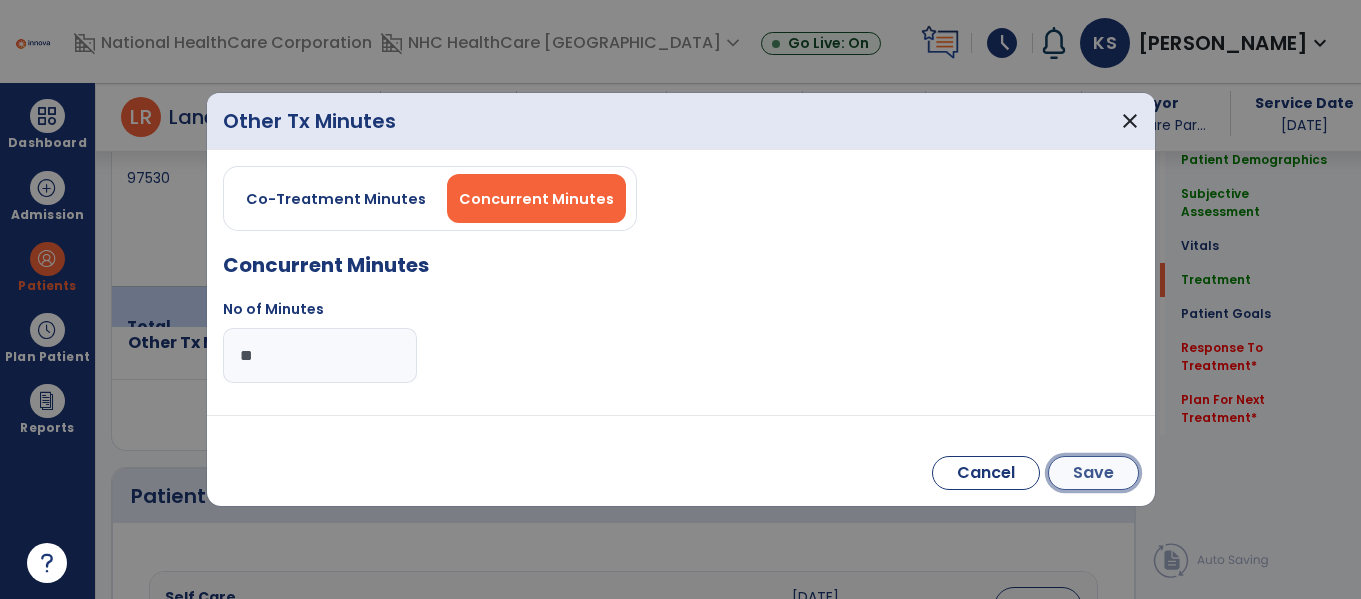 click on "Save" at bounding box center (1093, 473) 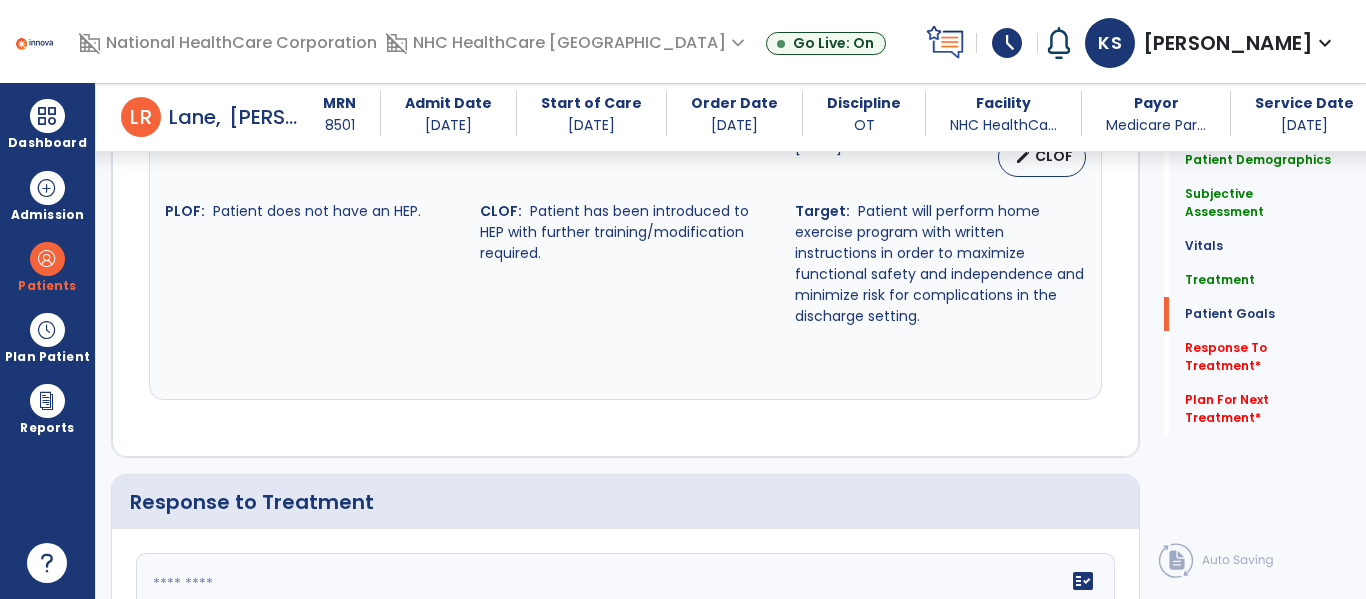 scroll, scrollTop: 3300, scrollLeft: 0, axis: vertical 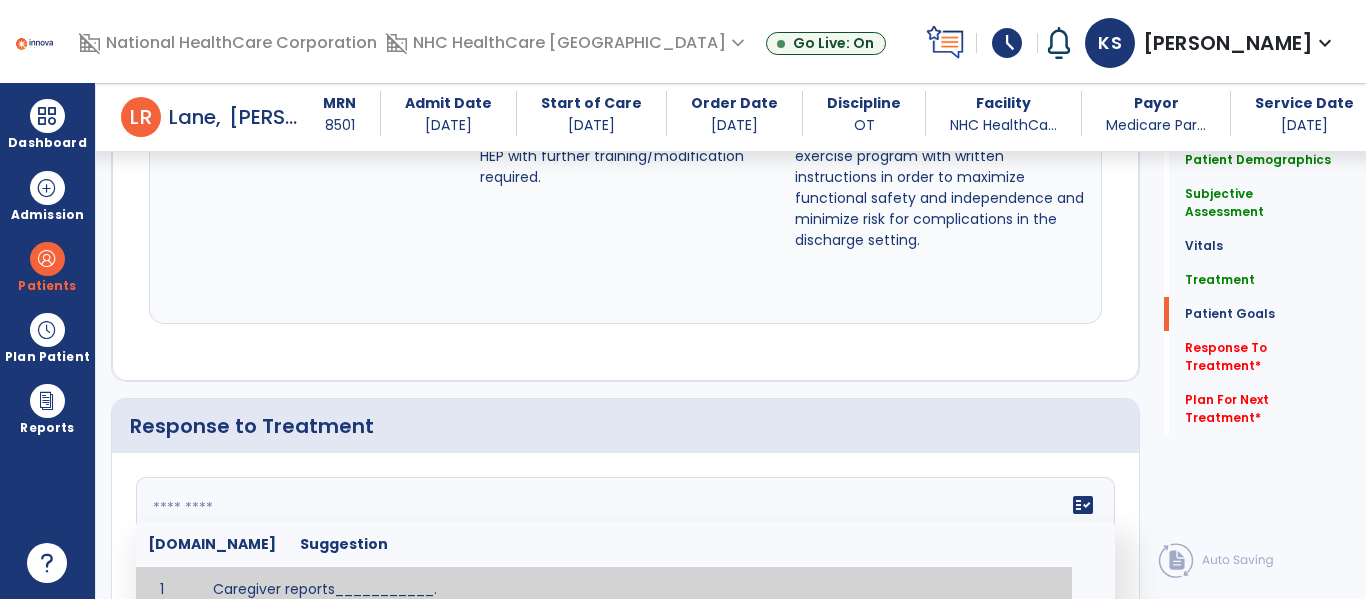 click on "fact_check  [DOMAIN_NAME] Suggestion 1 Caregiver reports___________. 2 Change in ________ status has resulted in setback in_______due to ________, requiring patient to need more assist for __________.   Treatment plan adjustments to be made include________.  Progress towards goals is expected to continue due to_________. 3 Decreased pain in __________ to [LEVEL] in response to [MODALITY/TREATMENT] allows for improvement in _________. 4 Functional gains in _______ have impacted the patient's ability to perform_________ with a reduction in assist levels to_________. 5 Functional progress this week has been significant due to__________. 6 Gains in ________ have improved the patient's ability to perform ______with decreased levels of assist to___________. 7 Improvement in ________allows patient to tolerate higher levels of challenges in_________. 8 Pain in [AREA] has decreased to [LEVEL] in response to [TREATMENT/MODALITY], allowing fore ease in completing__________. 9 10 11 12 13 14 15 16 17 18 19 20 21" 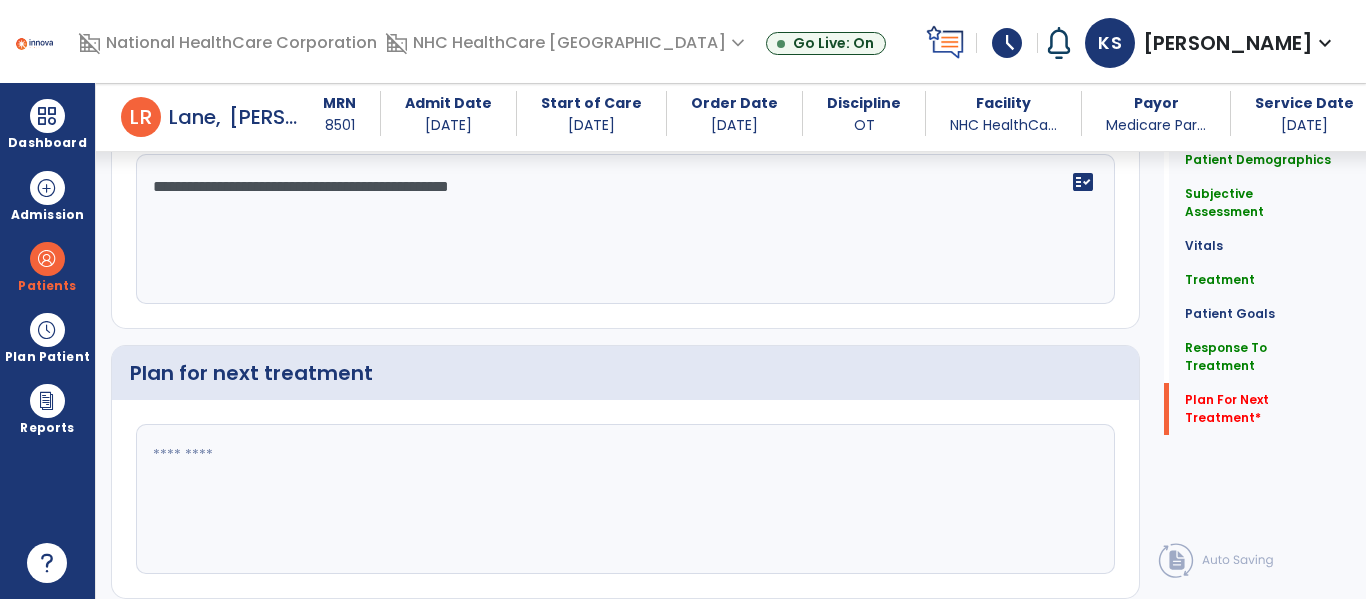 scroll, scrollTop: 3648, scrollLeft: 0, axis: vertical 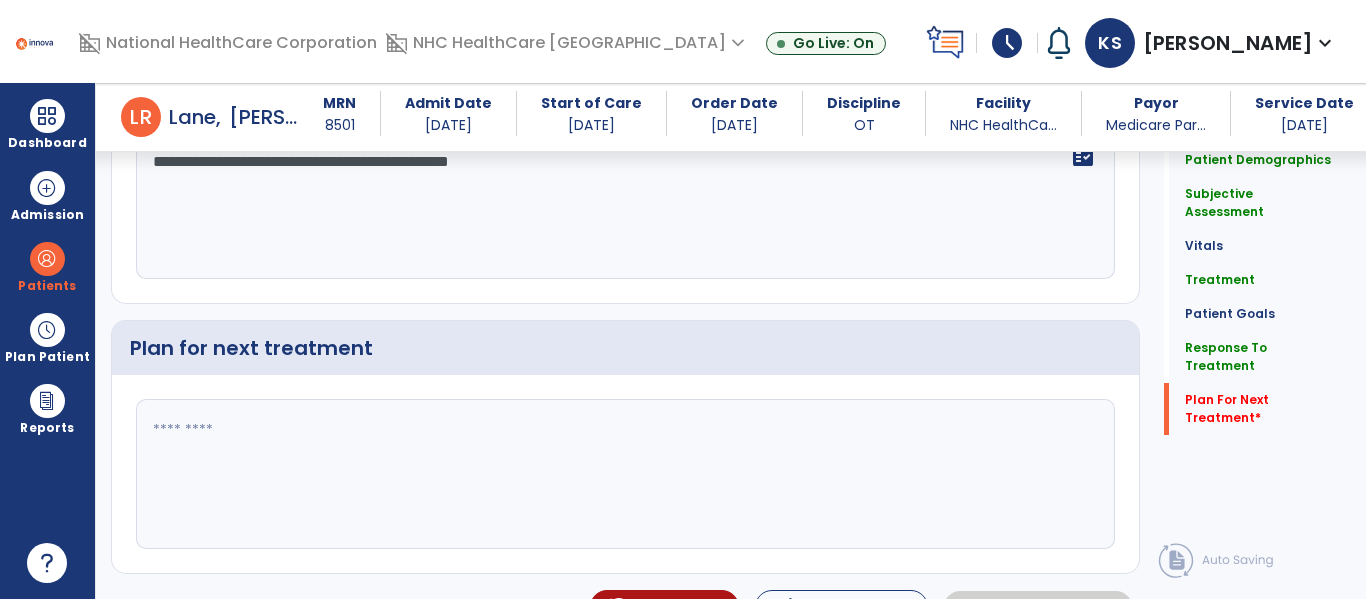 type on "**********" 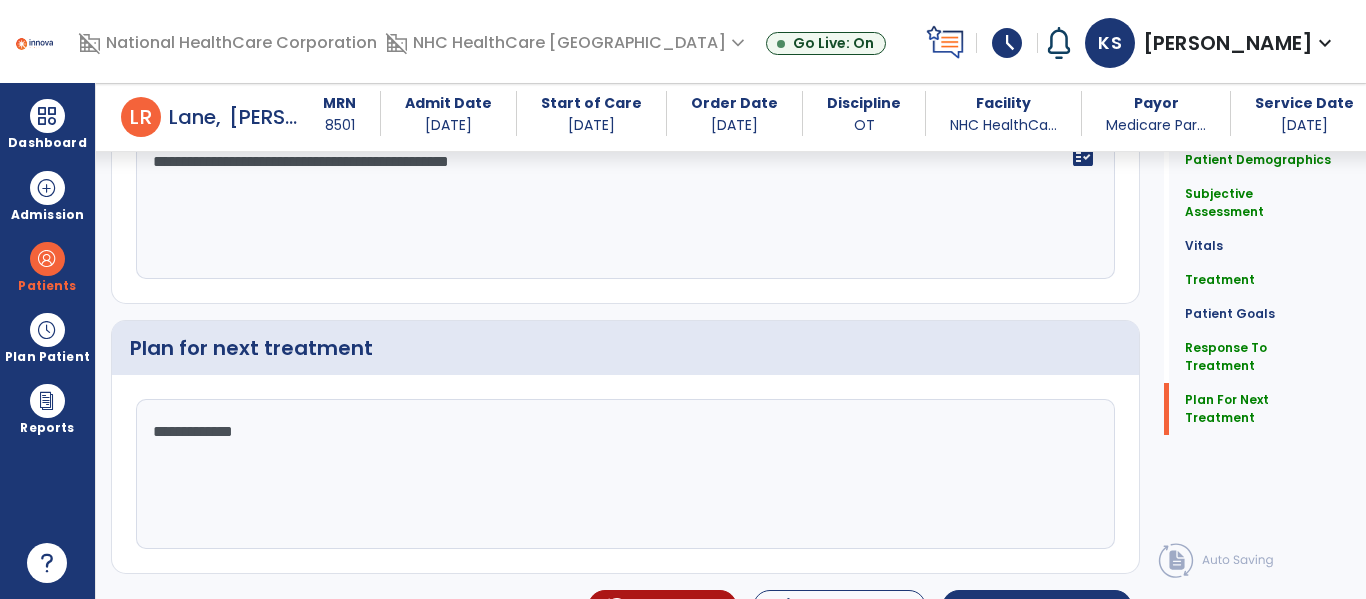 type on "**********" 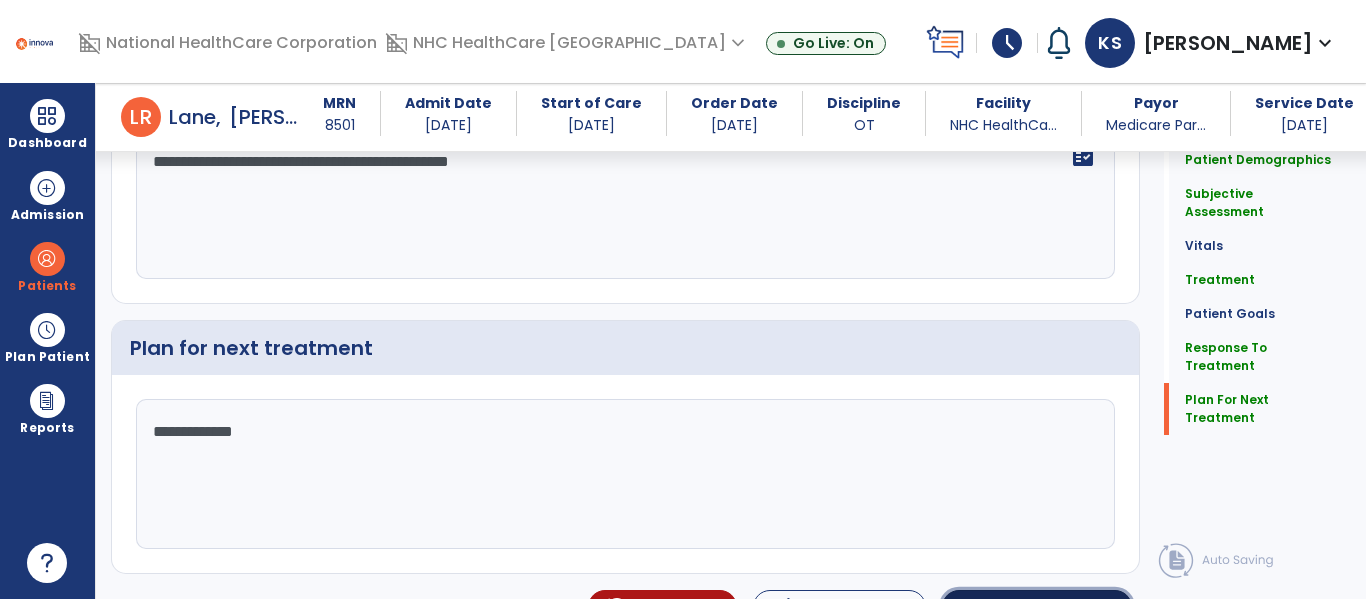 click on "Sign Doc" 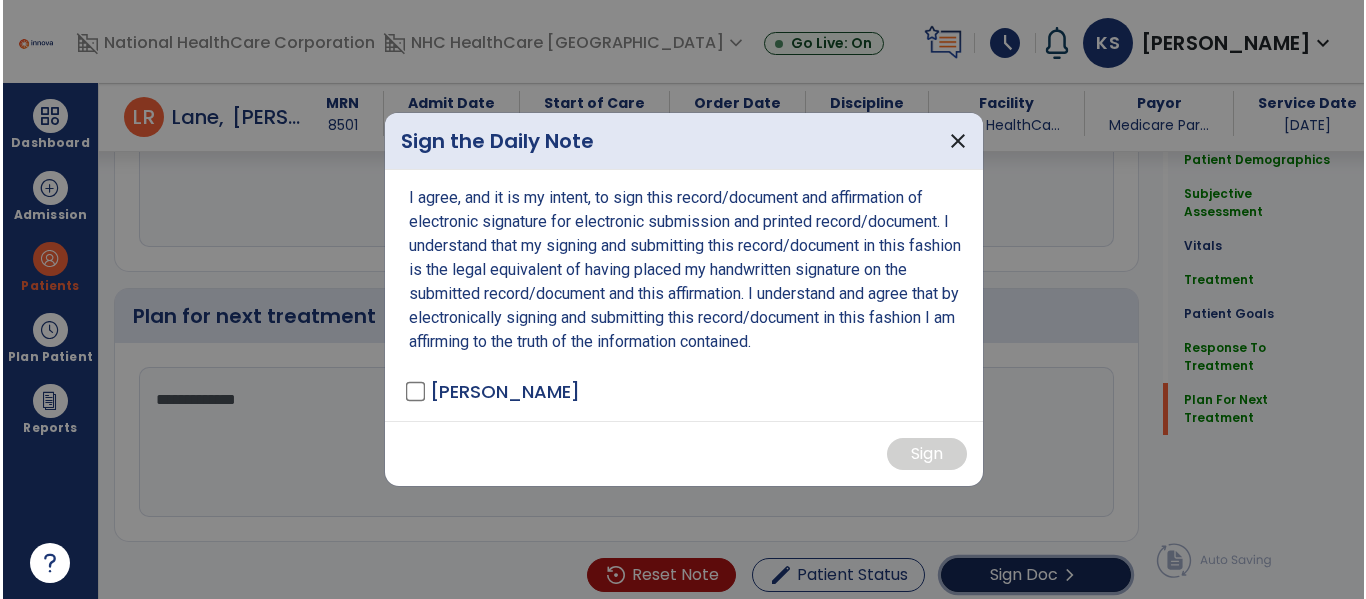 scroll, scrollTop: 3700, scrollLeft: 0, axis: vertical 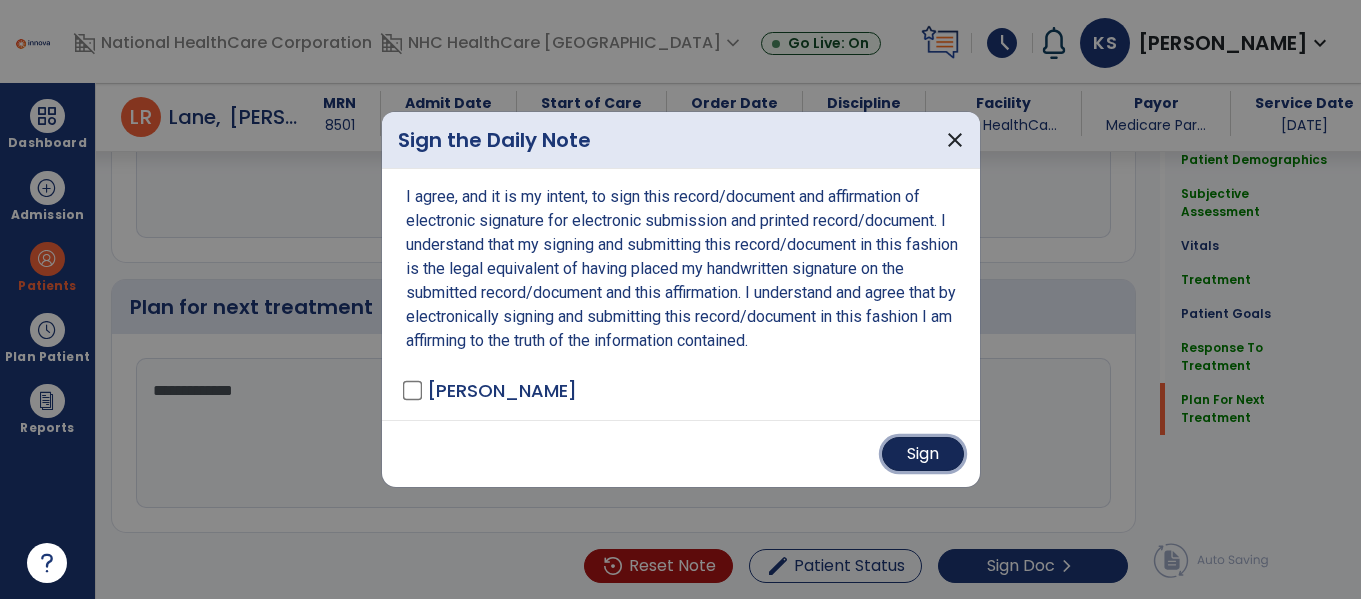 click on "Sign" at bounding box center [923, 454] 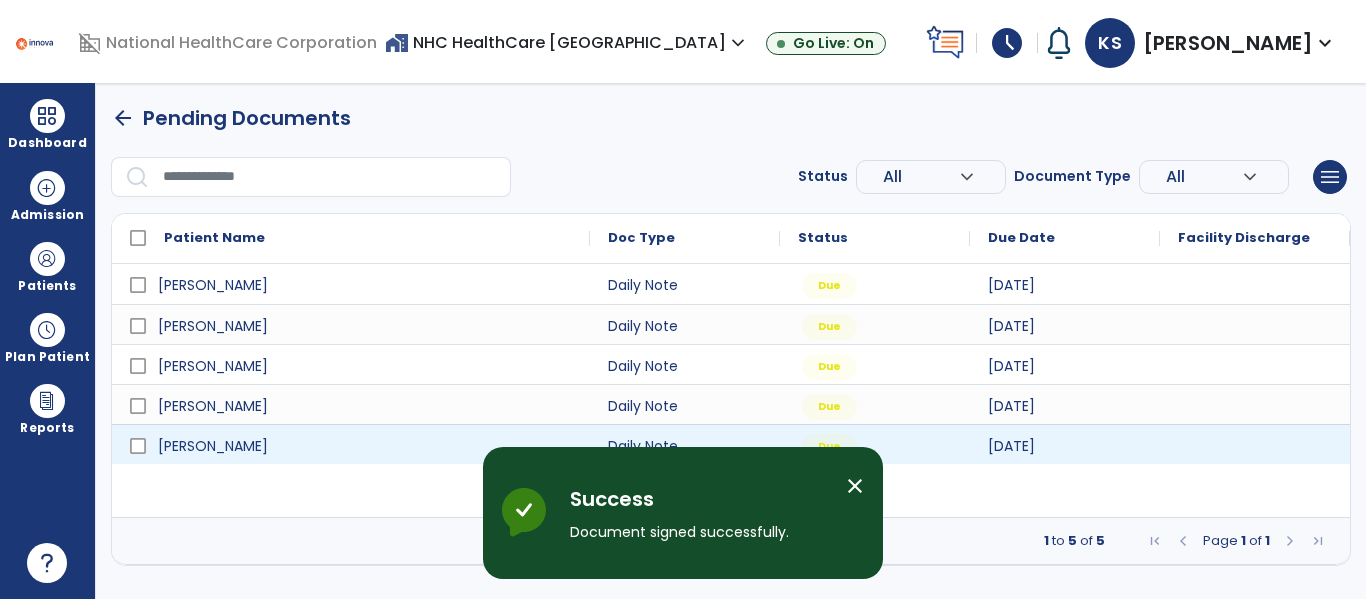 scroll, scrollTop: 0, scrollLeft: 0, axis: both 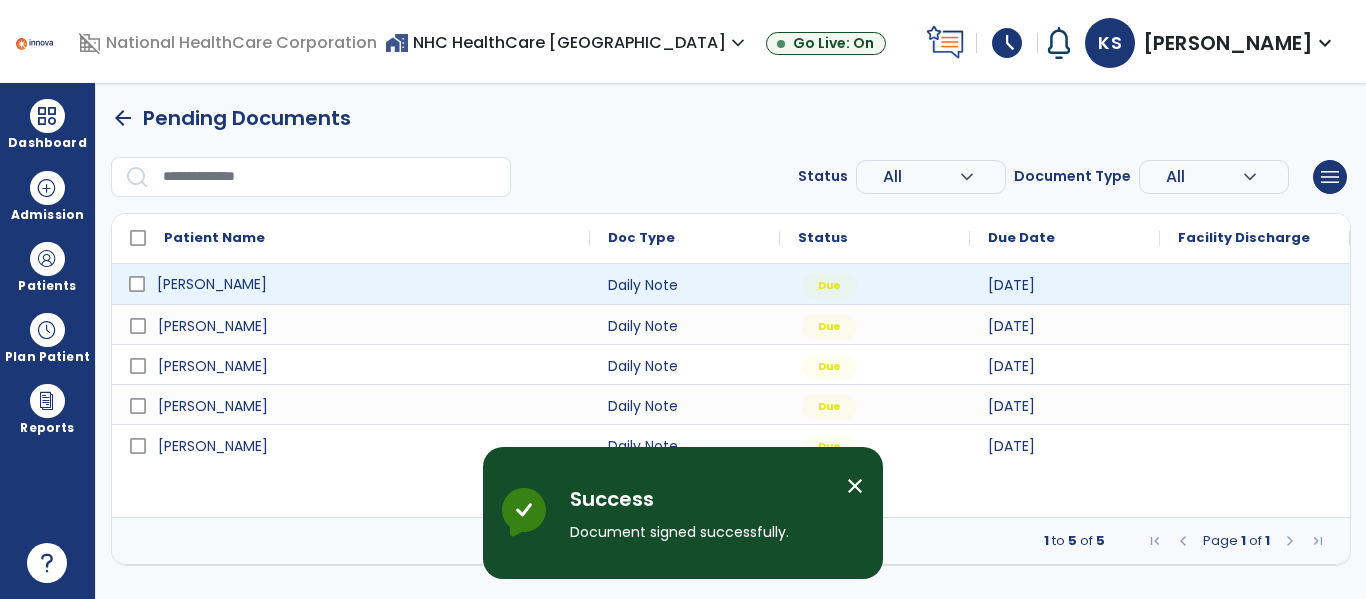 click on "[PERSON_NAME]" at bounding box center [212, 284] 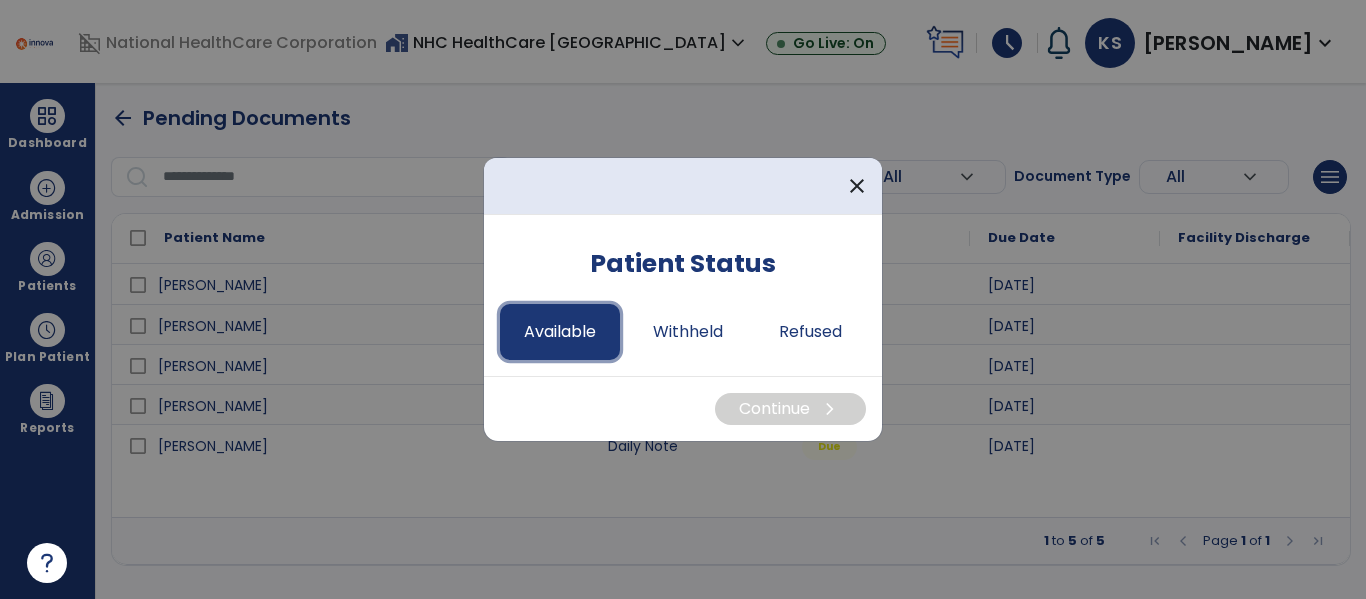 click on "Available" at bounding box center (560, 332) 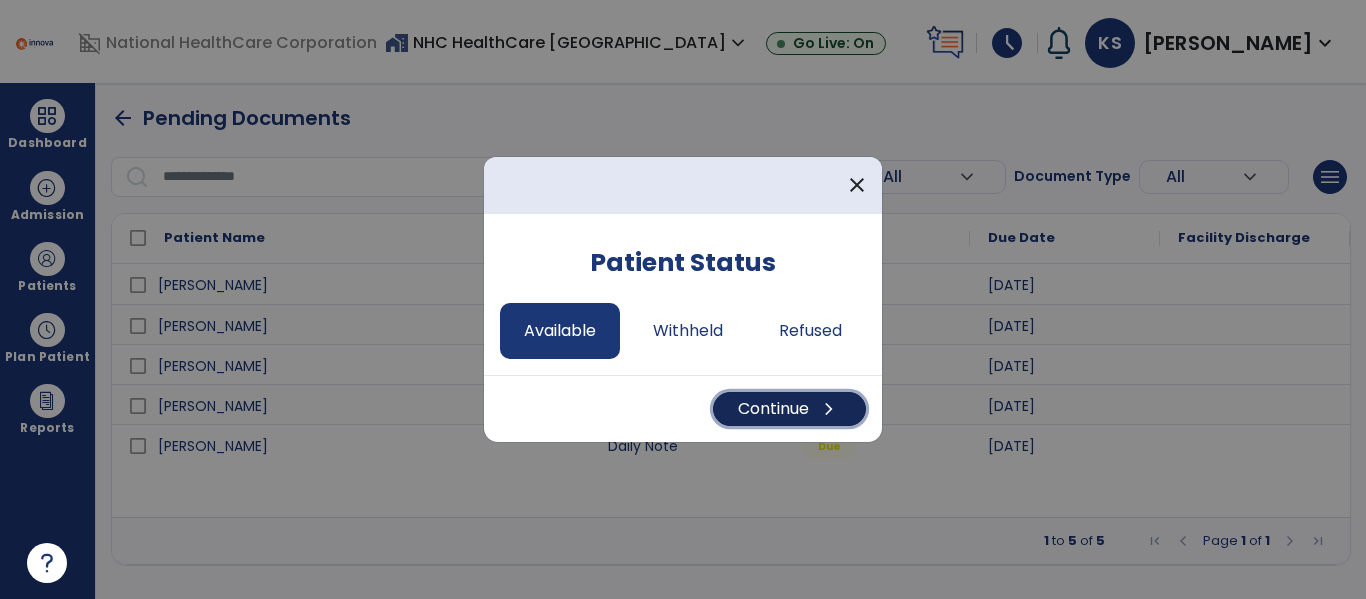click on "Continue   chevron_right" at bounding box center (789, 409) 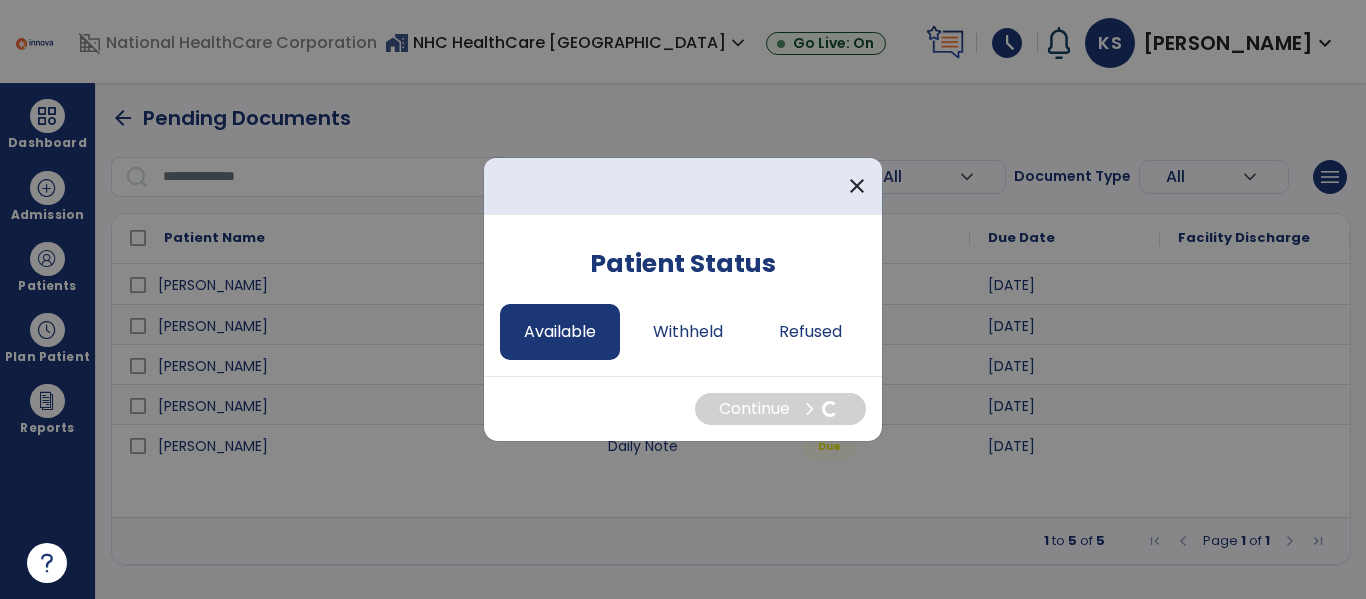 select on "*" 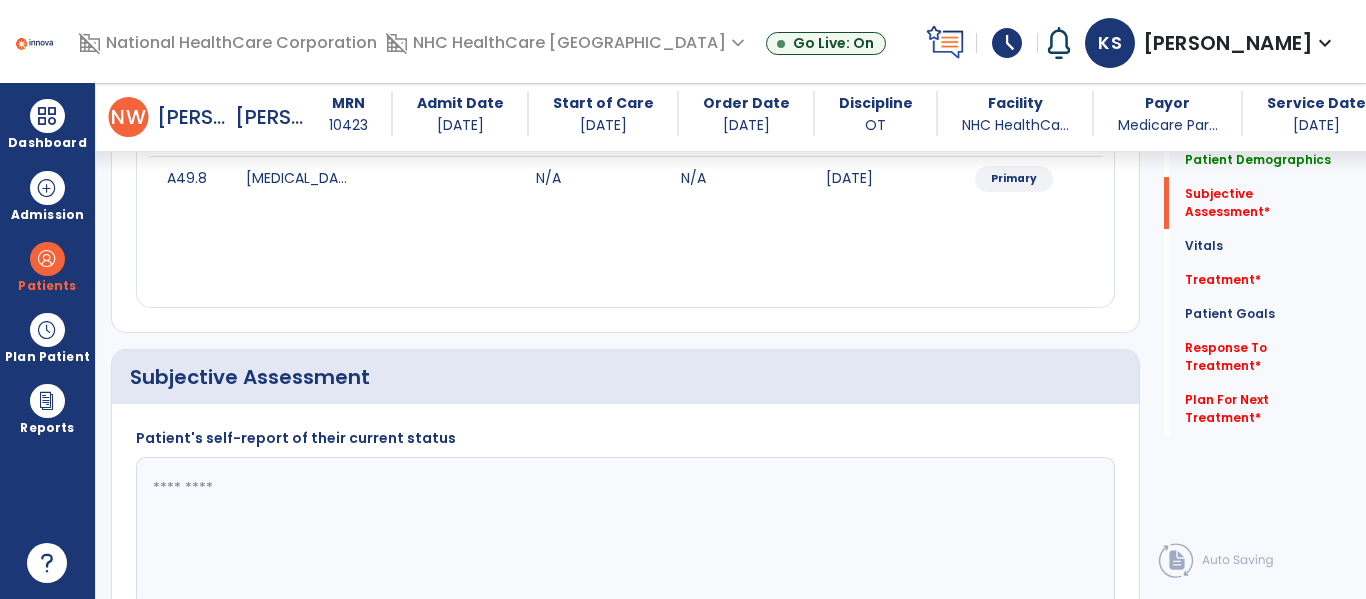 scroll, scrollTop: 500, scrollLeft: 0, axis: vertical 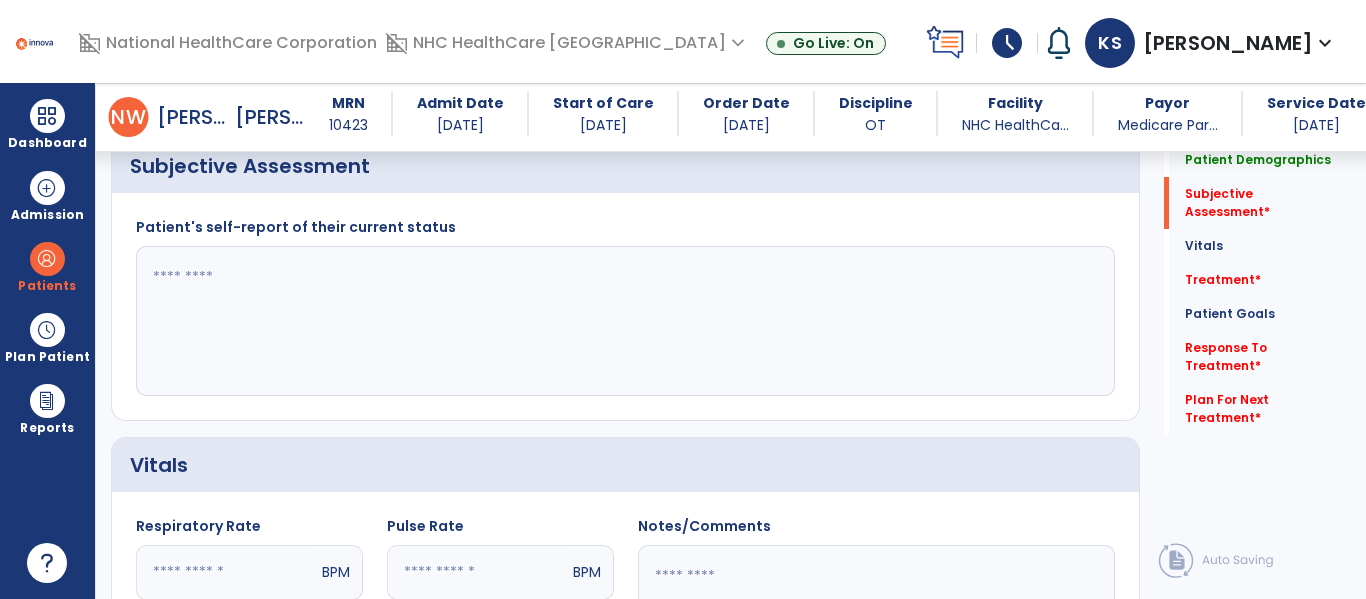 click 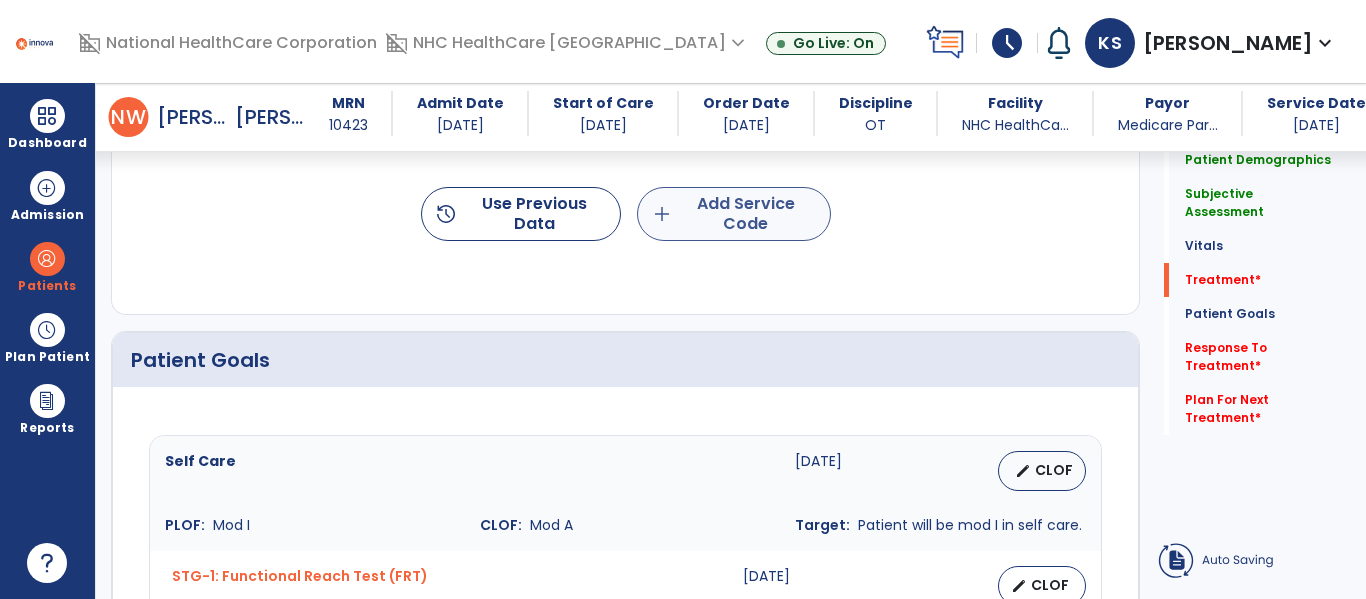 type on "**********" 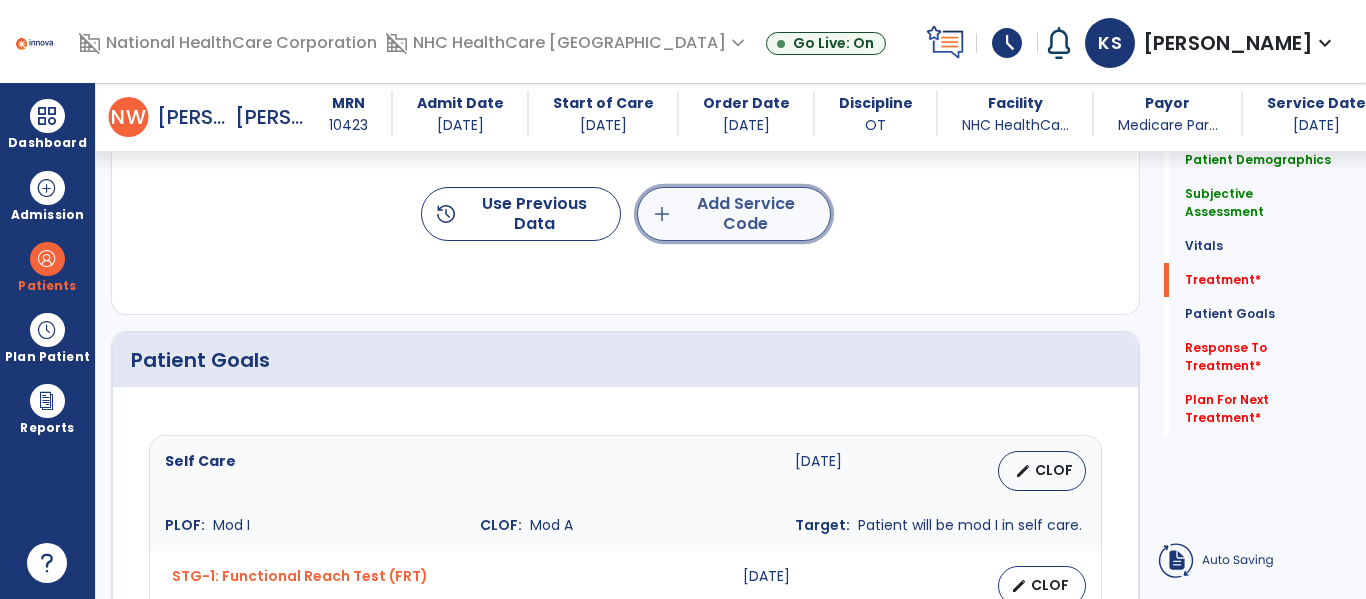 click on "add  Add Service Code" 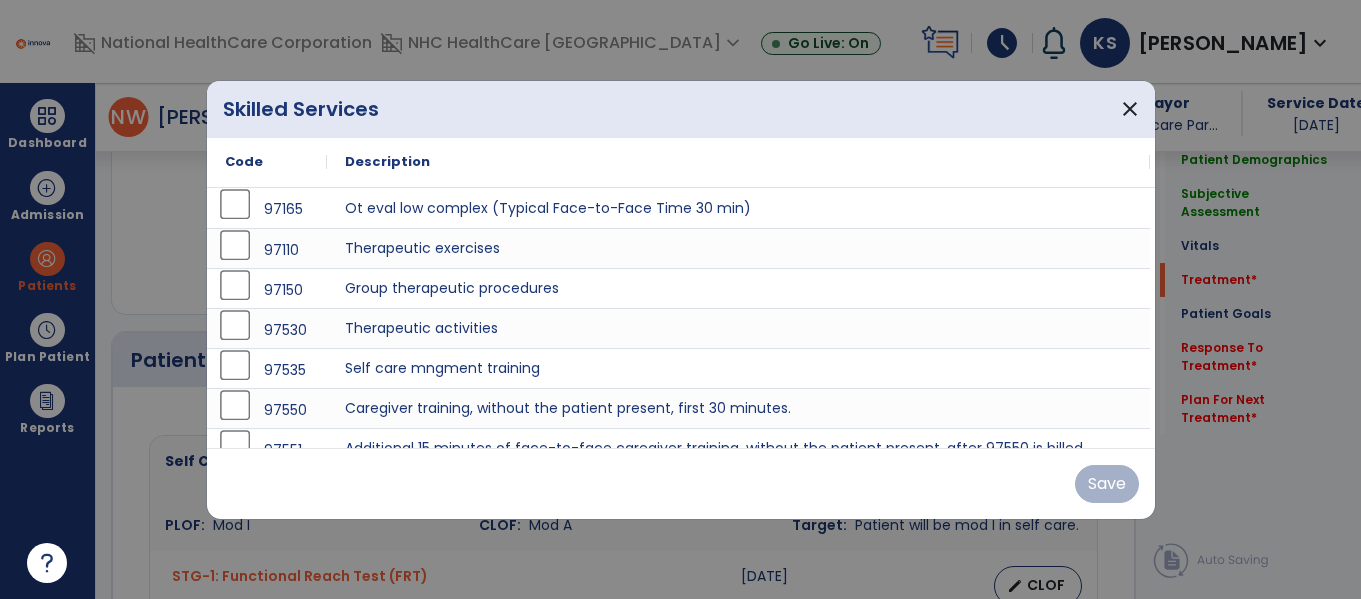 scroll, scrollTop: 1300, scrollLeft: 0, axis: vertical 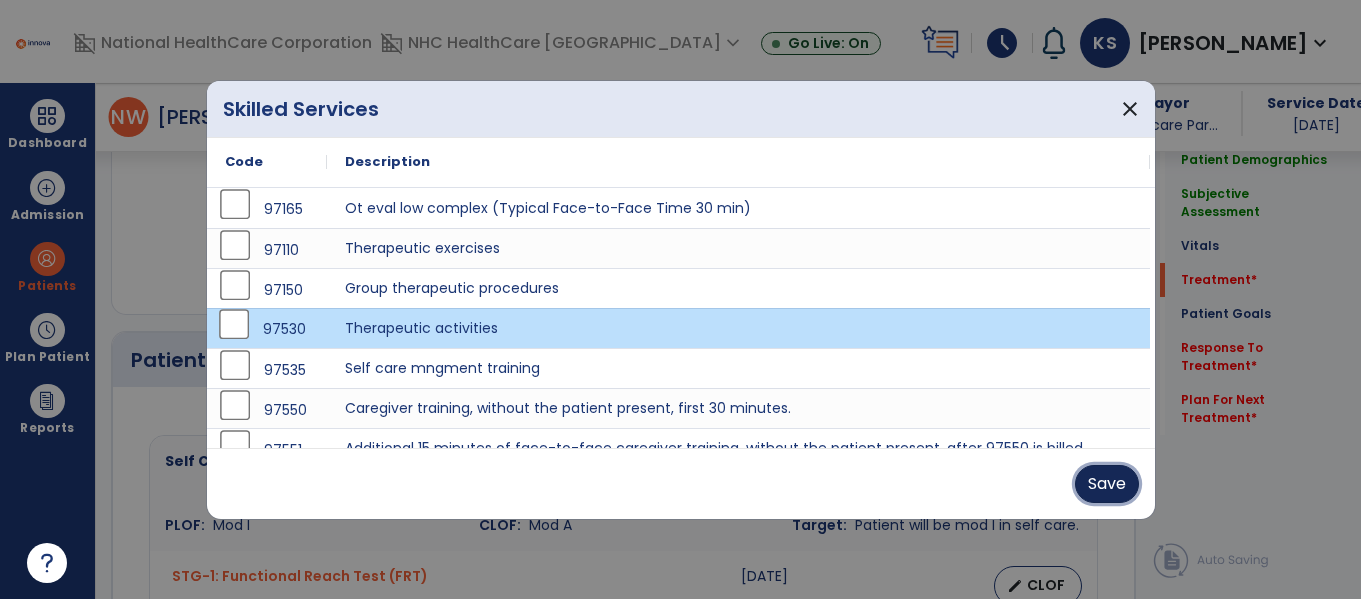 click on "Save" at bounding box center [1107, 484] 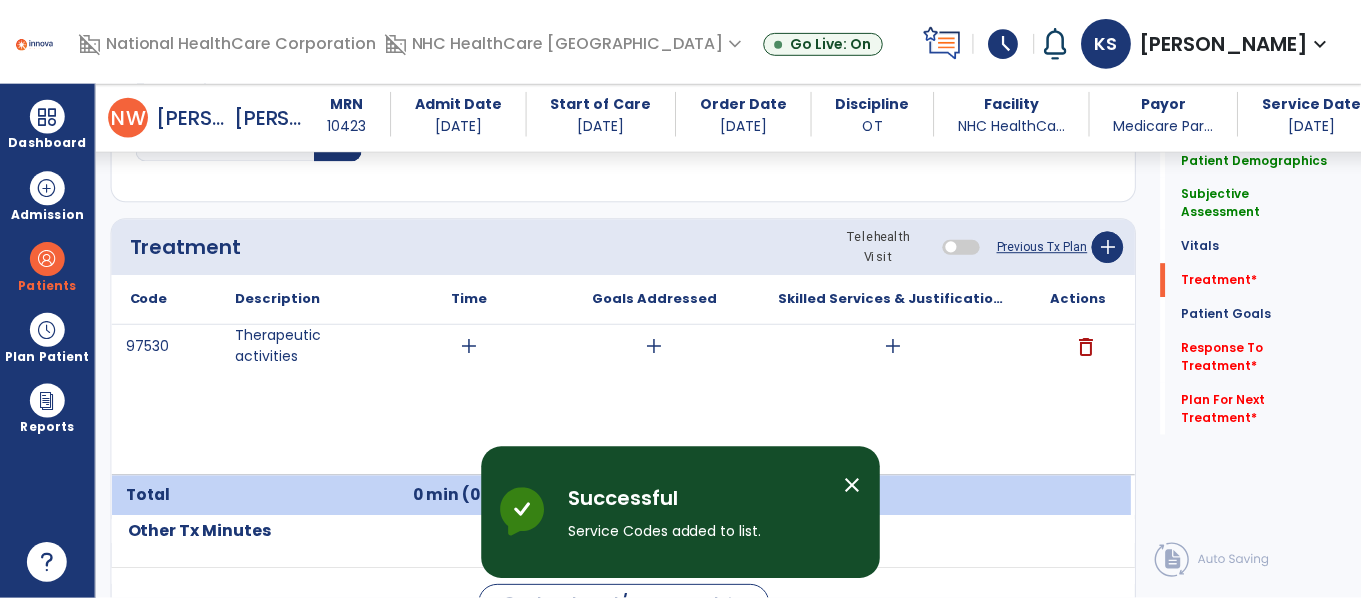 scroll, scrollTop: 1101, scrollLeft: 0, axis: vertical 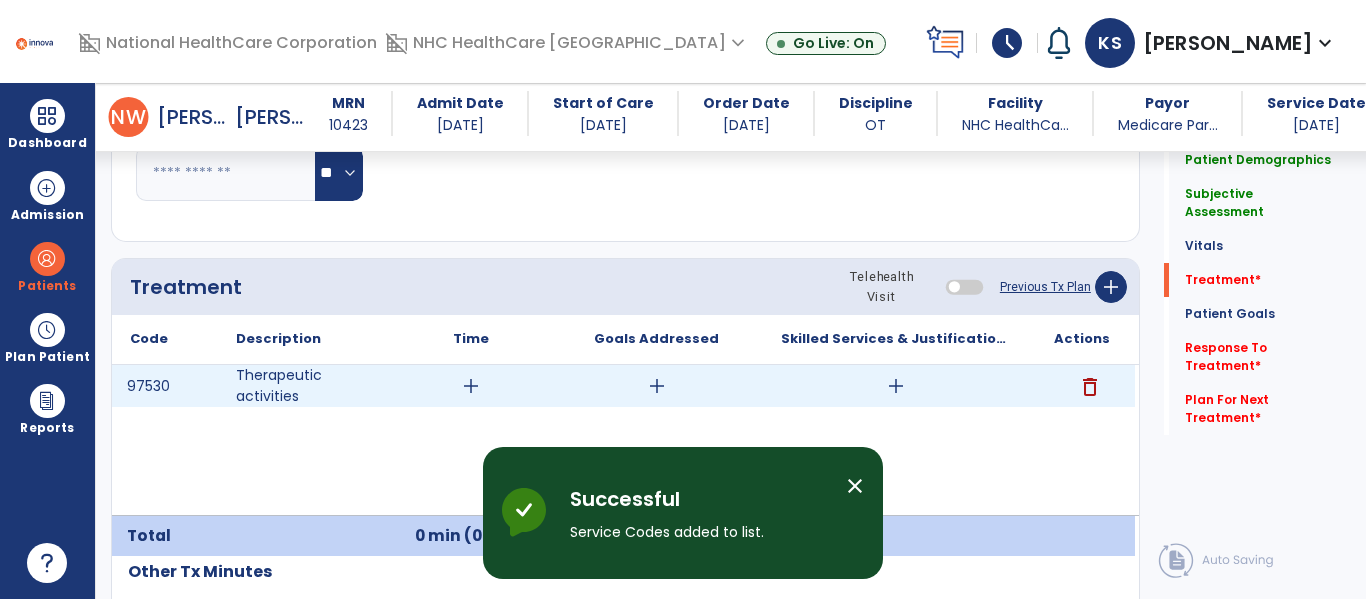 click on "add" at bounding box center (471, 386) 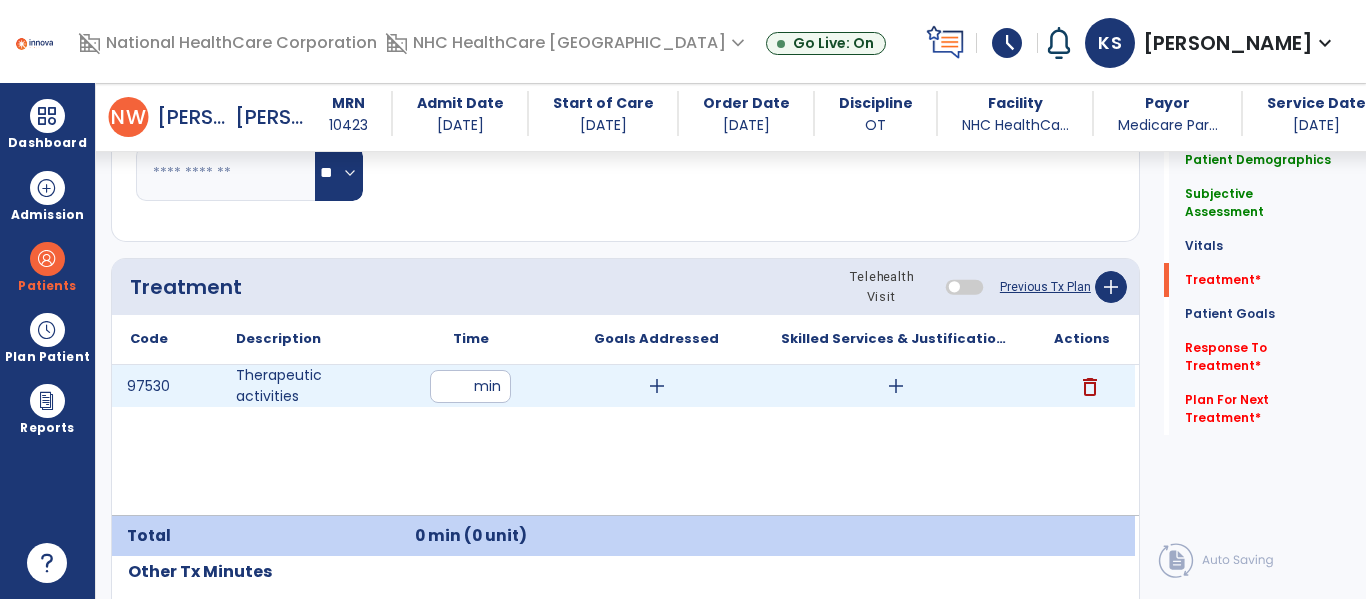 type on "**" 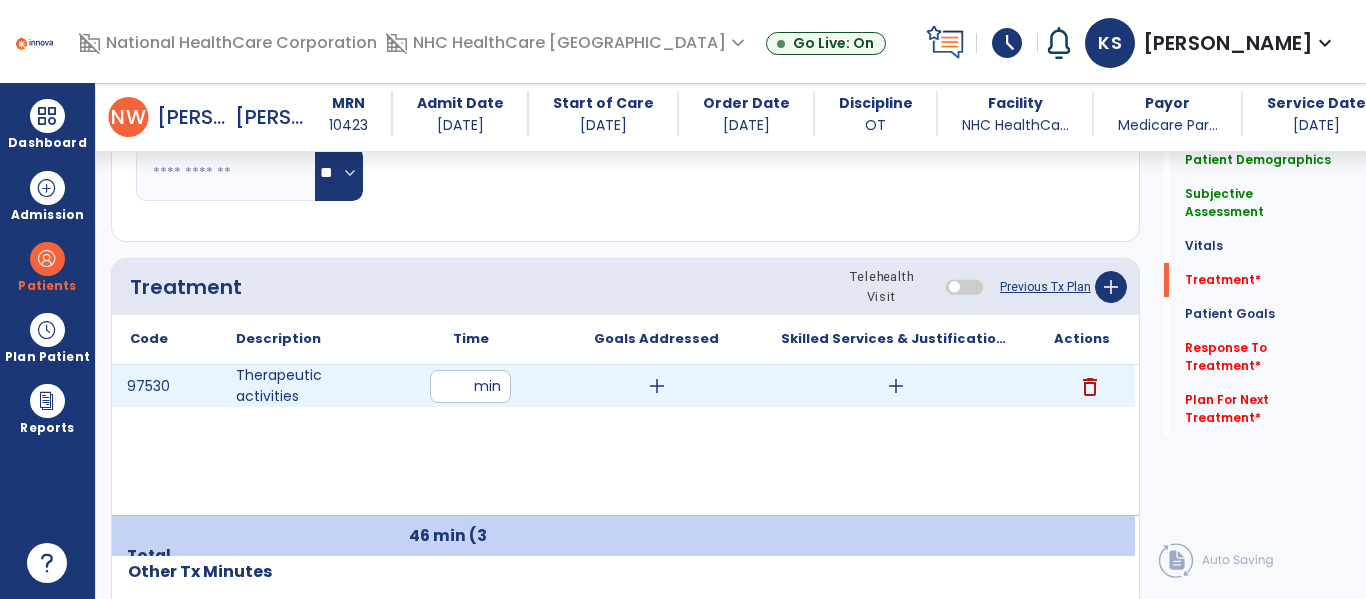 click on "add" at bounding box center (657, 386) 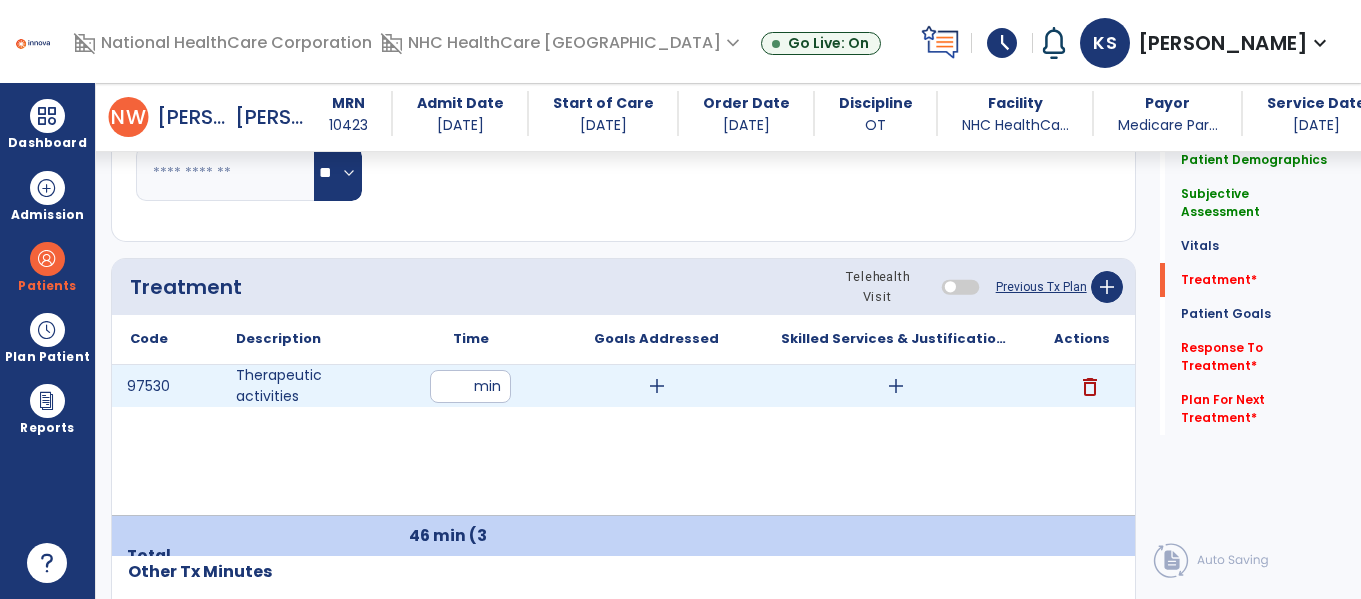 scroll, scrollTop: 1101, scrollLeft: 0, axis: vertical 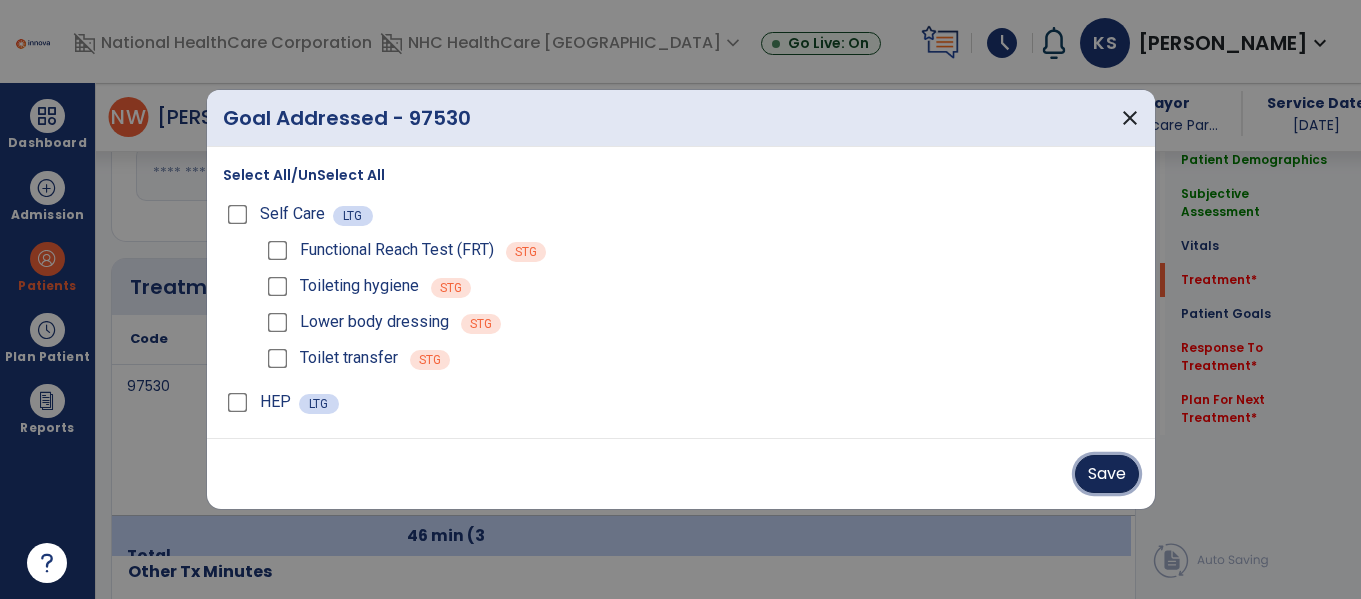 click on "Save" at bounding box center [1107, 474] 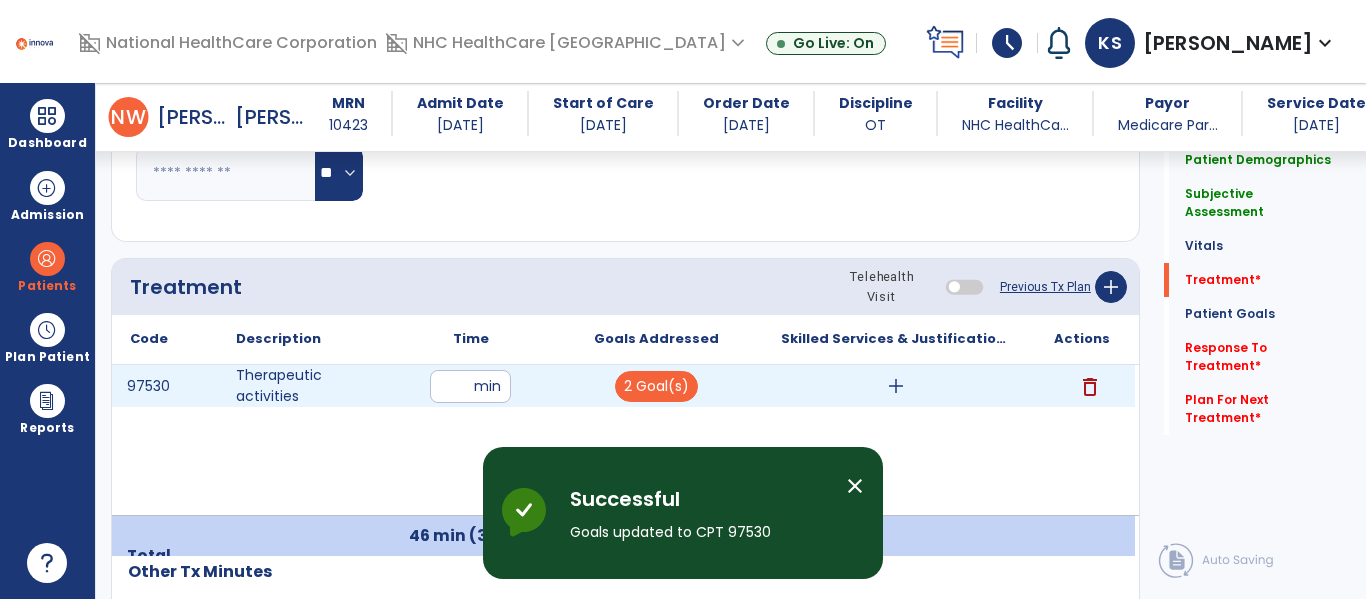 click on "add" at bounding box center [896, 386] 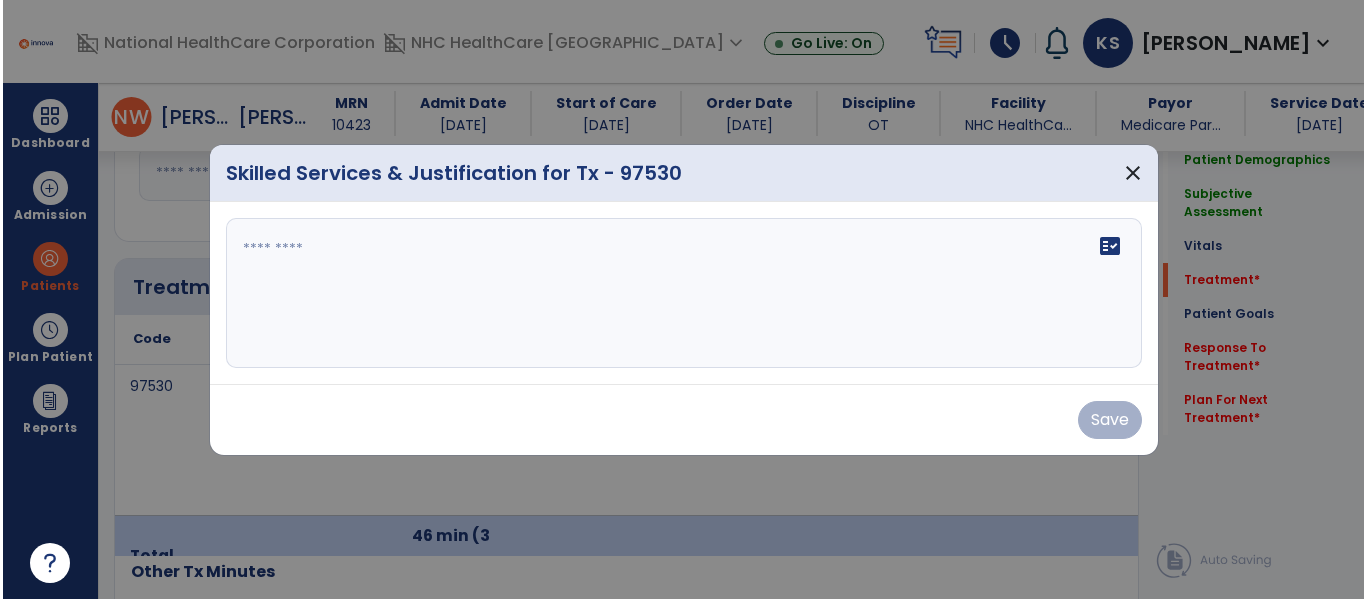 scroll, scrollTop: 1101, scrollLeft: 0, axis: vertical 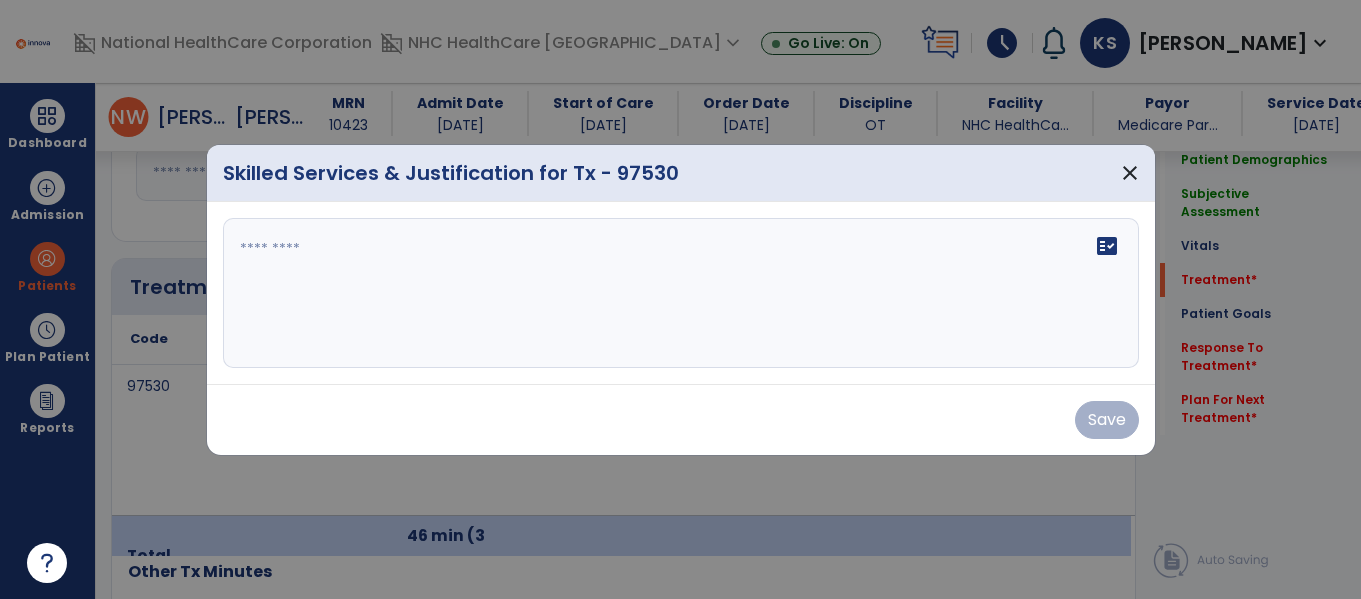 click on "fact_check" at bounding box center (681, 293) 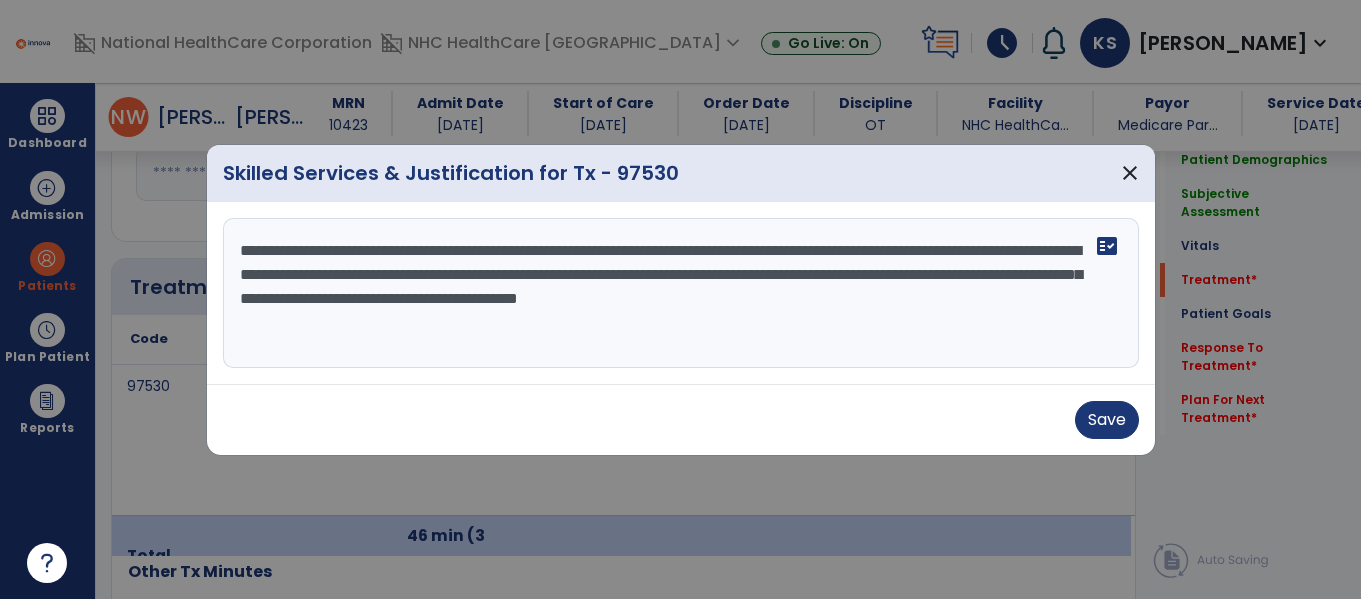 click on "**********" at bounding box center (681, 293) 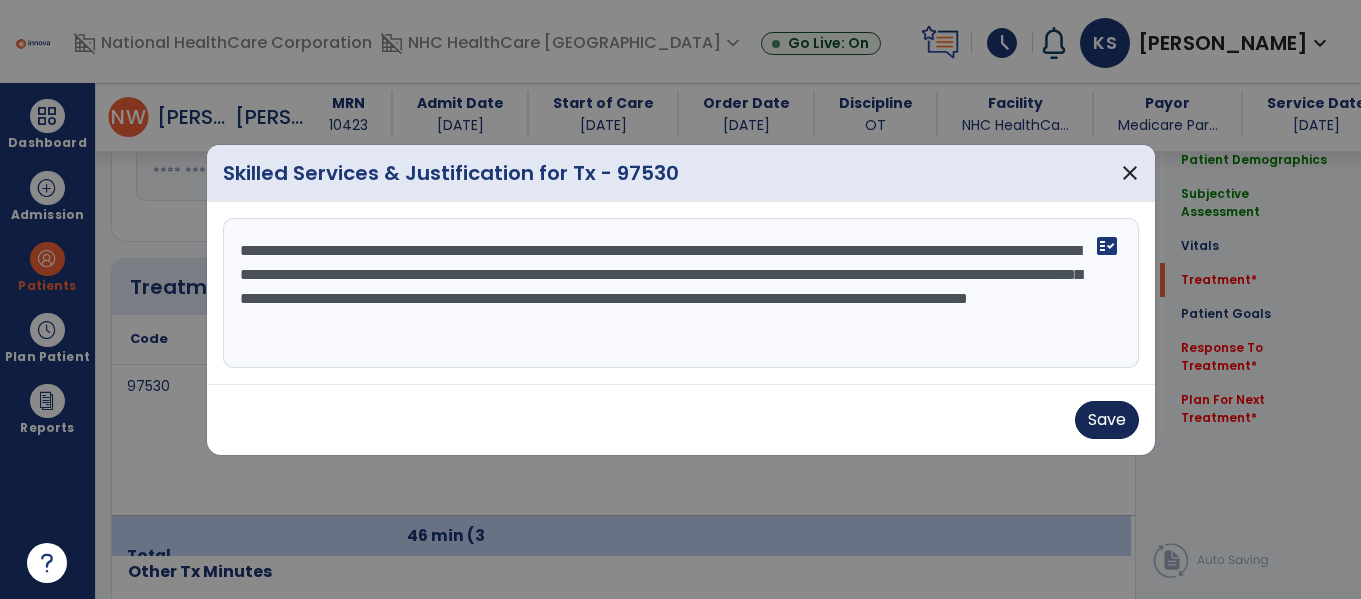 type on "**********" 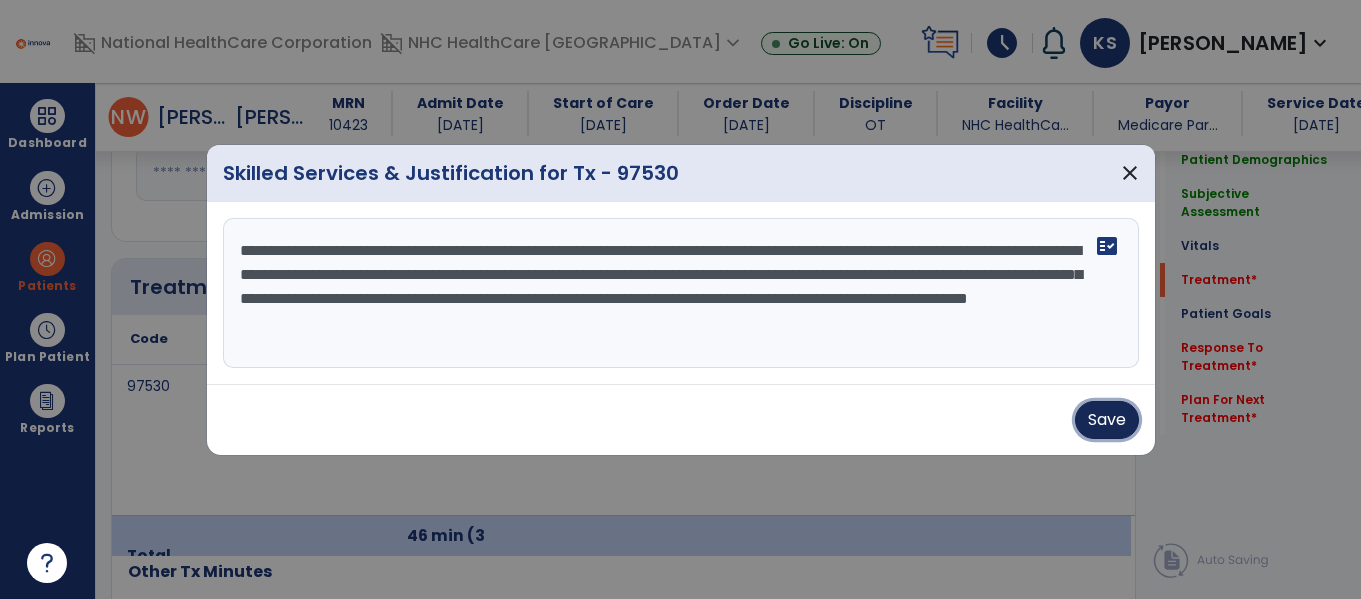 click on "Save" at bounding box center (1107, 420) 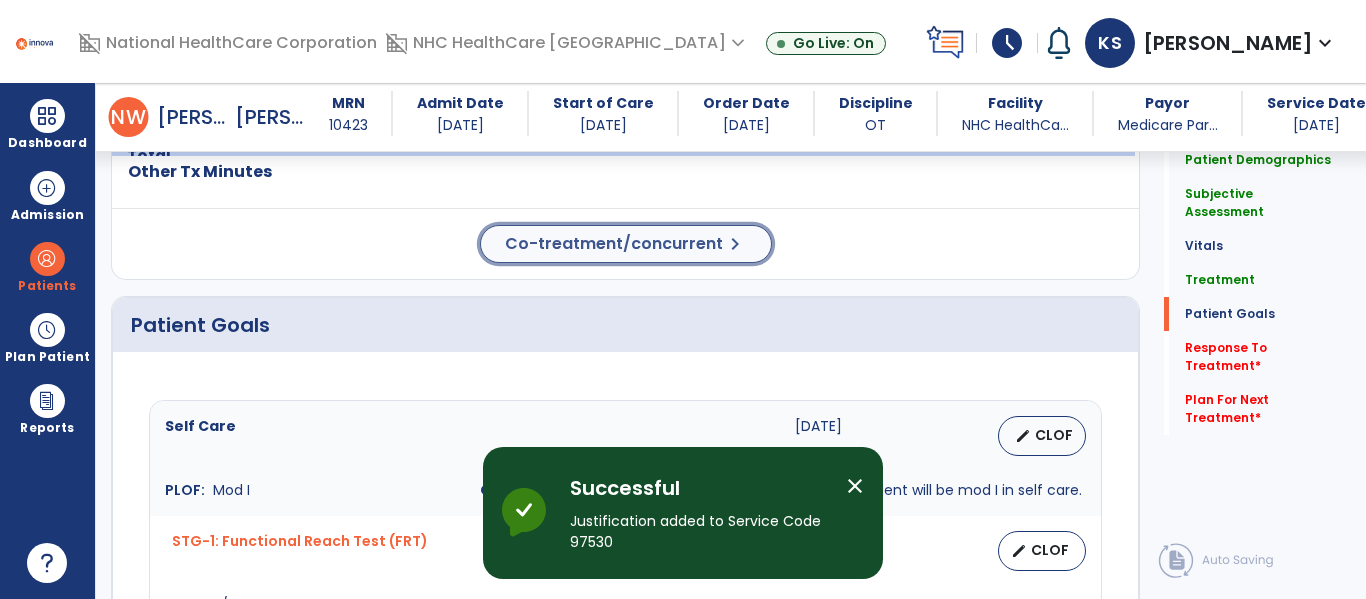 click on "Co-treatment/concurrent" 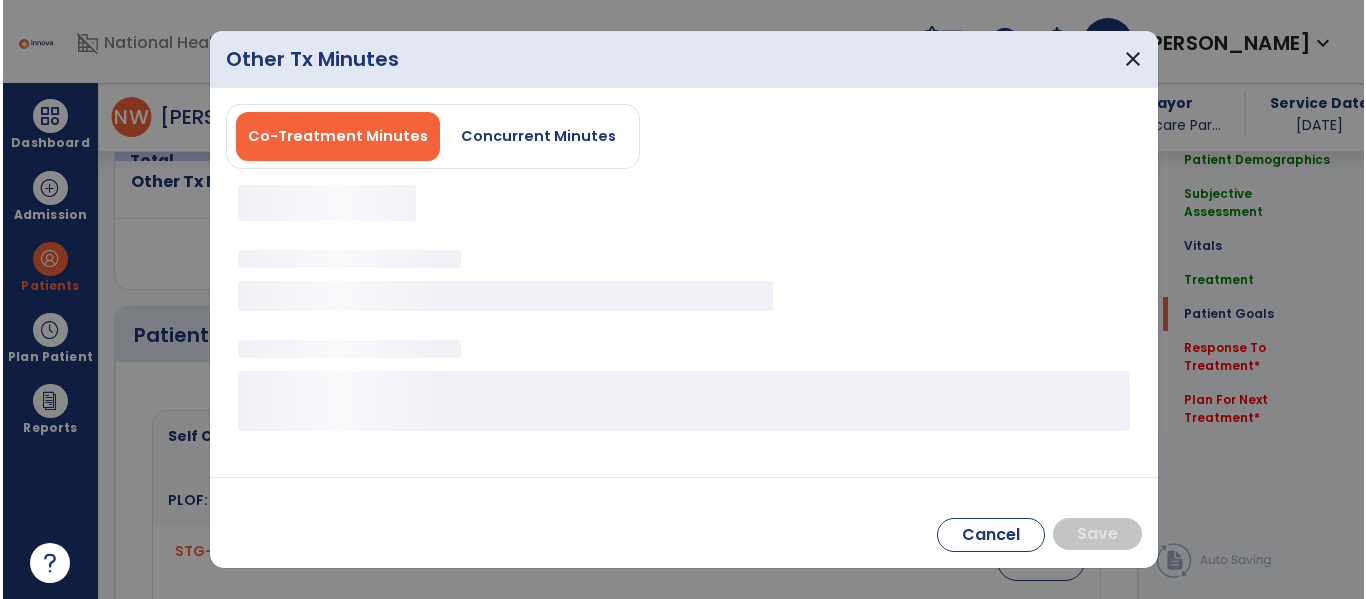 scroll, scrollTop: 1501, scrollLeft: 0, axis: vertical 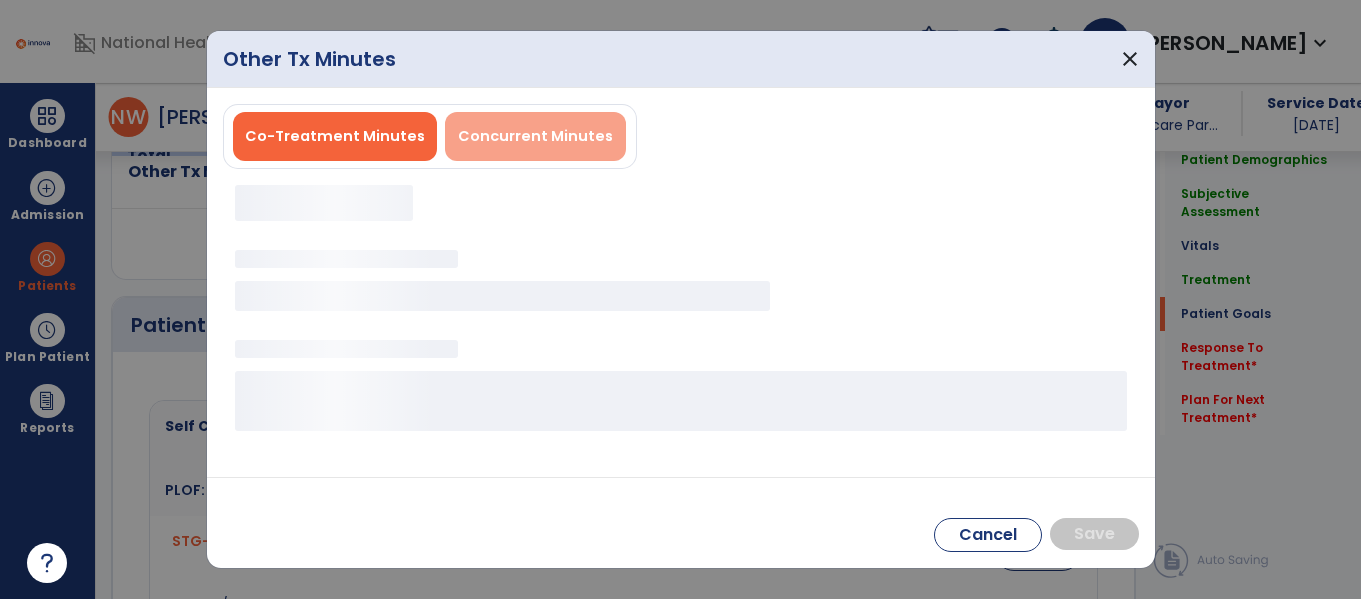 click on "Concurrent Minutes" at bounding box center (535, 136) 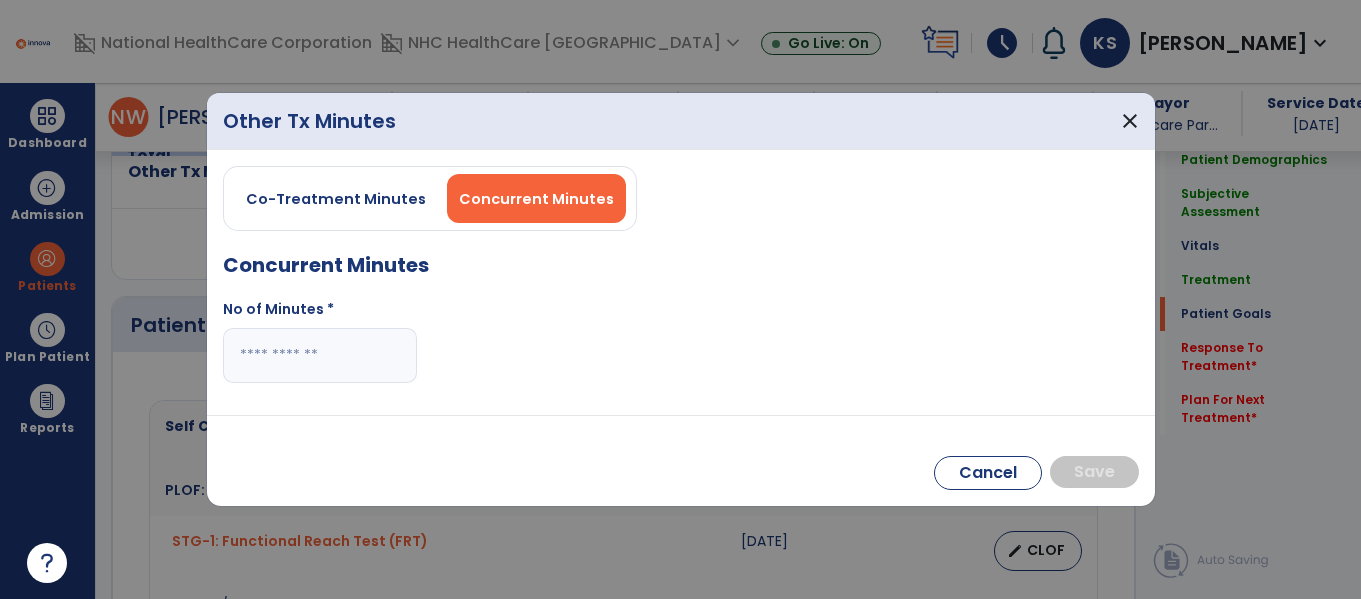 click at bounding box center (320, 355) 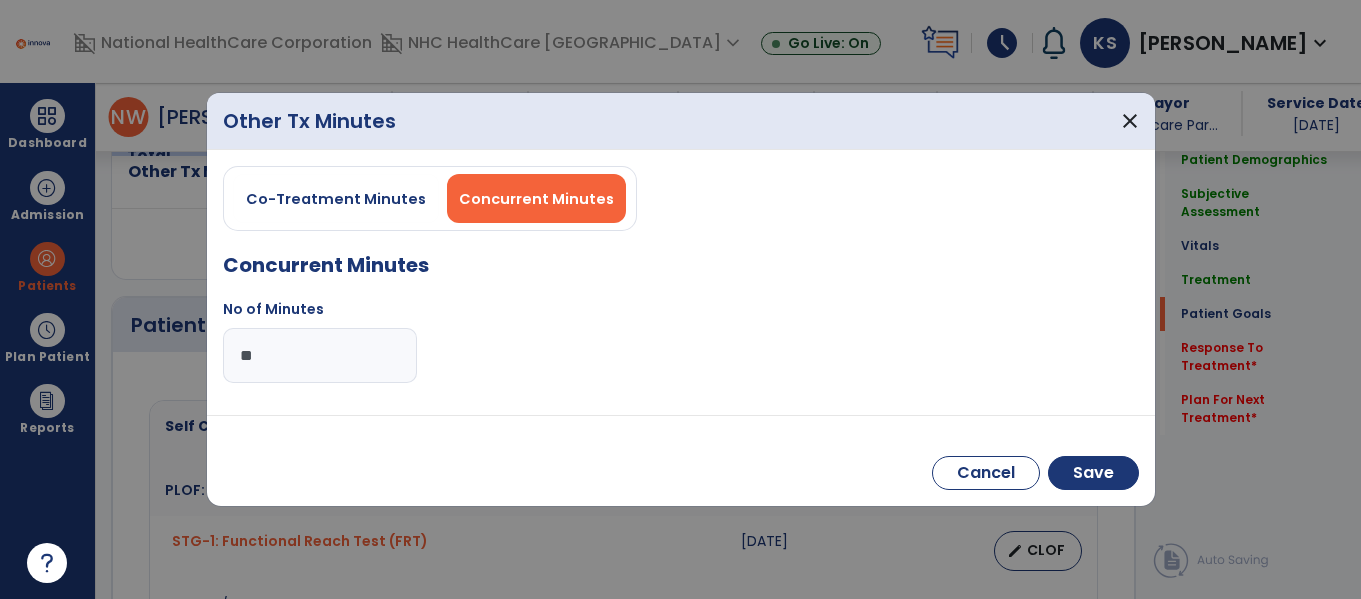 type on "**" 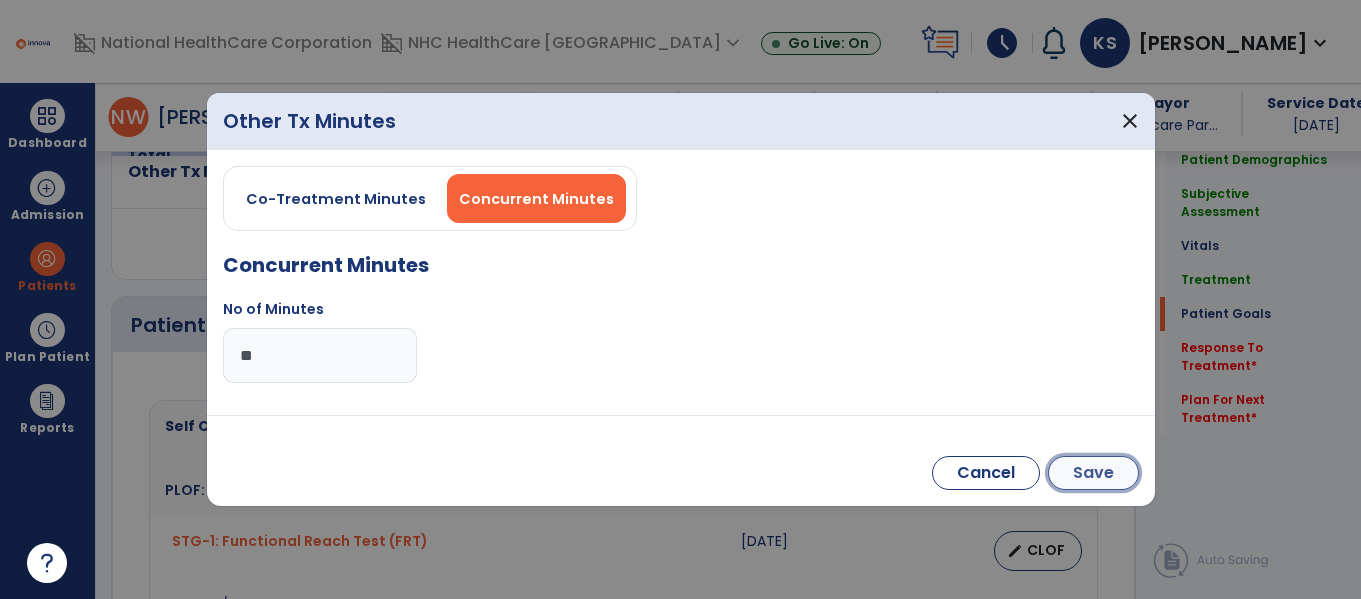 click on "Save" at bounding box center (1093, 473) 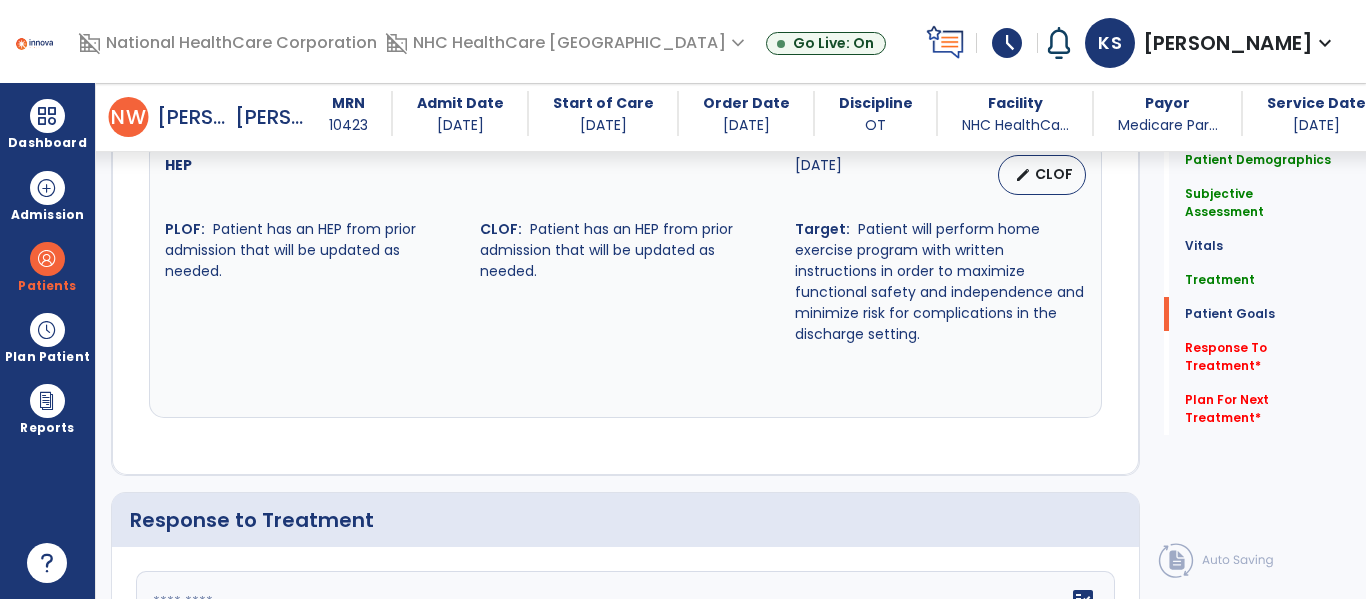 scroll, scrollTop: 2701, scrollLeft: 0, axis: vertical 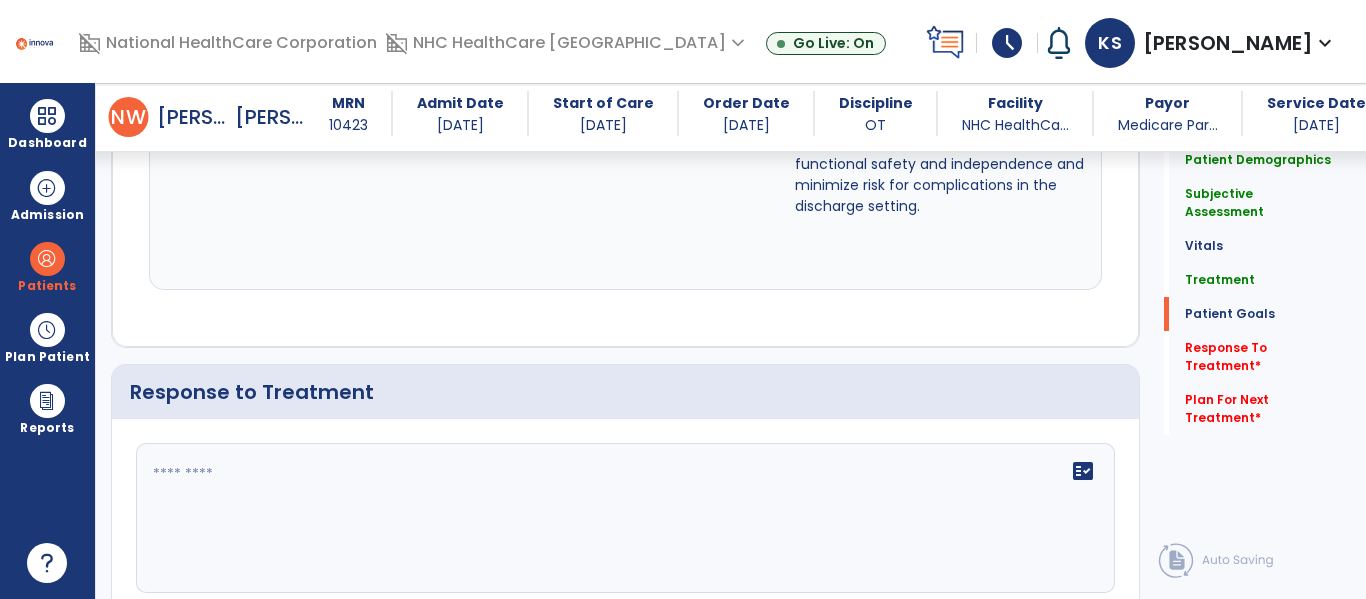 click 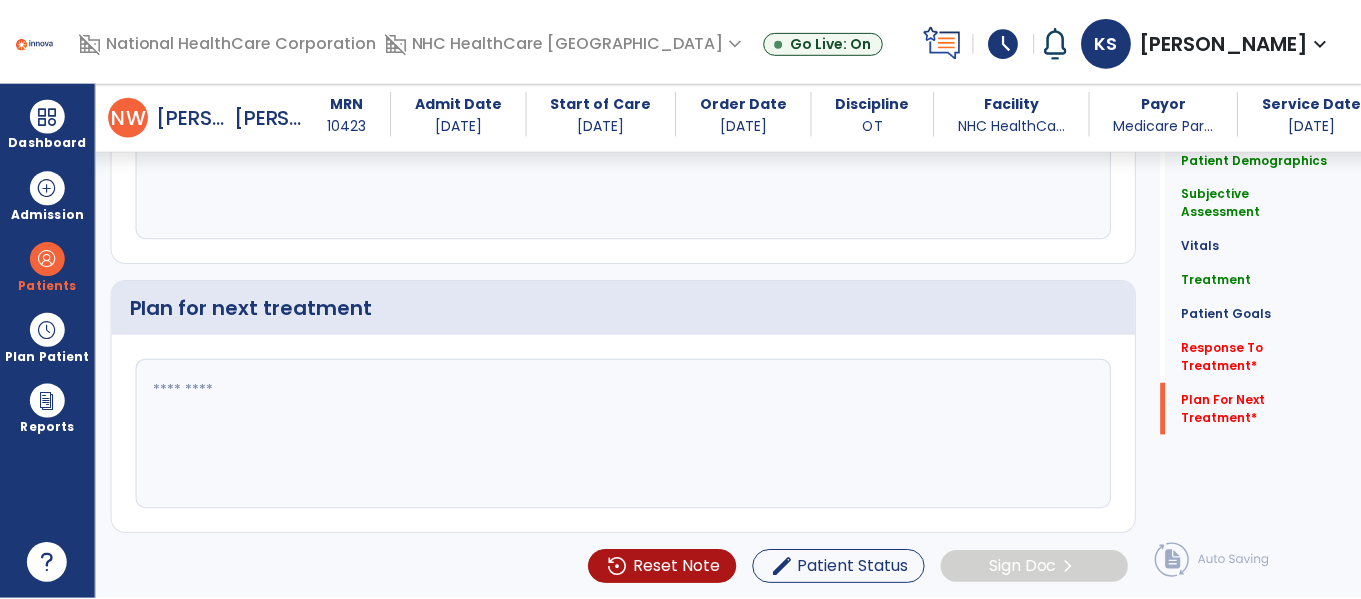 scroll, scrollTop: 3057, scrollLeft: 0, axis: vertical 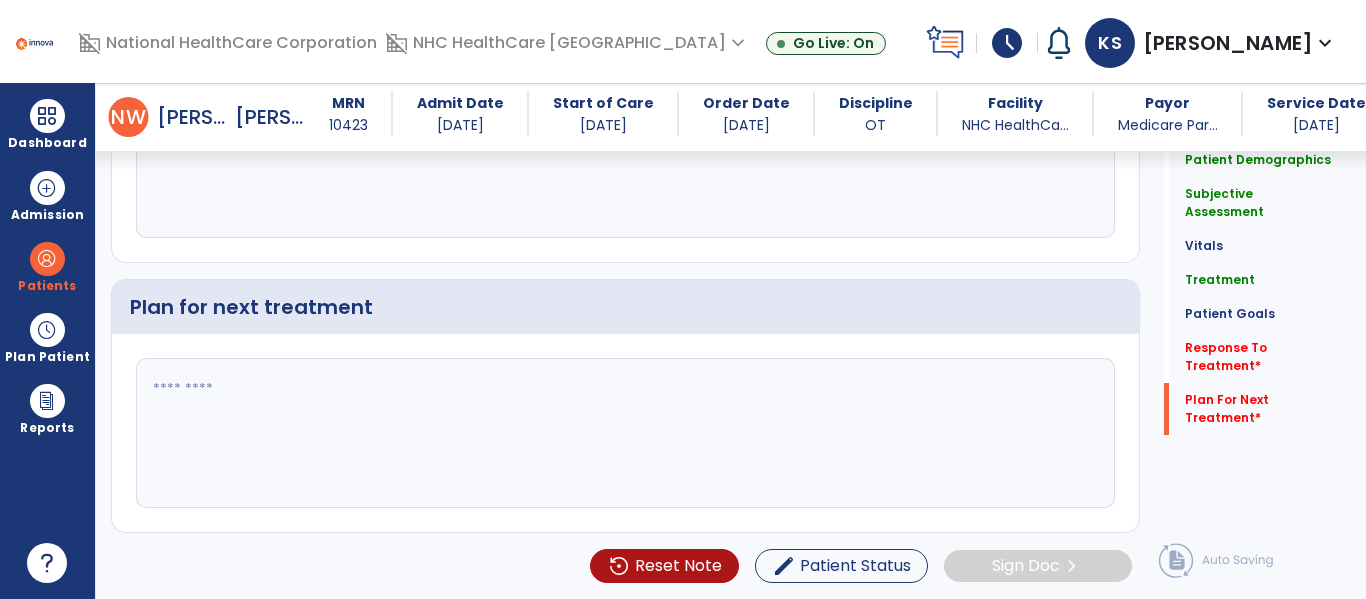 type on "**********" 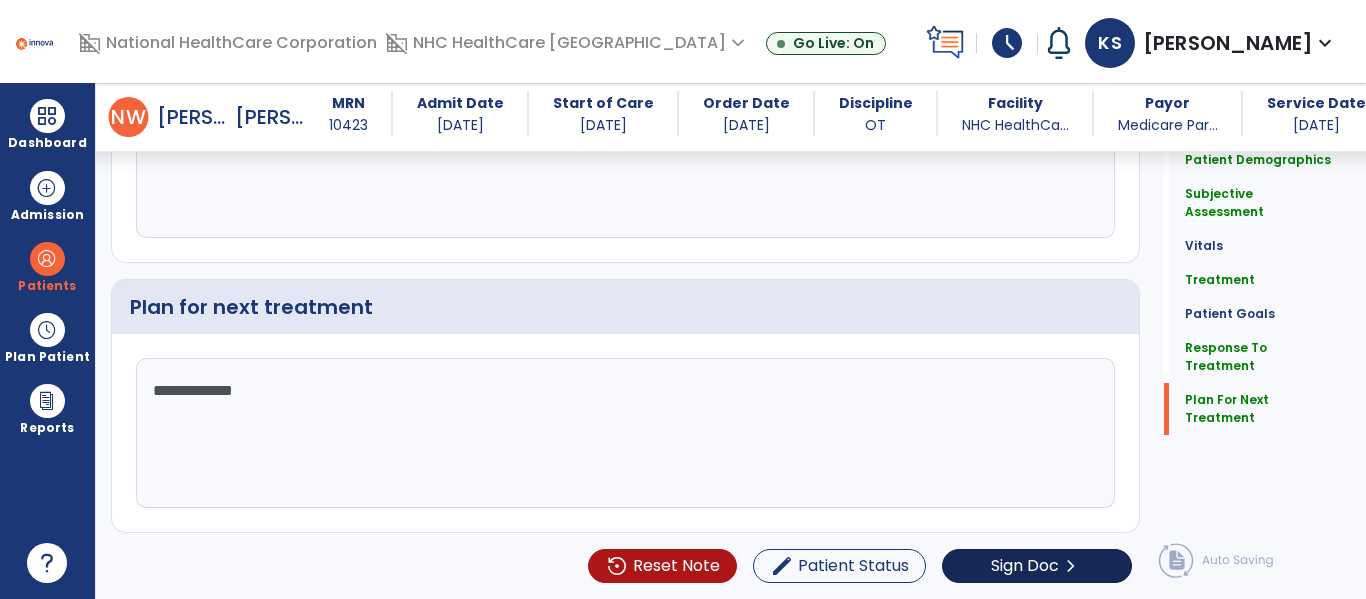 type on "**********" 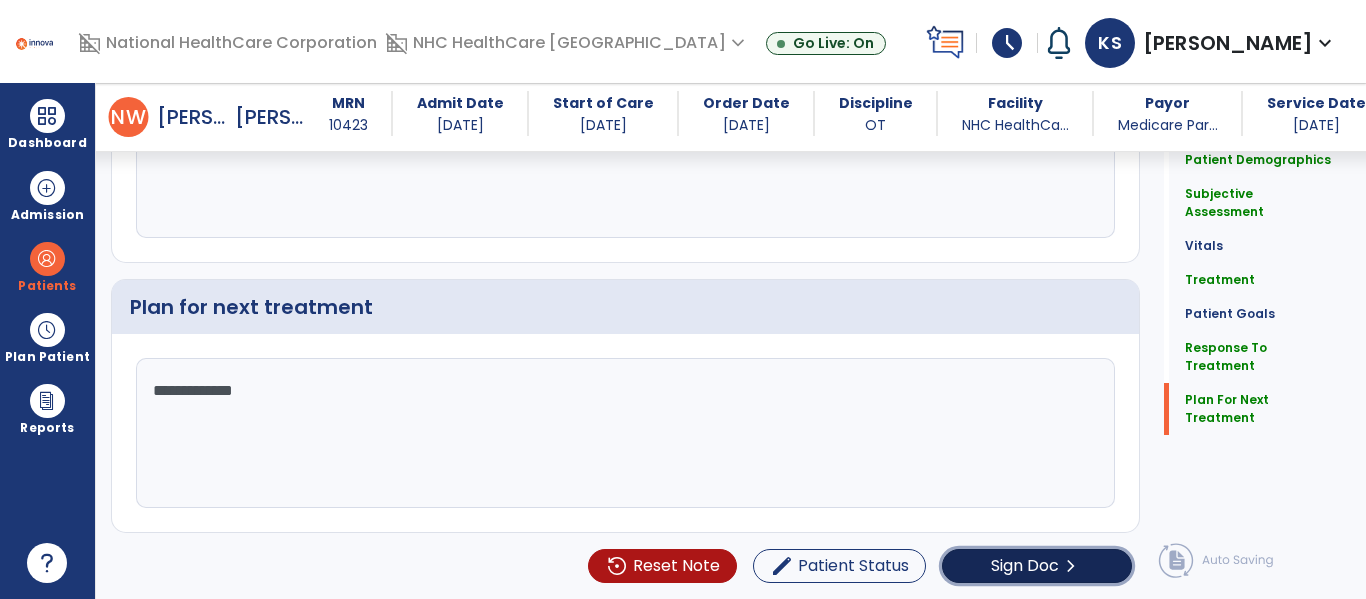click on "Sign Doc" 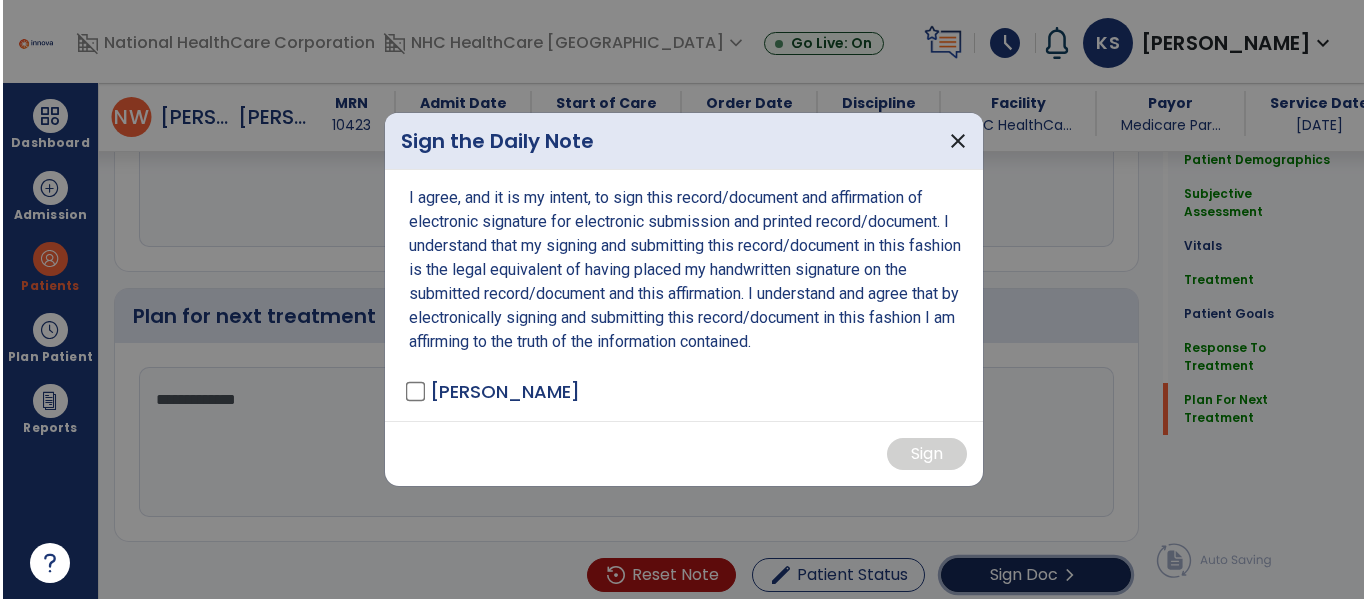 scroll, scrollTop: 3067, scrollLeft: 0, axis: vertical 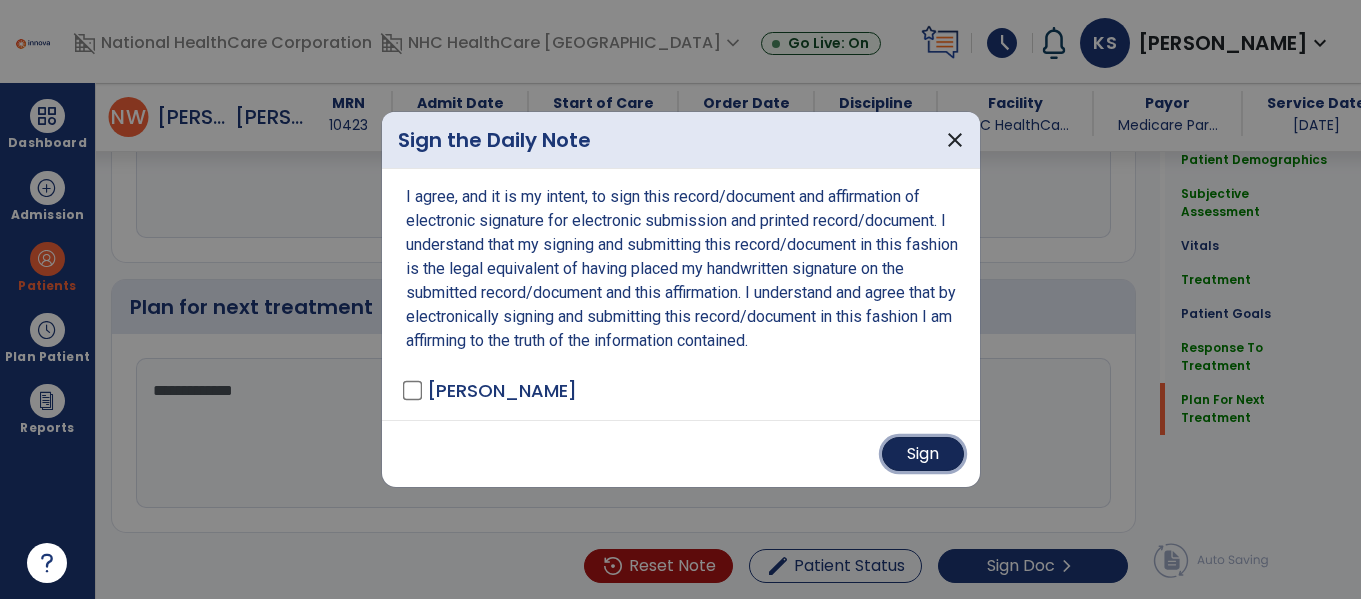 click on "Sign" at bounding box center (923, 454) 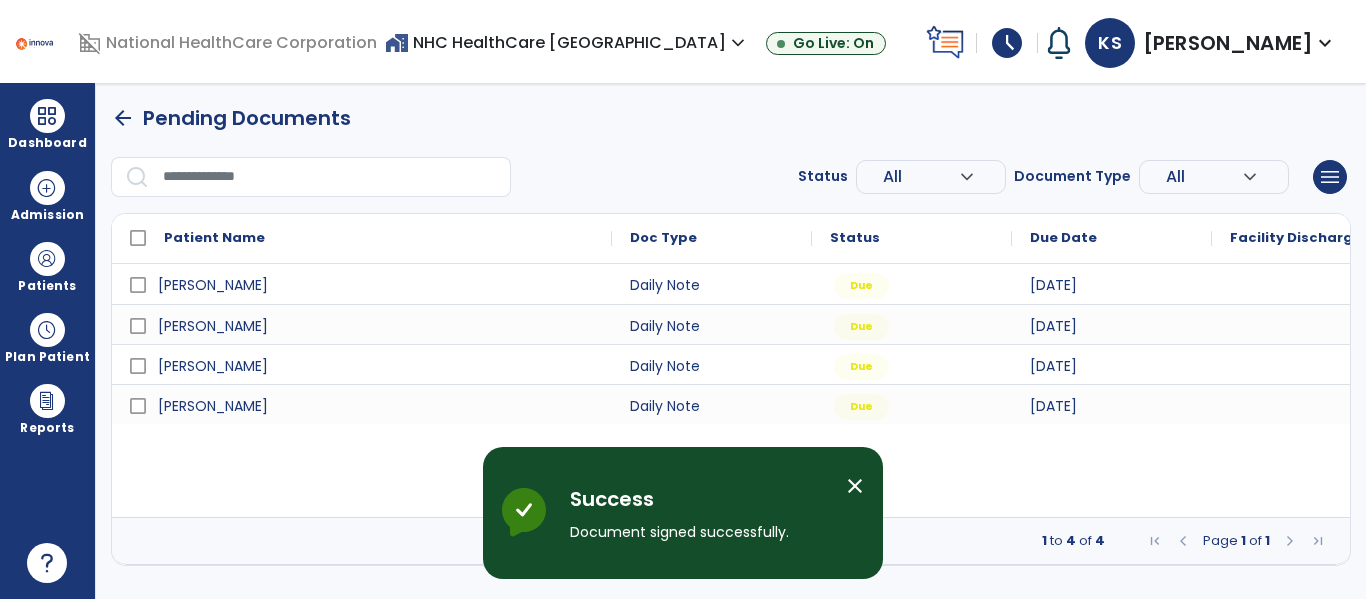 scroll, scrollTop: 0, scrollLeft: 0, axis: both 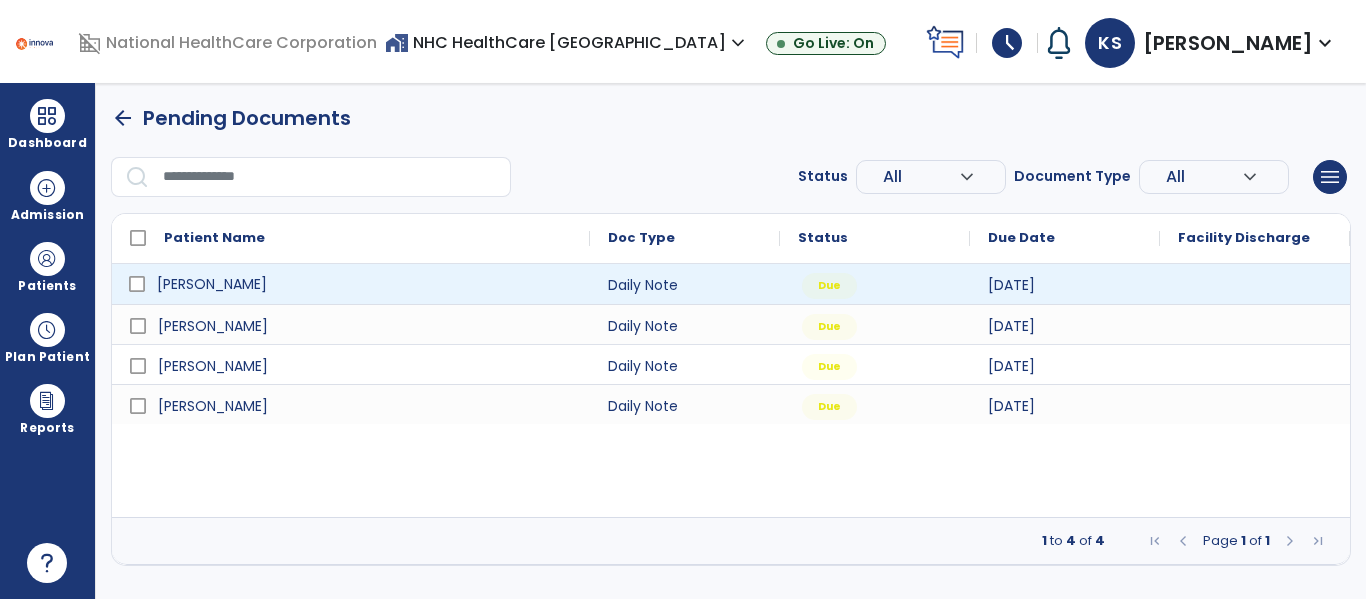 click on "[PERSON_NAME]" at bounding box center [212, 284] 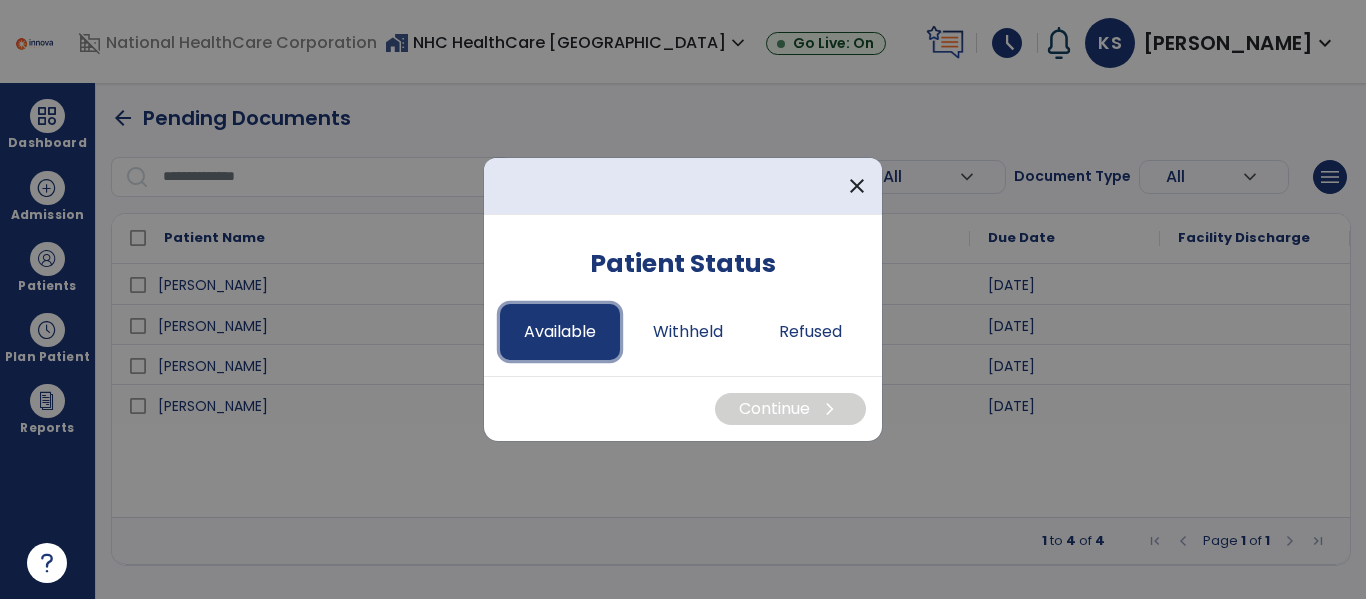 click on "Available" at bounding box center [560, 332] 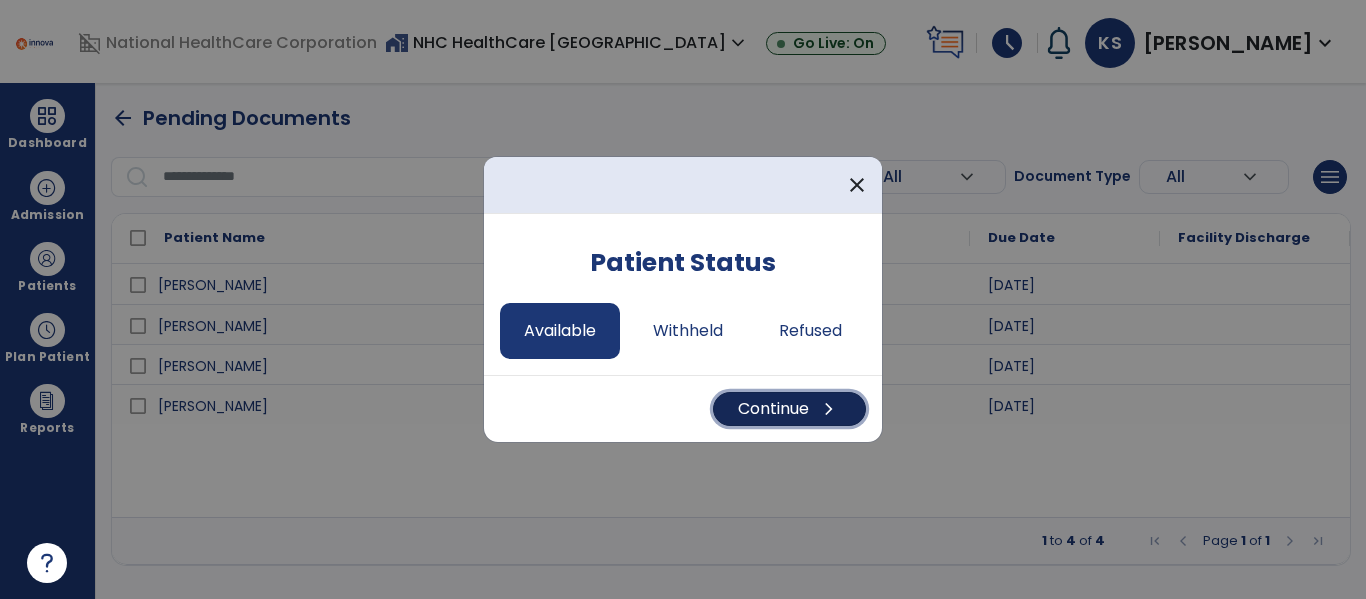 click on "Continue   chevron_right" at bounding box center [789, 409] 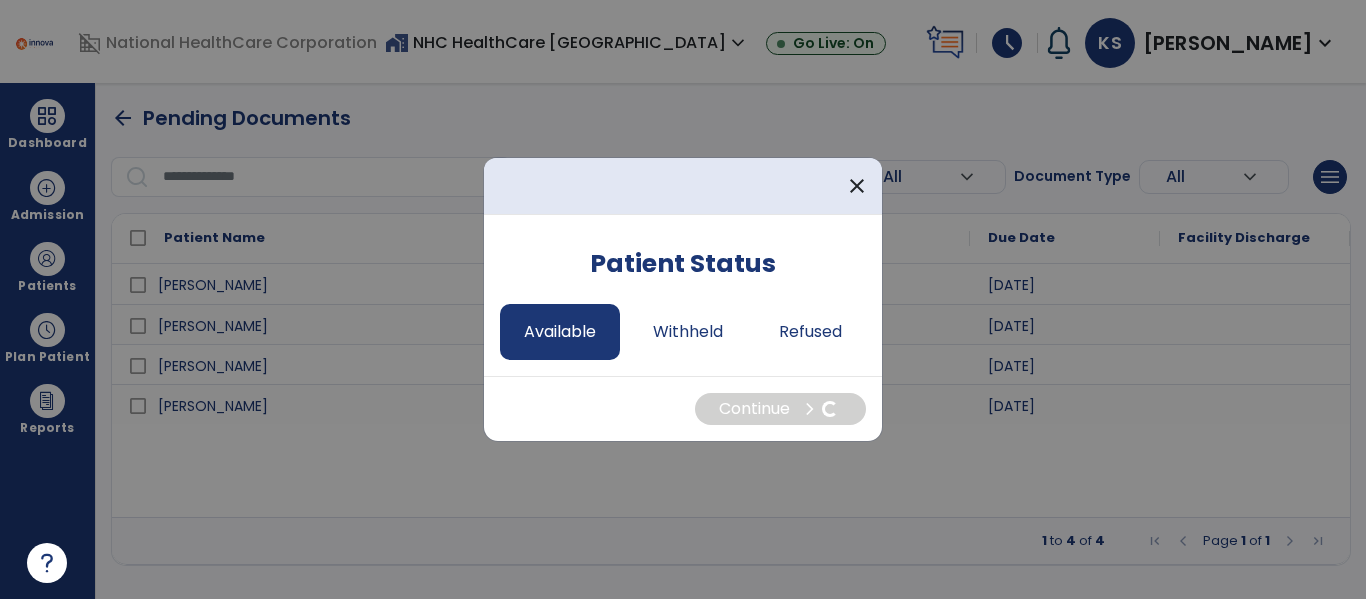 select on "*" 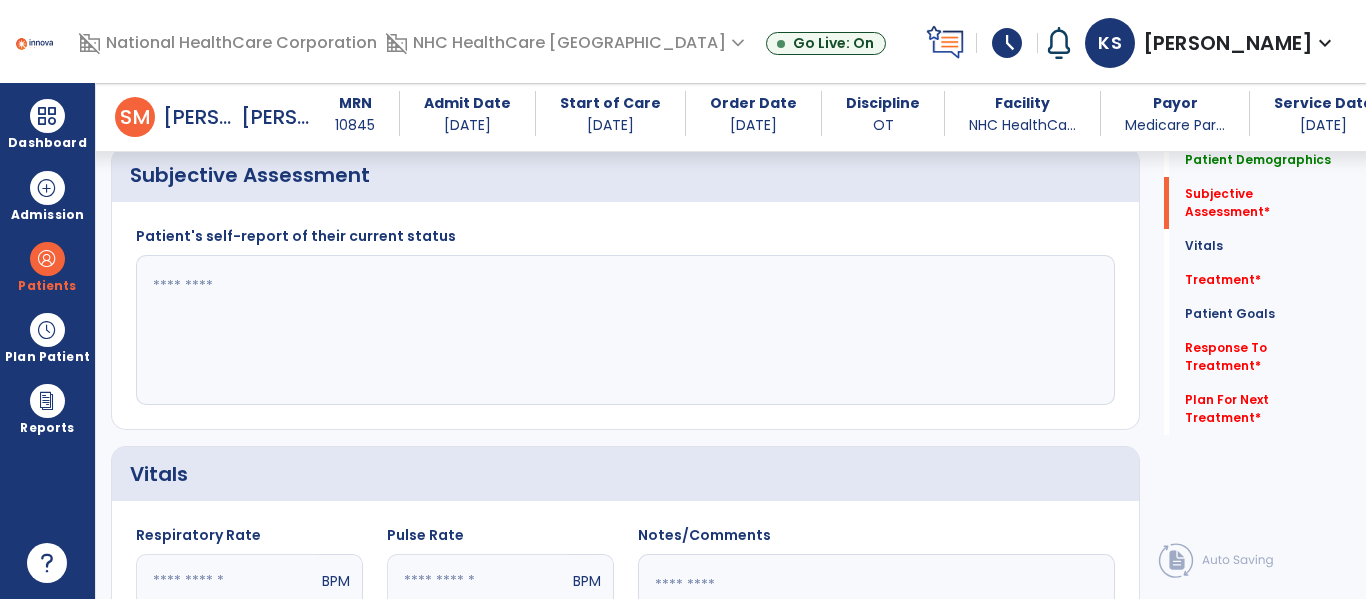 scroll, scrollTop: 500, scrollLeft: 0, axis: vertical 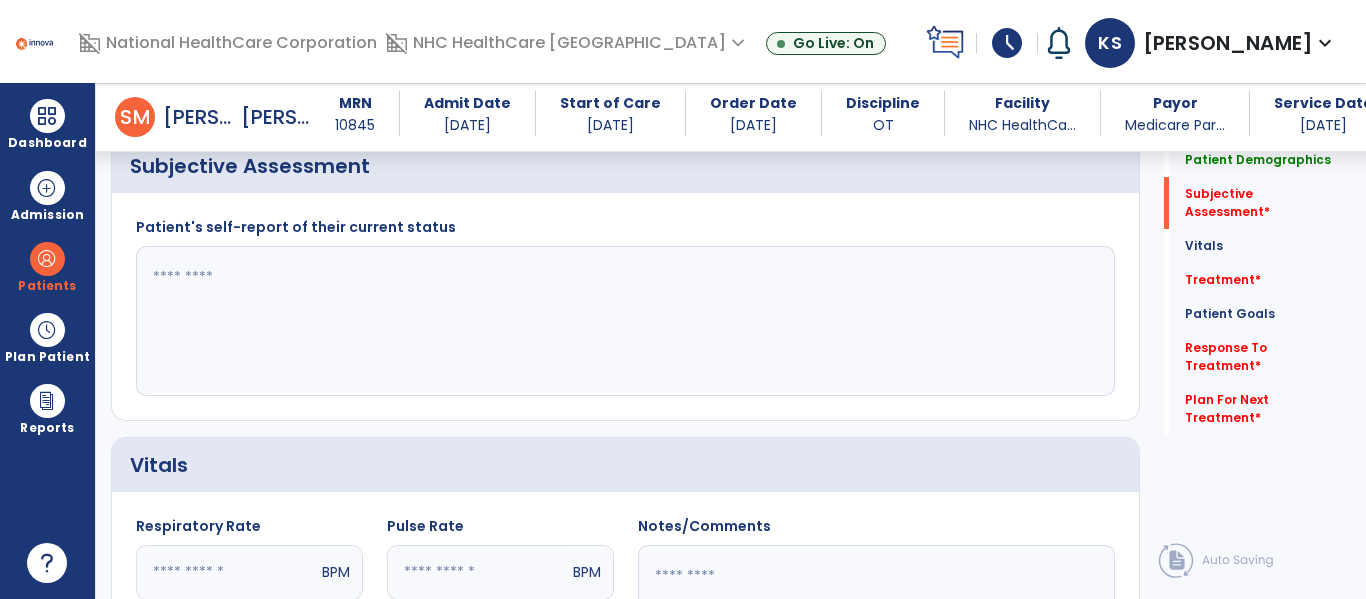 click 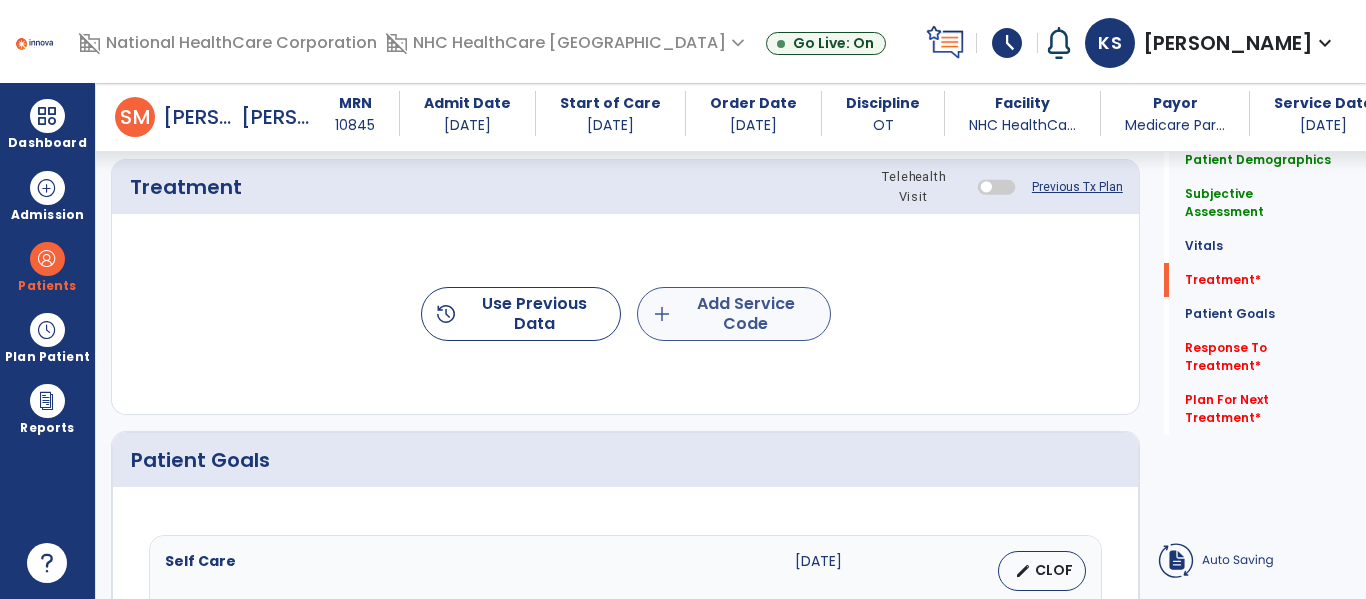 type on "**********" 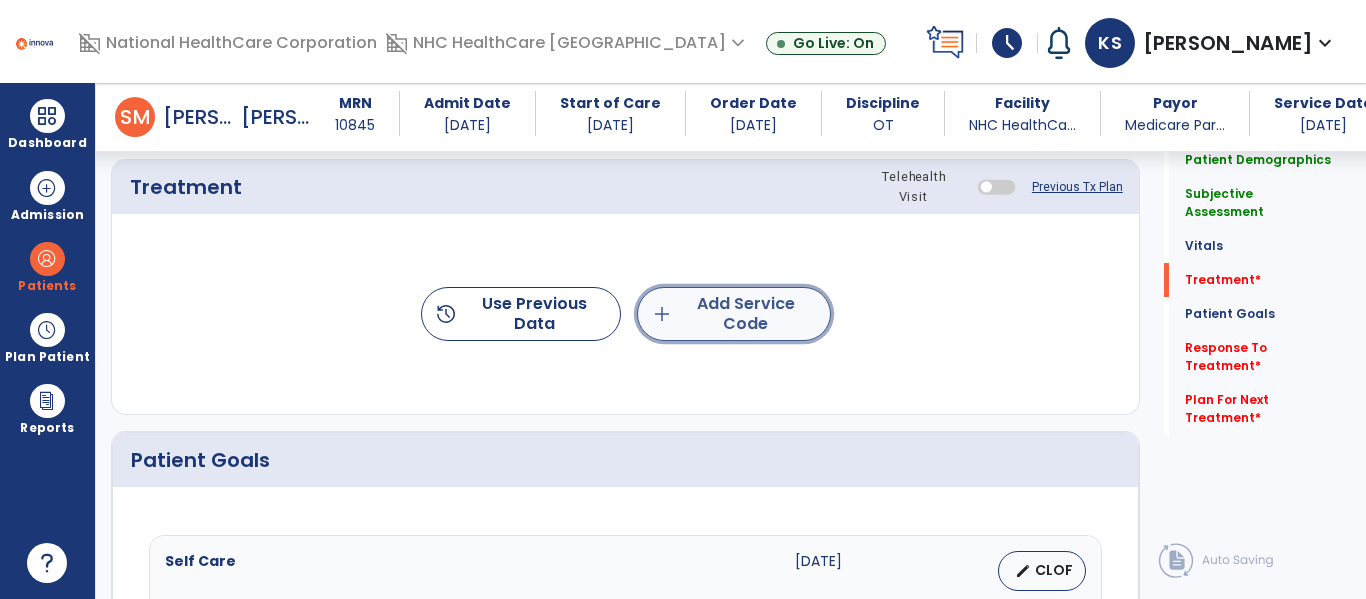 click on "add  Add Service Code" 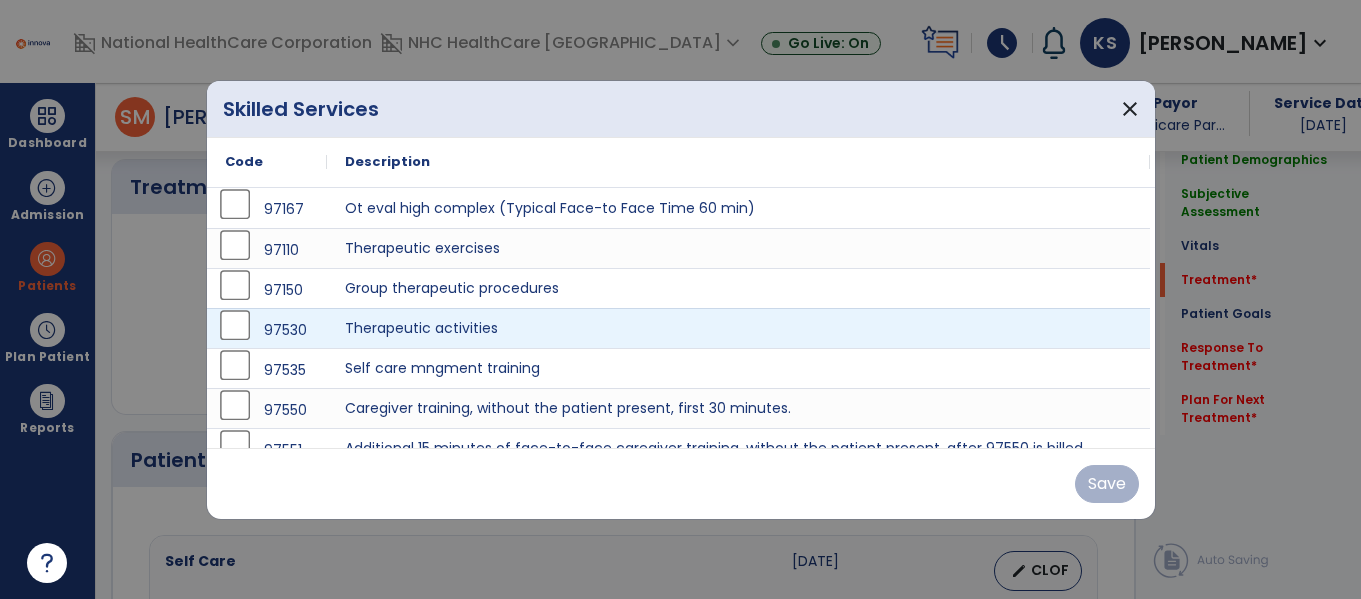scroll, scrollTop: 1200, scrollLeft: 0, axis: vertical 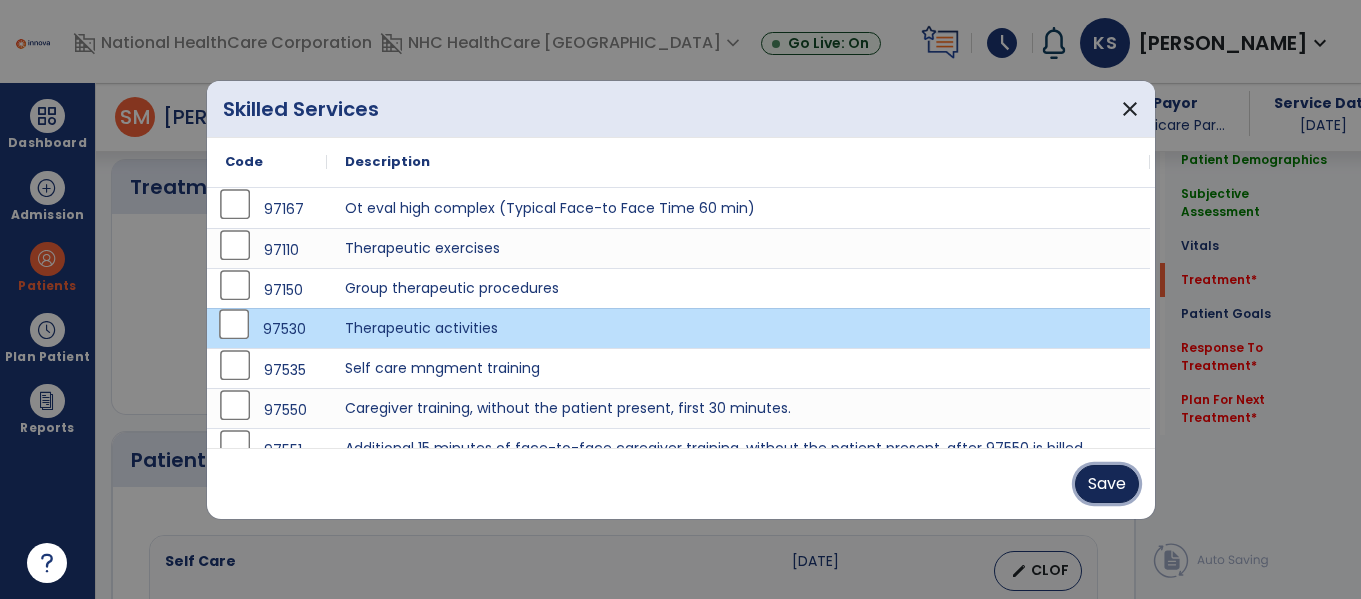 click on "Save" at bounding box center [1107, 484] 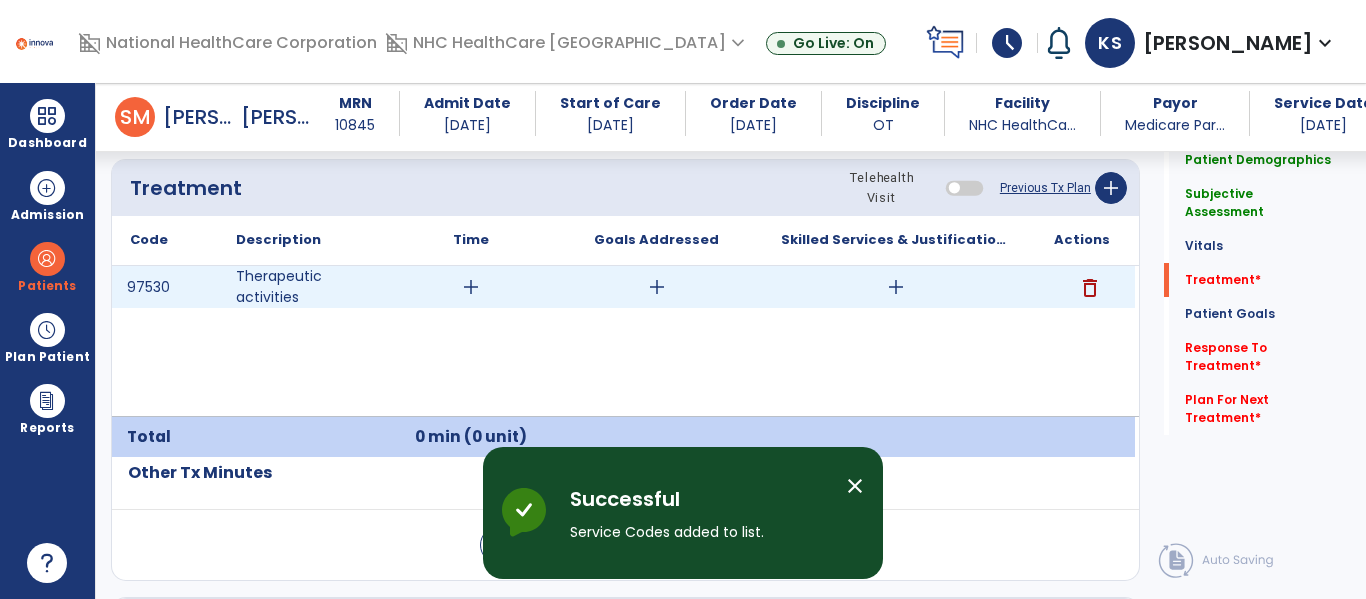 click on "add" at bounding box center [471, 287] 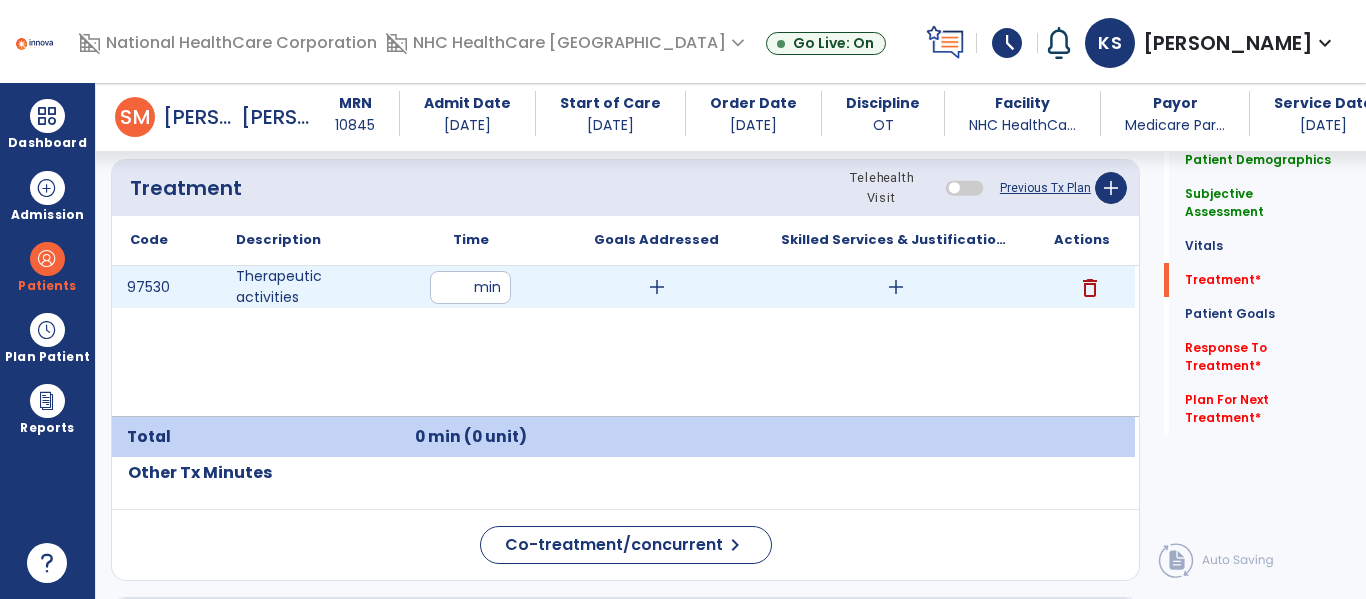 type on "**" 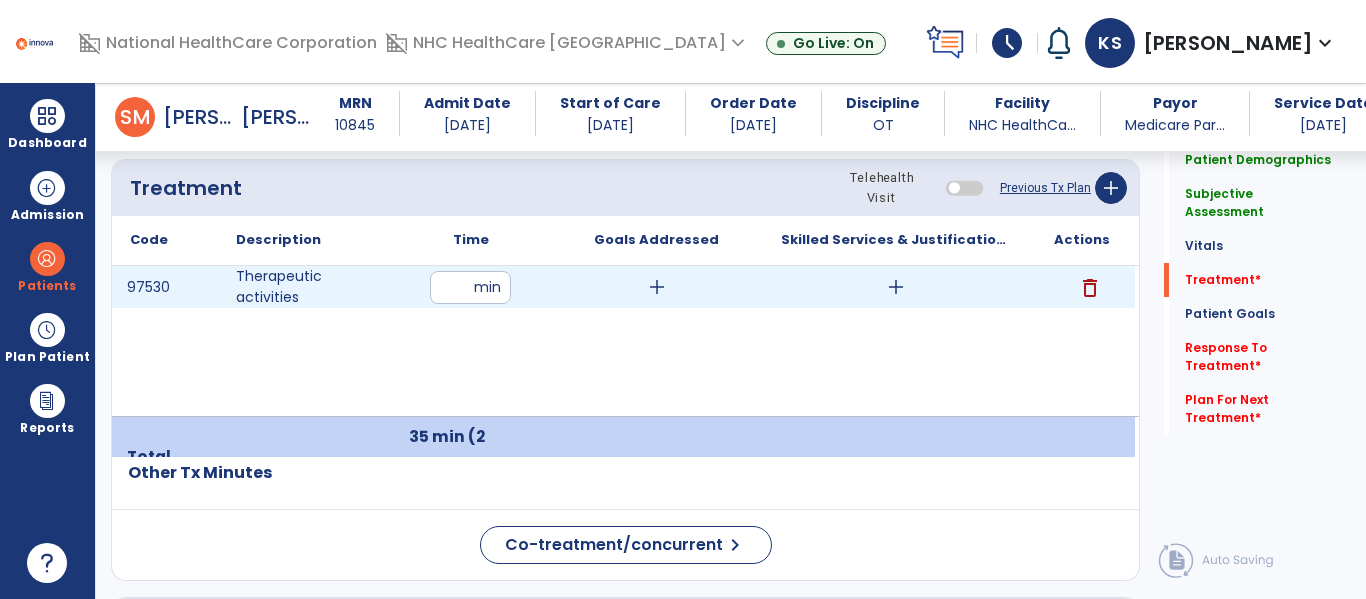 click on "add" at bounding box center [657, 287] 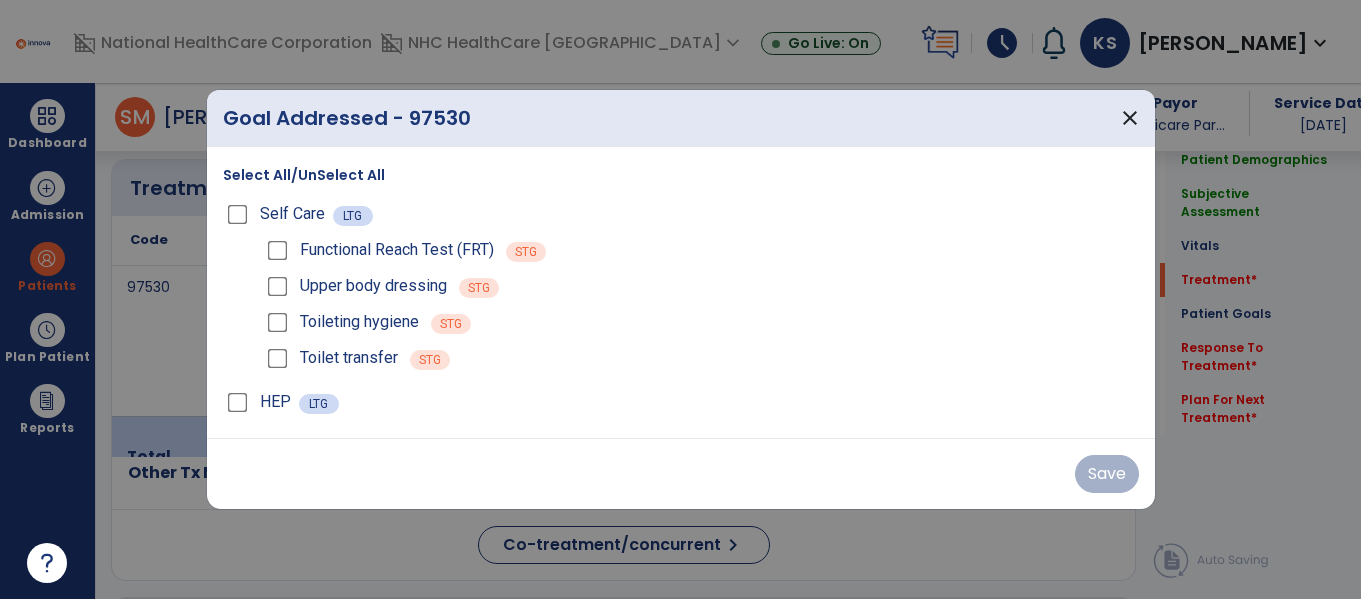 scroll, scrollTop: 1200, scrollLeft: 0, axis: vertical 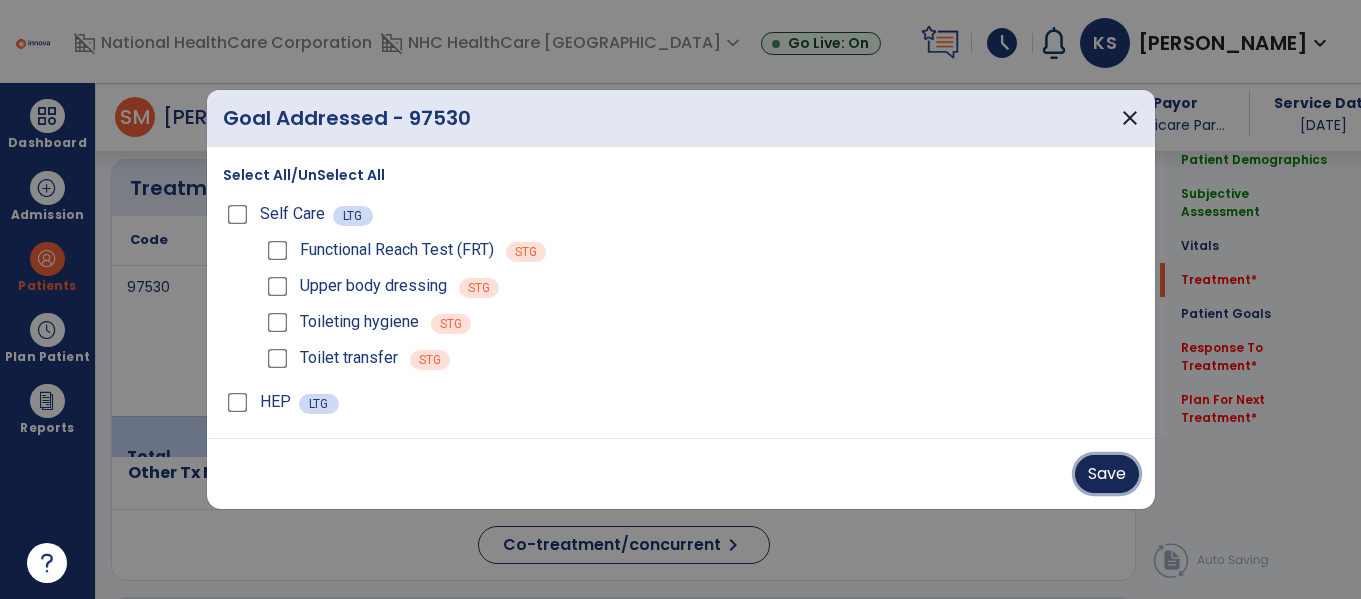 click on "Save" at bounding box center (1107, 474) 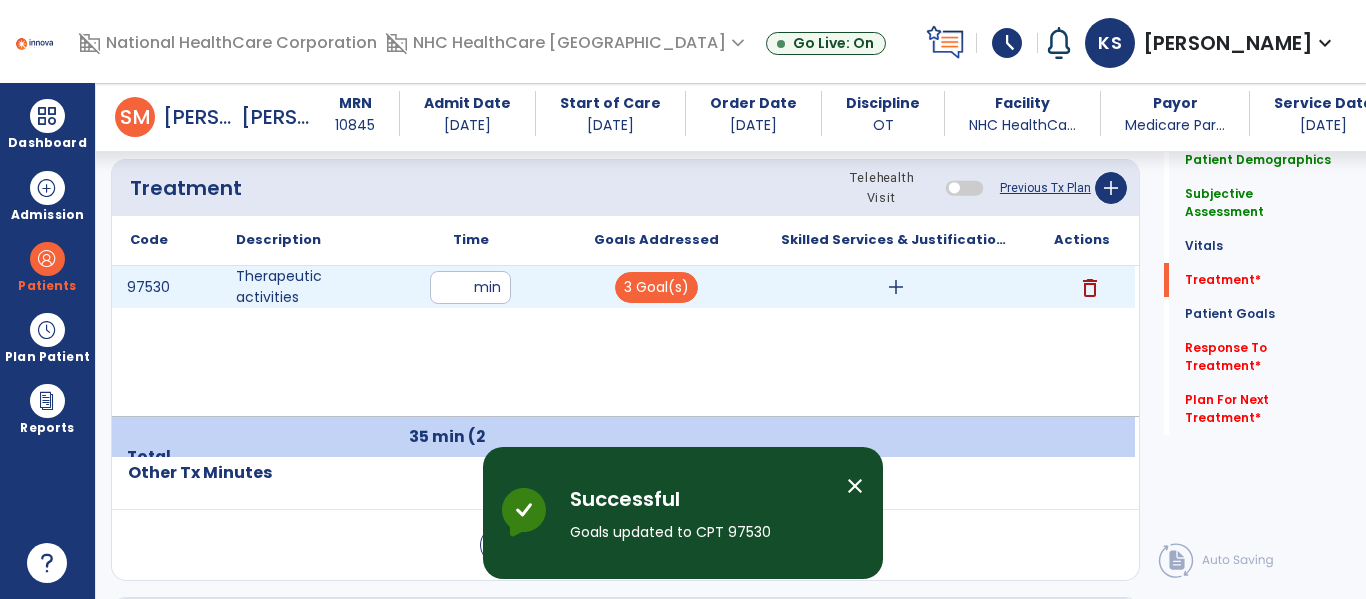click on "add" at bounding box center [896, 287] 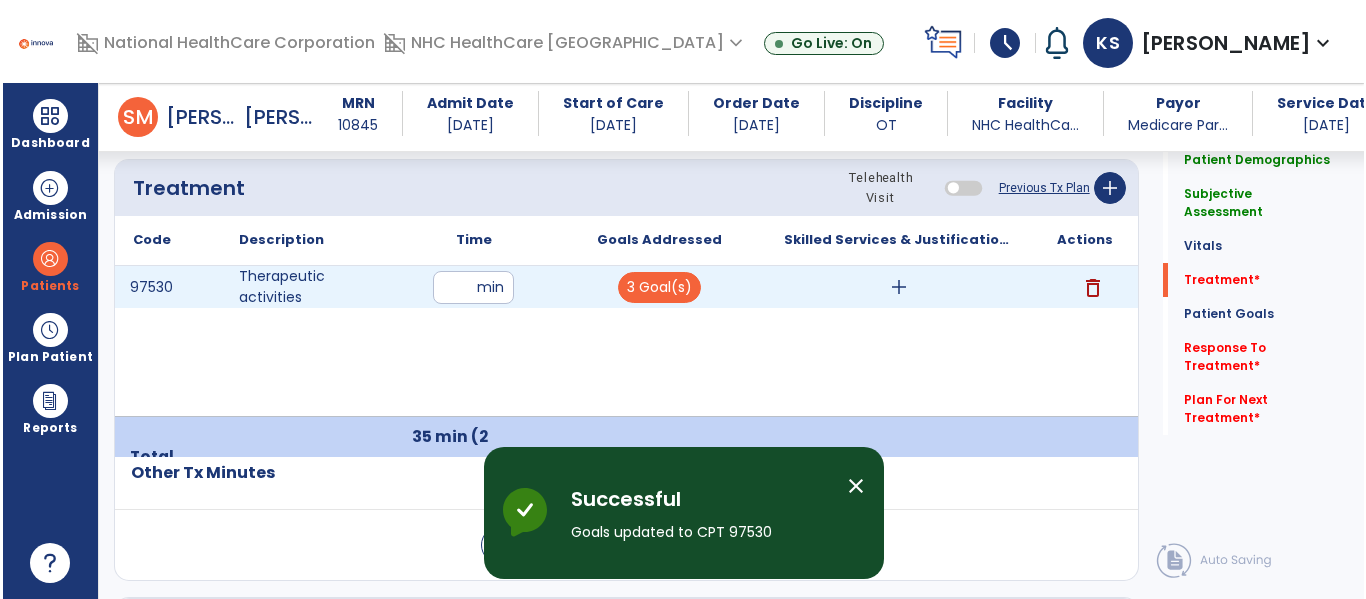 scroll, scrollTop: 1200, scrollLeft: 0, axis: vertical 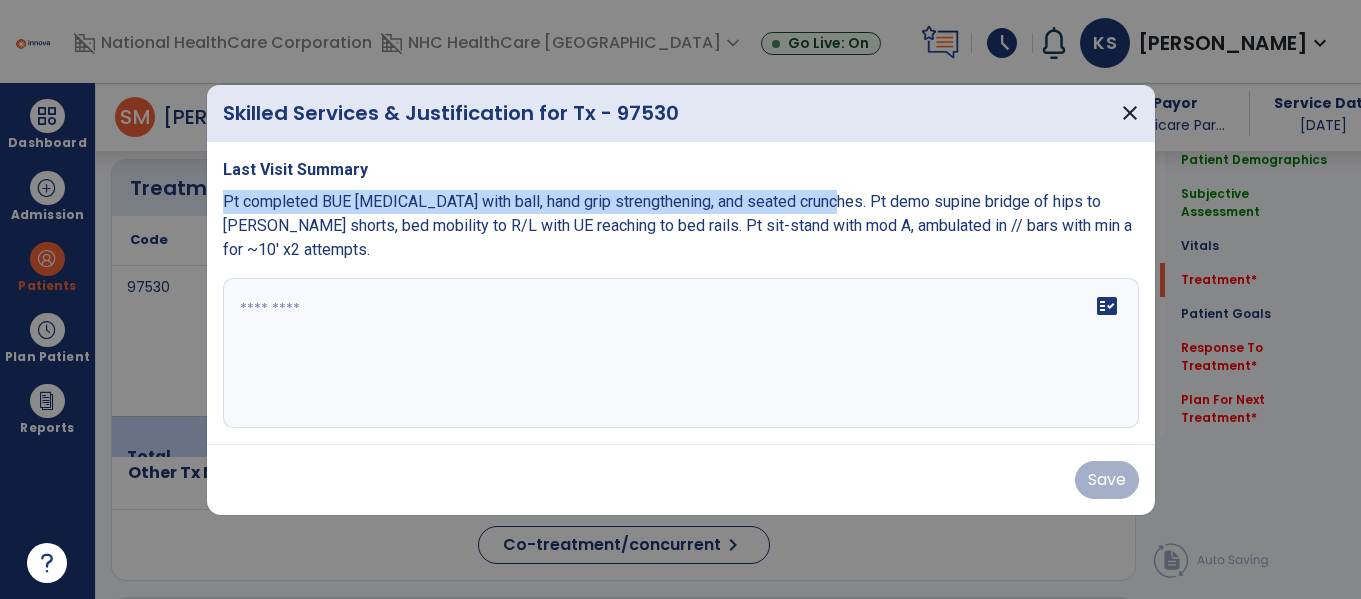 drag, startPoint x: 225, startPoint y: 196, endPoint x: 824, endPoint y: 206, distance: 599.0835 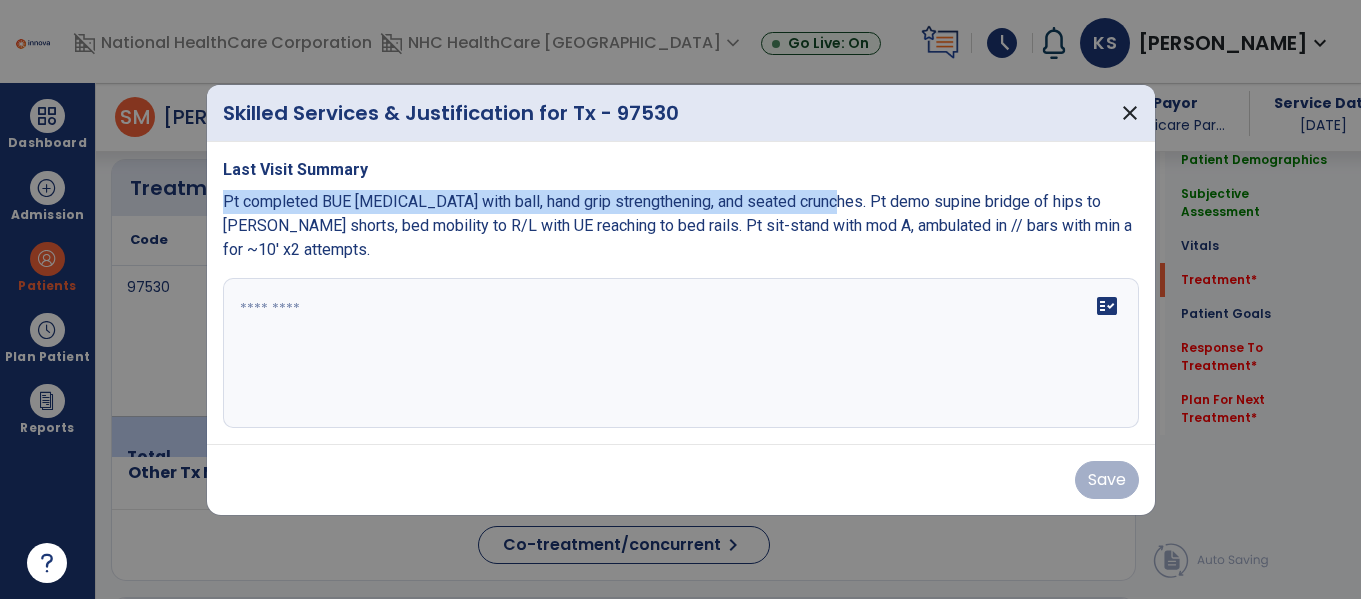 click on "Pt completed BUE [MEDICAL_DATA] with ball, hand grip strengthening, and seated crunches. Pt demo supine bridge of hips to [PERSON_NAME] shorts, bed mobility to R/L with UE reaching to bed rails. Pt sit-stand with mod A, ambulated in // bars with min a for ~10' x2 attempts." at bounding box center (677, 225) 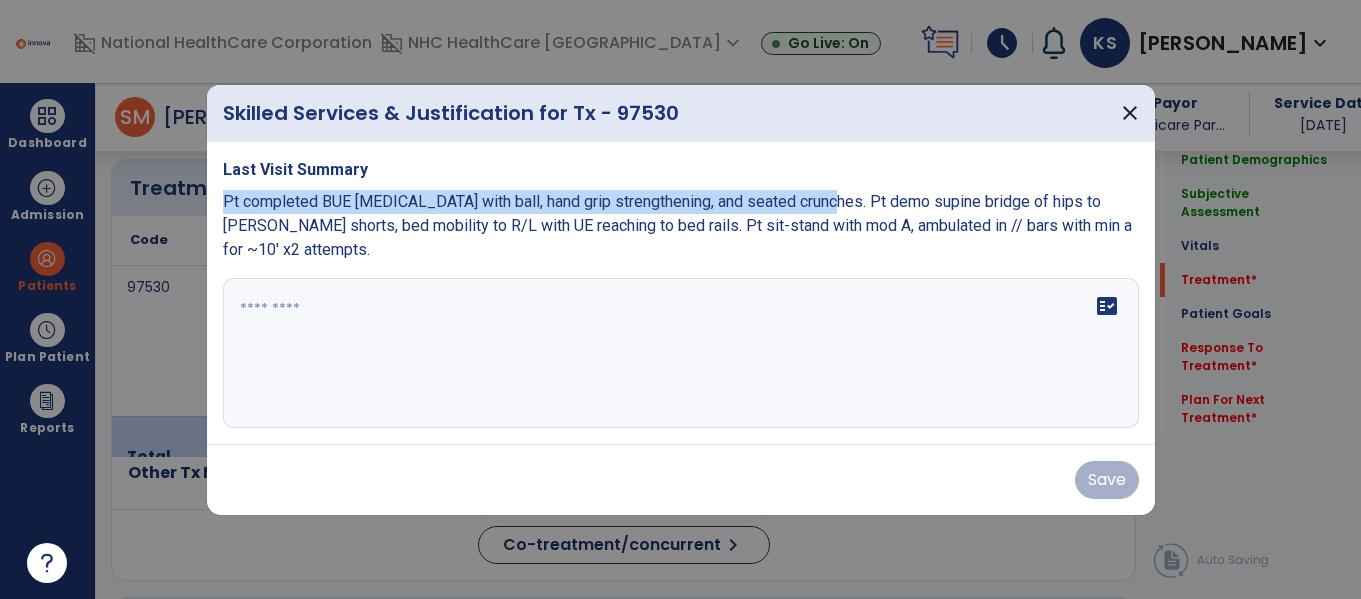 copy on "Pt completed BUE [MEDICAL_DATA] with ball, hand grip strengthening, and seated crunches." 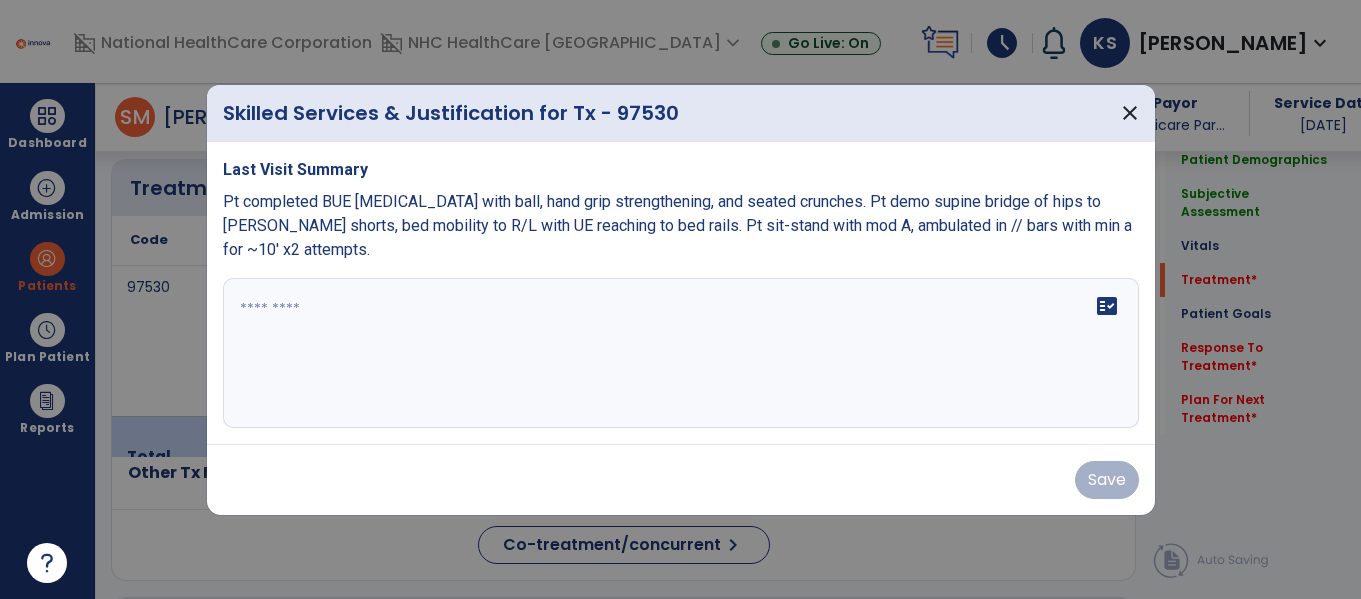 click at bounding box center (681, 353) 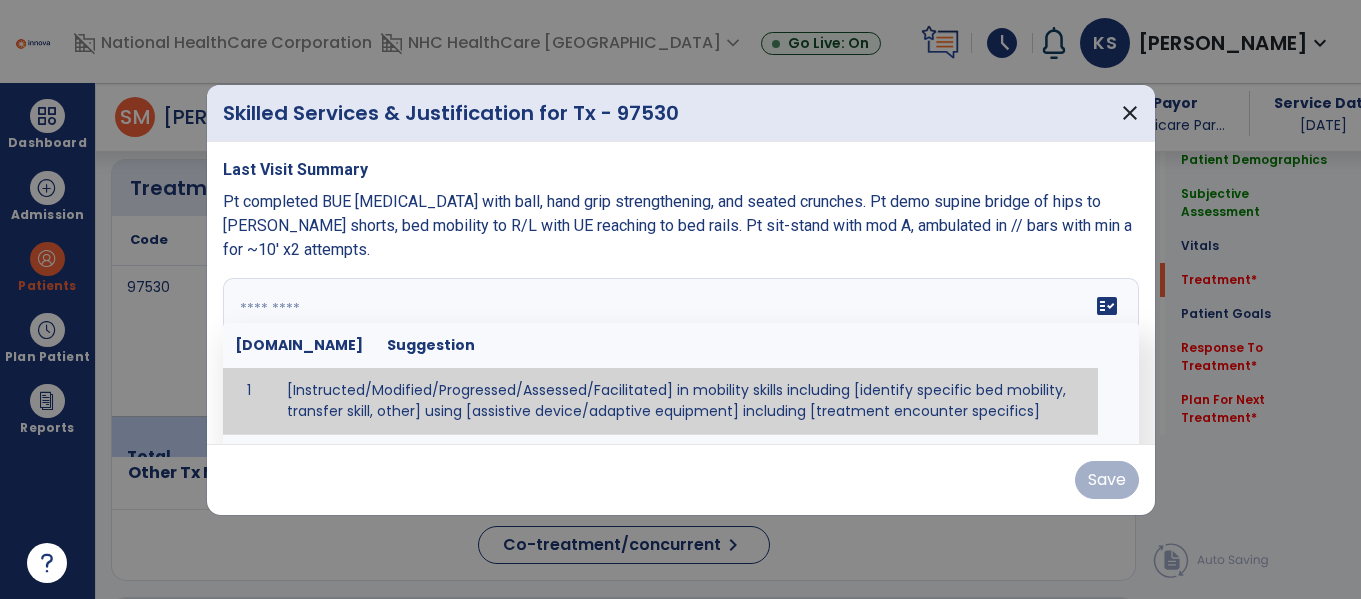 paste on "**********" 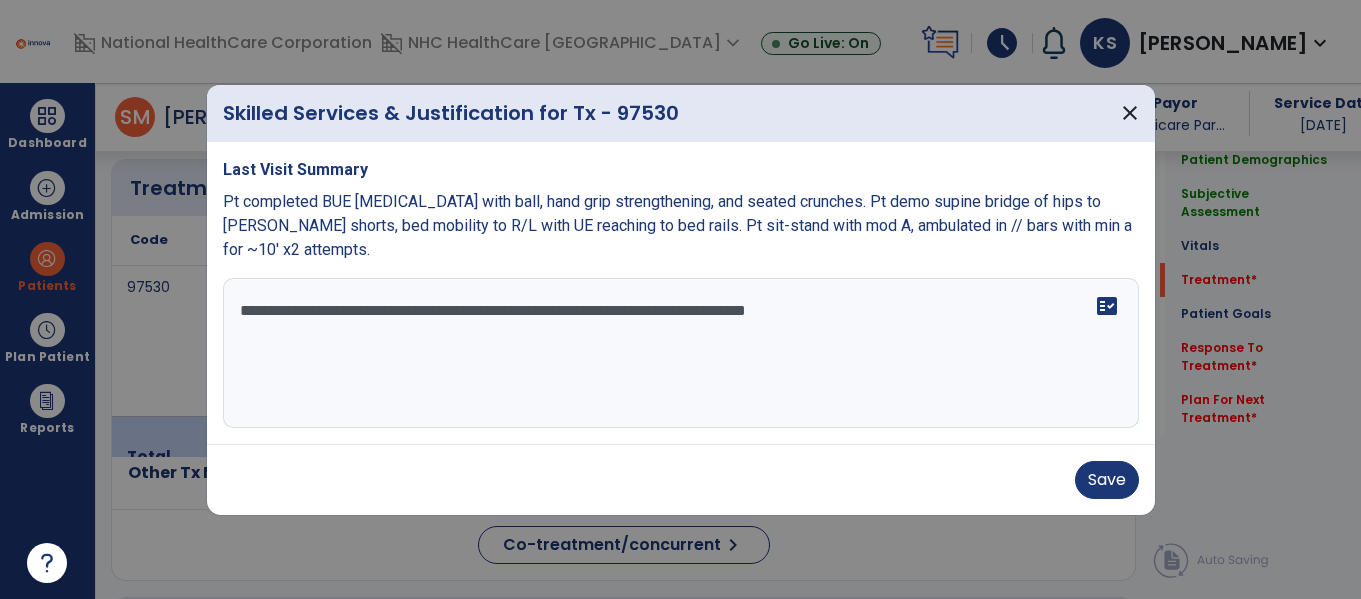 click on "Pt completed BUE [MEDICAL_DATA] with ball, hand grip strengthening, and seated crunches. Pt demo supine bridge of hips to [PERSON_NAME] shorts, bed mobility to R/L with UE reaching to bed rails. Pt sit-stand with mod A, ambulated in // bars with min a for ~10' x2 attempts." at bounding box center [677, 225] 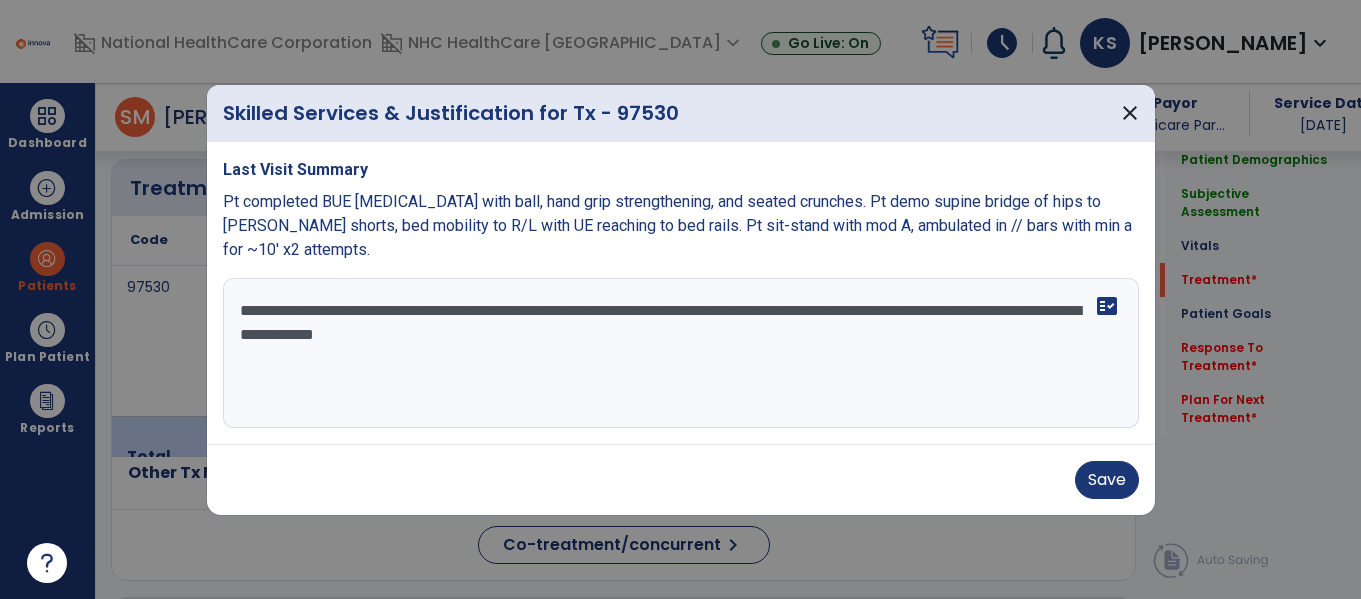 click on "**********" at bounding box center (681, 353) 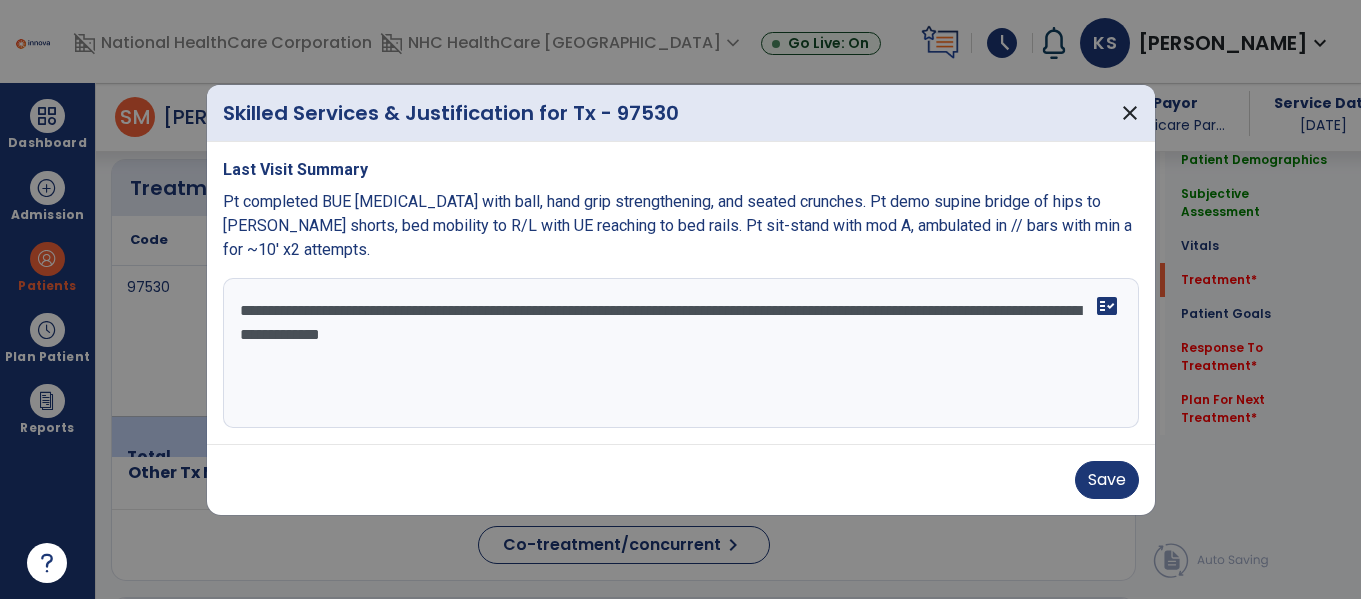 click on "**********" at bounding box center [681, 353] 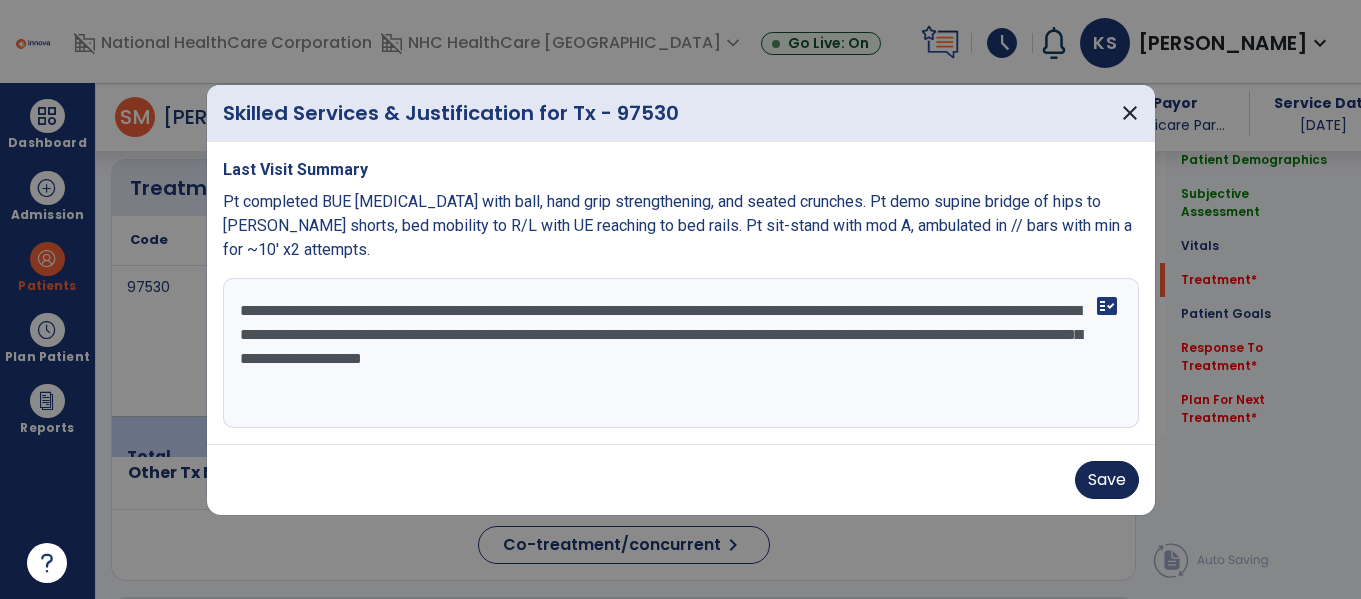 type on "**********" 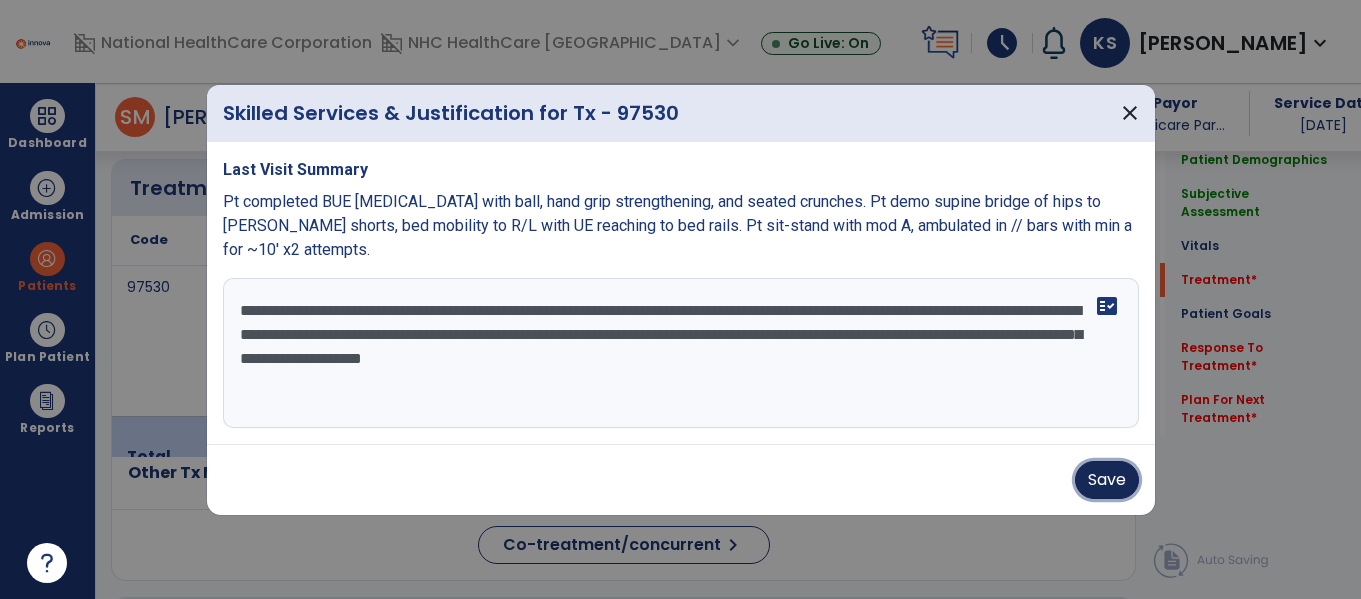 click on "Save" at bounding box center (1107, 480) 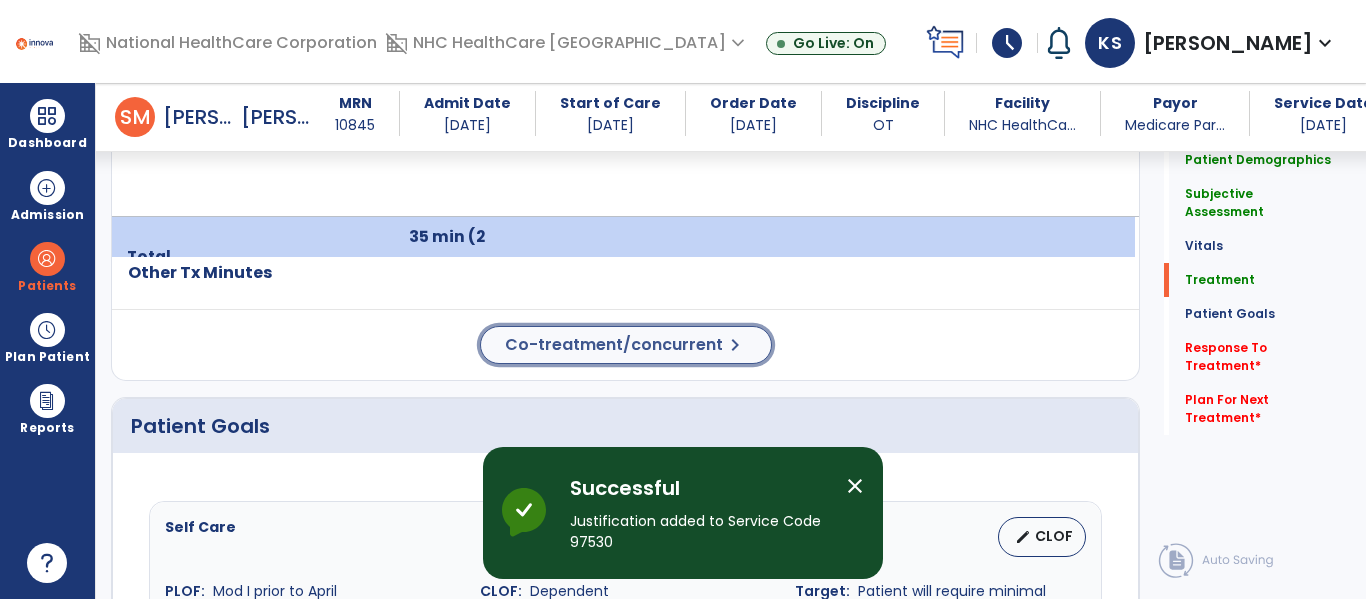 click on "Co-treatment/concurrent" 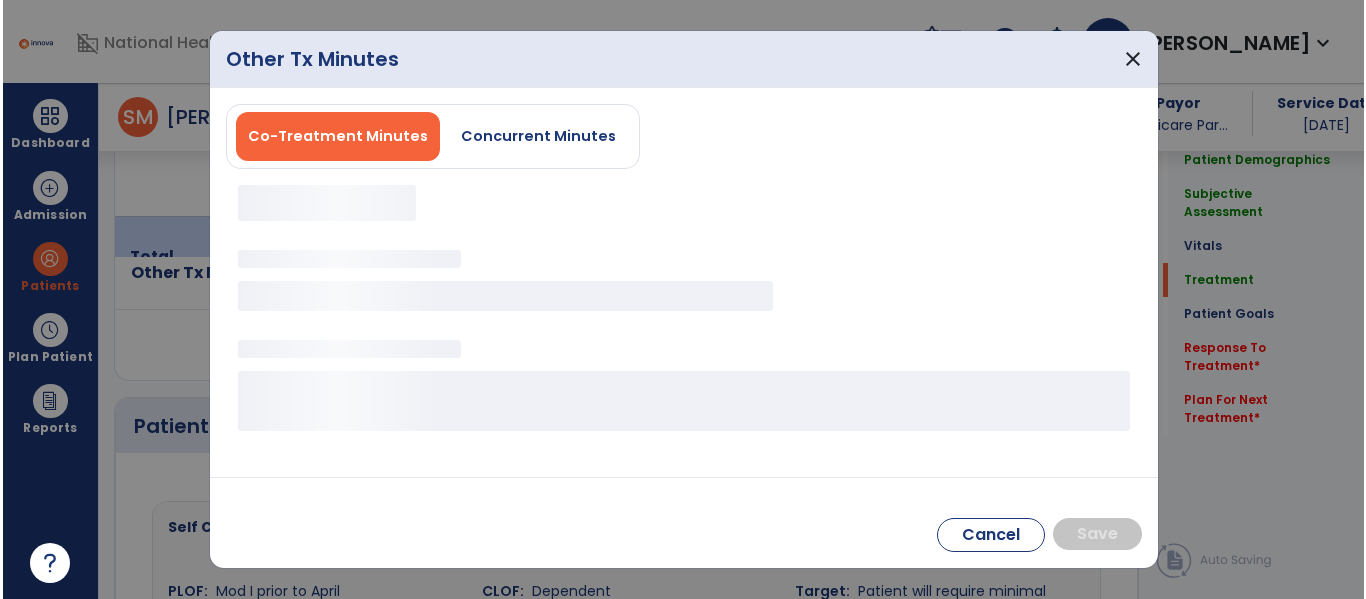 scroll, scrollTop: 1400, scrollLeft: 0, axis: vertical 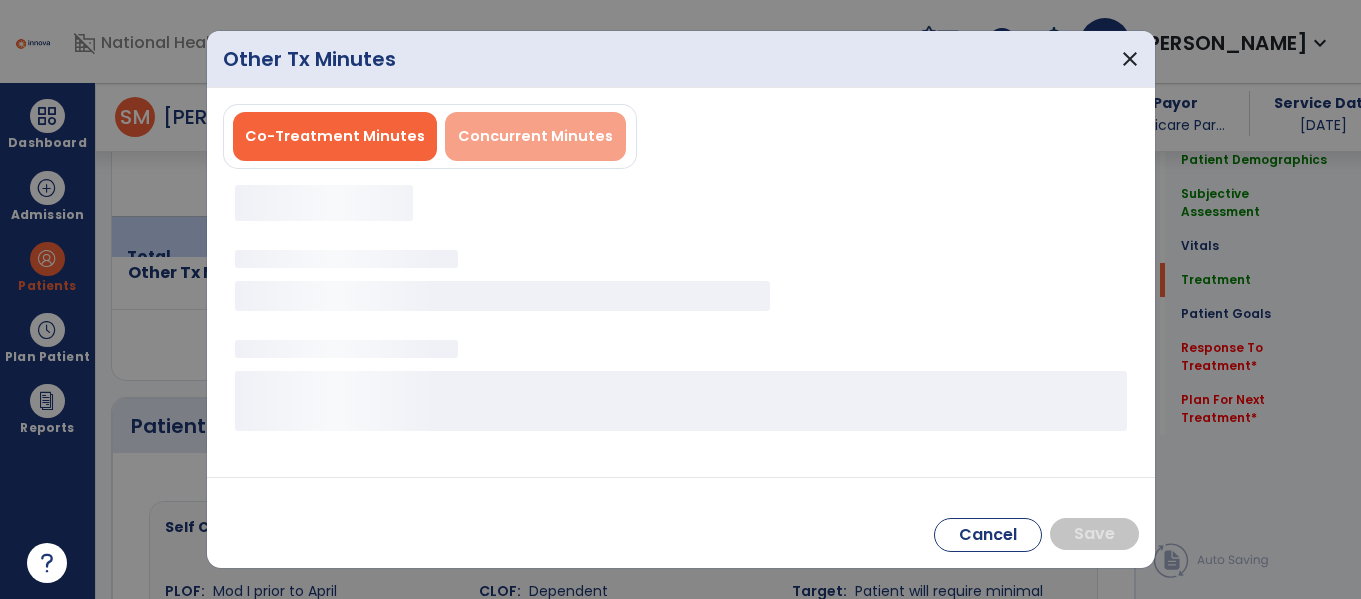 click on "Concurrent Minutes" at bounding box center (535, 136) 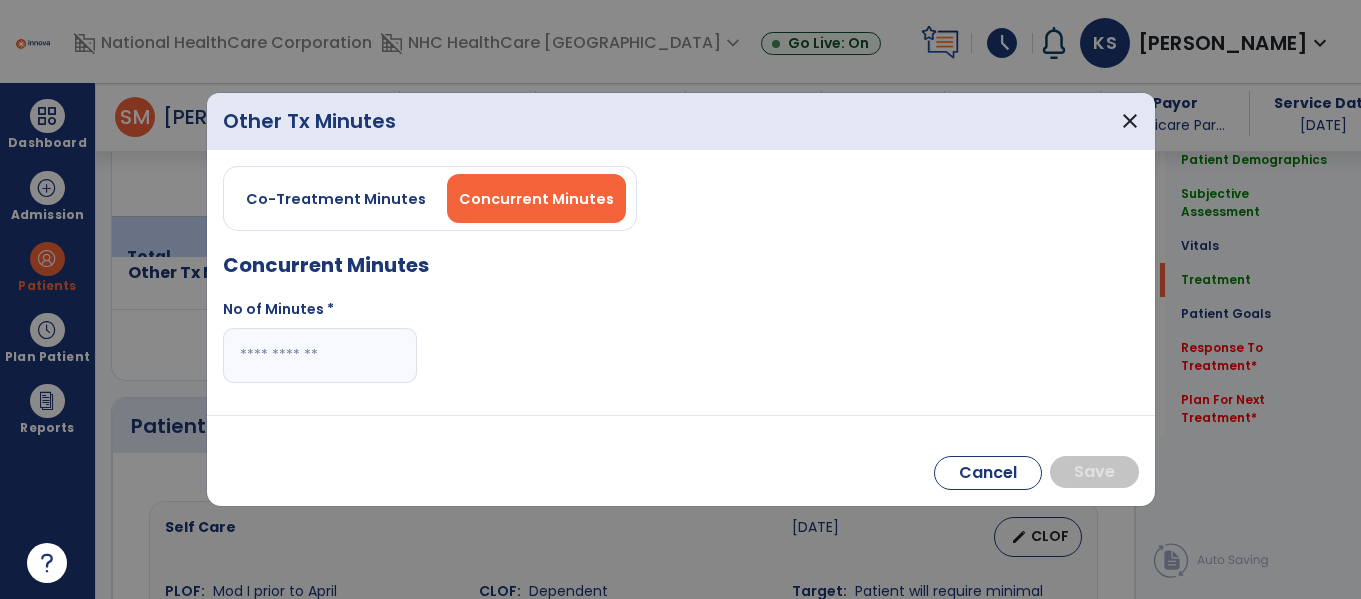 click at bounding box center [320, 355] 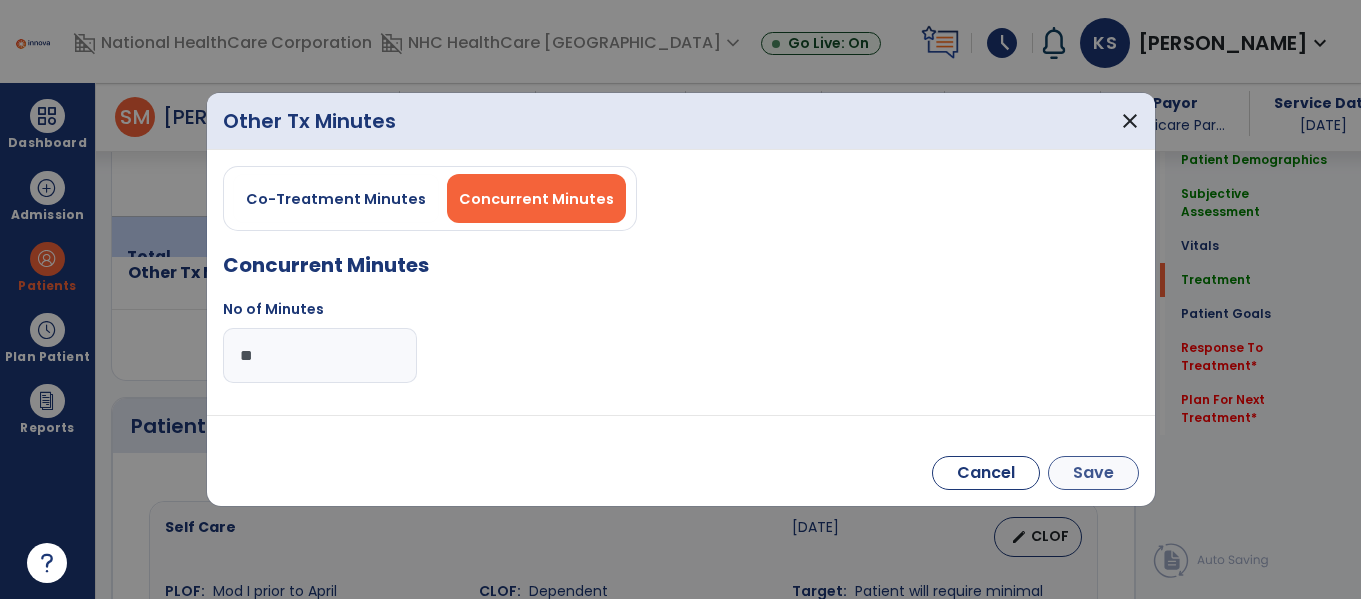 type on "**" 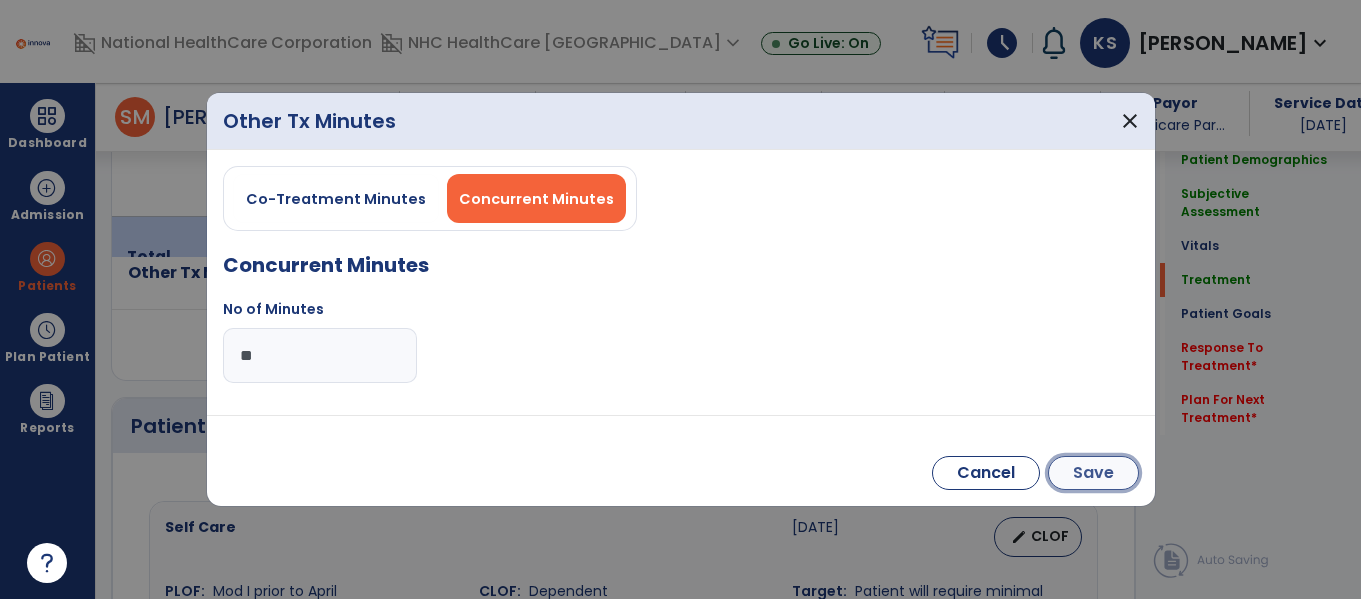 click on "Save" at bounding box center [1093, 473] 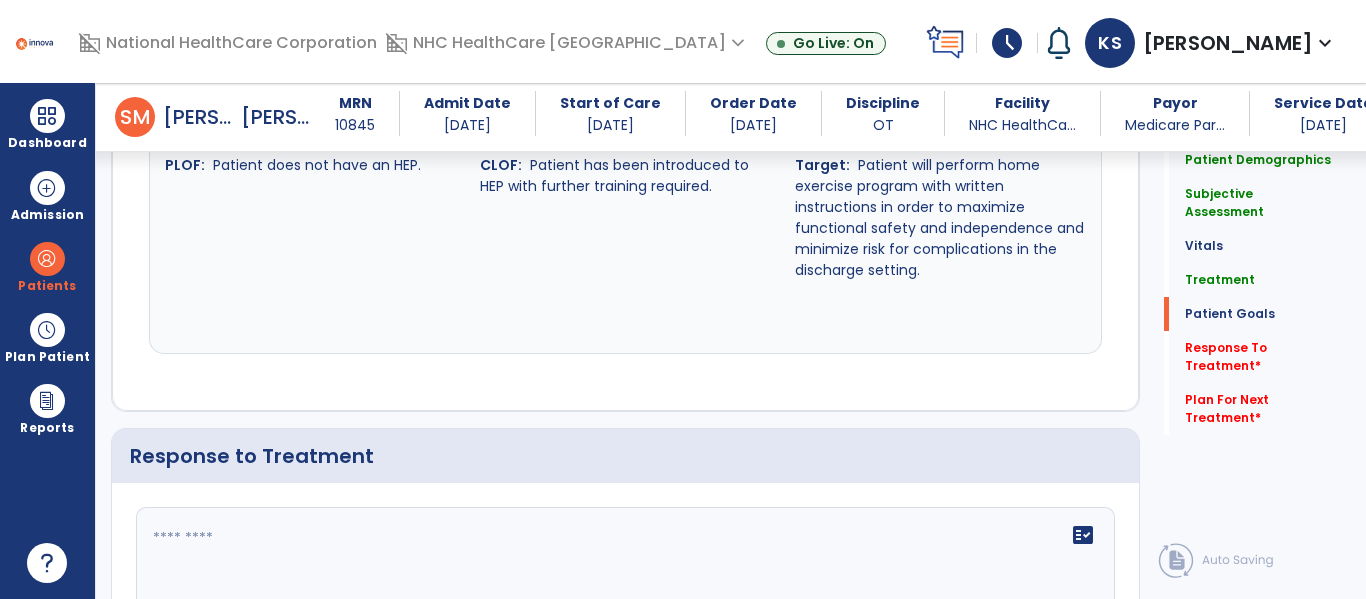 scroll, scrollTop: 2800, scrollLeft: 0, axis: vertical 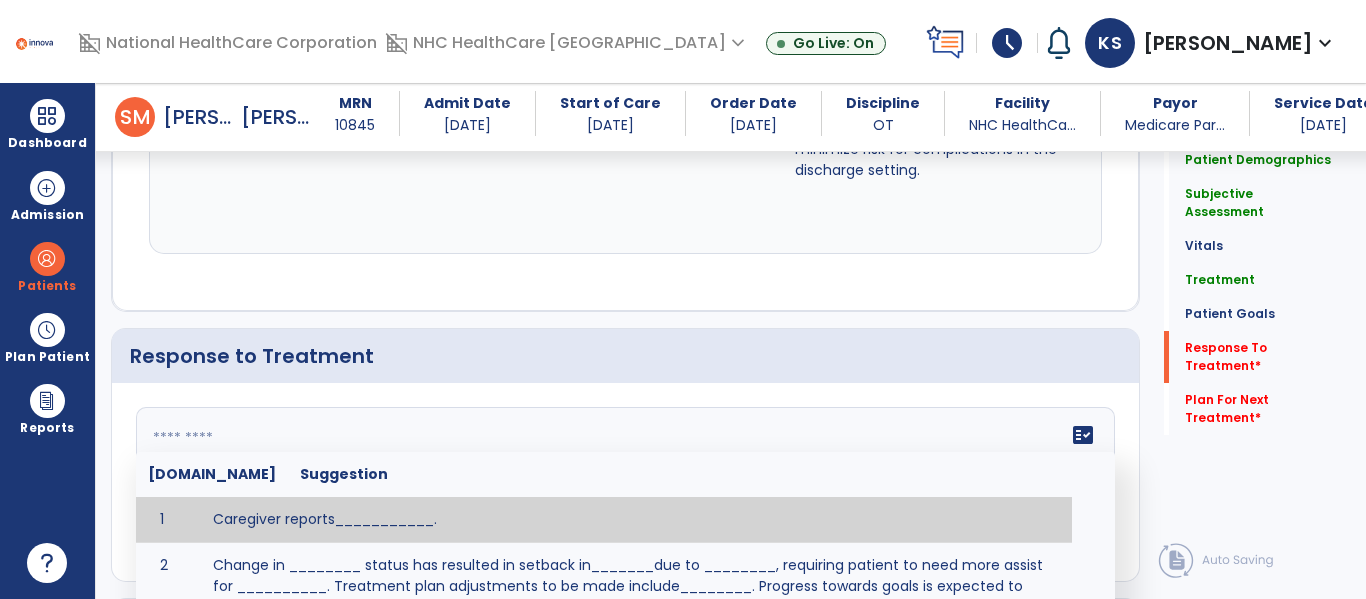 click on "fact_check  [DOMAIN_NAME] Suggestion 1 Caregiver reports___________. 2 Change in ________ status has resulted in setback in_______due to ________, requiring patient to need more assist for __________.   Treatment plan adjustments to be made include________.  Progress towards goals is expected to continue due to_________. 3 Decreased pain in __________ to [LEVEL] in response to [MODALITY/TREATMENT] allows for improvement in _________. 4 Functional gains in _______ have impacted the patient's ability to perform_________ with a reduction in assist levels to_________. 5 Functional progress this week has been significant due to__________. 6 Gains in ________ have improved the patient's ability to perform ______with decreased levels of assist to___________. 7 Improvement in ________allows patient to tolerate higher levels of challenges in_________. 8 Pain in [AREA] has decreased to [LEVEL] in response to [TREATMENT/MODALITY], allowing fore ease in completing__________. 9 10 11 12 13 14 15 16 17 18 19 20 21" 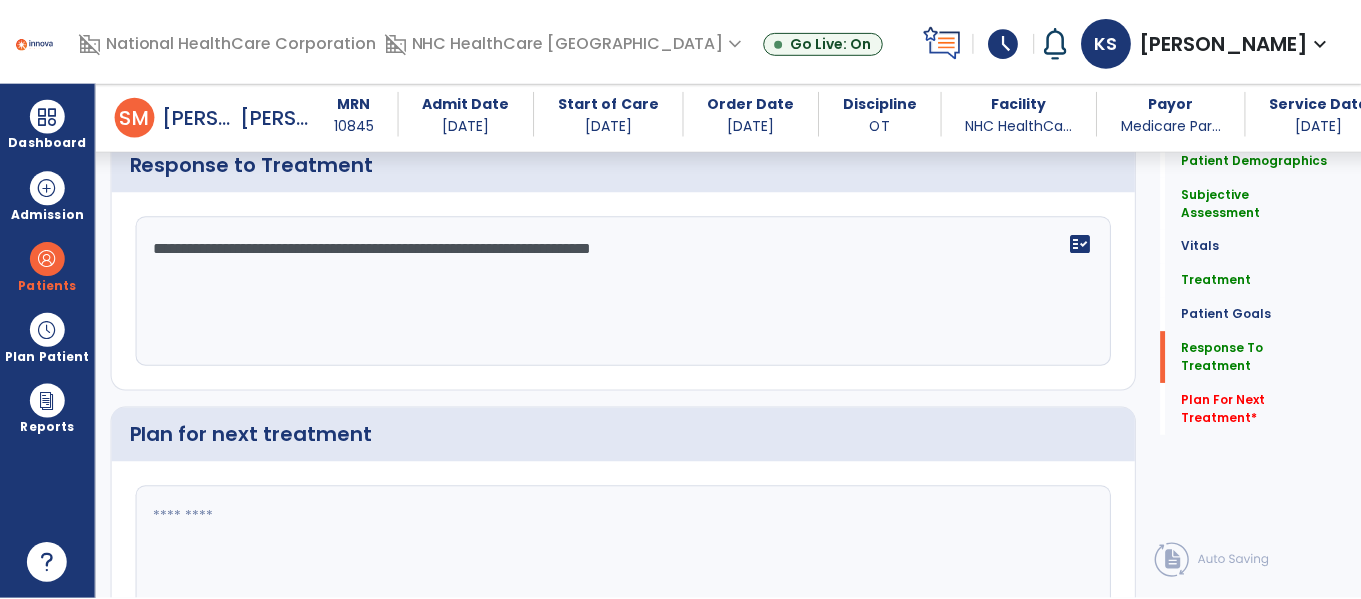 scroll, scrollTop: 3057, scrollLeft: 0, axis: vertical 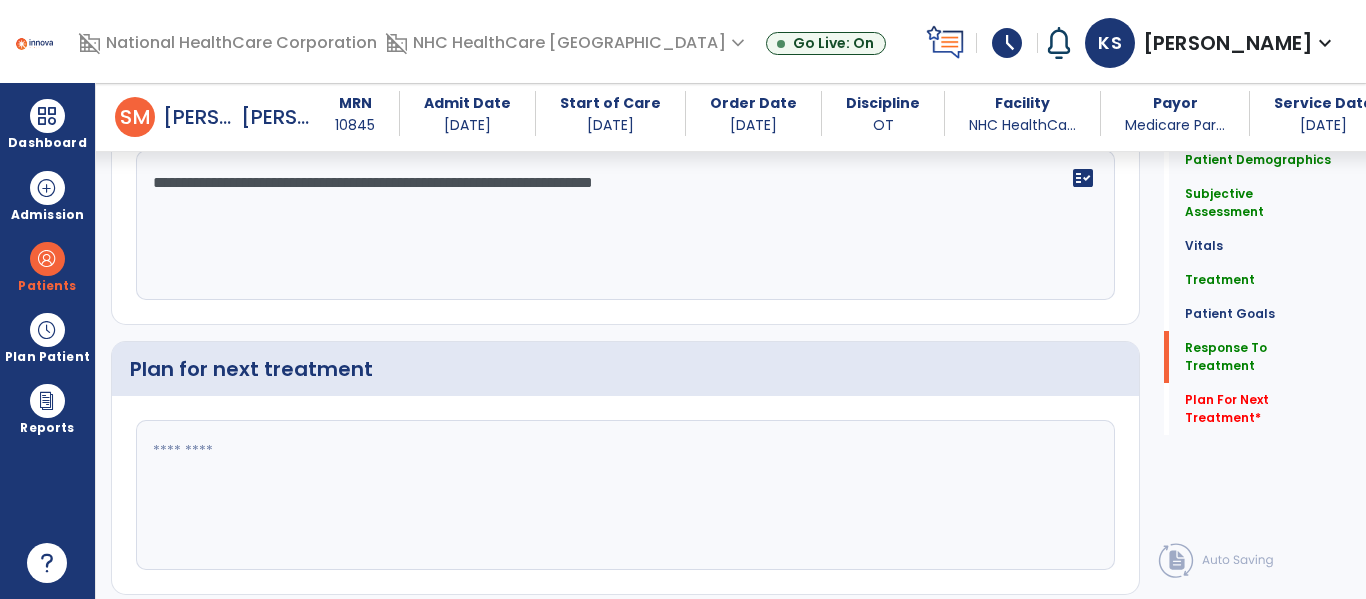 type on "**********" 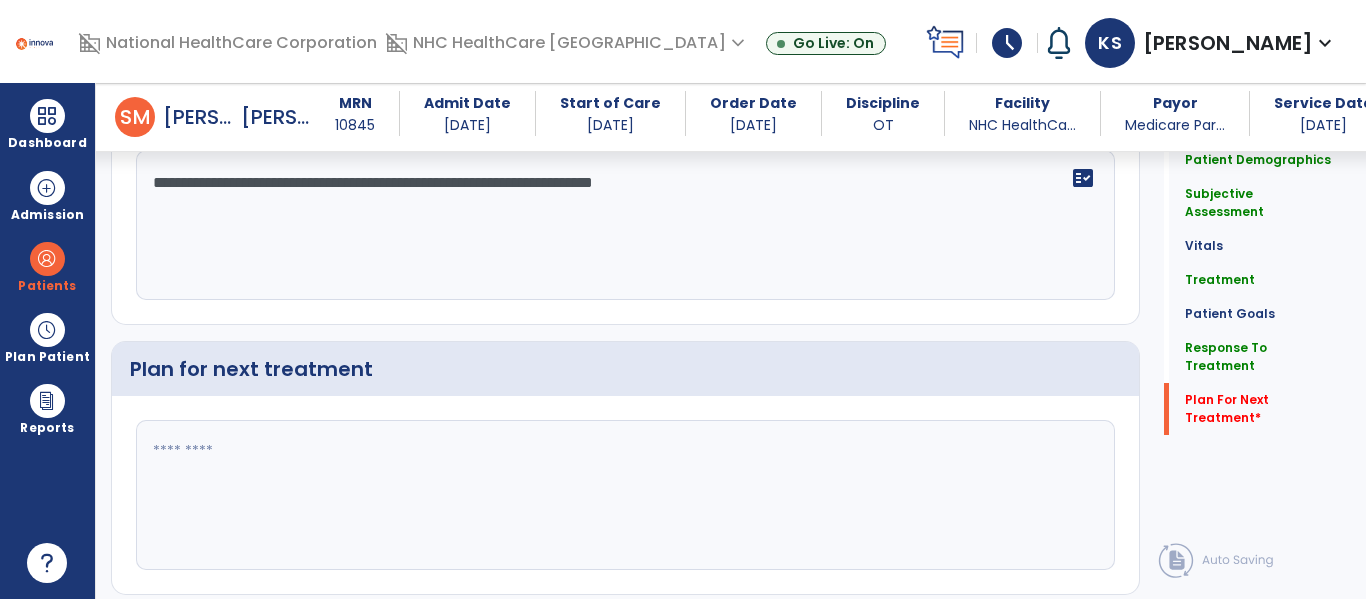 click 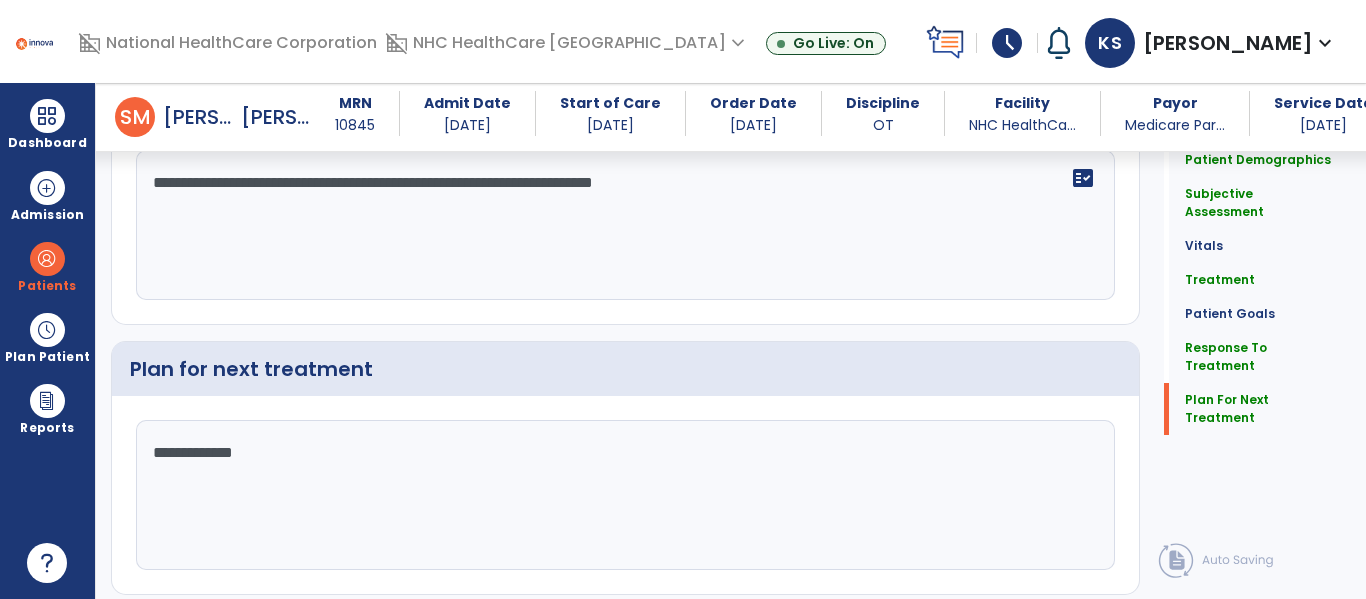 type on "**********" 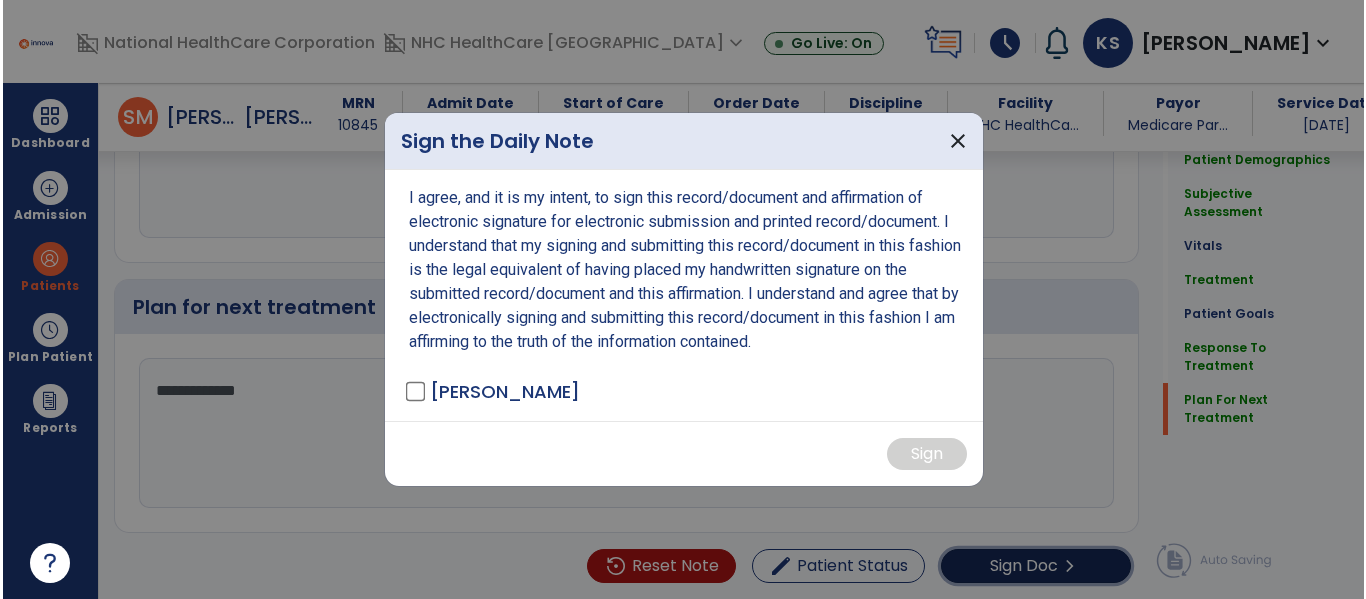 scroll, scrollTop: 3130, scrollLeft: 0, axis: vertical 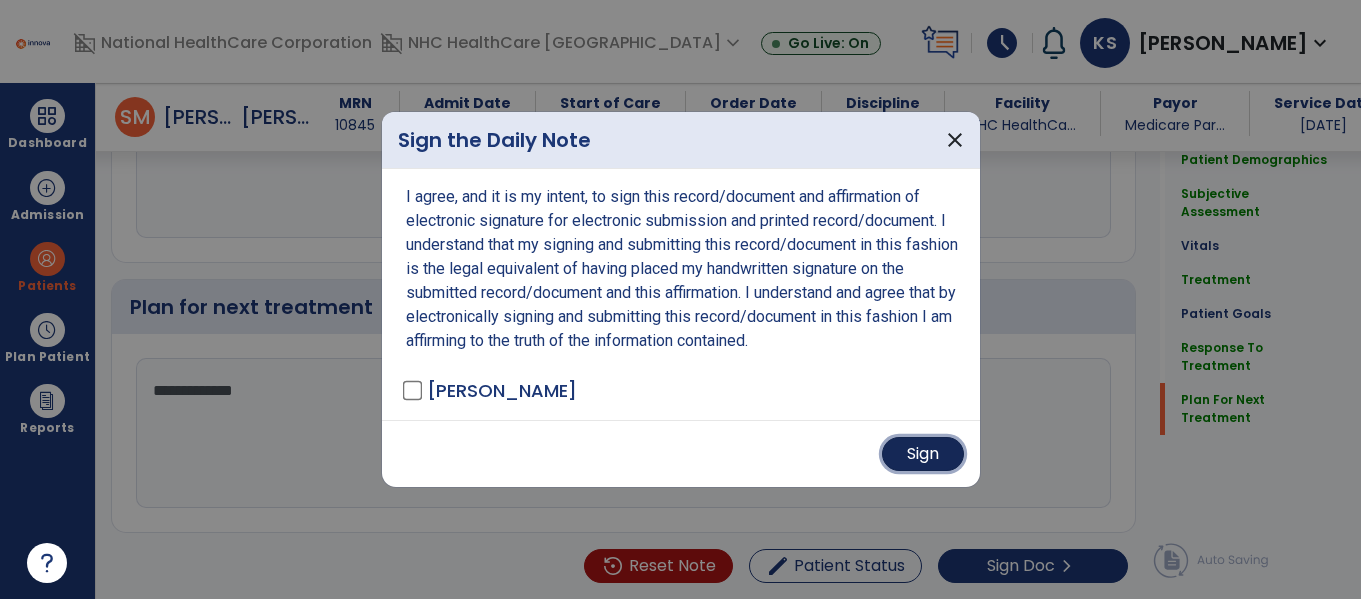 click on "Sign" at bounding box center [923, 454] 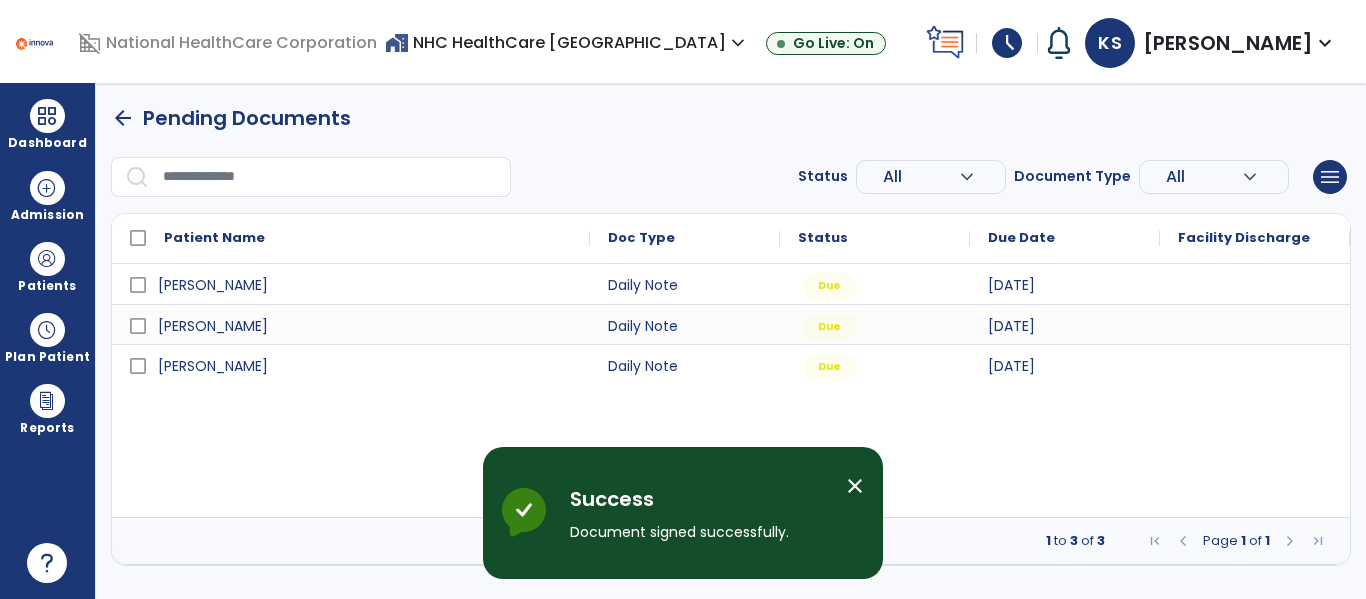 scroll, scrollTop: 0, scrollLeft: 0, axis: both 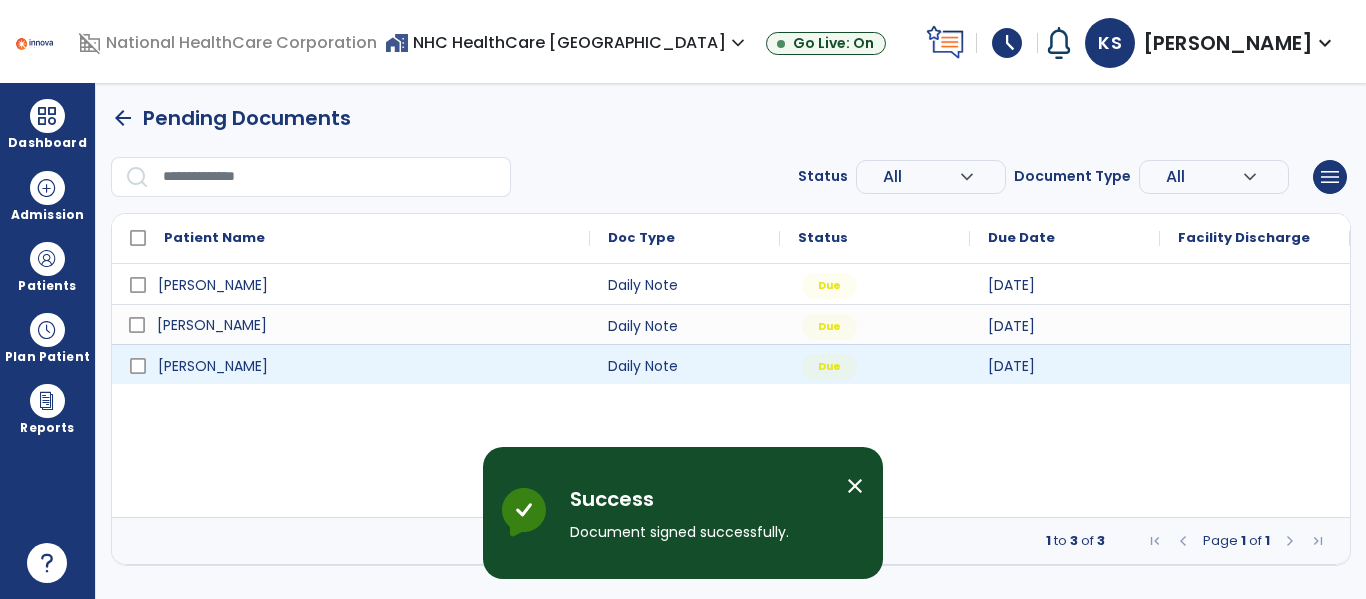 click on "[PERSON_NAME]" at bounding box center (212, 325) 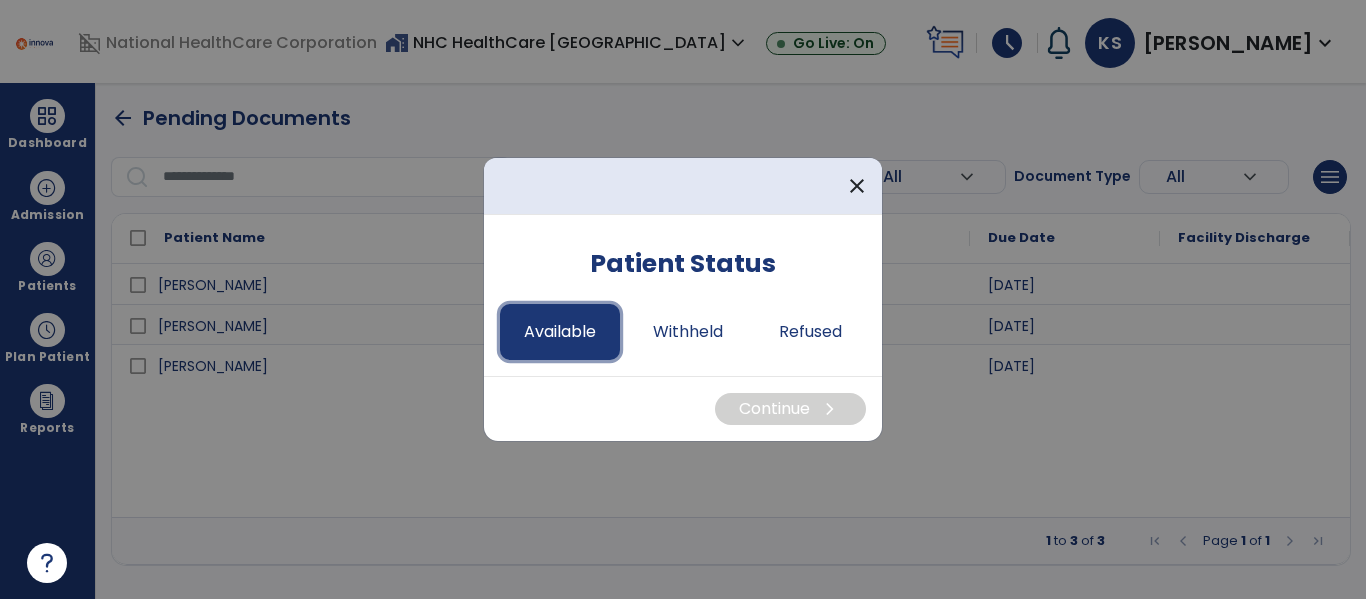 click on "Available" at bounding box center [560, 332] 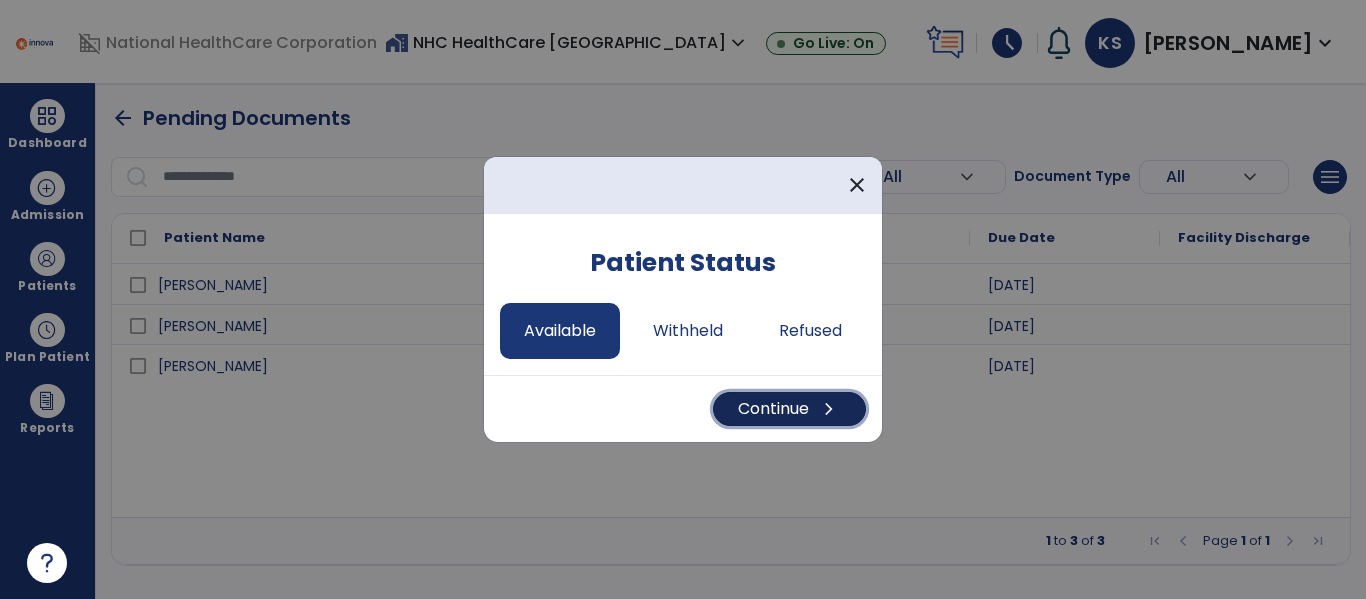 click on "Continue   chevron_right" at bounding box center (789, 409) 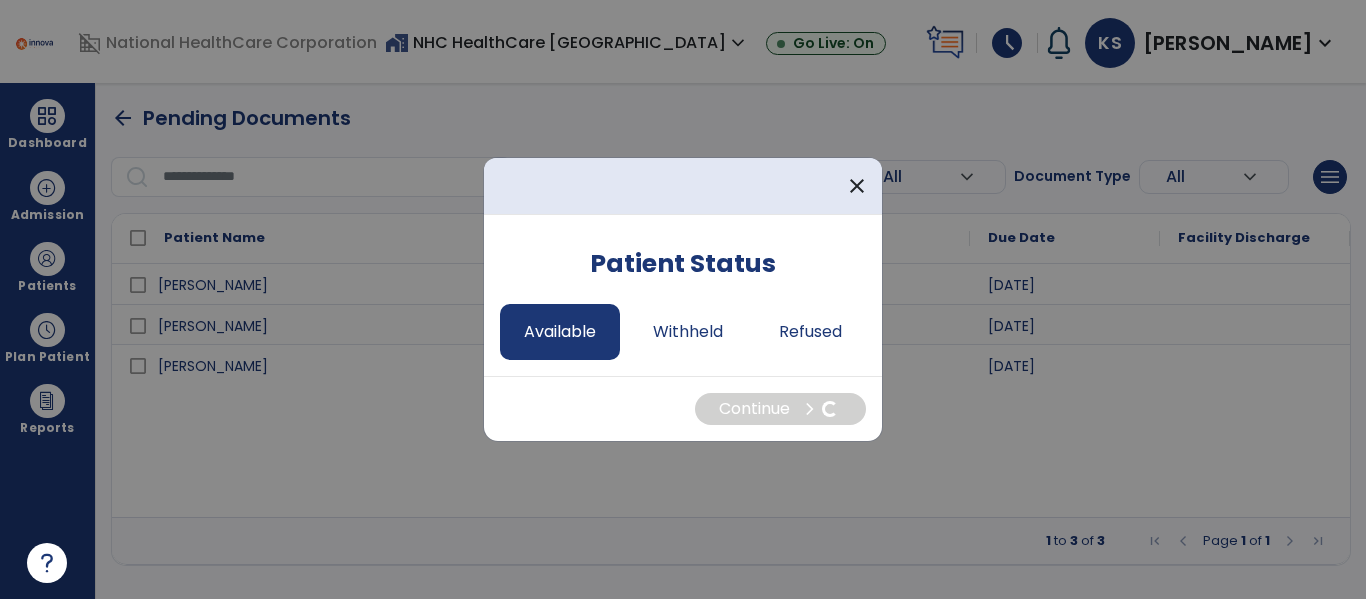 select on "*" 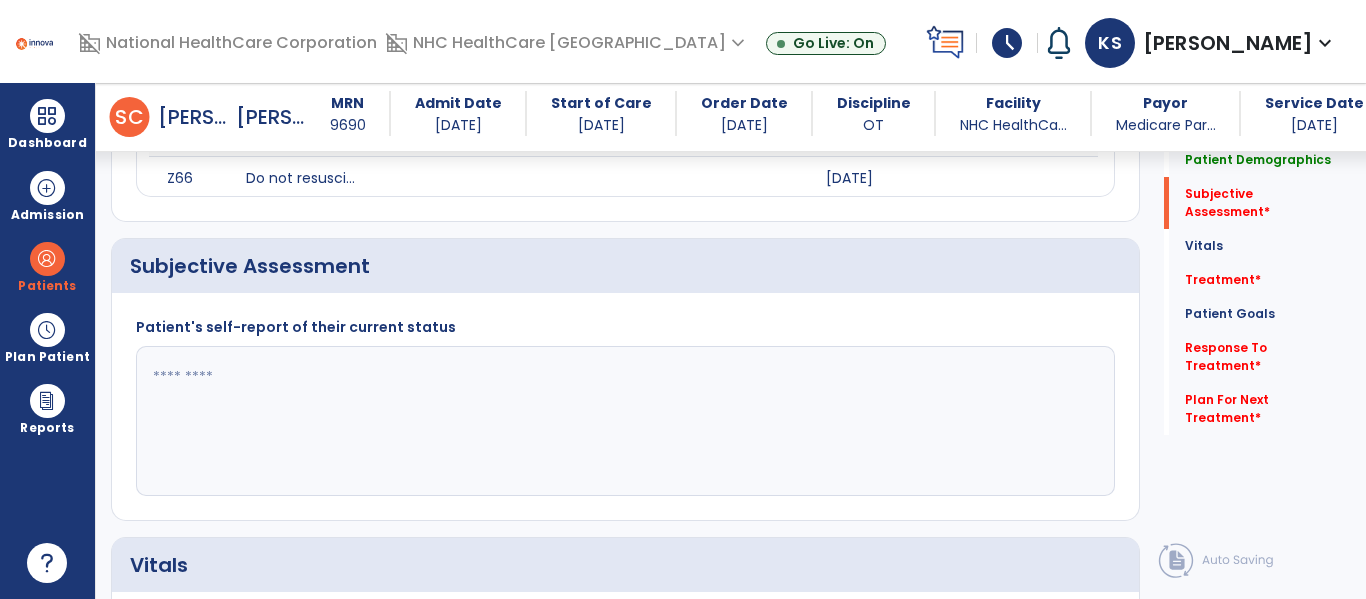 scroll, scrollTop: 1600, scrollLeft: 0, axis: vertical 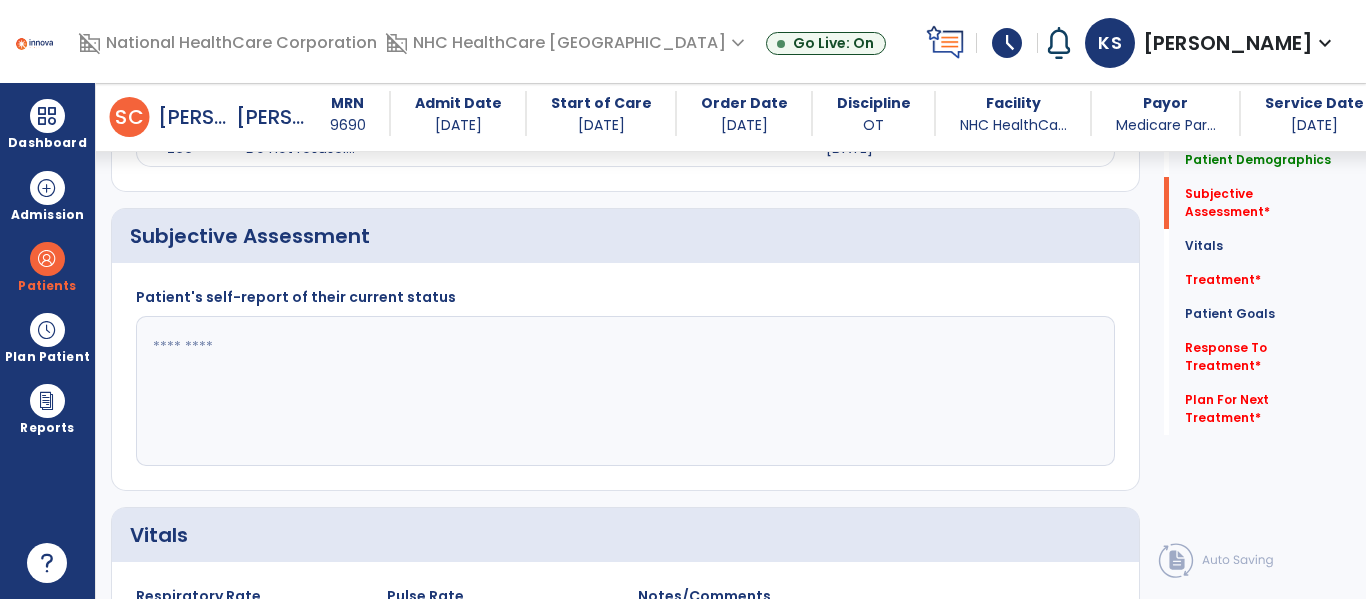 click 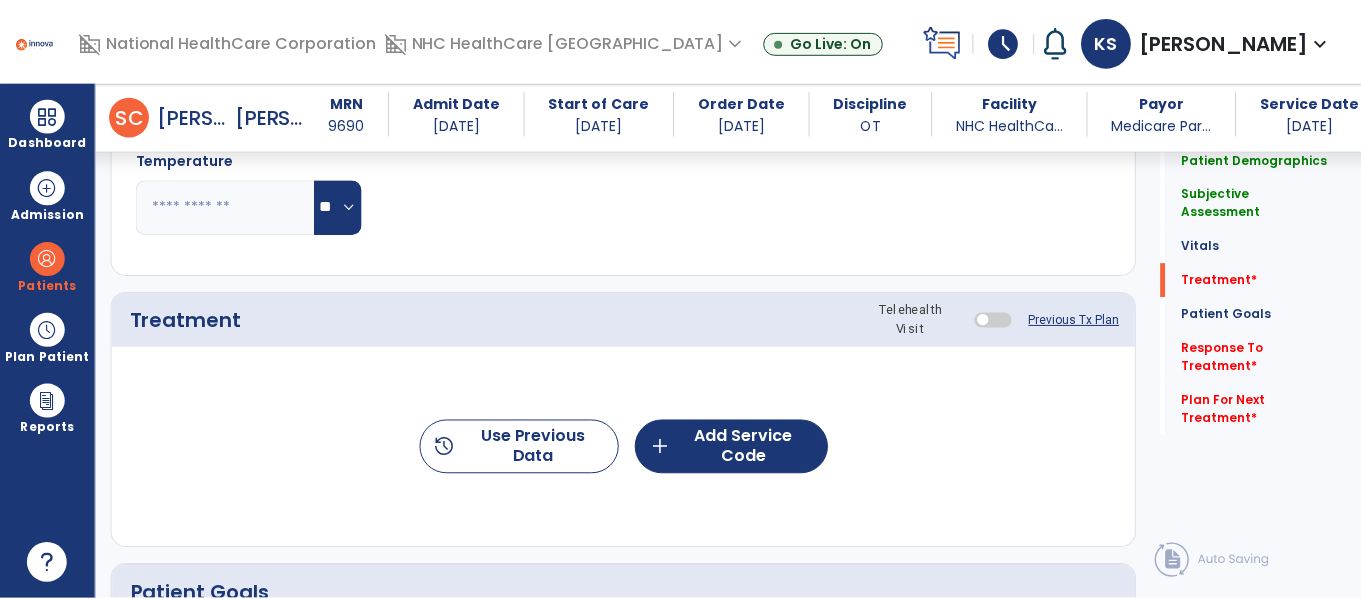 scroll, scrollTop: 2300, scrollLeft: 0, axis: vertical 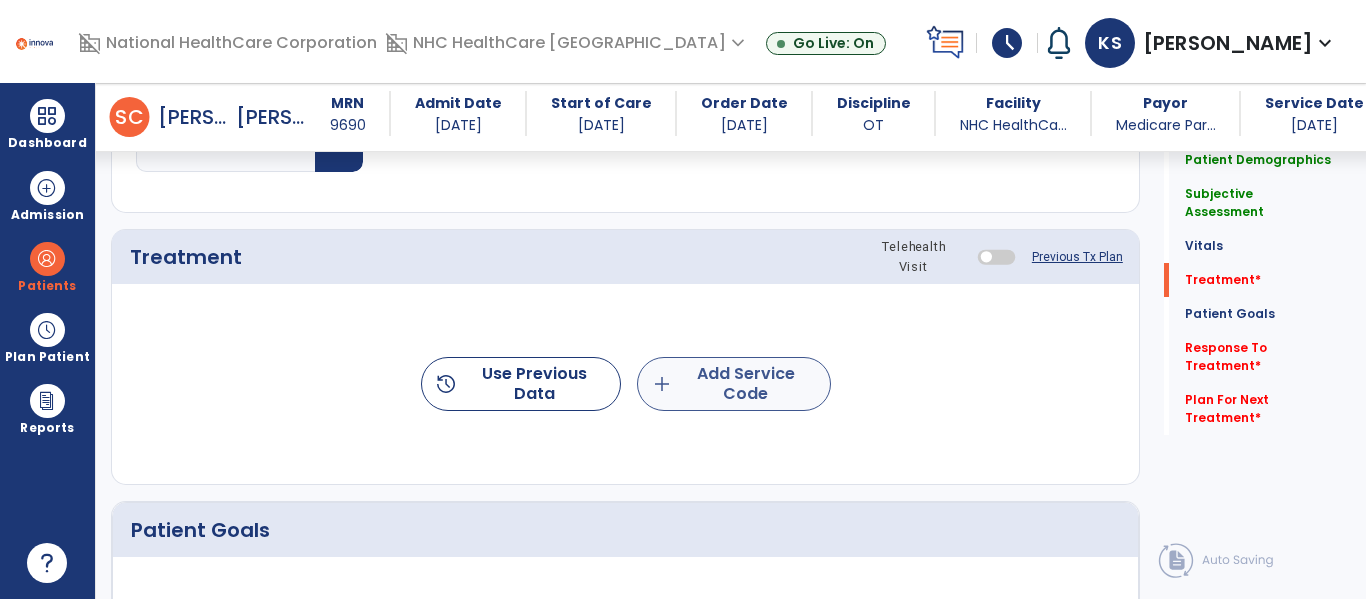 type on "**********" 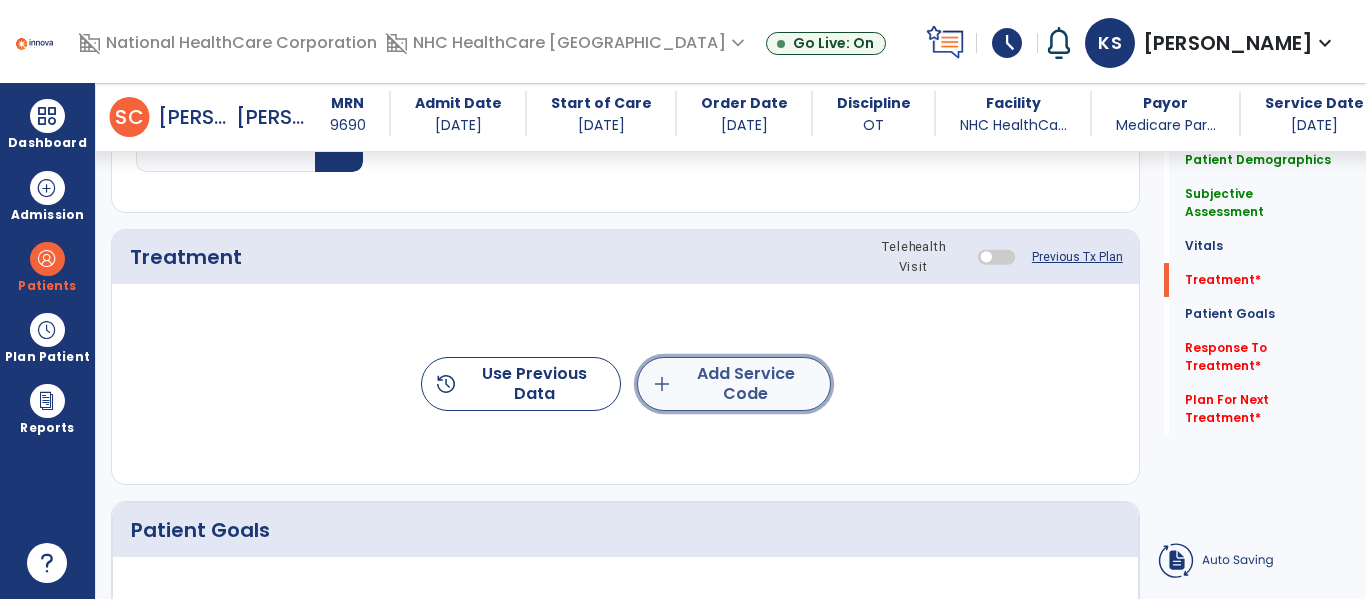 click on "add  Add Service Code" 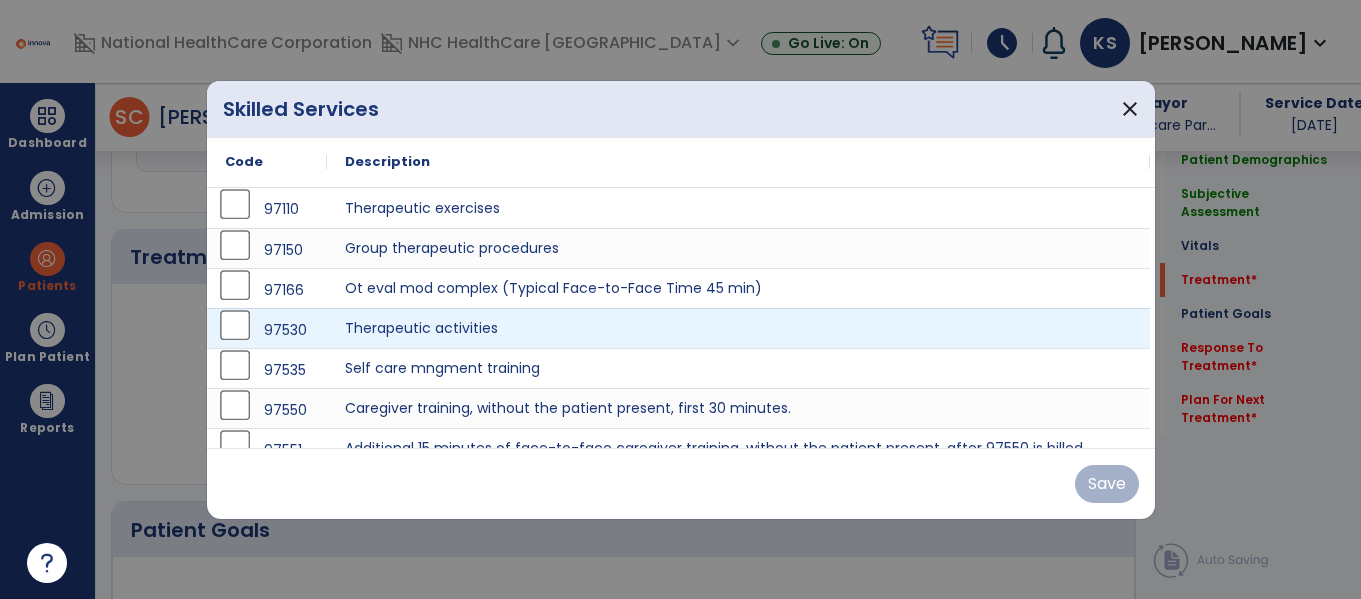 scroll, scrollTop: 2300, scrollLeft: 0, axis: vertical 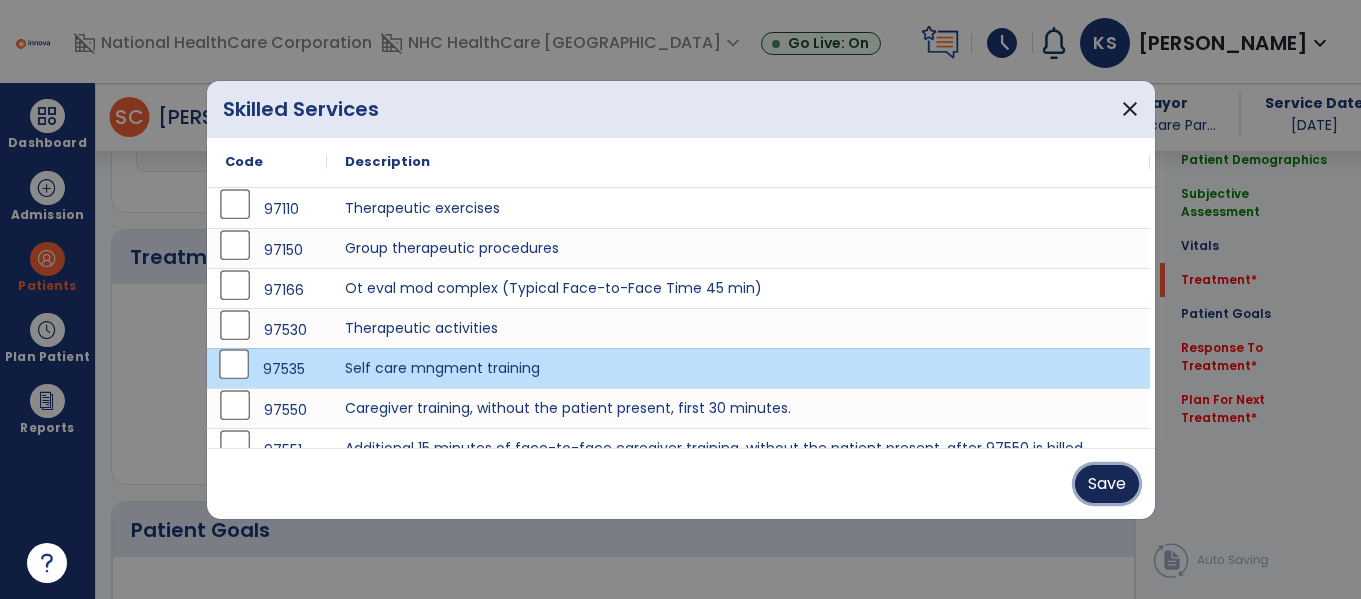 click on "Save" at bounding box center [1107, 484] 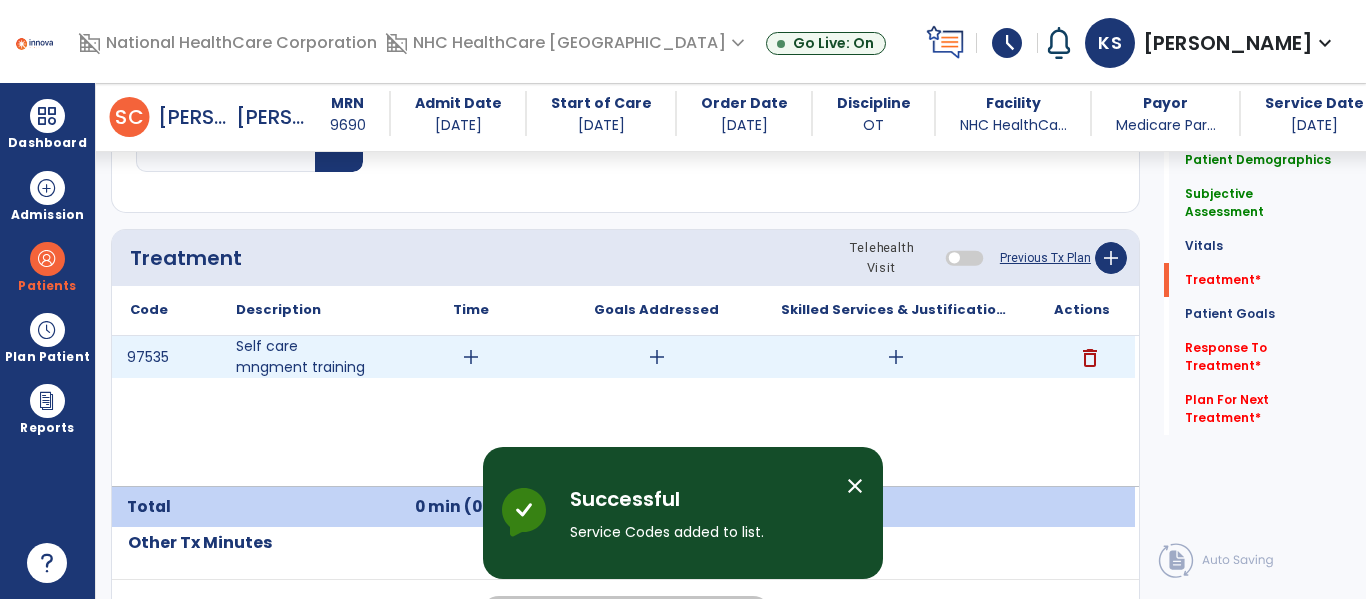 click on "add" at bounding box center (471, 357) 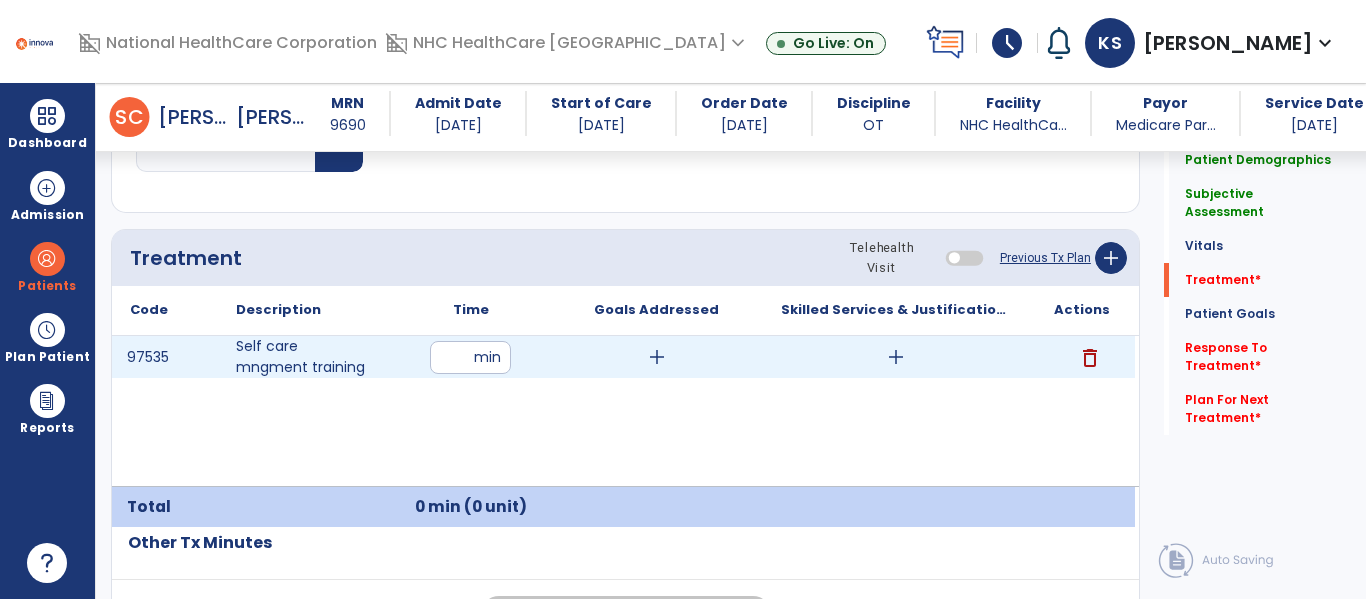 type on "**" 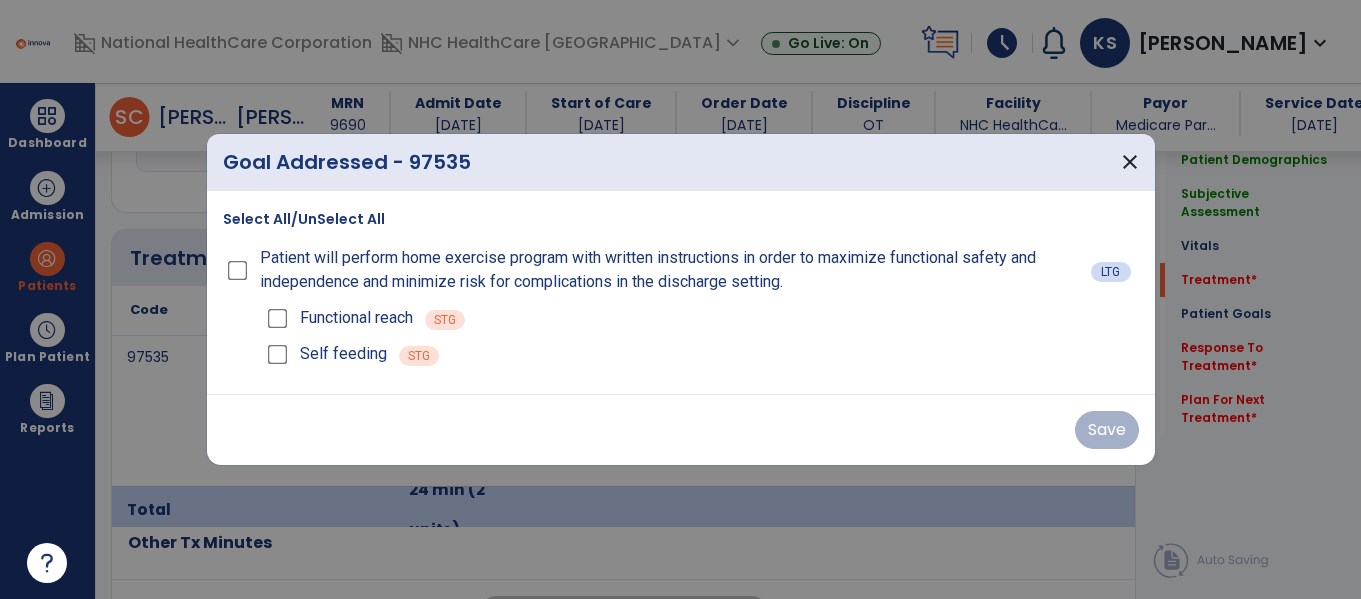 scroll, scrollTop: 2300, scrollLeft: 0, axis: vertical 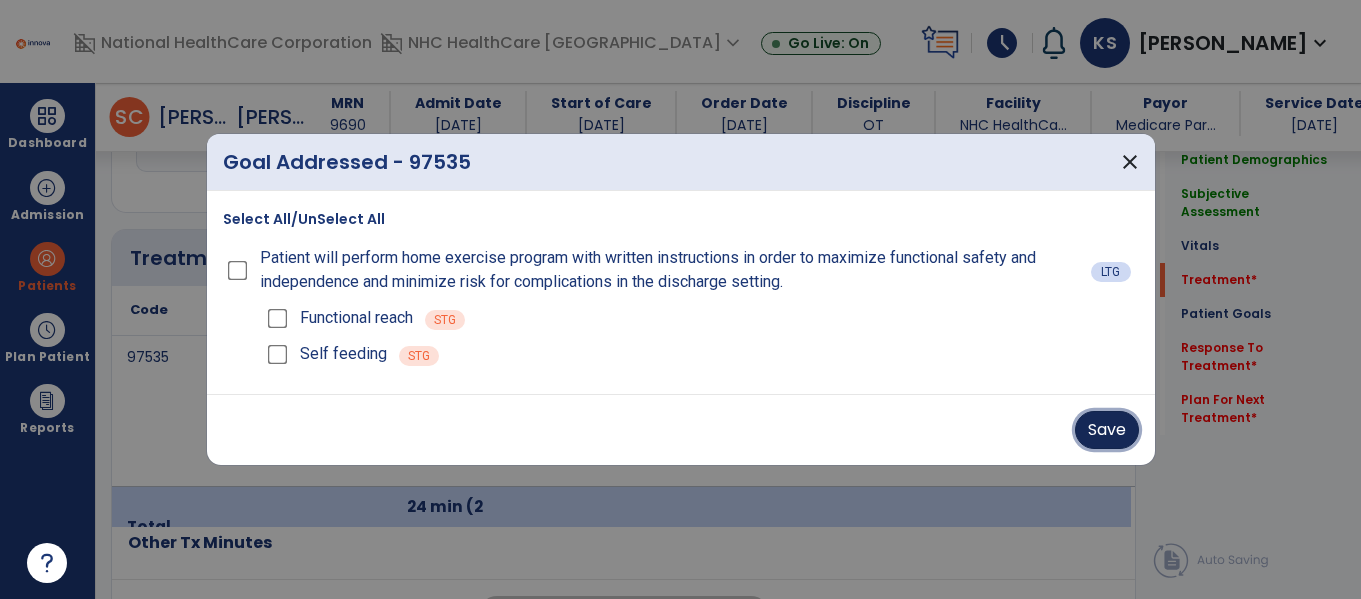 click on "Save" at bounding box center [1107, 430] 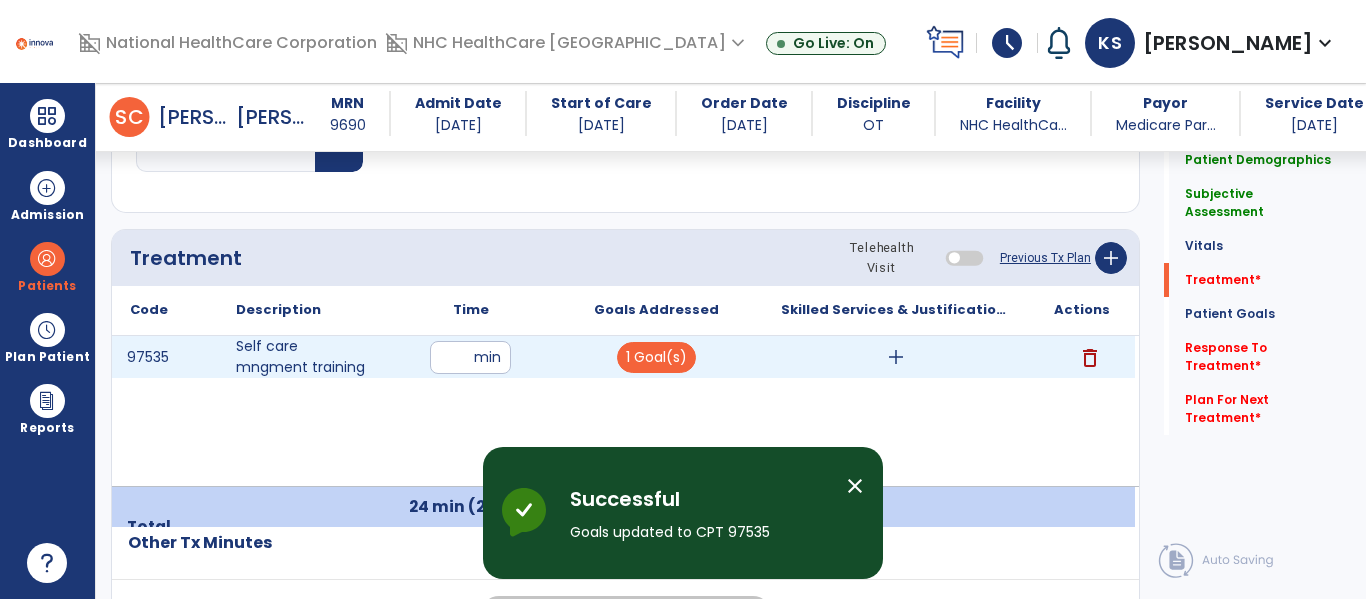 click on "add" at bounding box center [896, 357] 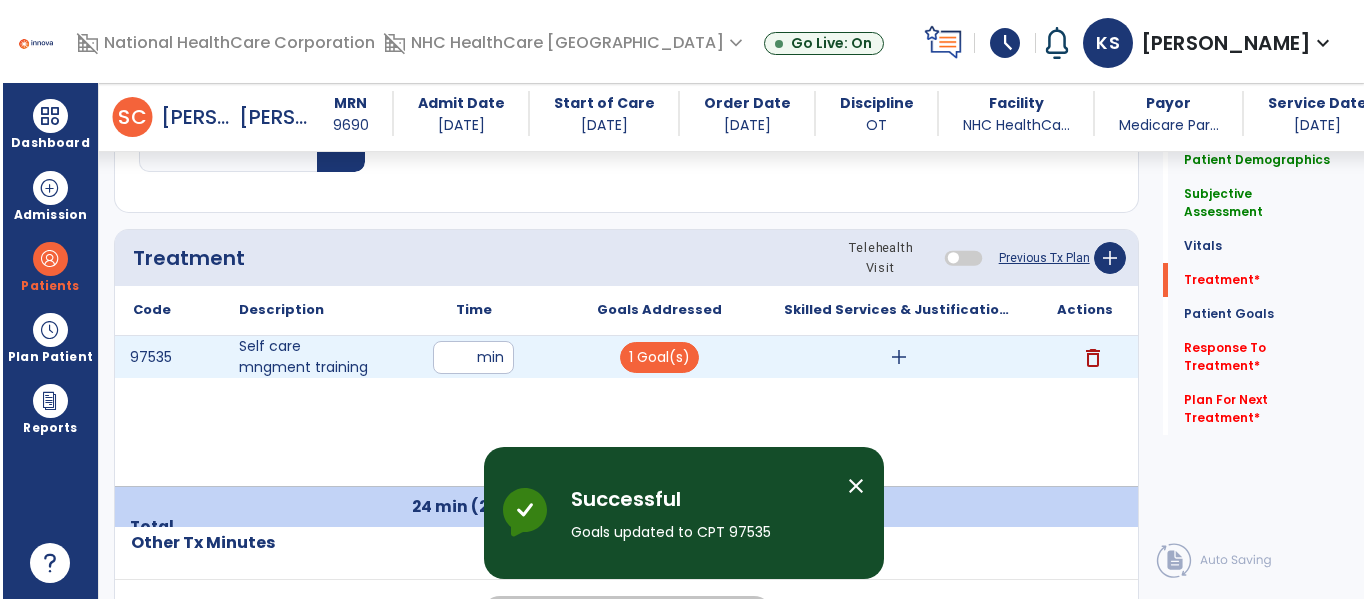scroll, scrollTop: 2300, scrollLeft: 0, axis: vertical 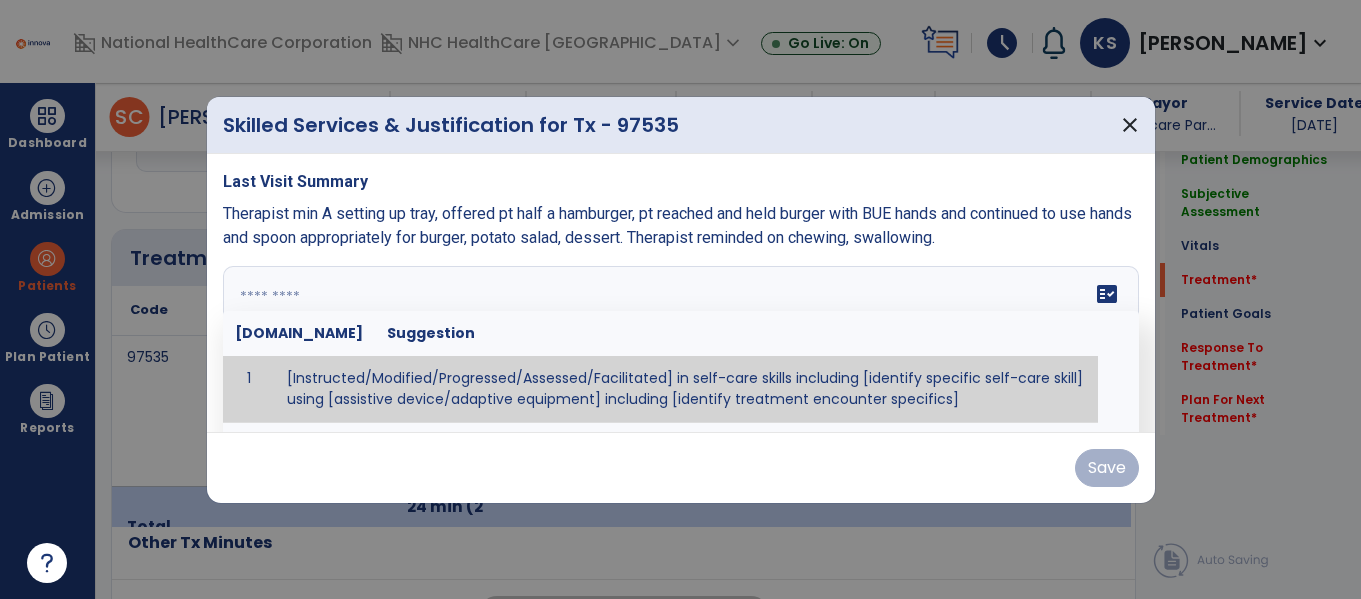 click at bounding box center [678, 341] 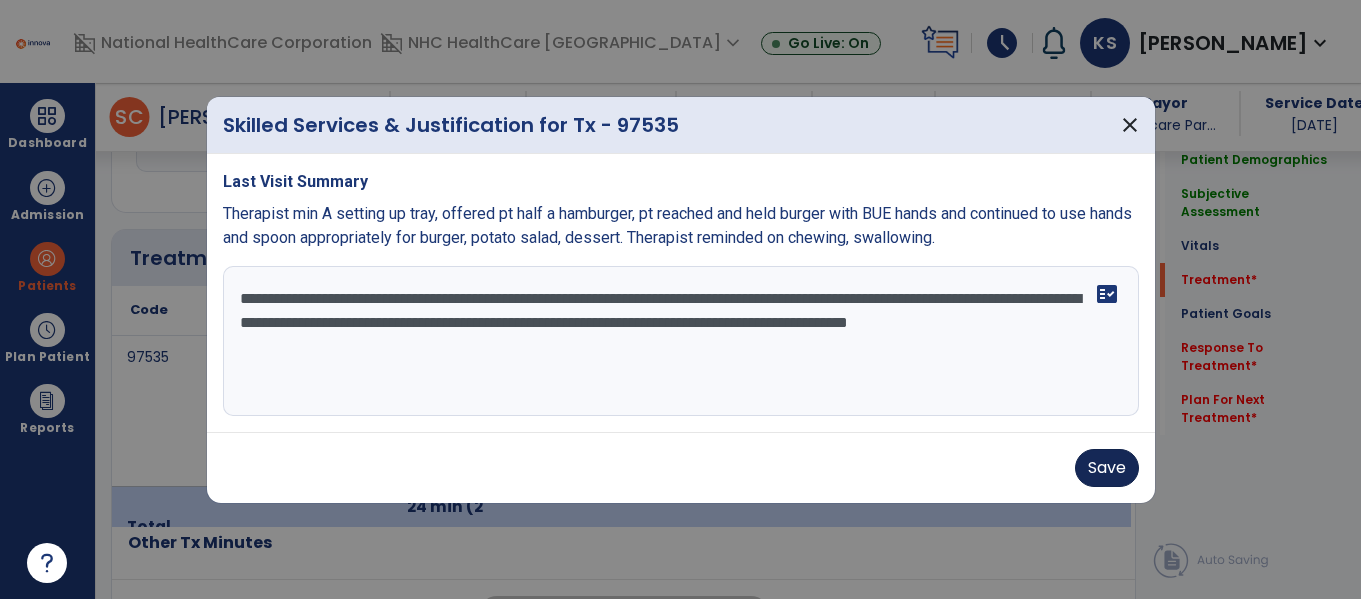 type on "**********" 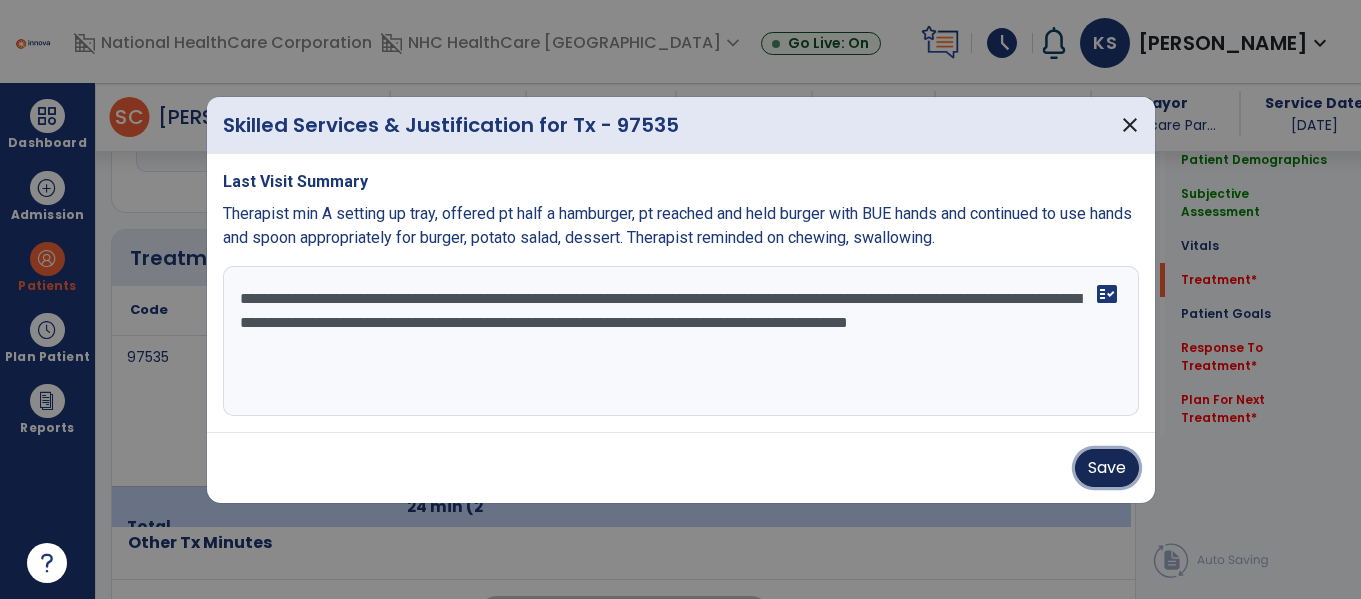click on "Save" at bounding box center [1107, 468] 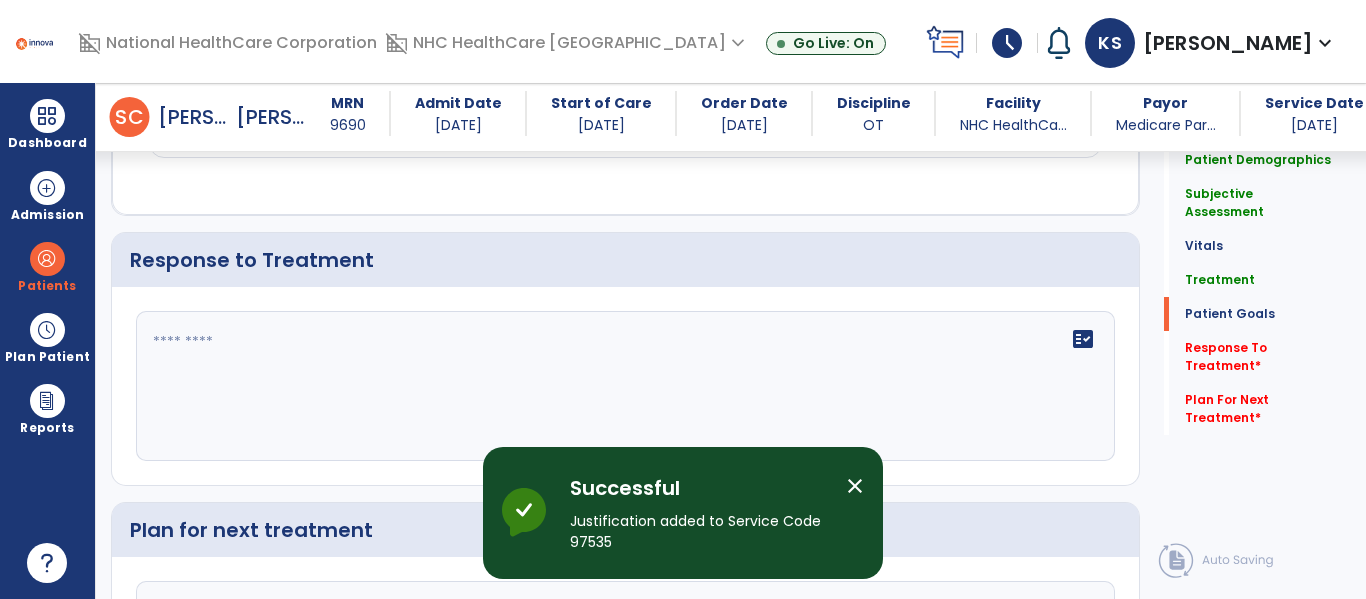 scroll, scrollTop: 4000, scrollLeft: 0, axis: vertical 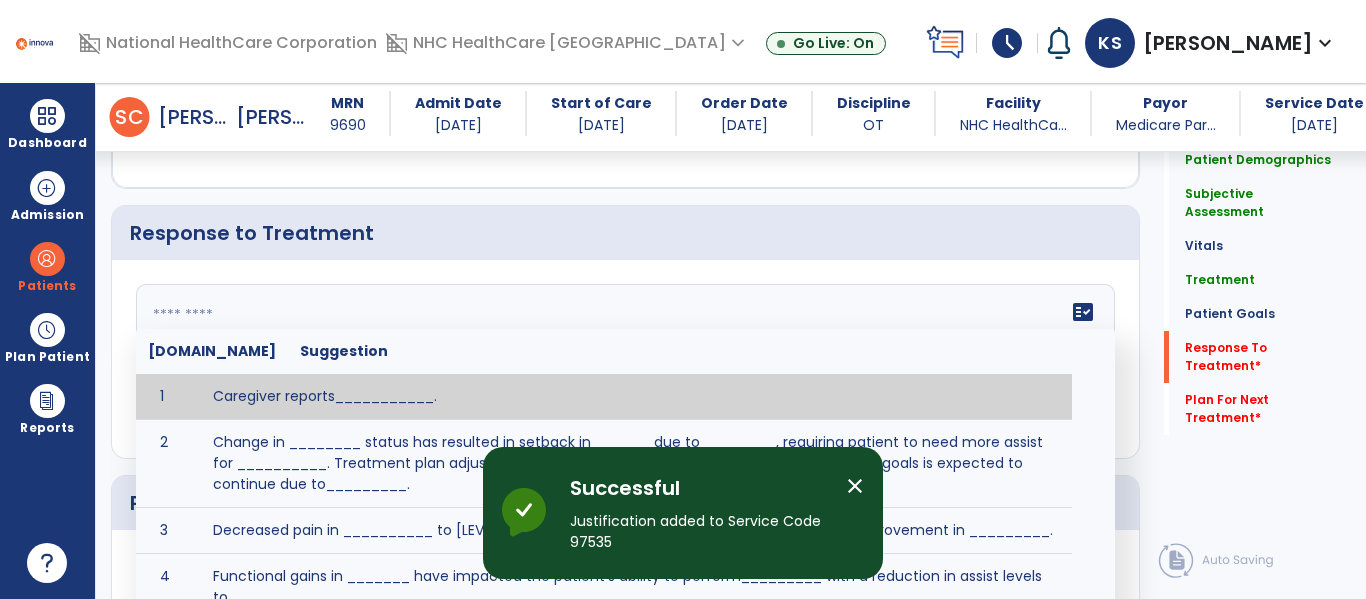 click 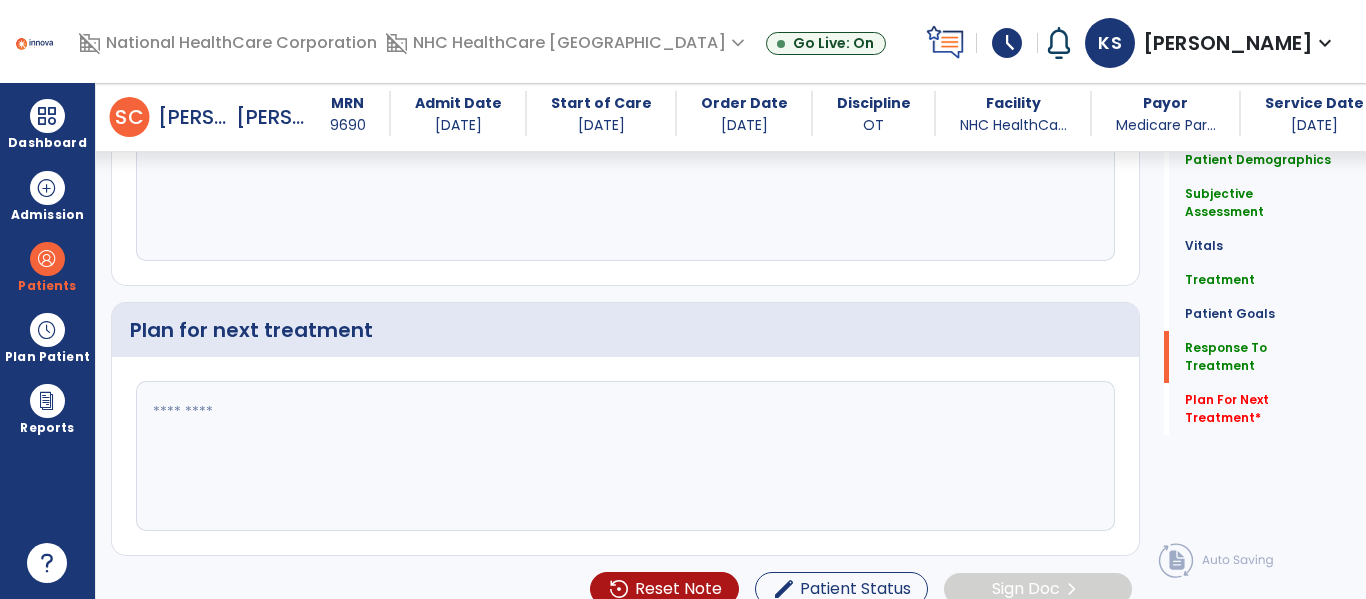 scroll, scrollTop: 4176, scrollLeft: 0, axis: vertical 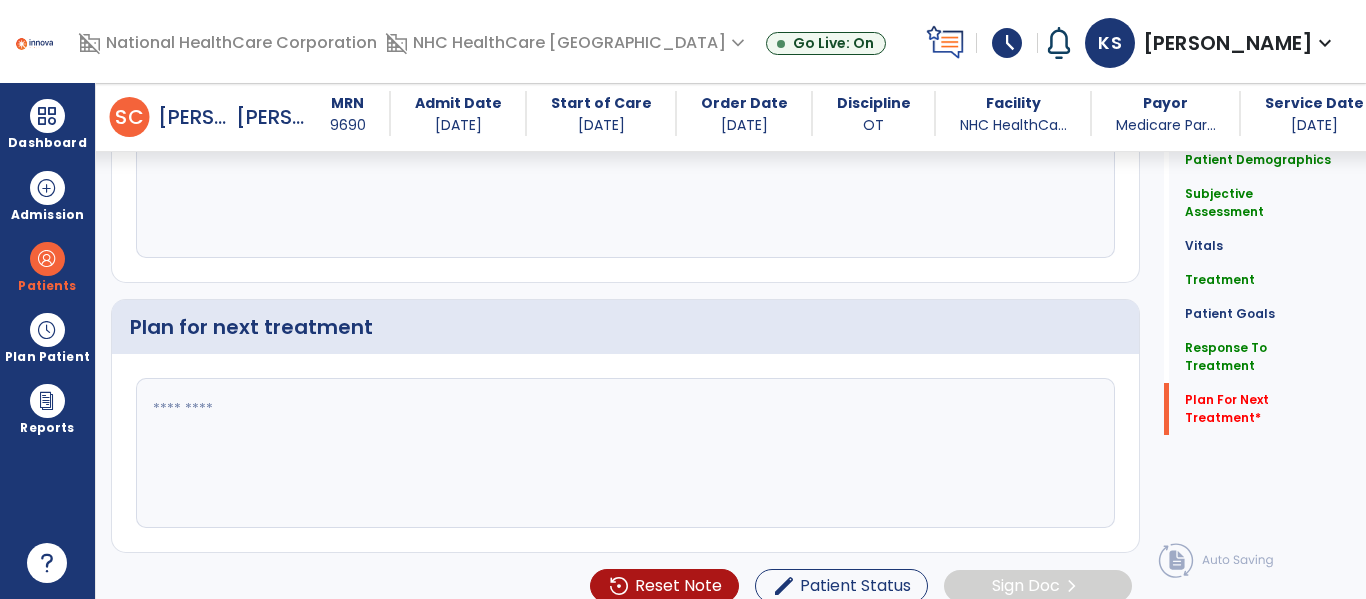 type on "**********" 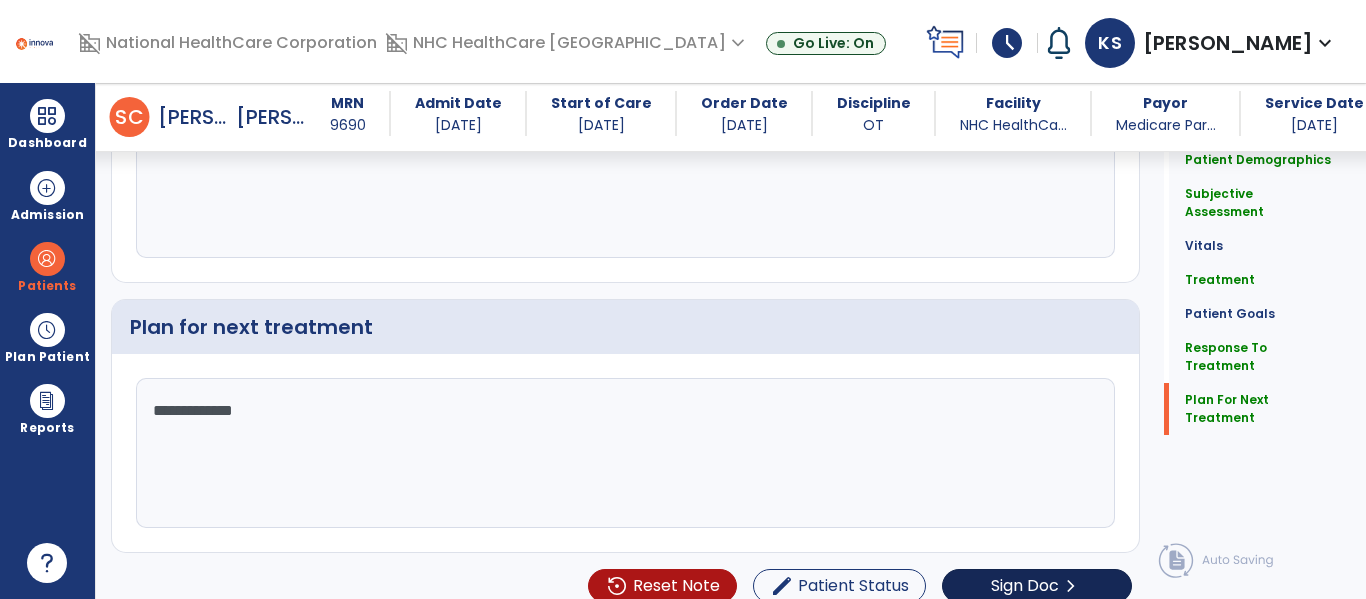 type on "**********" 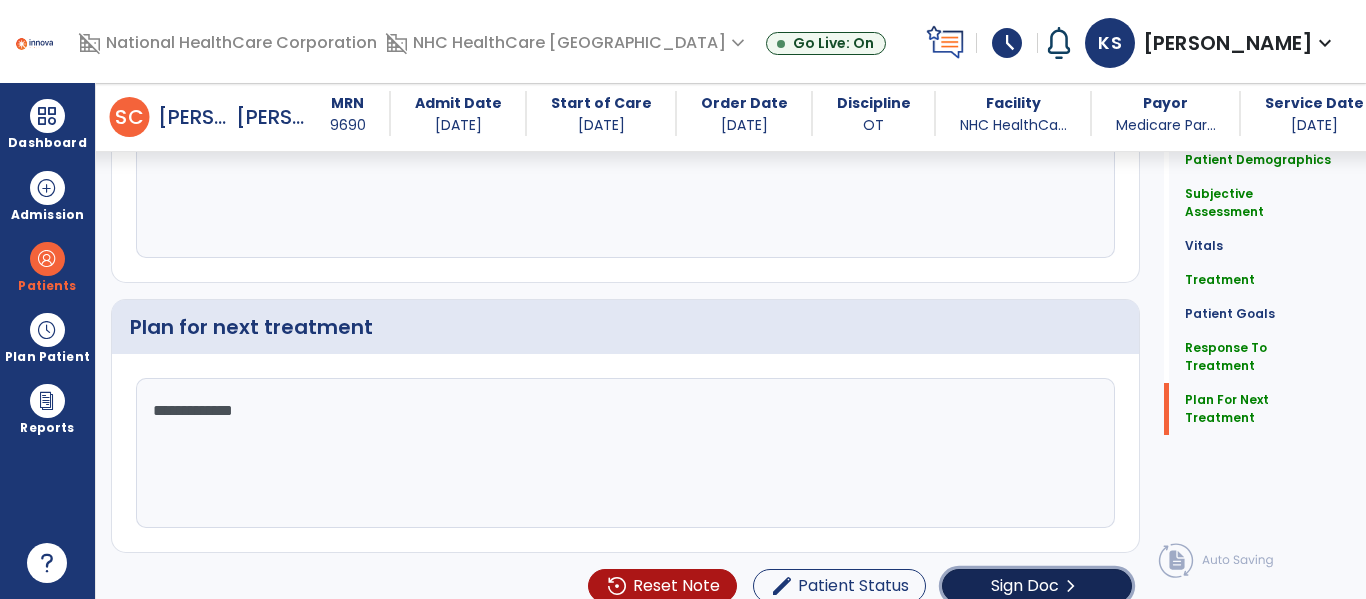 click on "Sign Doc  chevron_right" 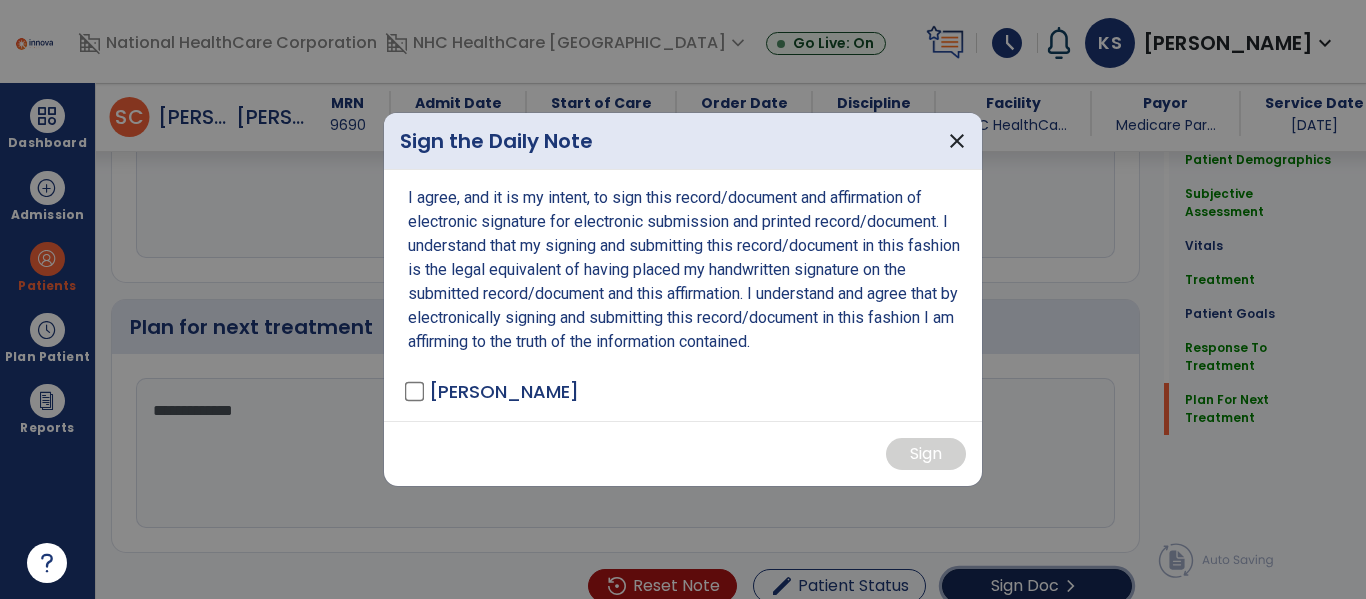 scroll, scrollTop: 4176, scrollLeft: 0, axis: vertical 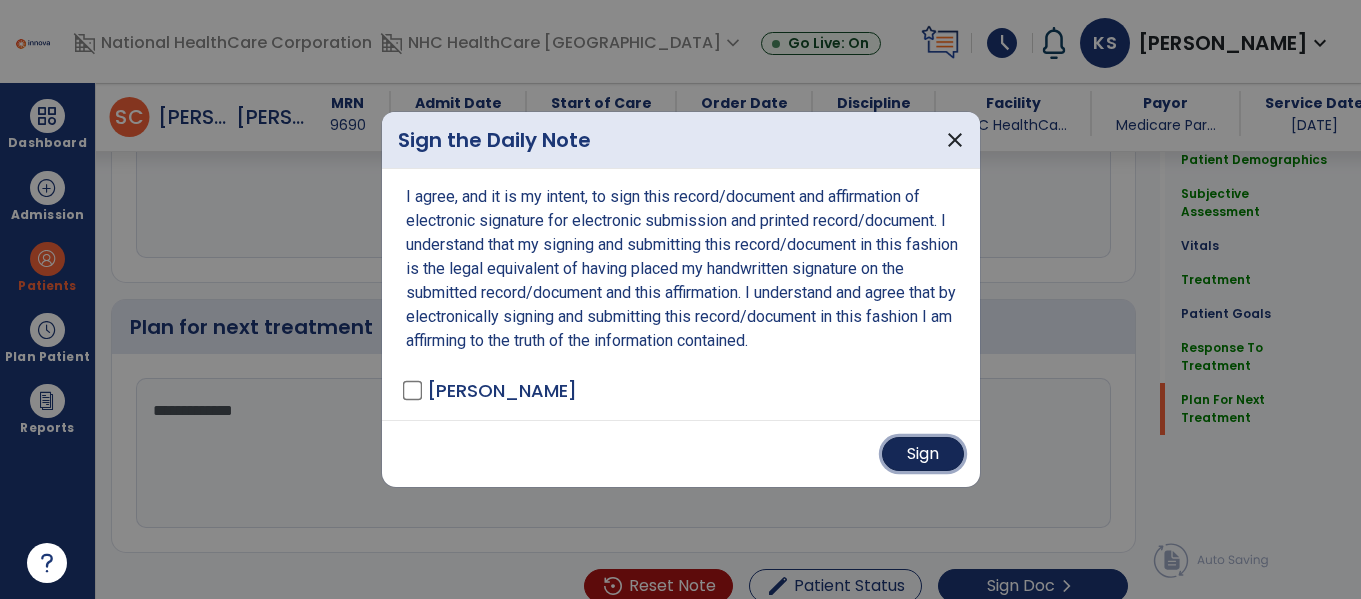 click on "Sign" at bounding box center (923, 454) 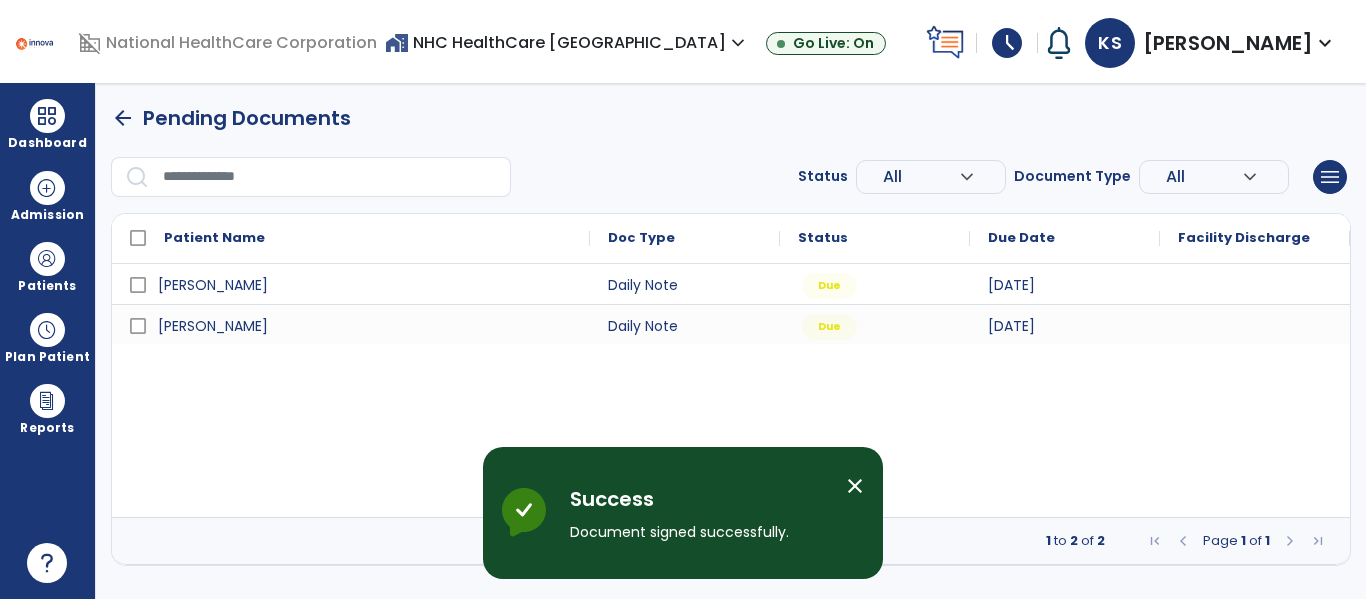 scroll, scrollTop: 0, scrollLeft: 0, axis: both 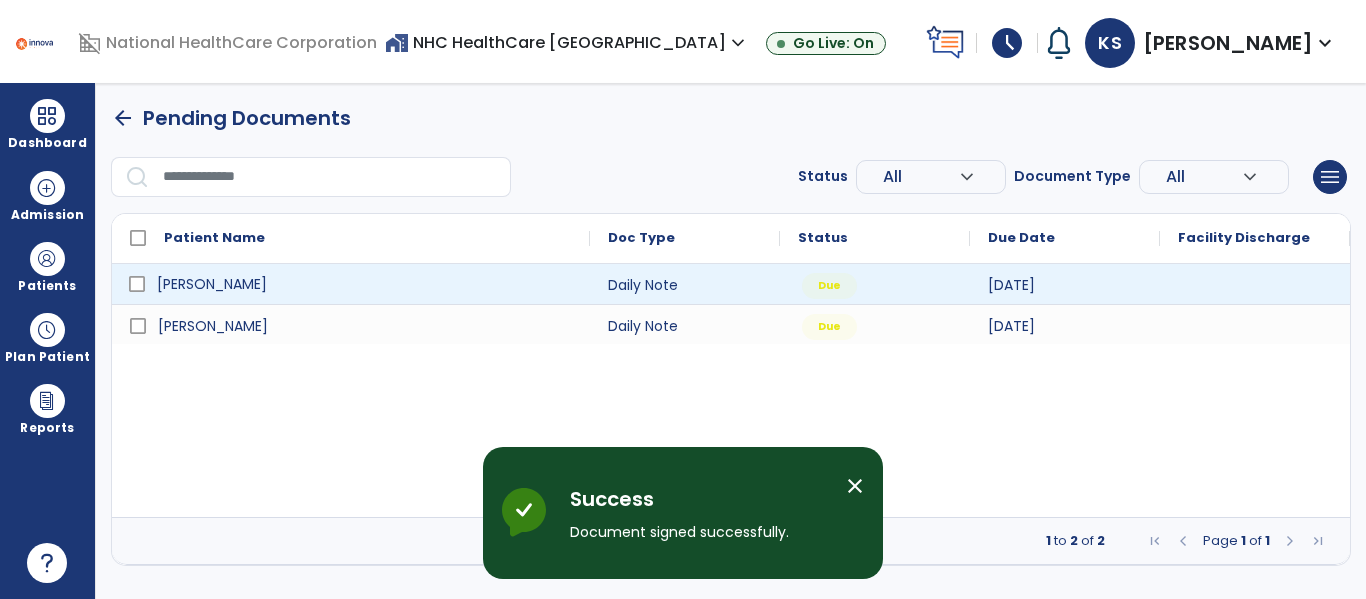 click on "[PERSON_NAME]" at bounding box center [212, 284] 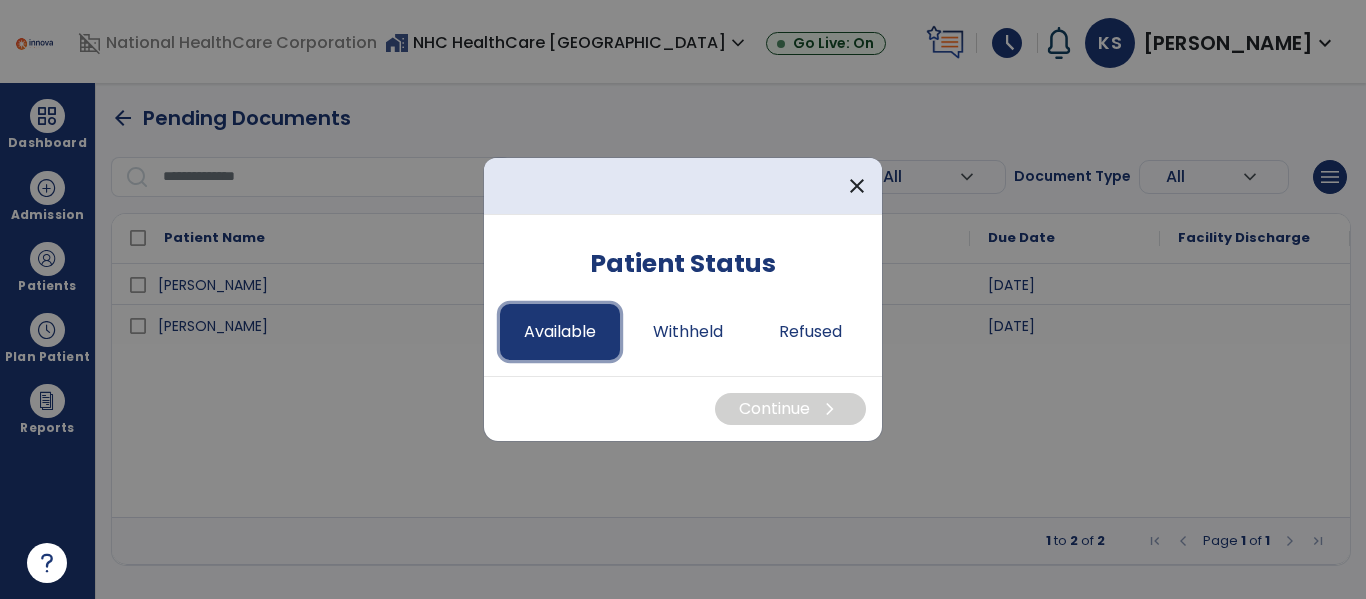 click on "Available" at bounding box center [560, 332] 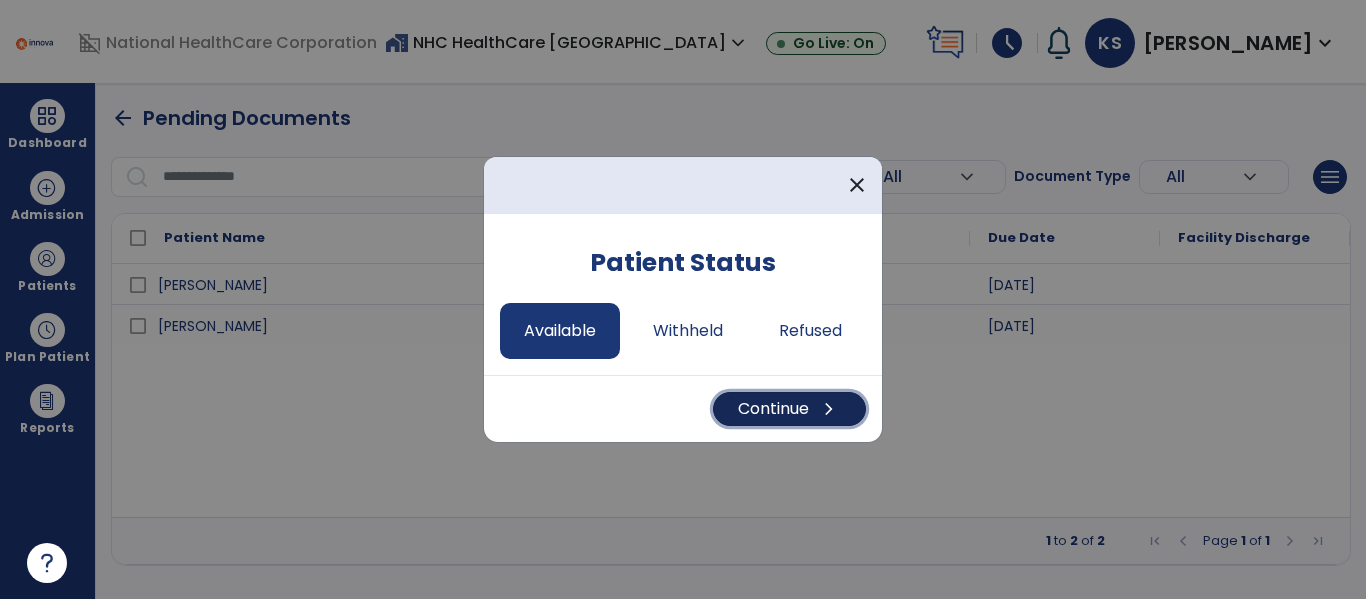 click on "chevron_right" at bounding box center (829, 409) 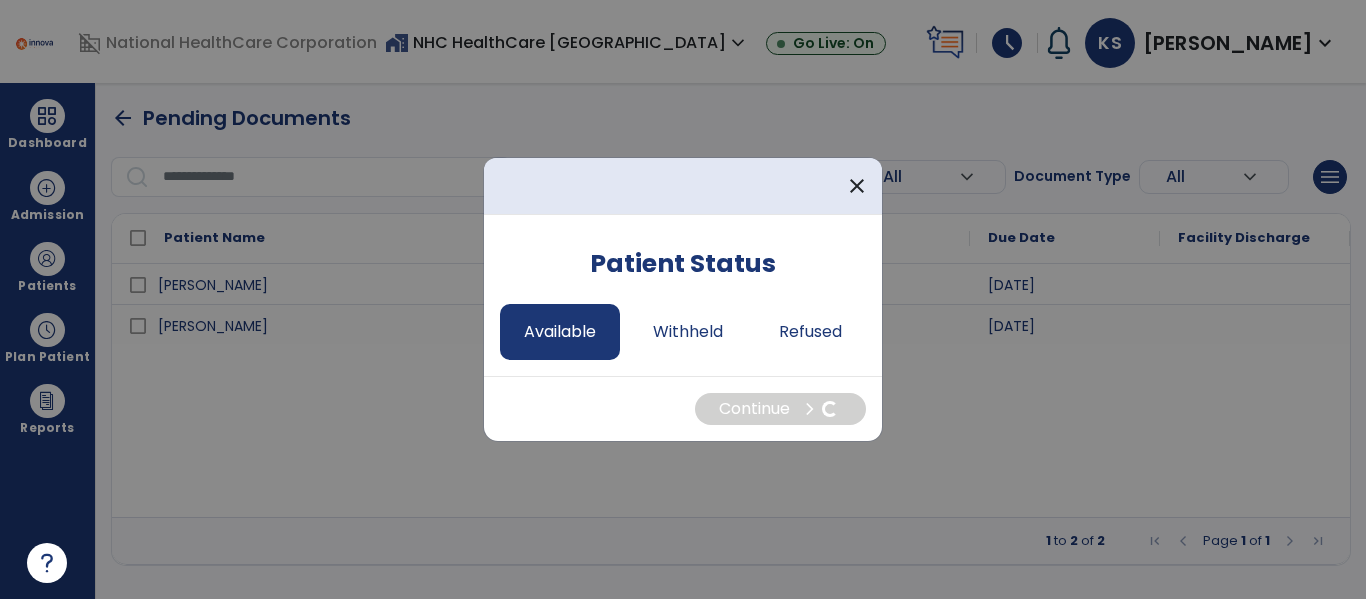 select on "*" 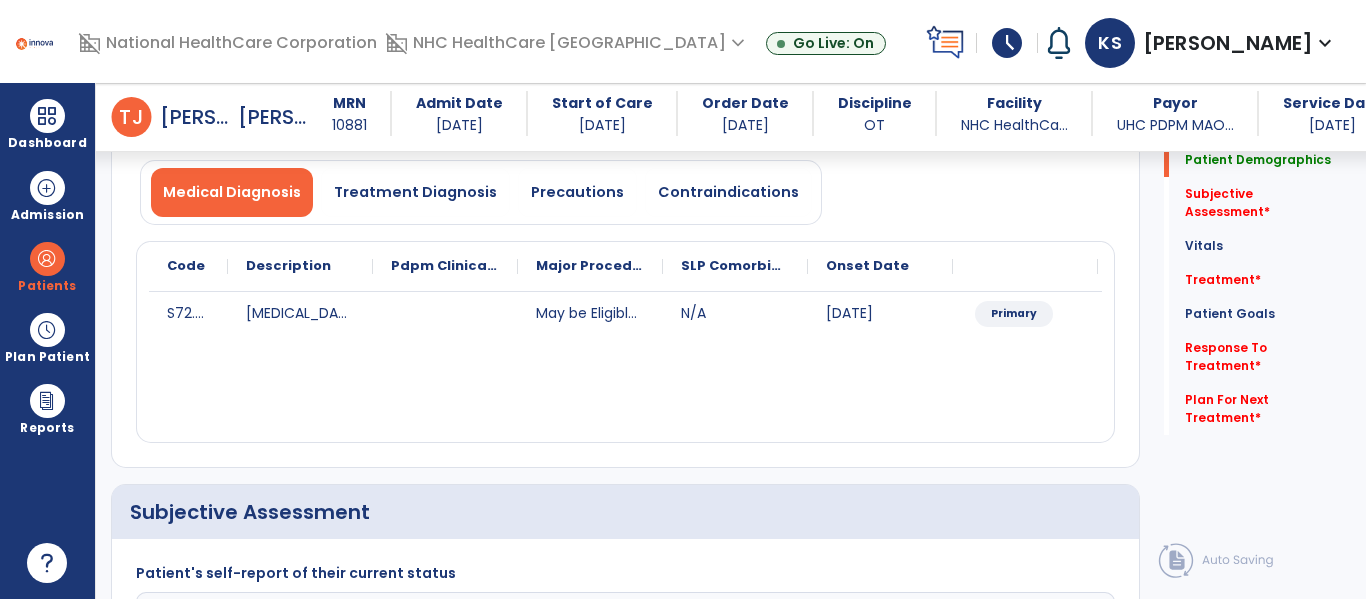 scroll, scrollTop: 200, scrollLeft: 0, axis: vertical 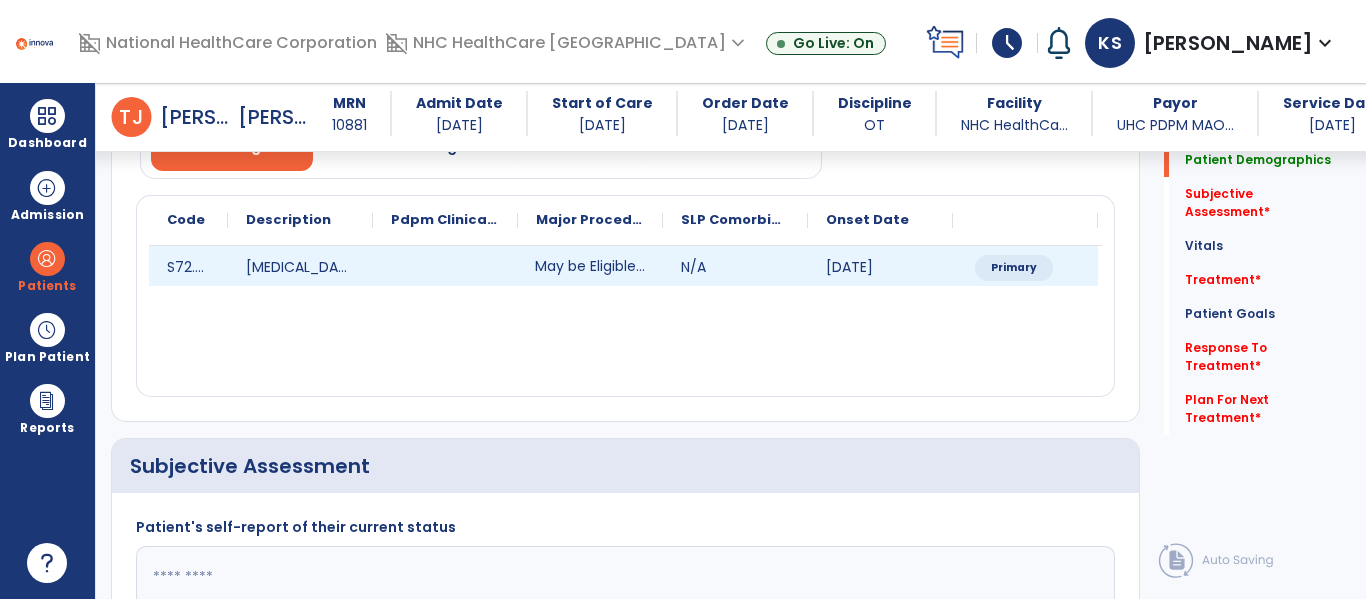 click on "May be Eligible for One of the Two Orthopedic Surgery Categories" 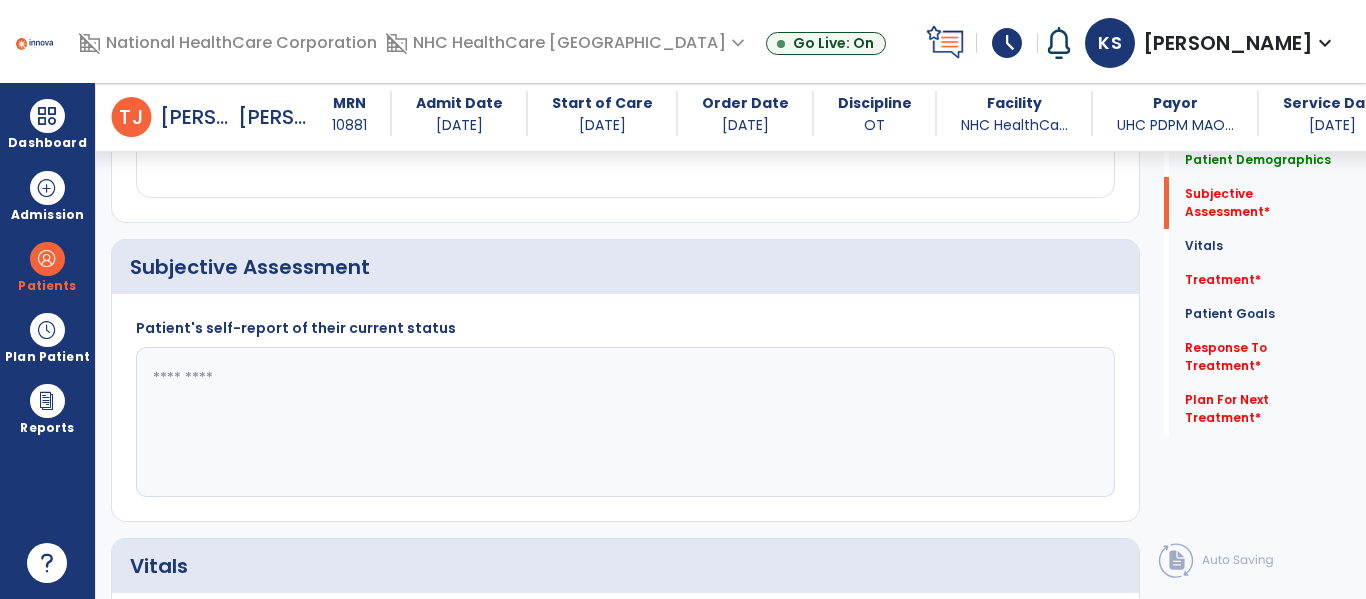 scroll, scrollTop: 400, scrollLeft: 0, axis: vertical 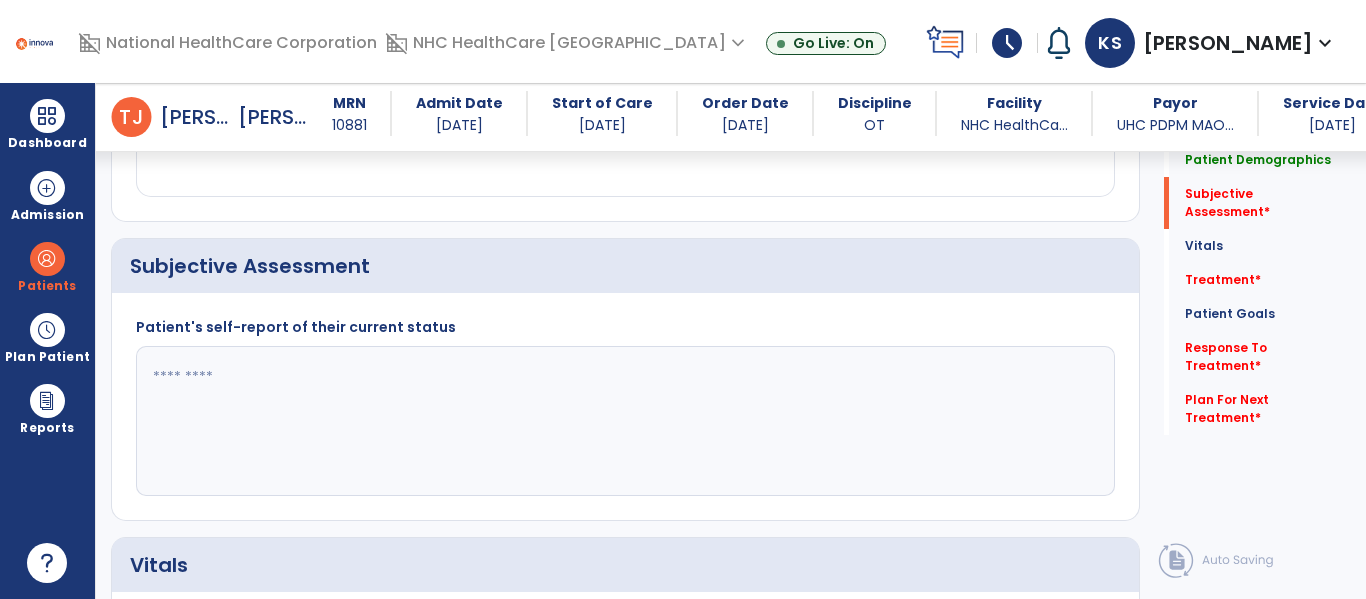 click 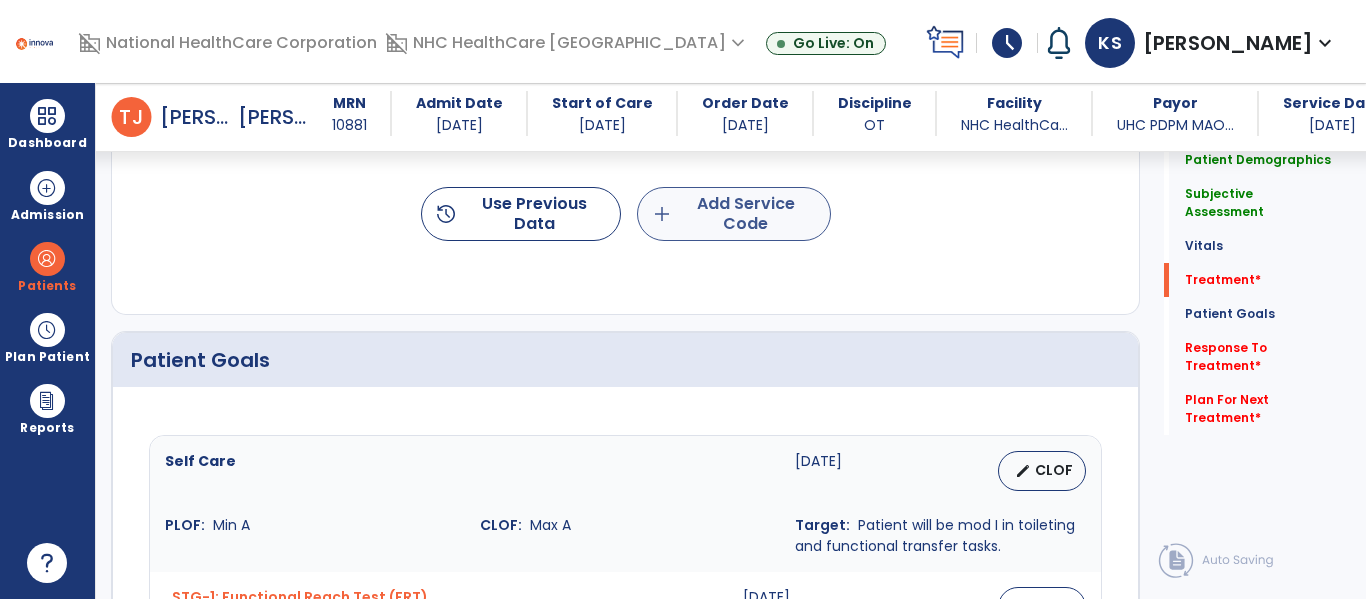 type on "**********" 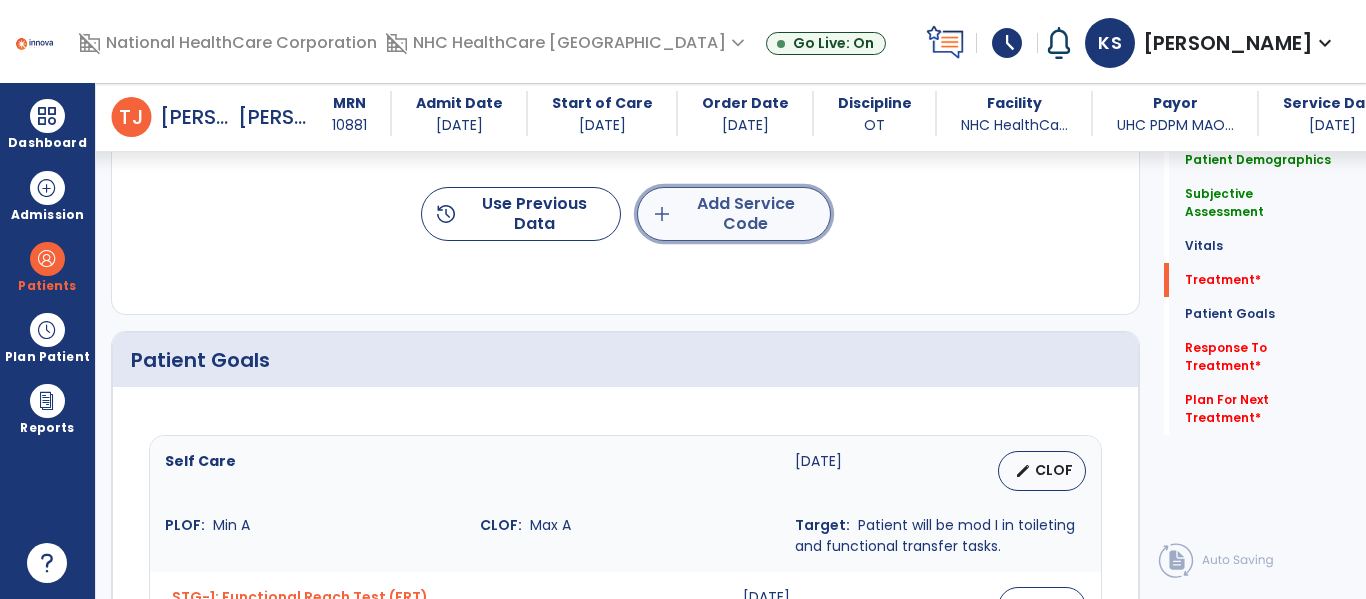 click on "add  Add Service Code" 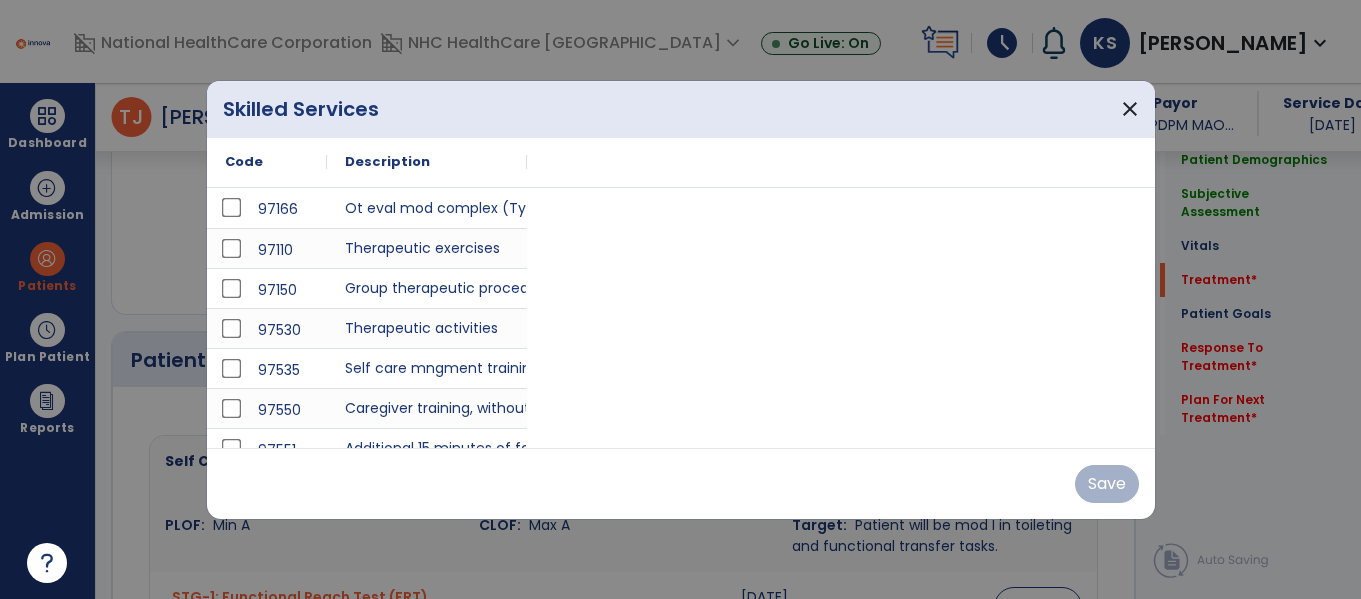 scroll, scrollTop: 1300, scrollLeft: 0, axis: vertical 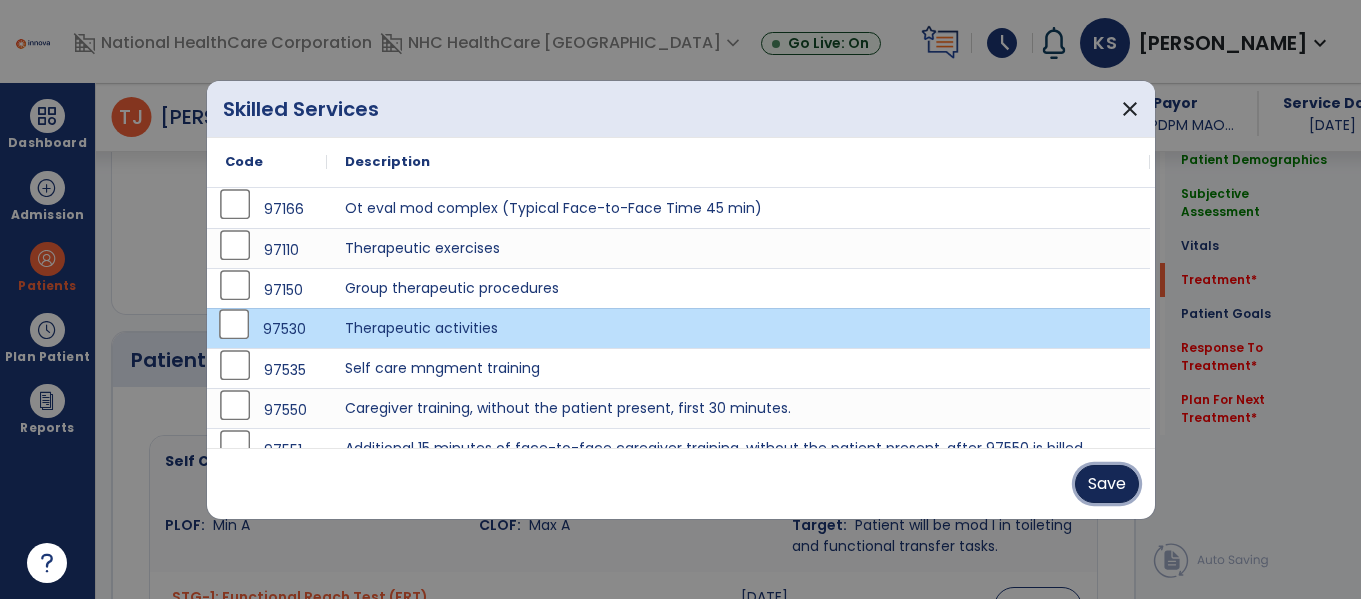 click on "Save" at bounding box center [1107, 484] 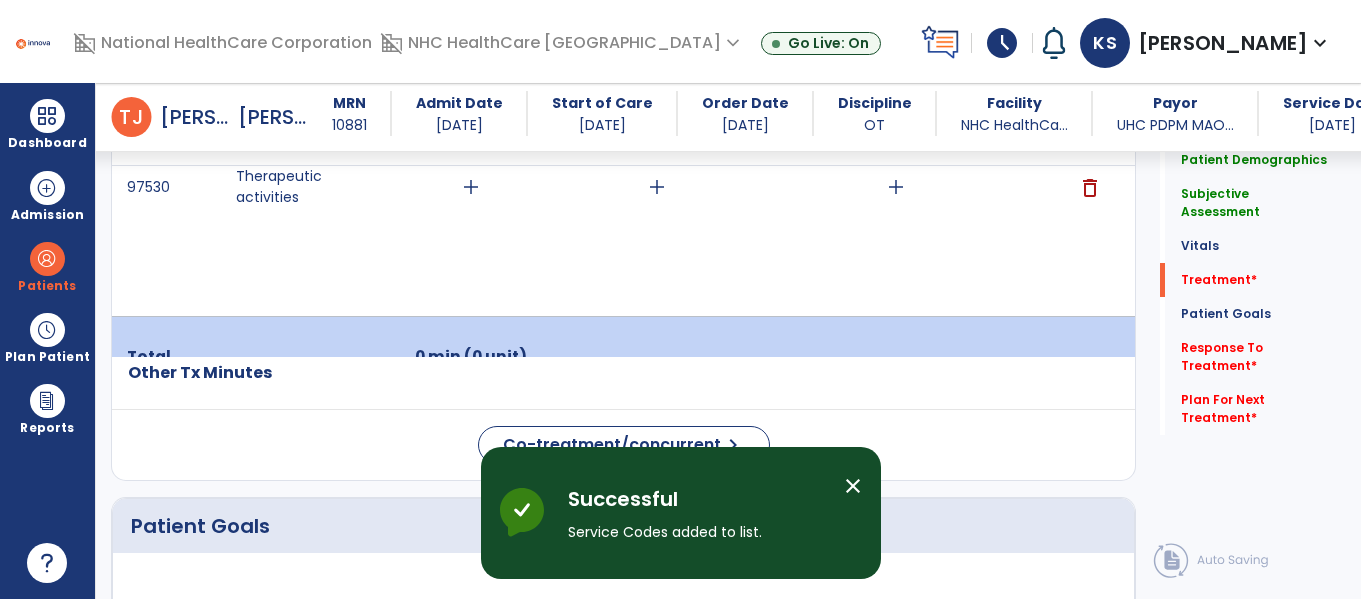 scroll, scrollTop: 1301, scrollLeft: 0, axis: vertical 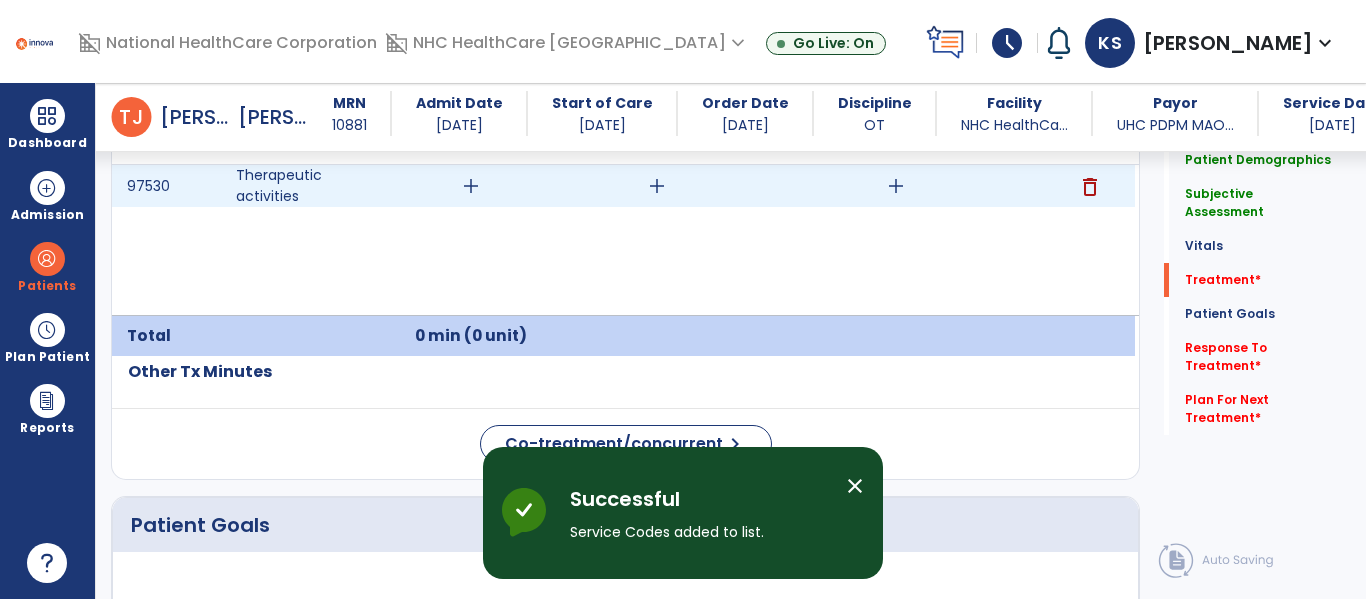 click on "add" at bounding box center [471, 186] 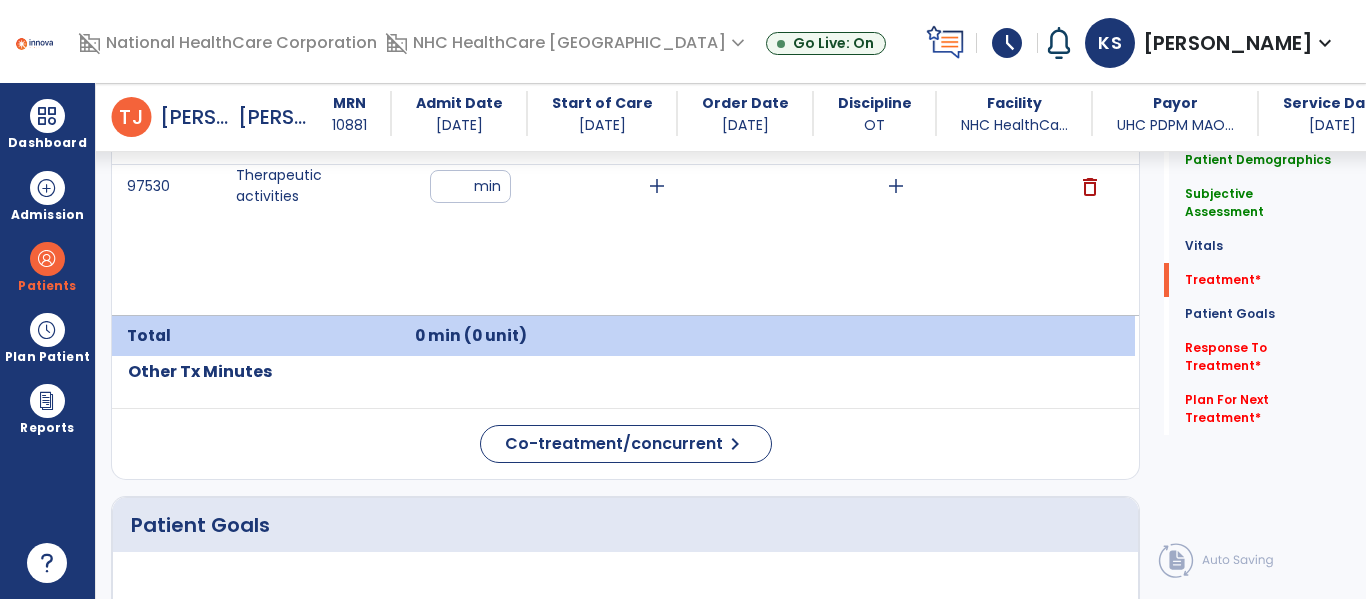 type on "**" 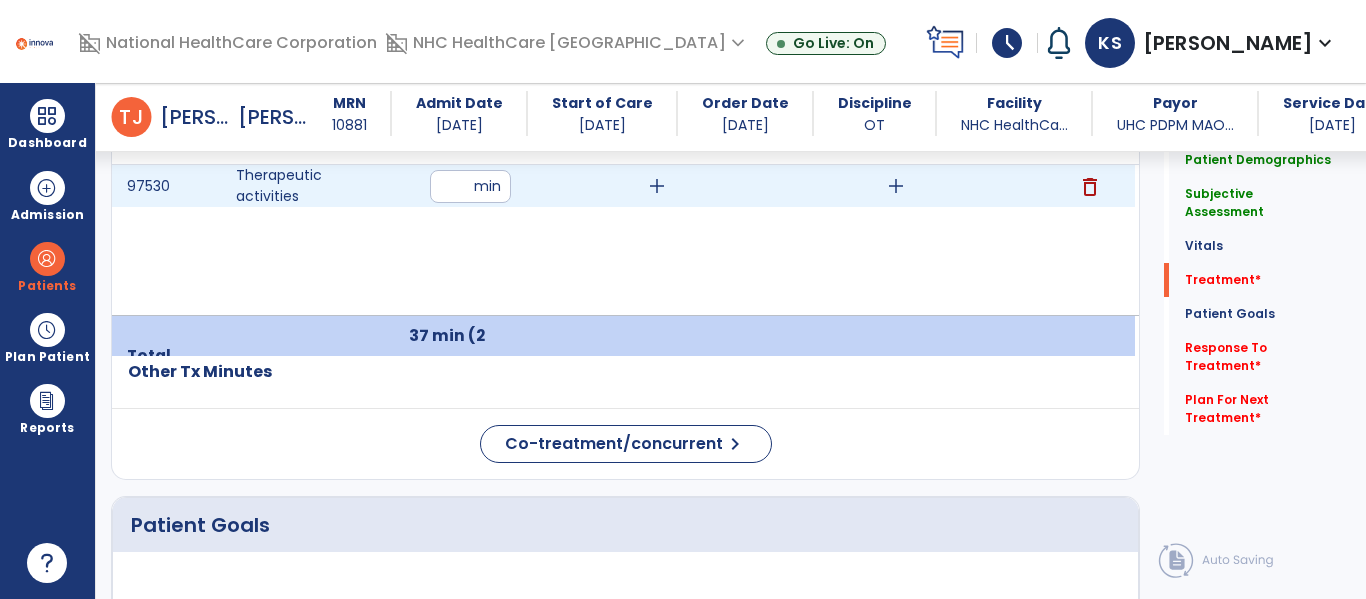 click on "add" at bounding box center [656, 186] 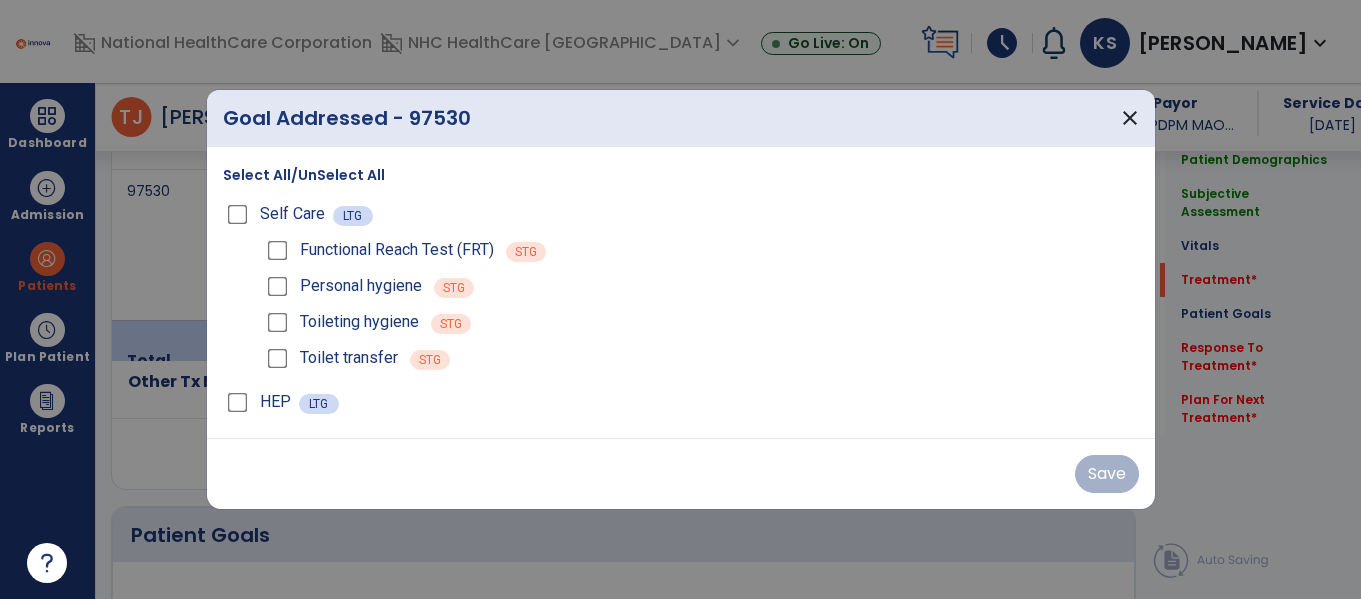 scroll, scrollTop: 1301, scrollLeft: 0, axis: vertical 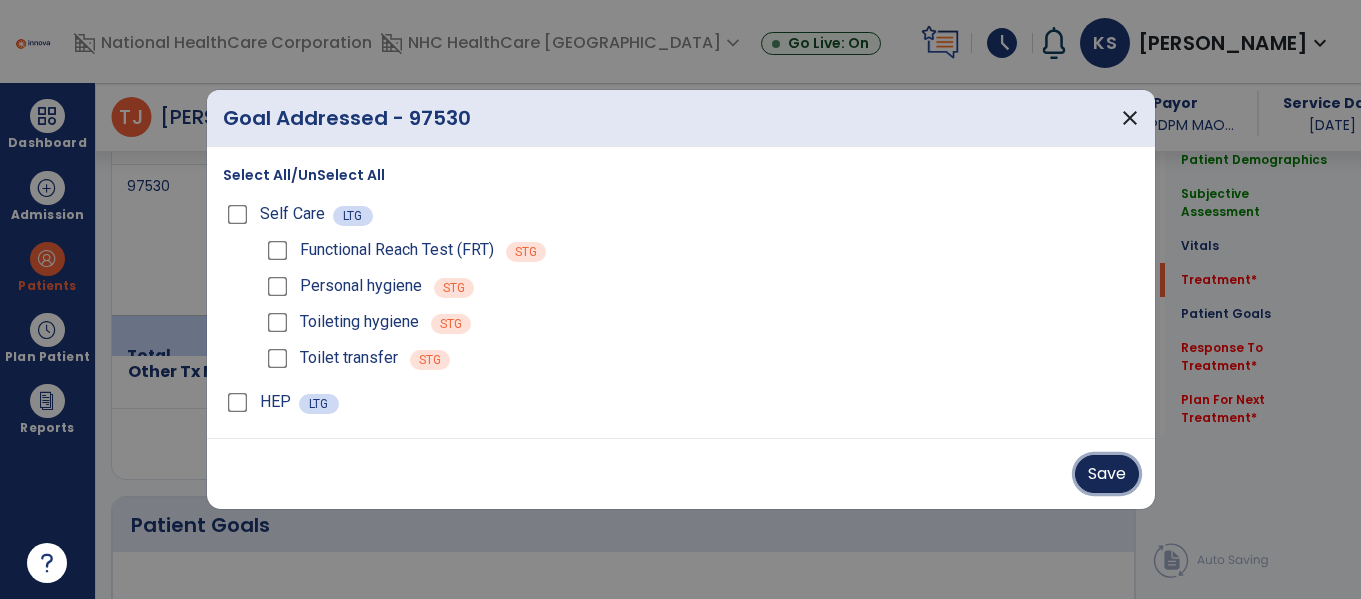 click on "Save" at bounding box center (1107, 474) 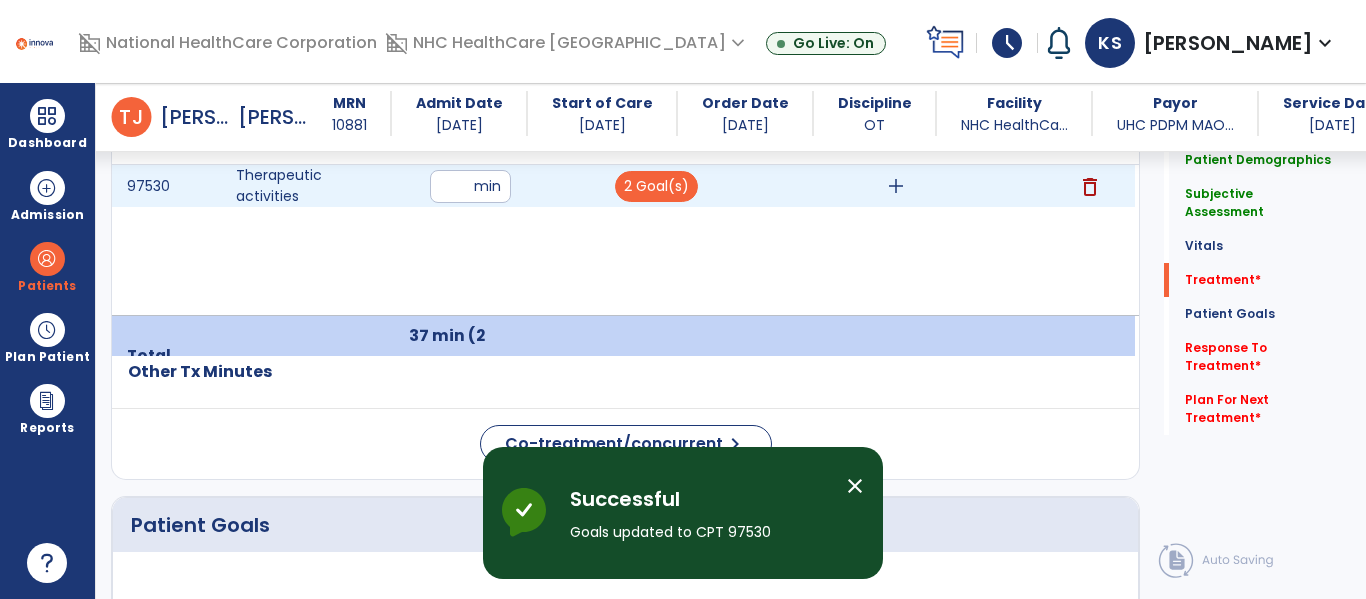click on "add" at bounding box center (896, 186) 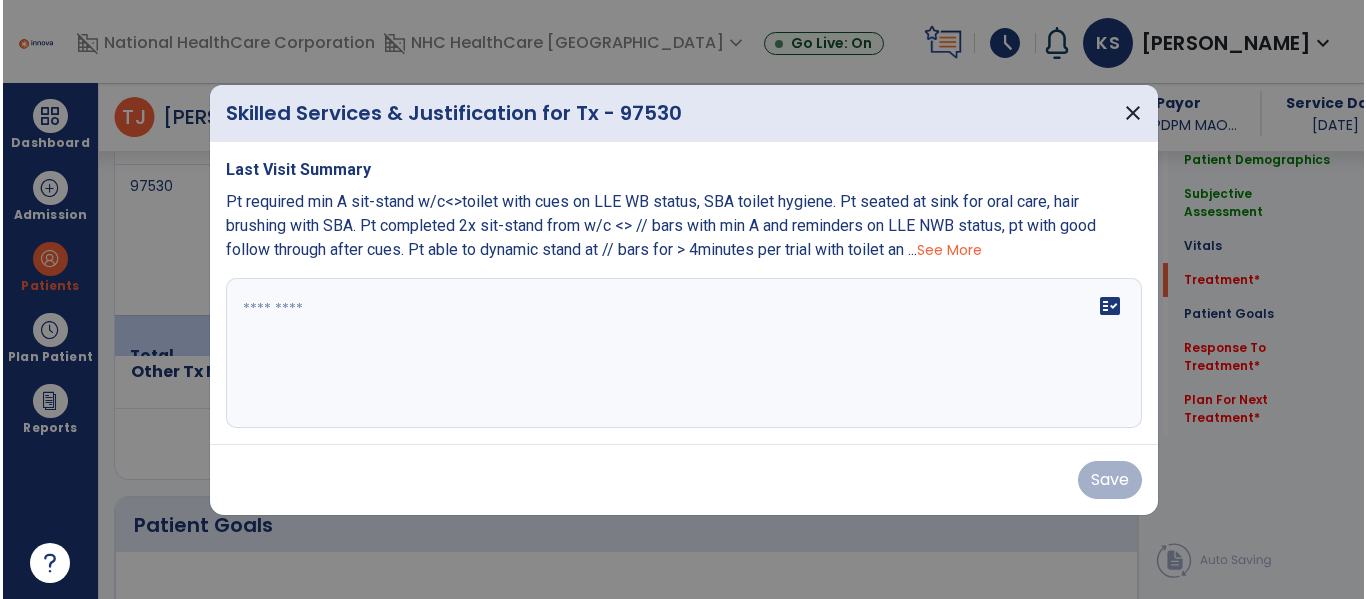 scroll, scrollTop: 1301, scrollLeft: 0, axis: vertical 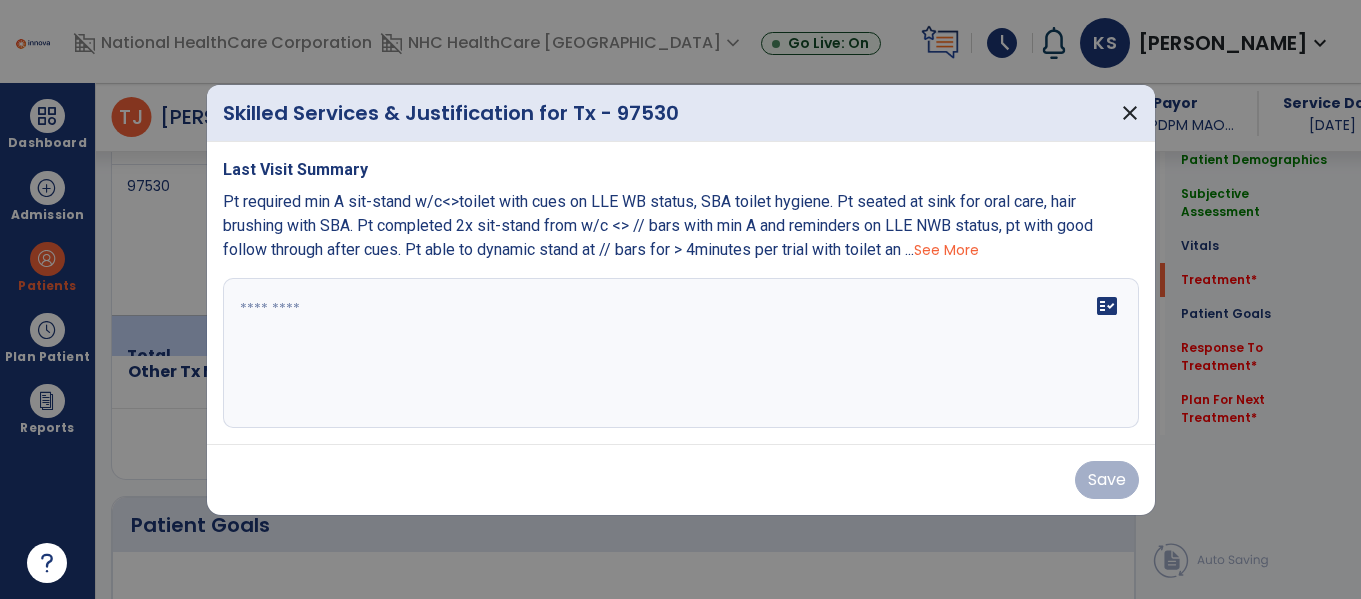 click on "fact_check" at bounding box center [681, 353] 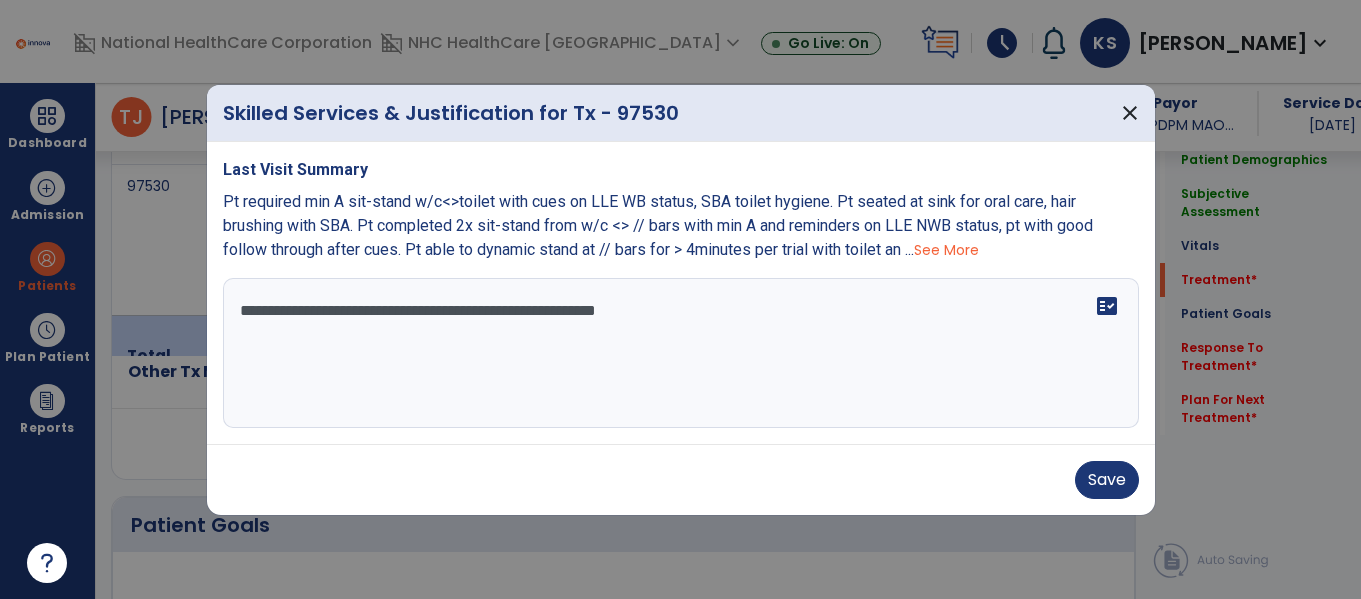 click on "**********" at bounding box center (681, 353) 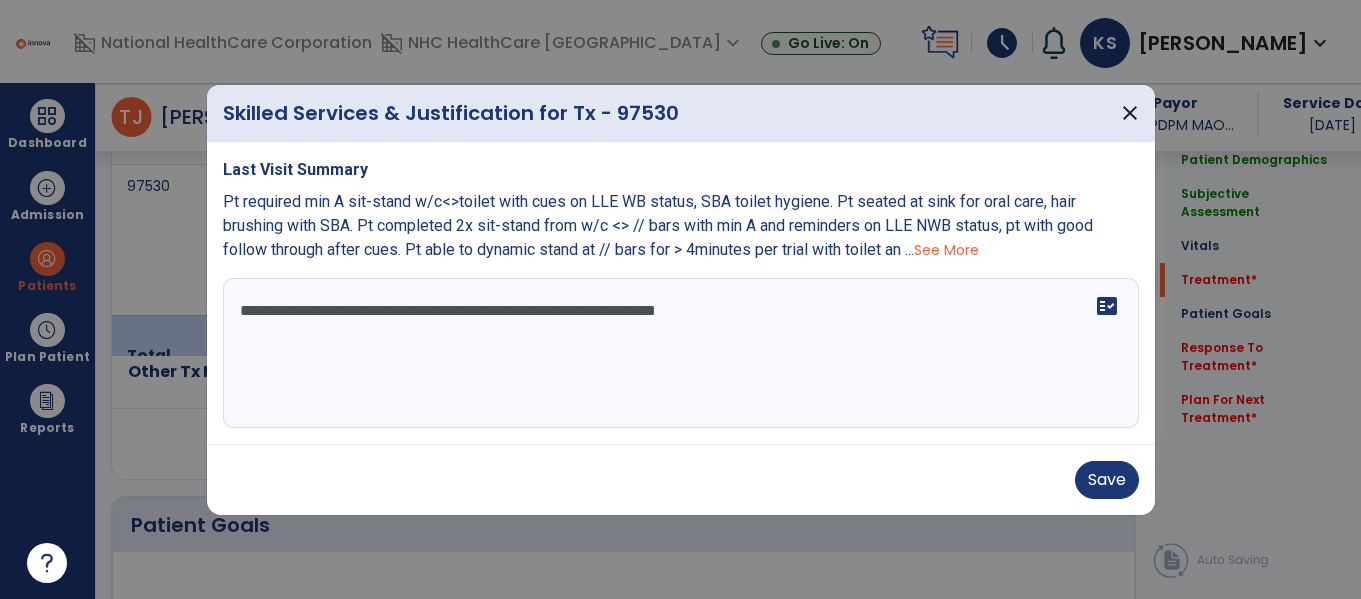click on "**********" at bounding box center (681, 353) 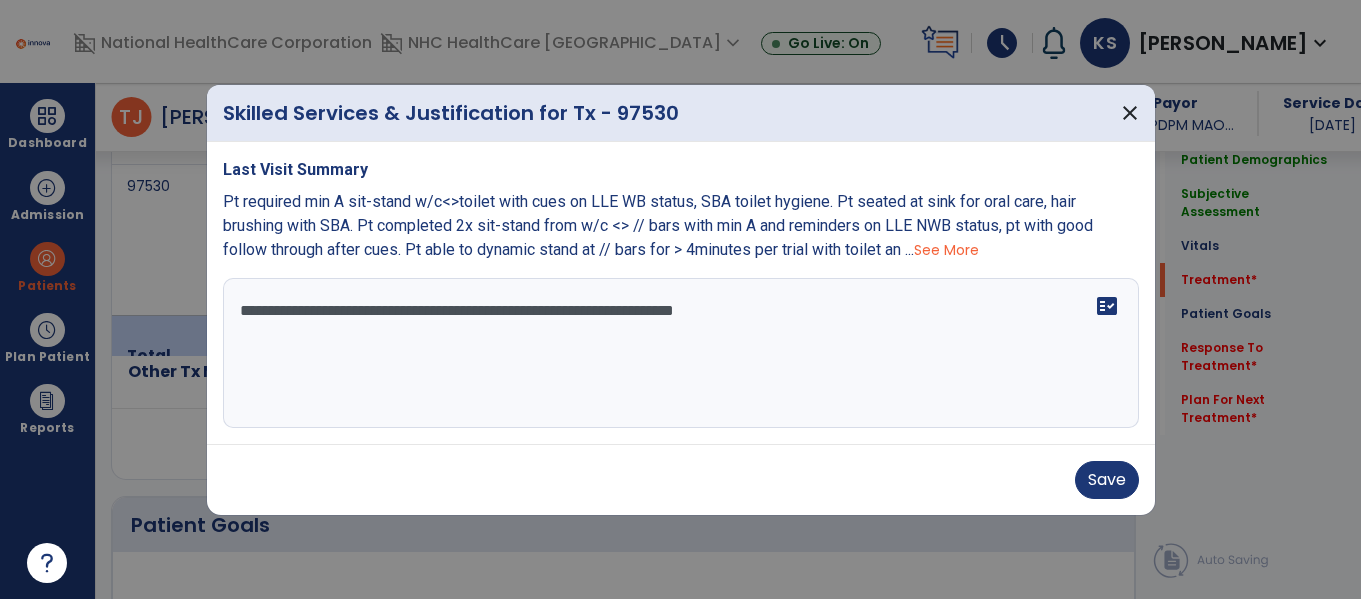 click on "**********" at bounding box center [681, 353] 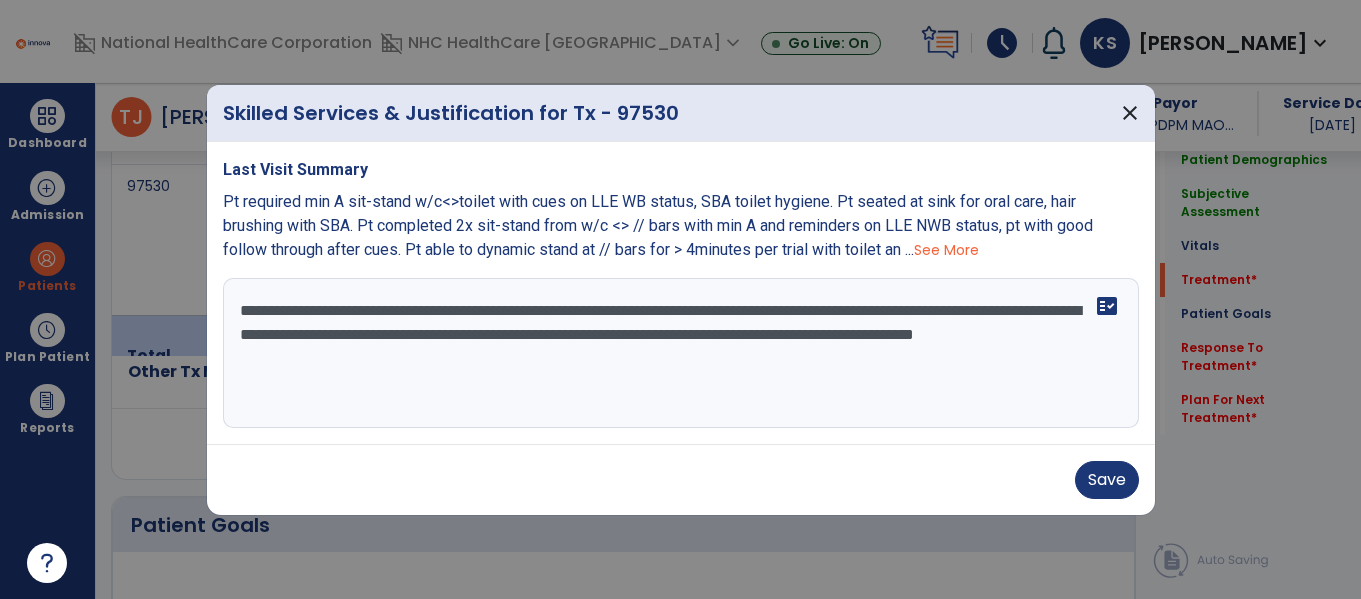 click on "**********" at bounding box center (681, 353) 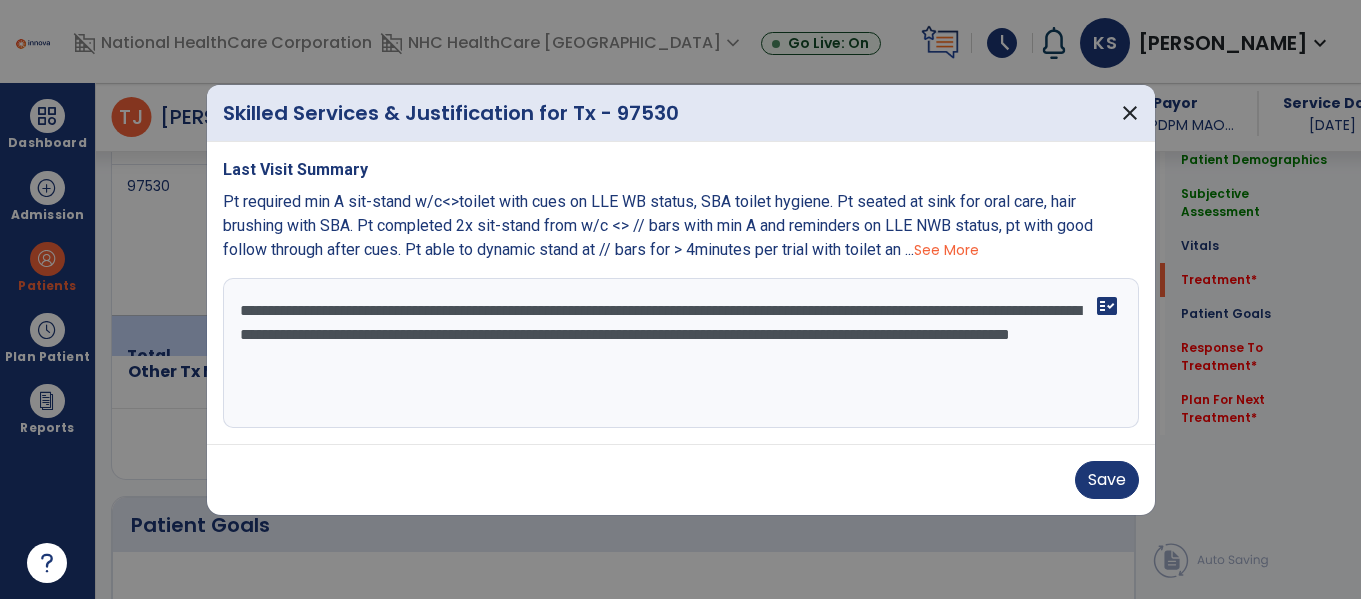 drag, startPoint x: 739, startPoint y: 366, endPoint x: 600, endPoint y: 358, distance: 139.23003 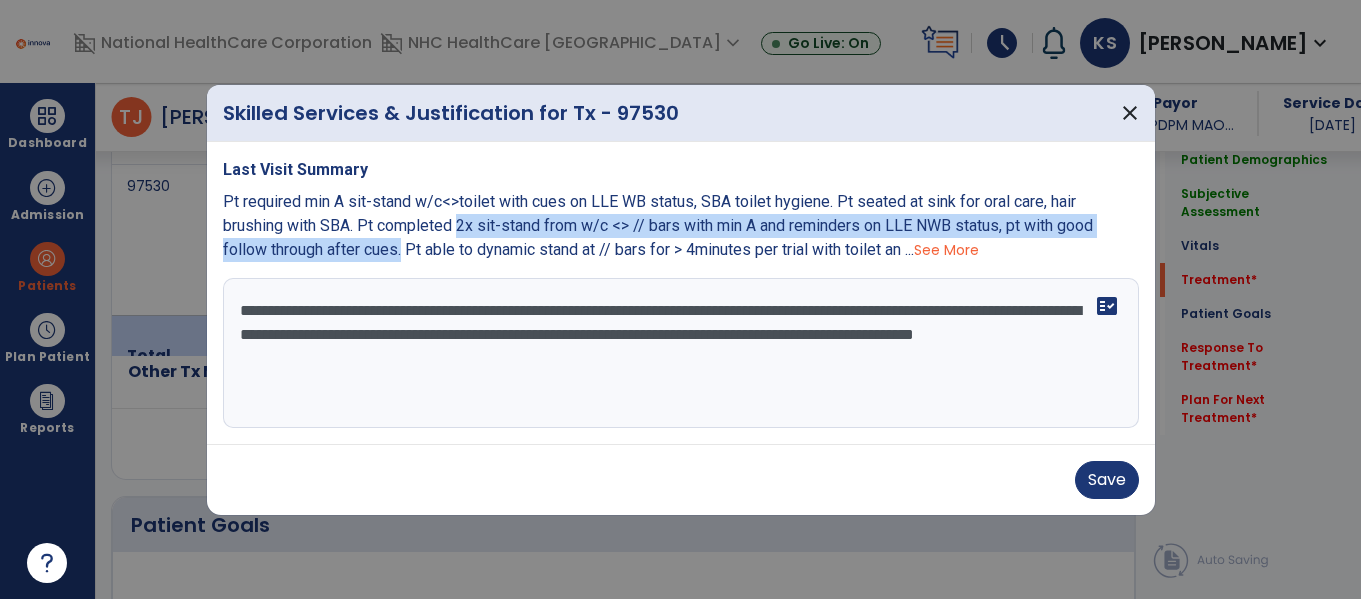 drag, startPoint x: 459, startPoint y: 227, endPoint x: 404, endPoint y: 256, distance: 62.177166 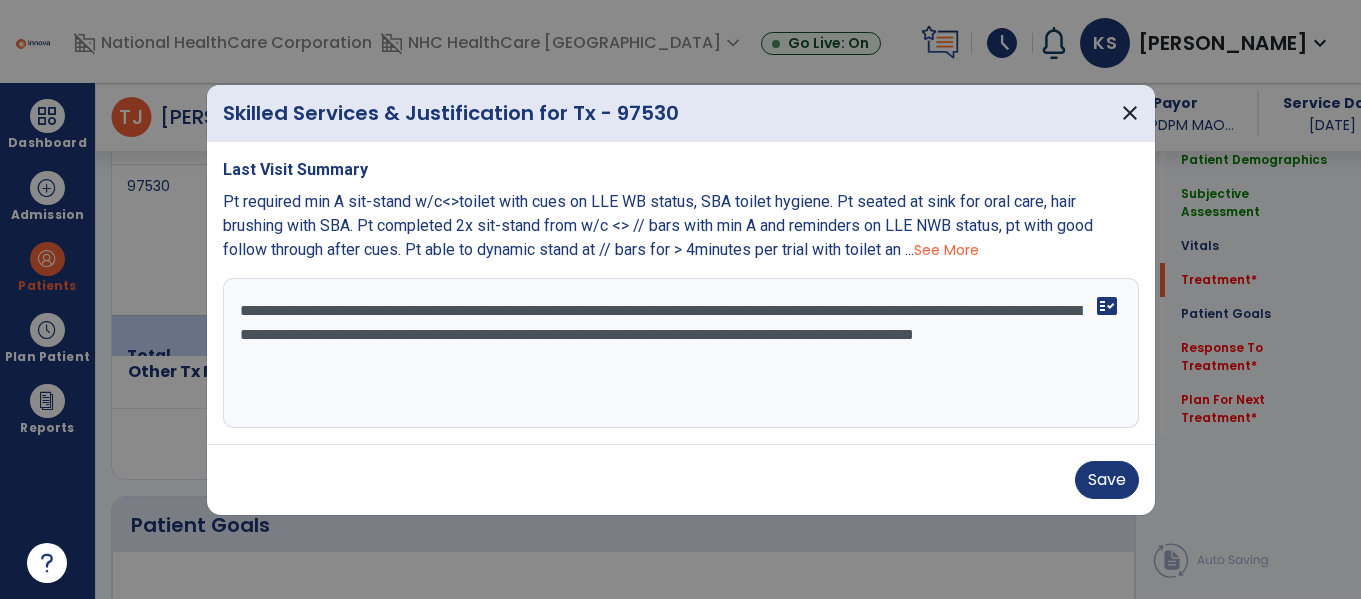 click on "**********" at bounding box center (681, 353) 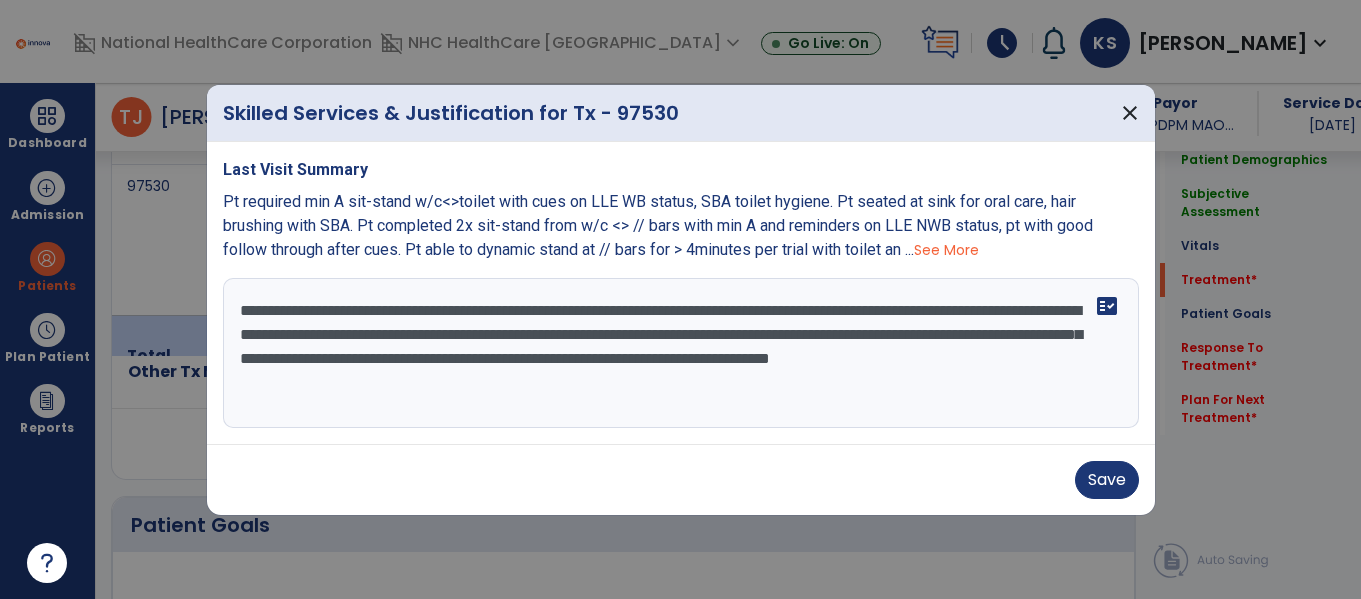 click on "**********" at bounding box center [681, 353] 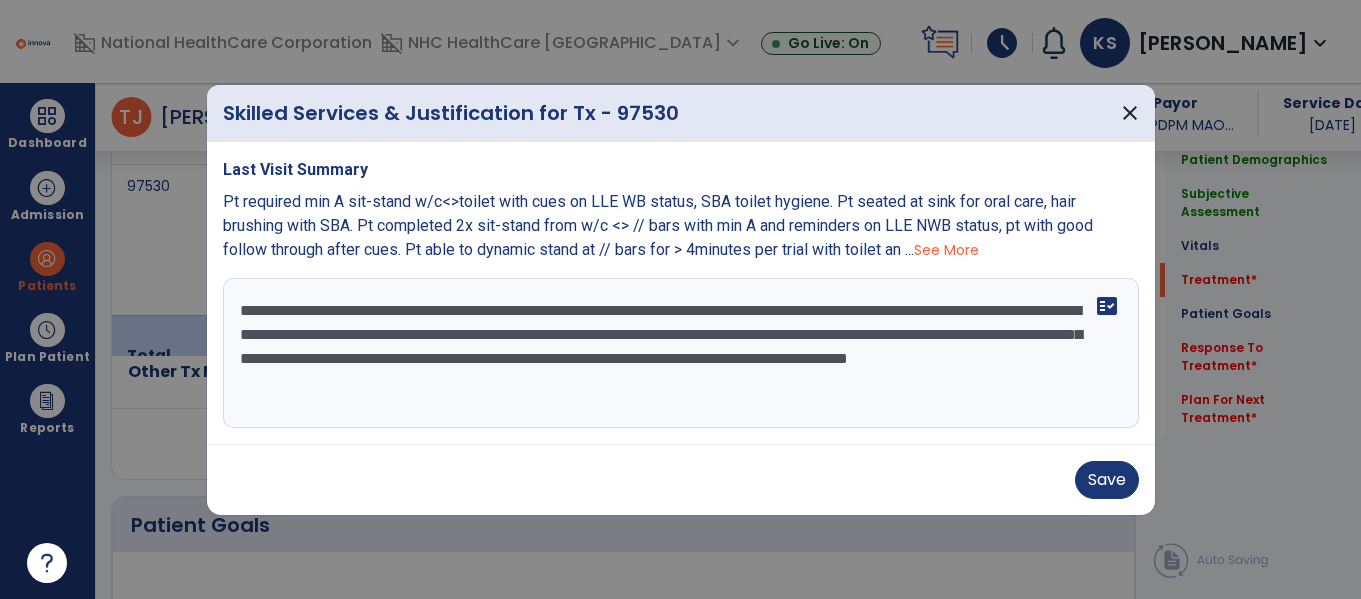 drag, startPoint x: 1000, startPoint y: 361, endPoint x: 1081, endPoint y: 359, distance: 81.02469 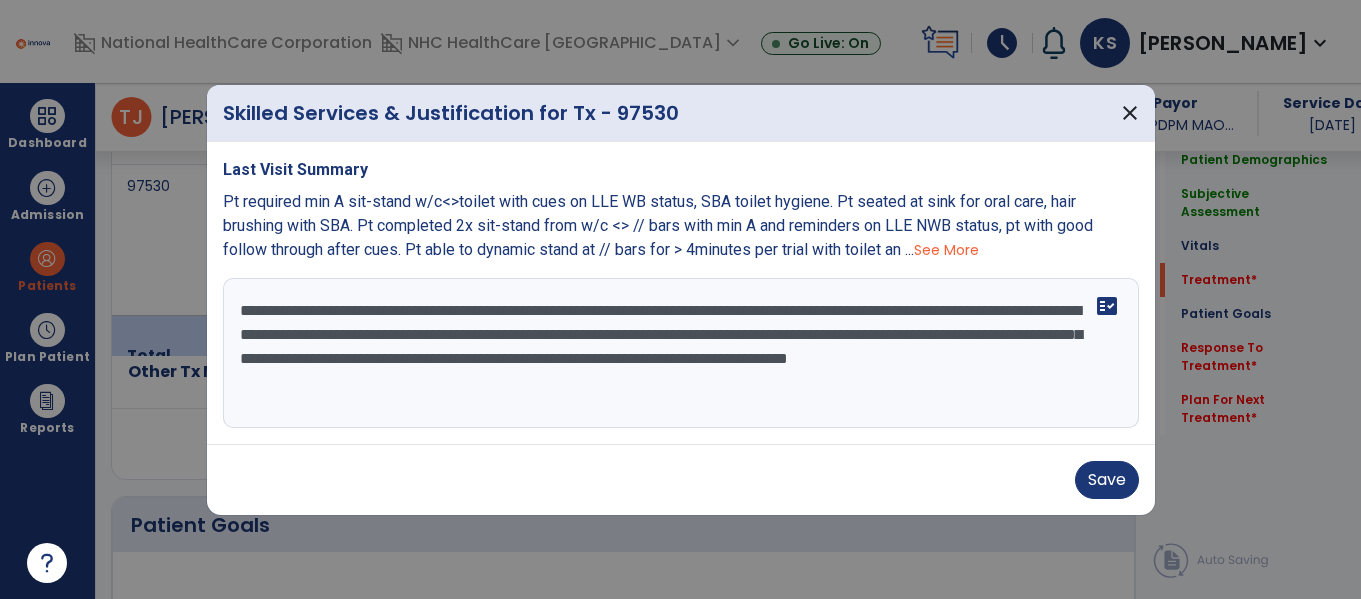 click on "**********" at bounding box center [681, 353] 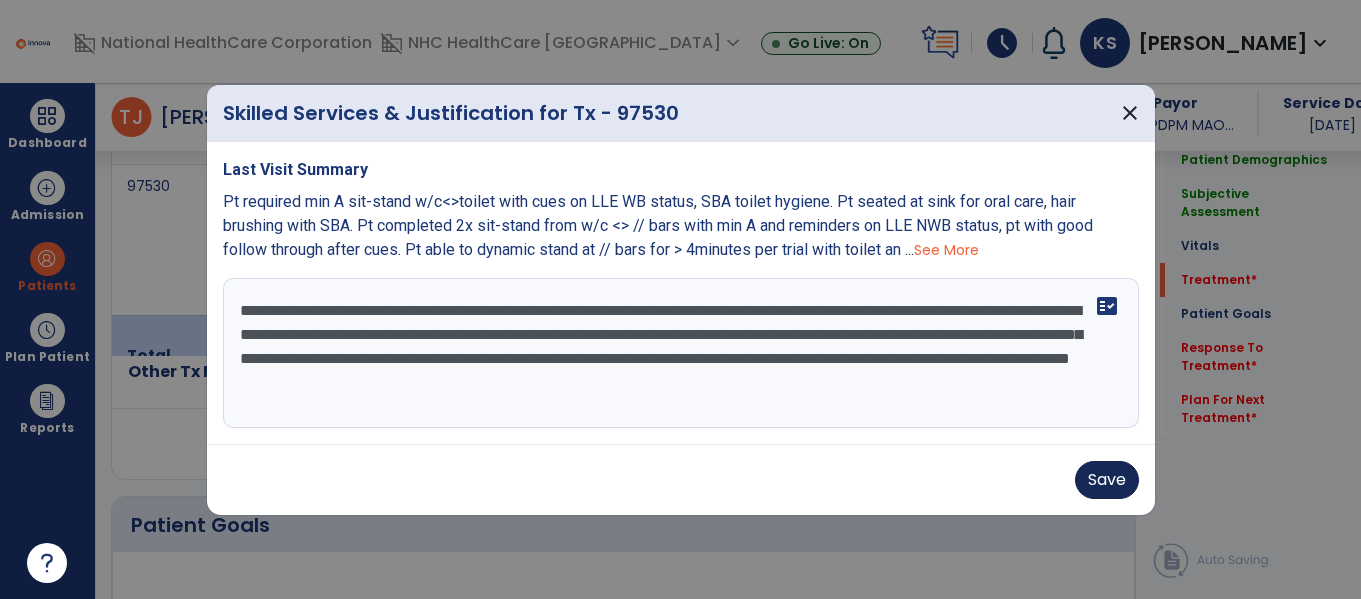 type on "**********" 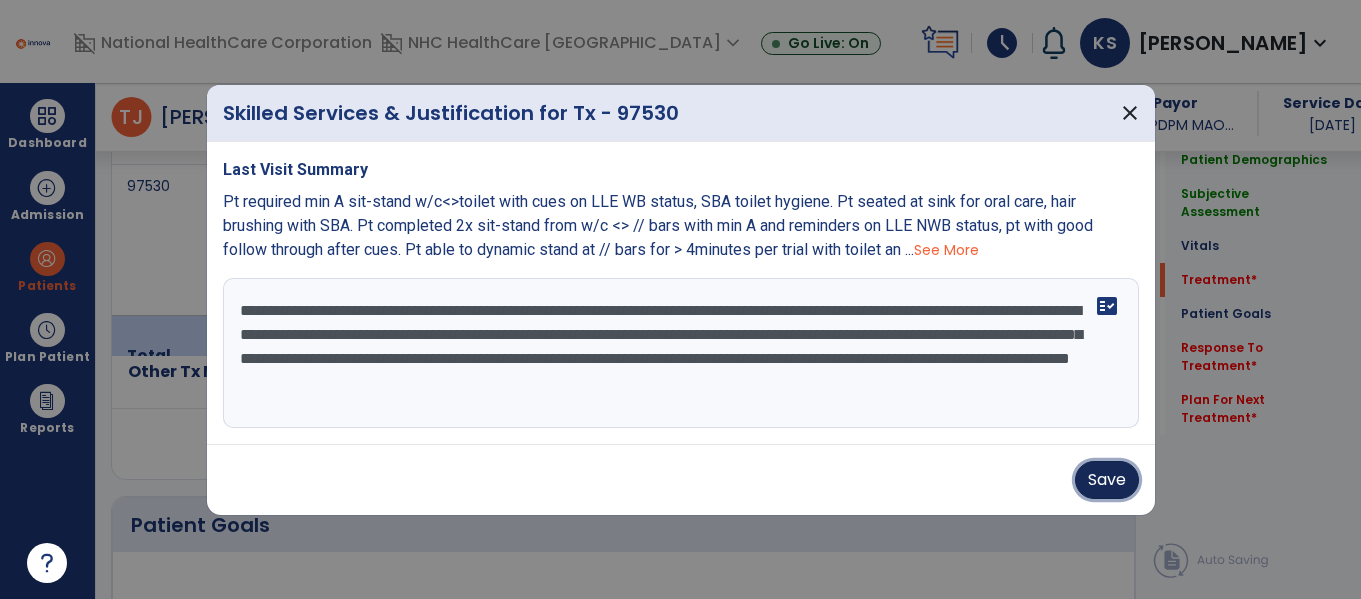 click on "Save" at bounding box center (1107, 480) 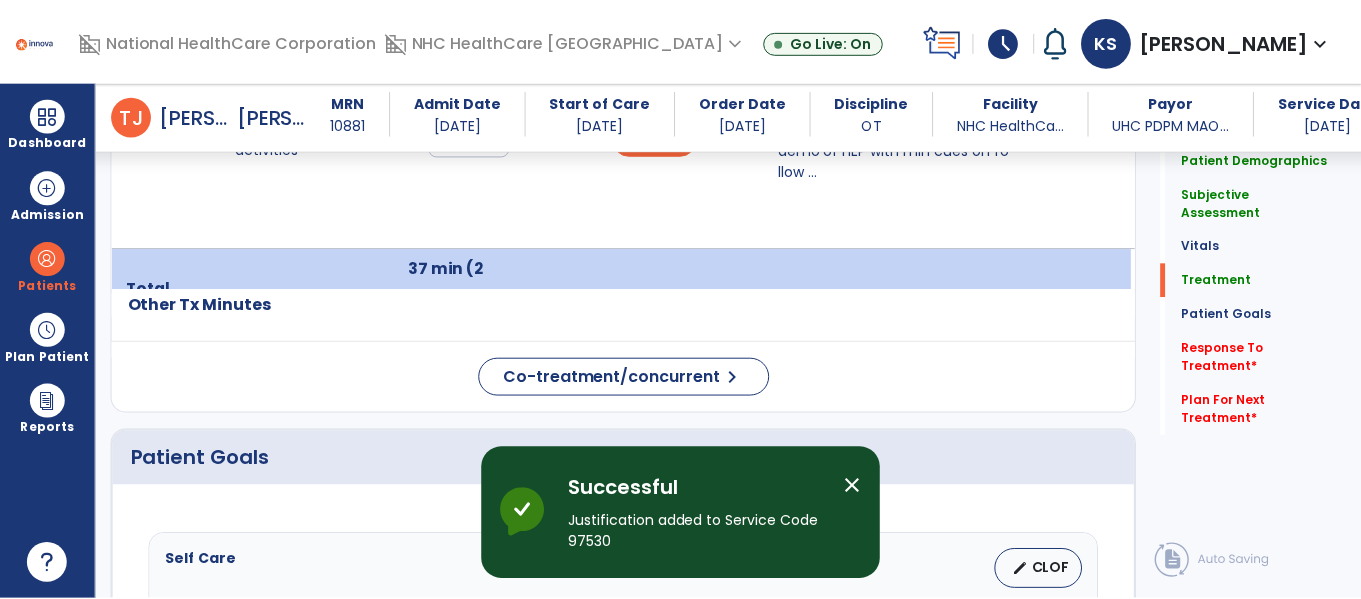 scroll, scrollTop: 1401, scrollLeft: 0, axis: vertical 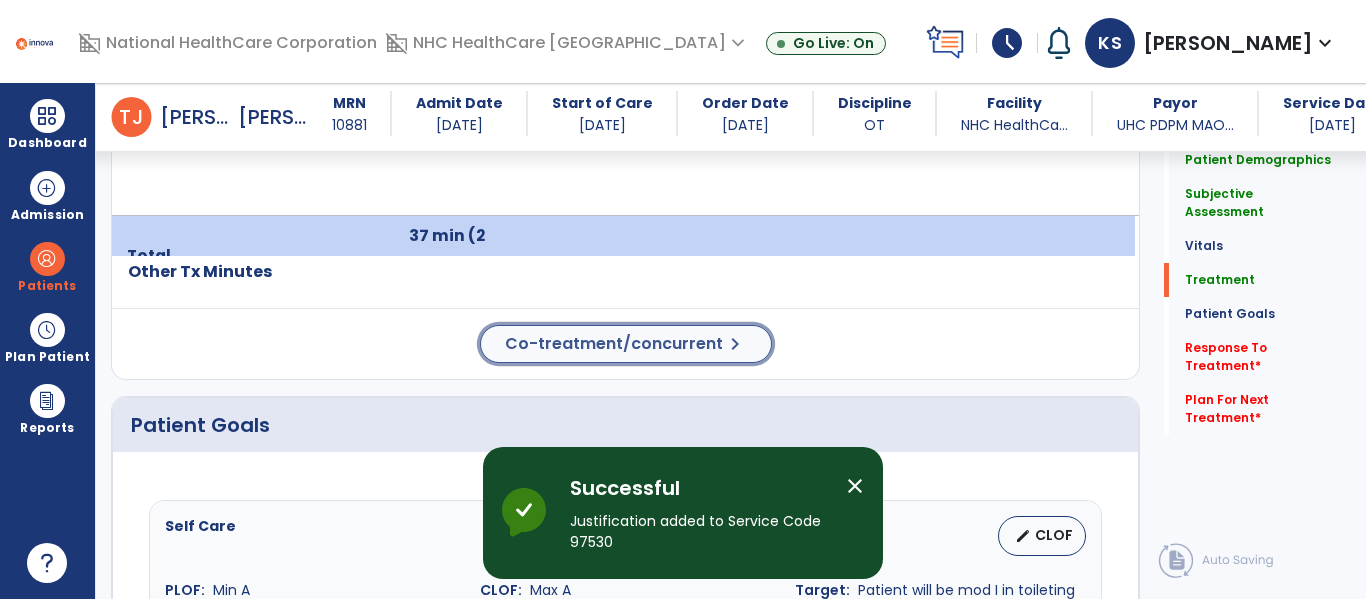 click on "Co-treatment/concurrent" 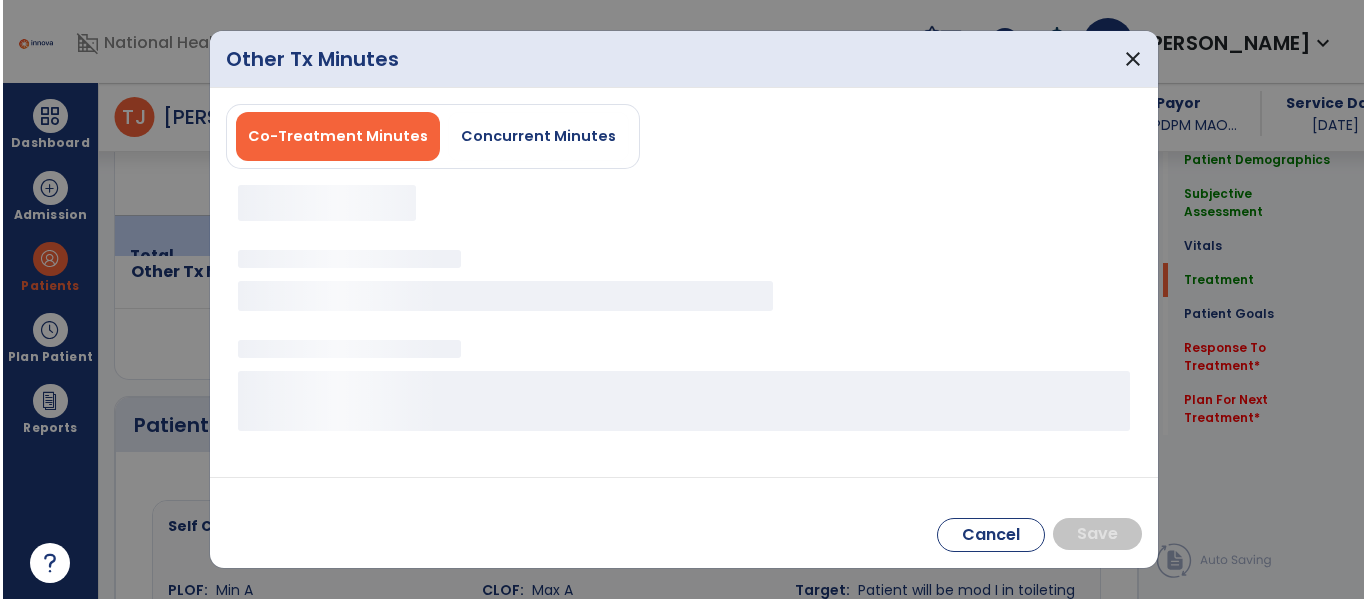 scroll, scrollTop: 1401, scrollLeft: 0, axis: vertical 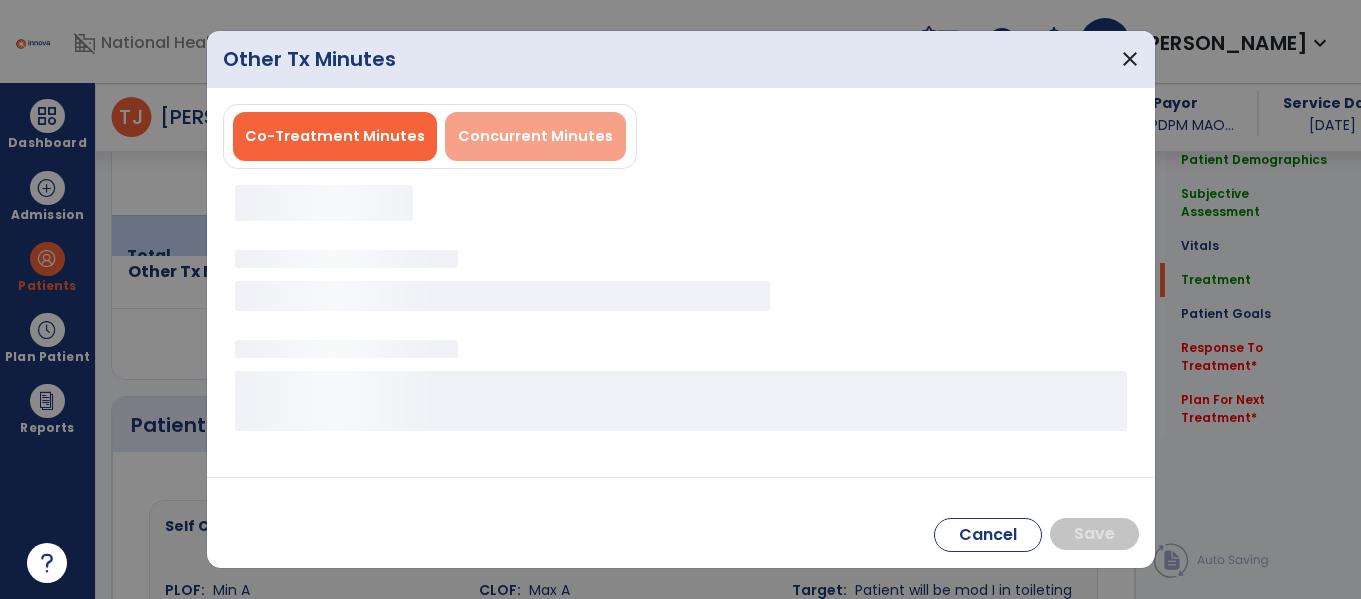 click on "Concurrent Minutes" at bounding box center [535, 136] 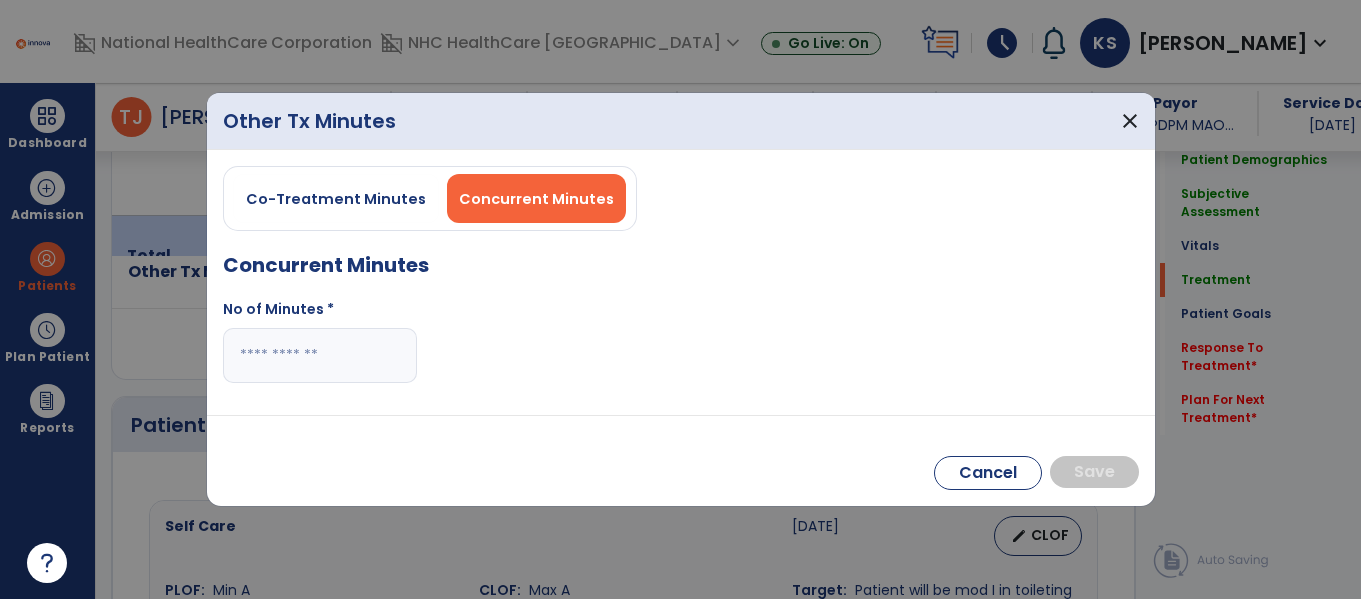 click at bounding box center (320, 355) 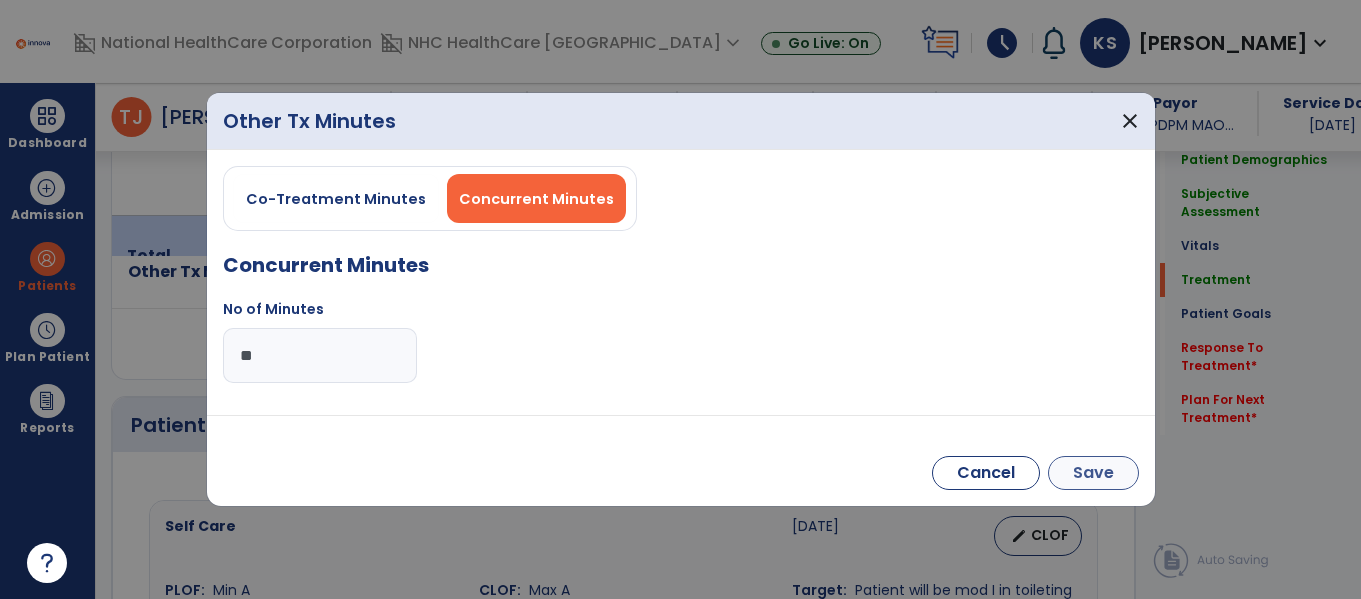 type on "**" 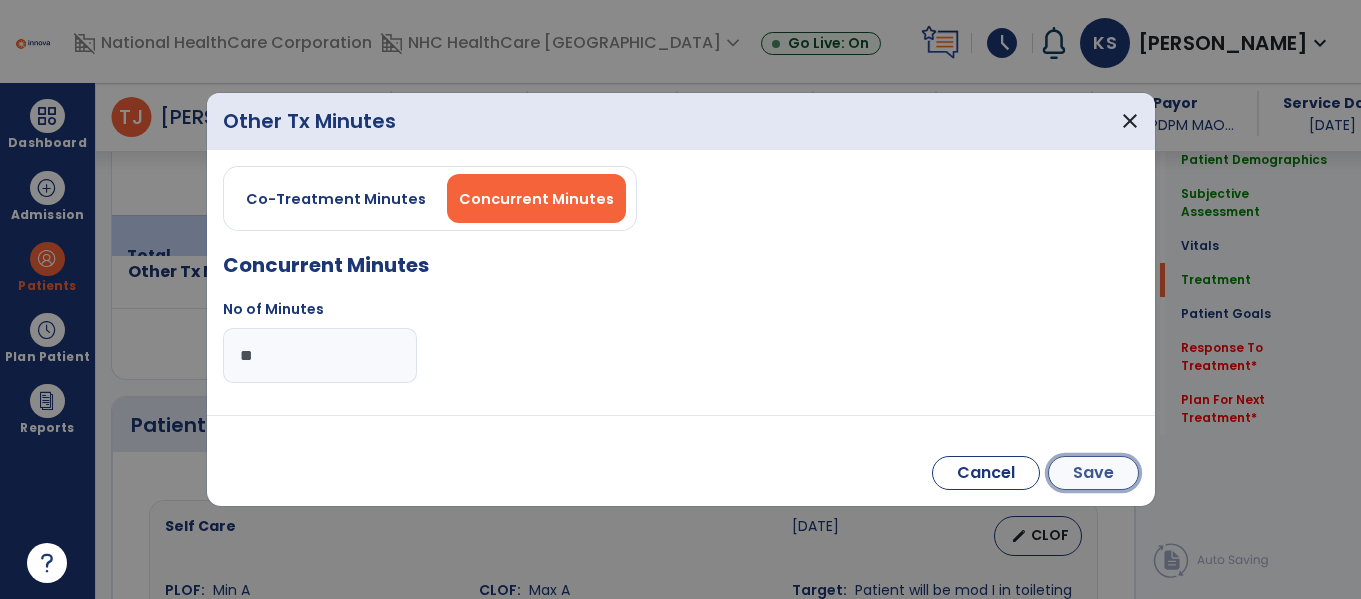 click on "Save" at bounding box center (1093, 473) 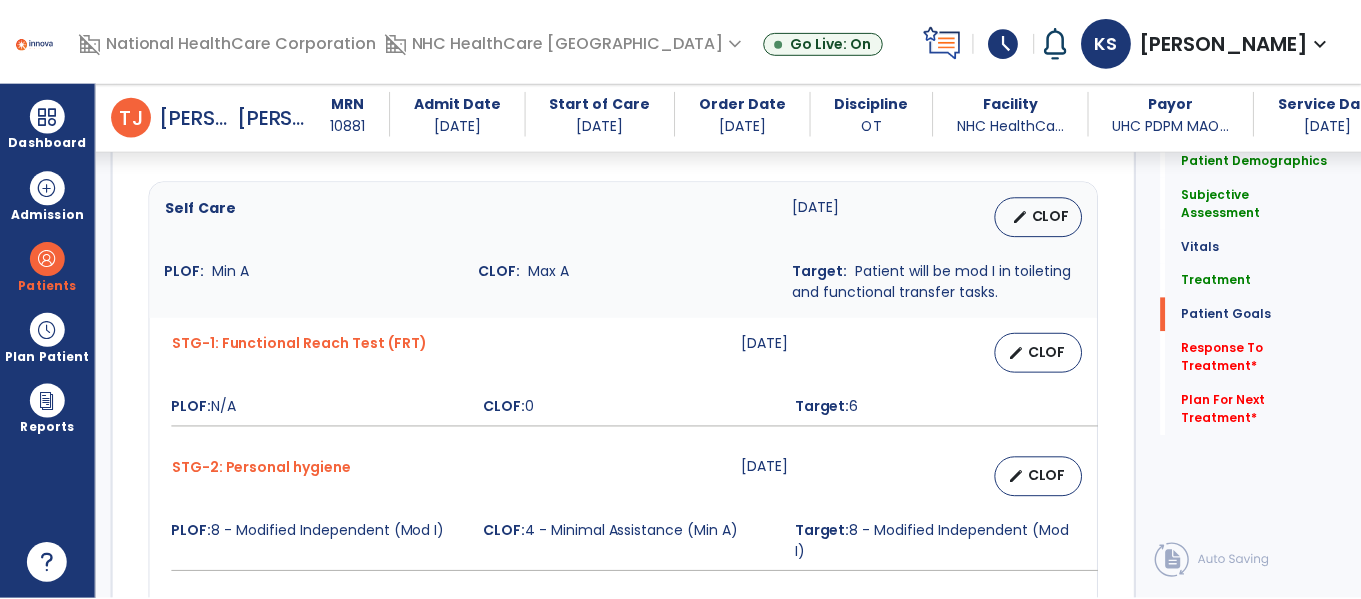 scroll, scrollTop: 1901, scrollLeft: 0, axis: vertical 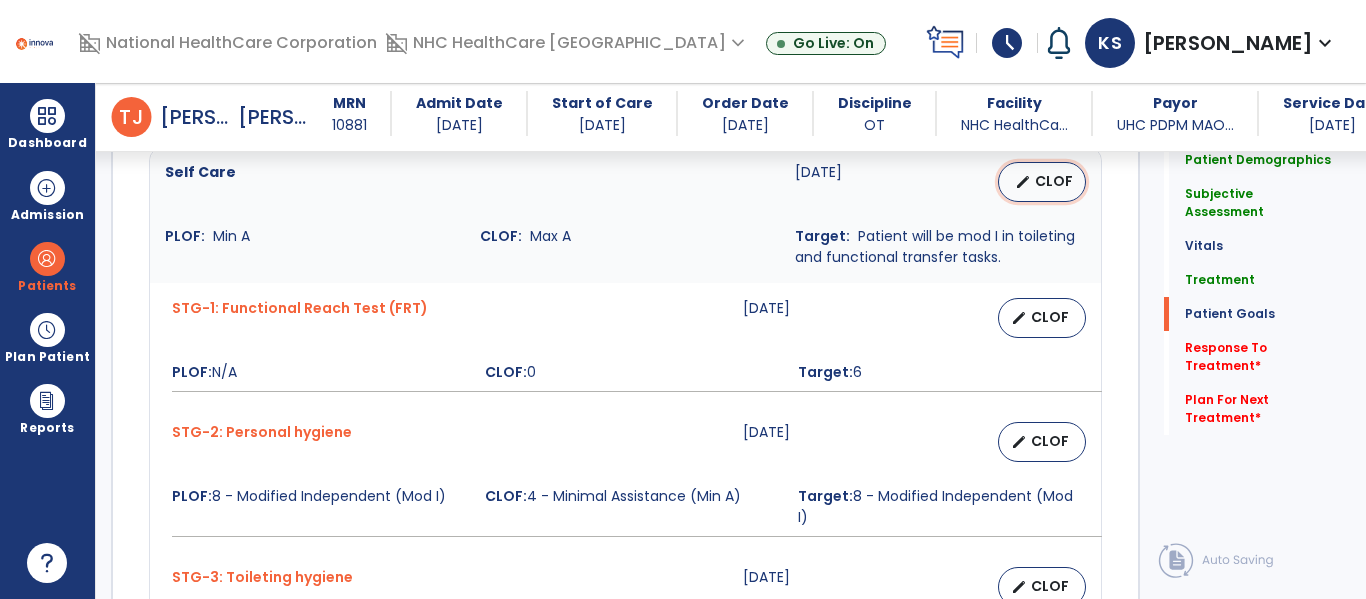 click on "edit   CLOF" at bounding box center [1042, 182] 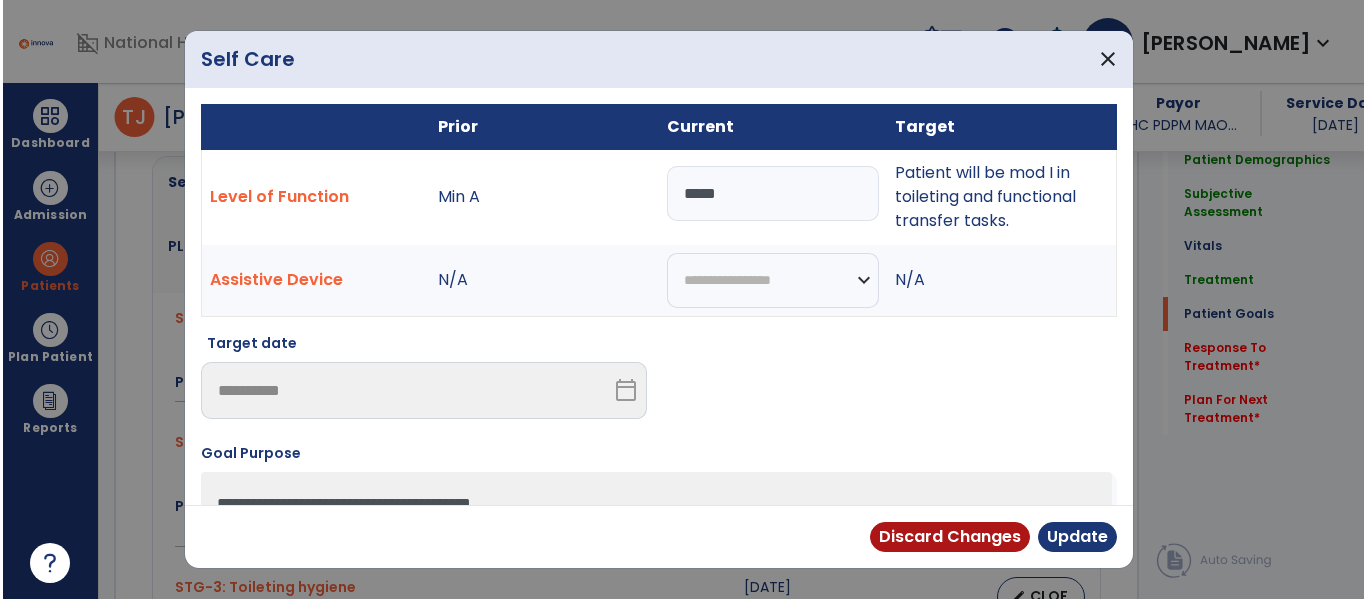 scroll, scrollTop: 1911, scrollLeft: 0, axis: vertical 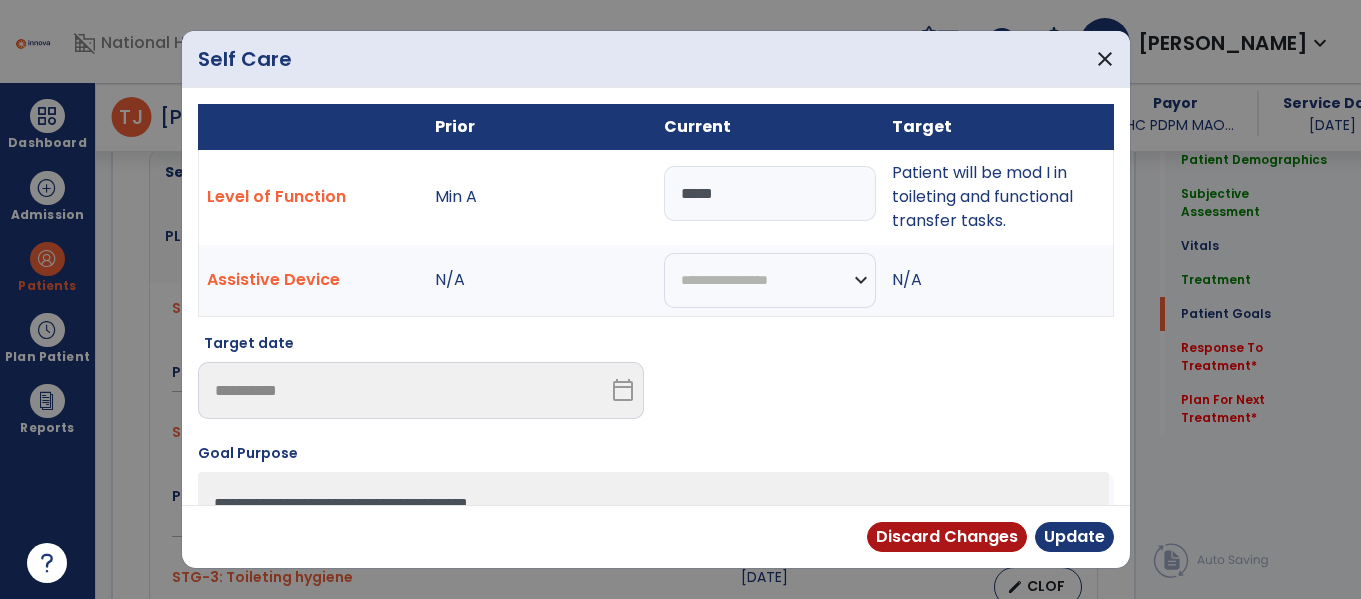 click on "*****" at bounding box center (770, 193) 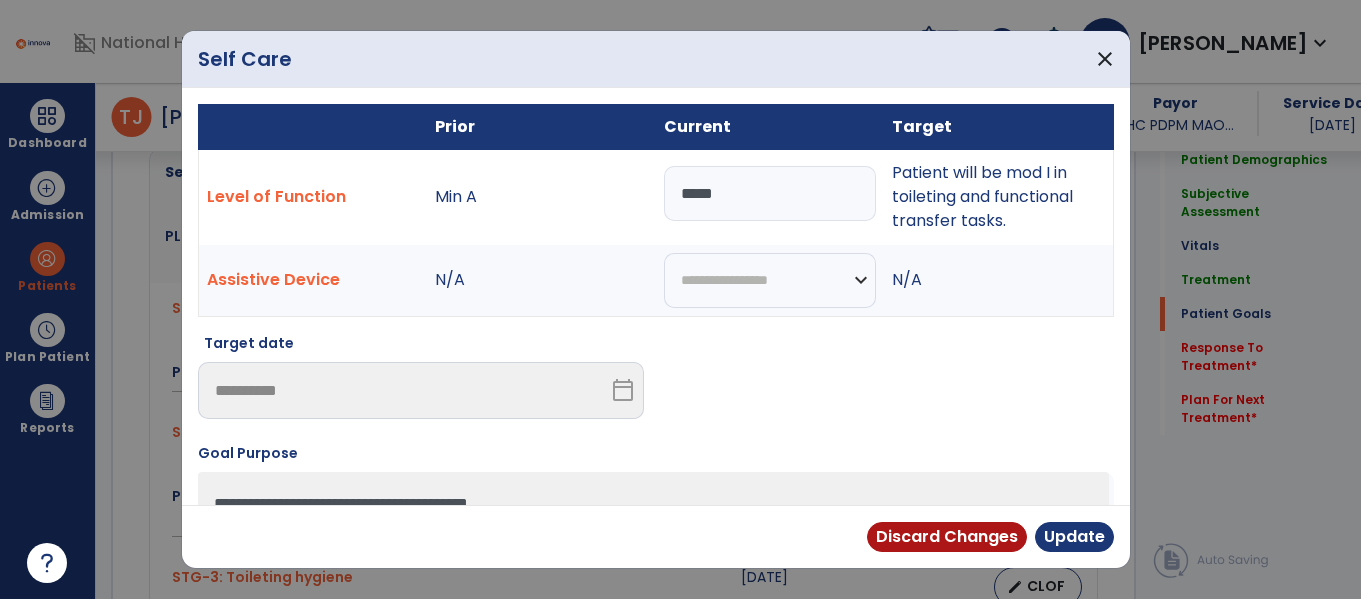 drag, startPoint x: 712, startPoint y: 206, endPoint x: 693, endPoint y: 205, distance: 19.026299 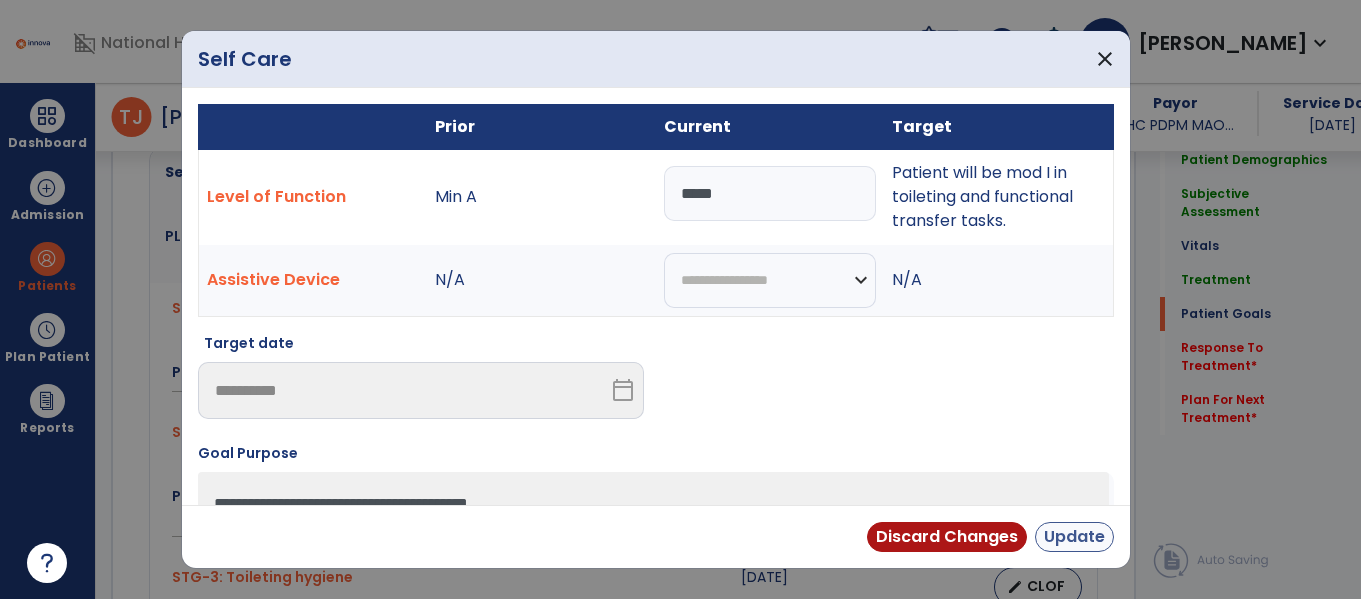 type on "*****" 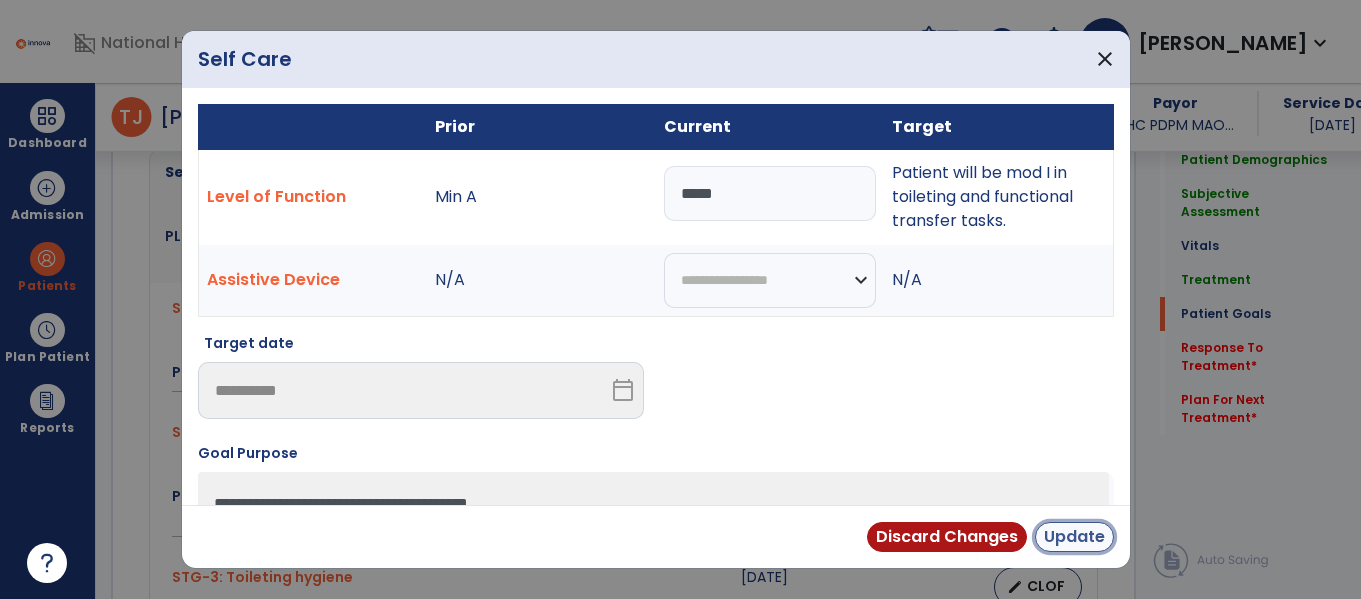 click on "Update" at bounding box center (1074, 537) 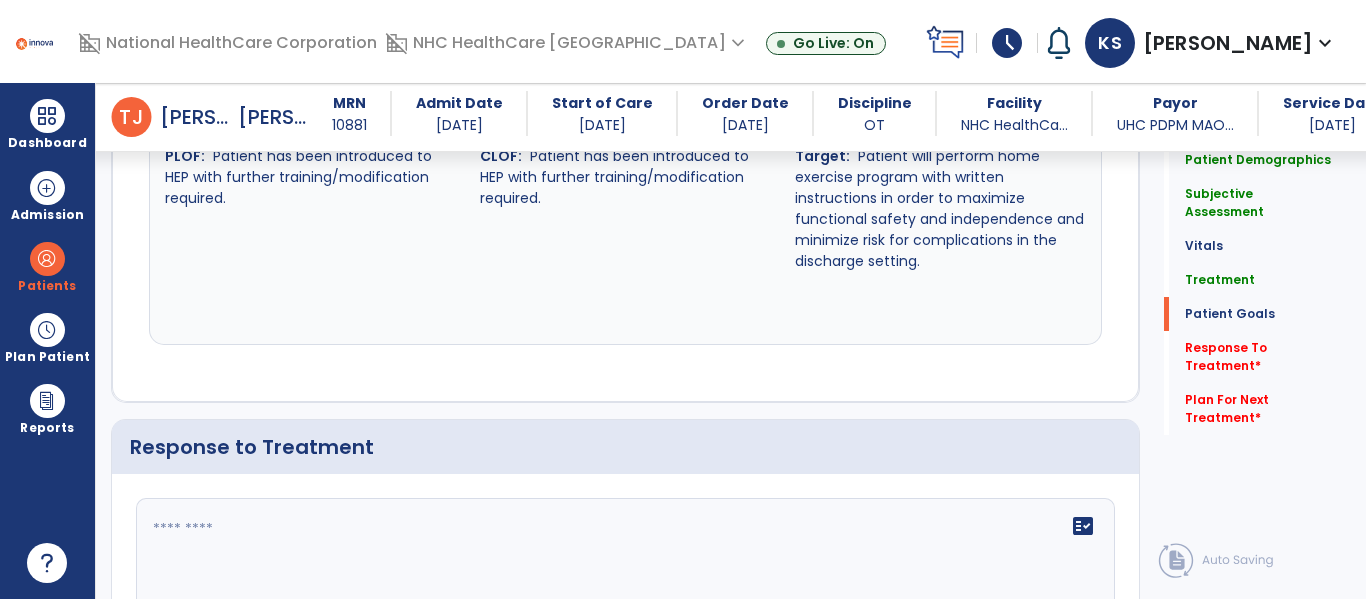 scroll, scrollTop: 2801, scrollLeft: 0, axis: vertical 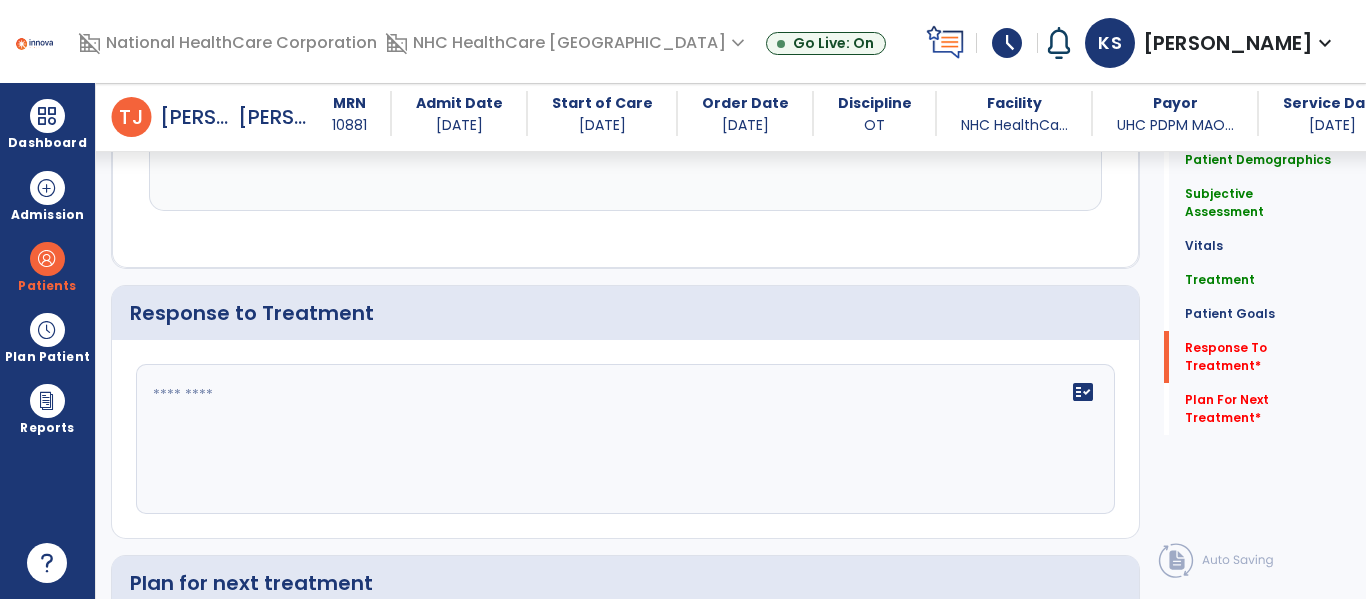 click on "fact_check" 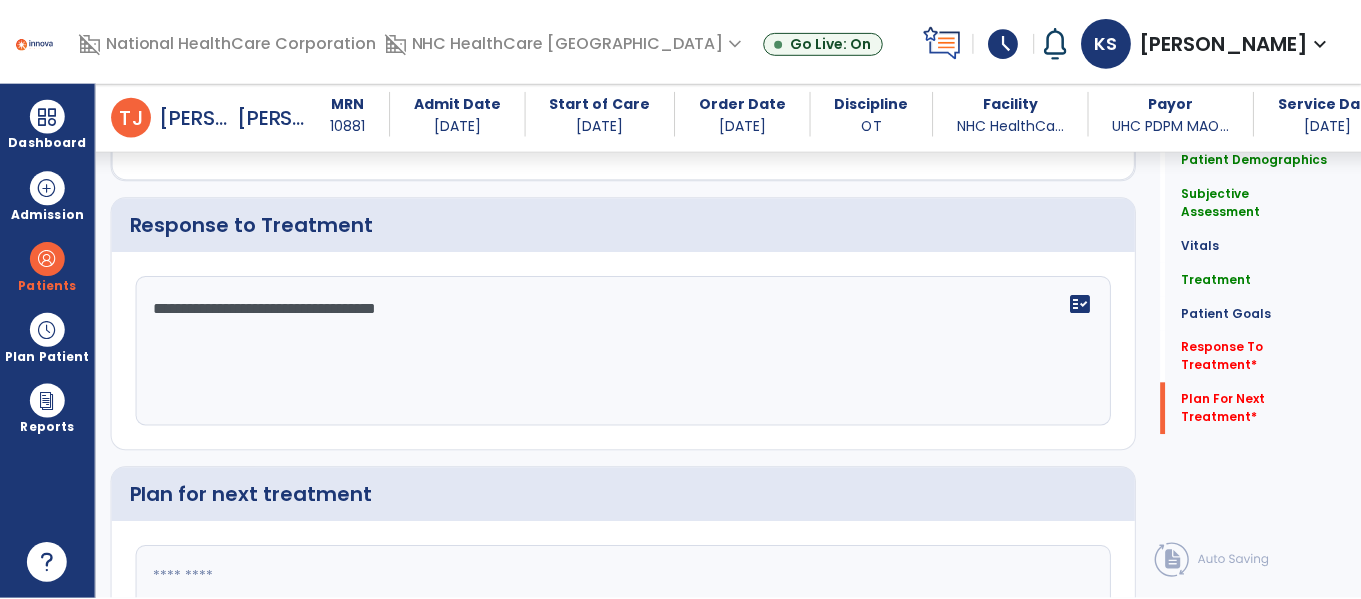 scroll, scrollTop: 3057, scrollLeft: 0, axis: vertical 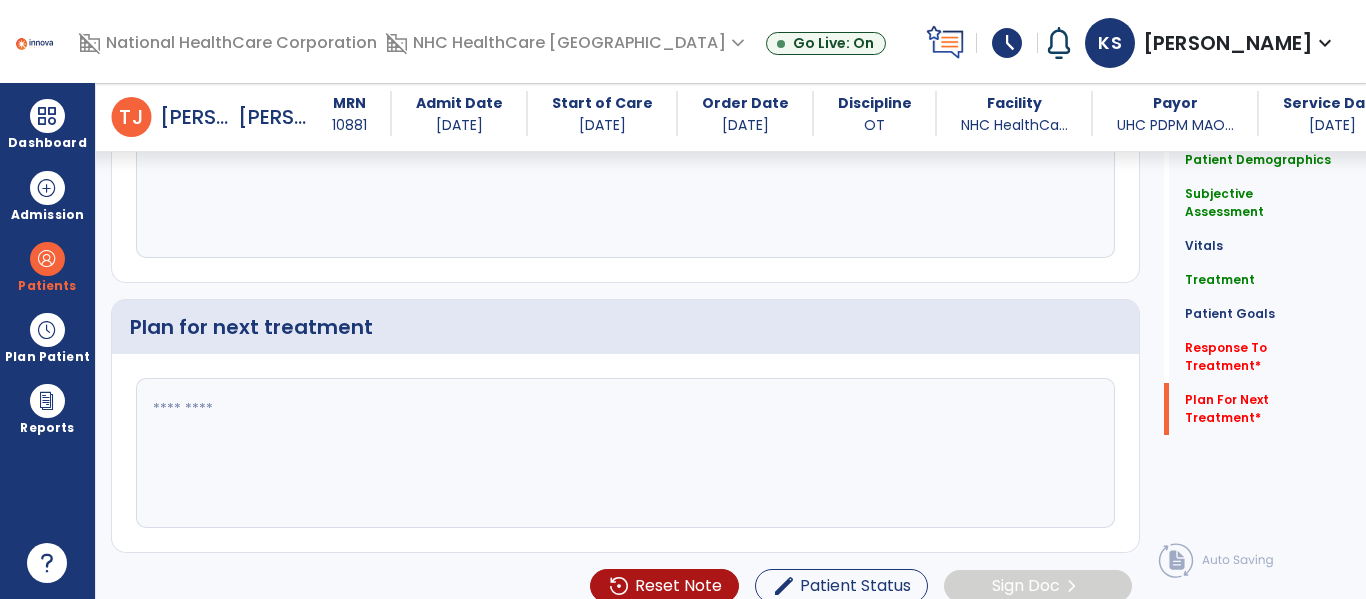 type on "**********" 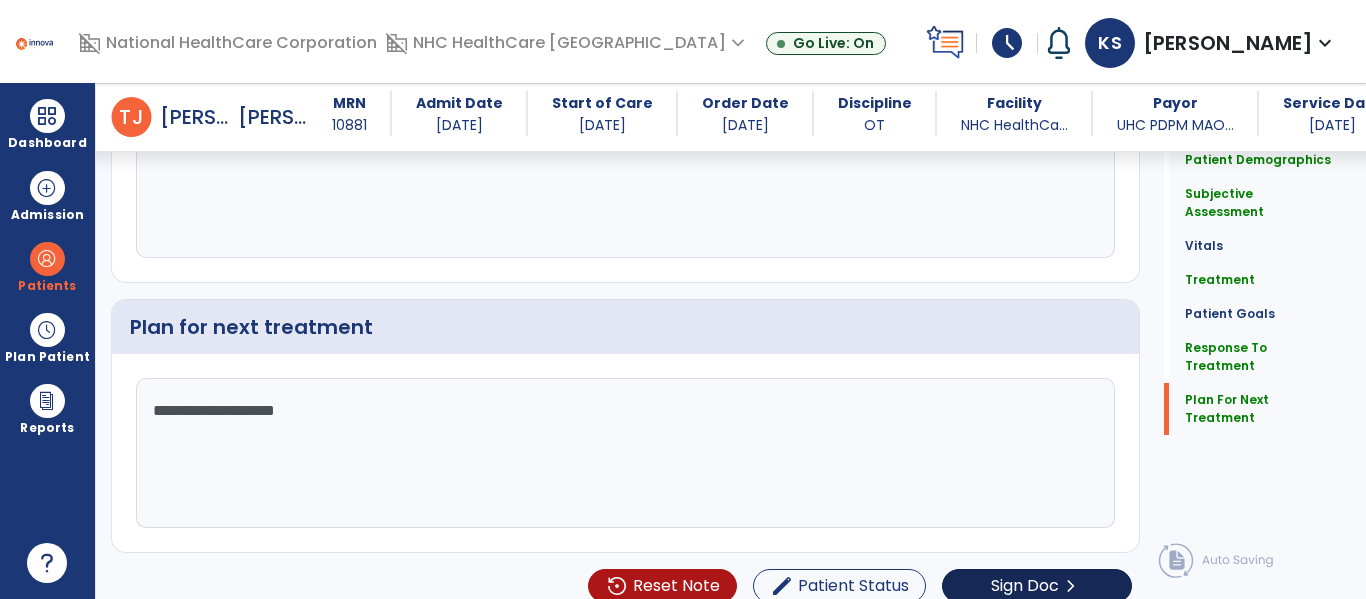 type on "**********" 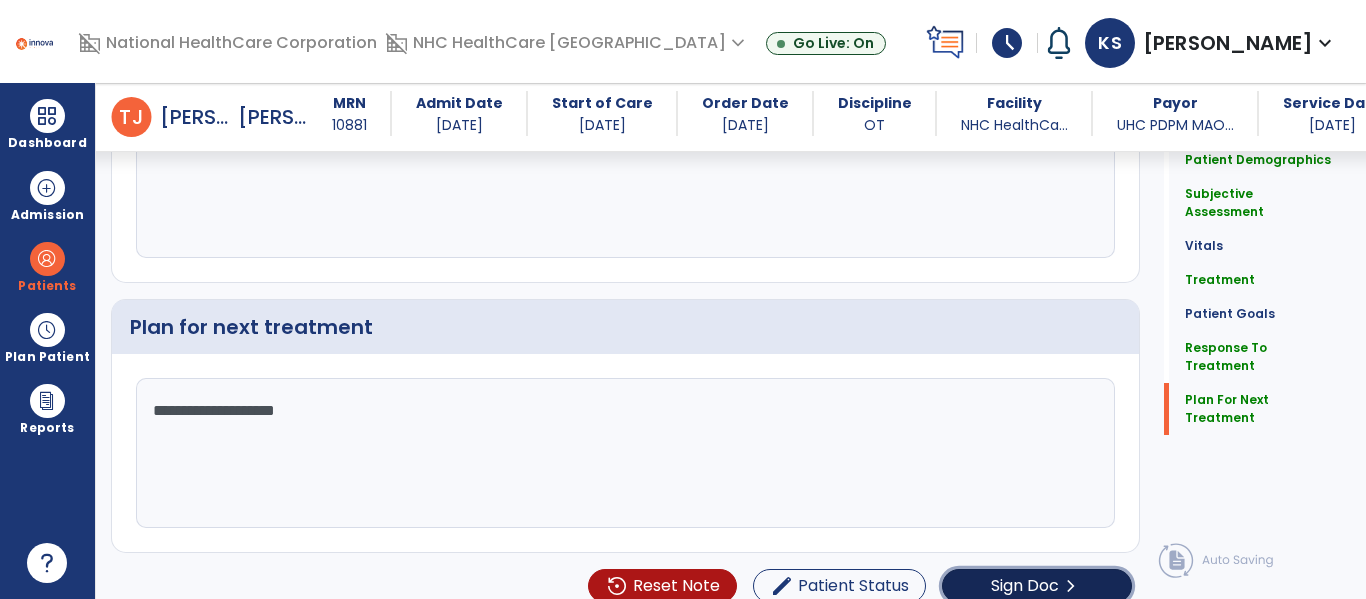 click on "Sign Doc" 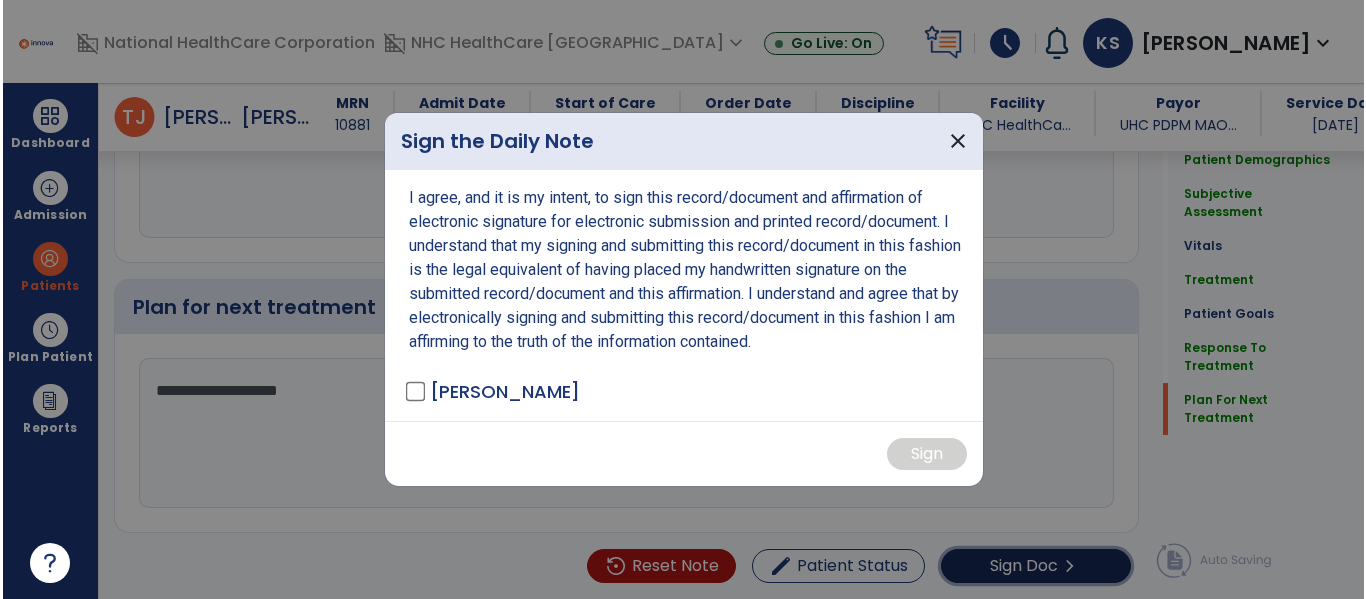 scroll, scrollTop: 3088, scrollLeft: 0, axis: vertical 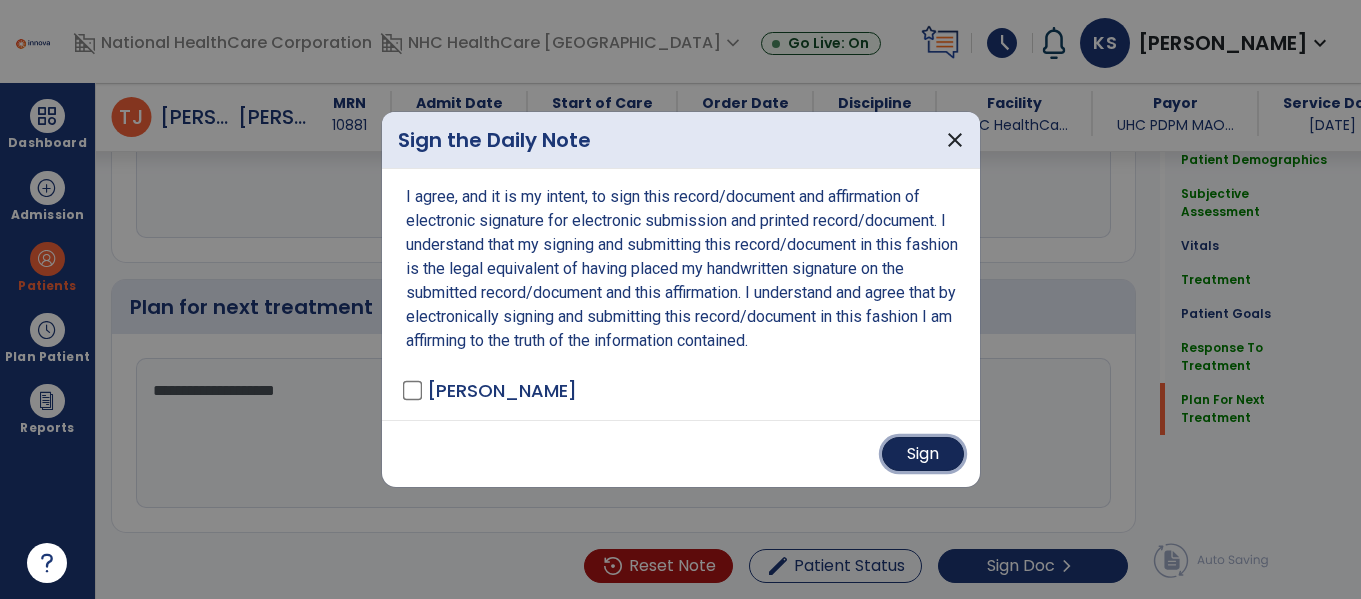 click on "Sign" at bounding box center (923, 454) 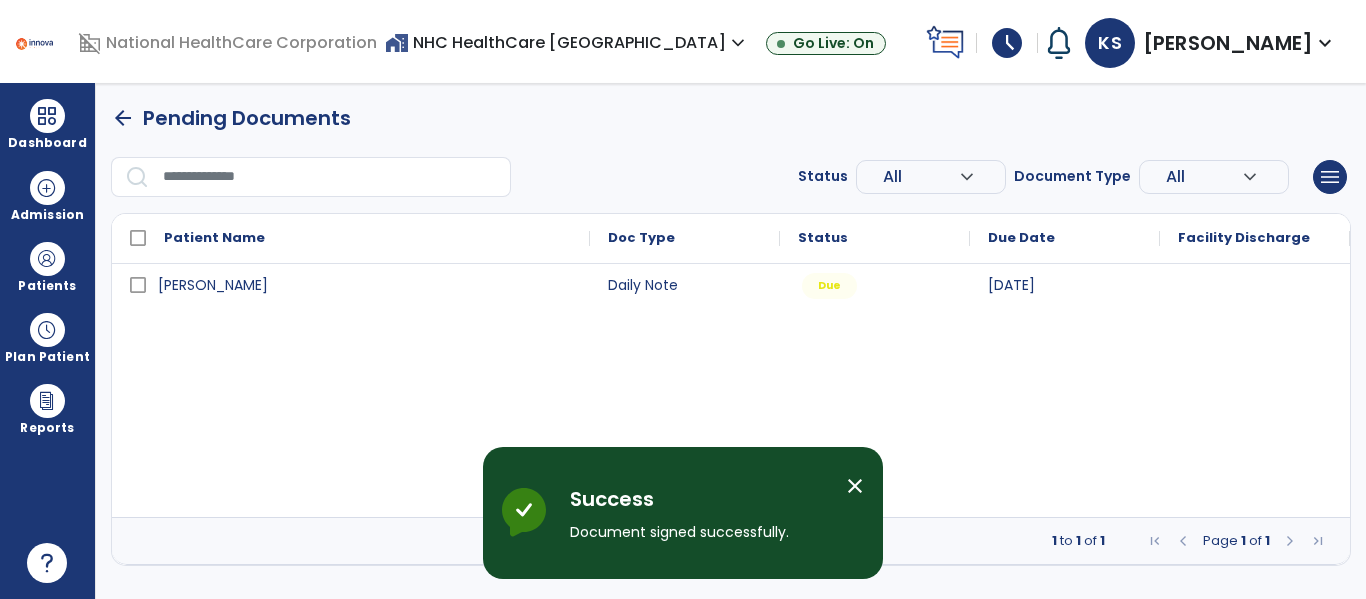 scroll, scrollTop: 0, scrollLeft: 0, axis: both 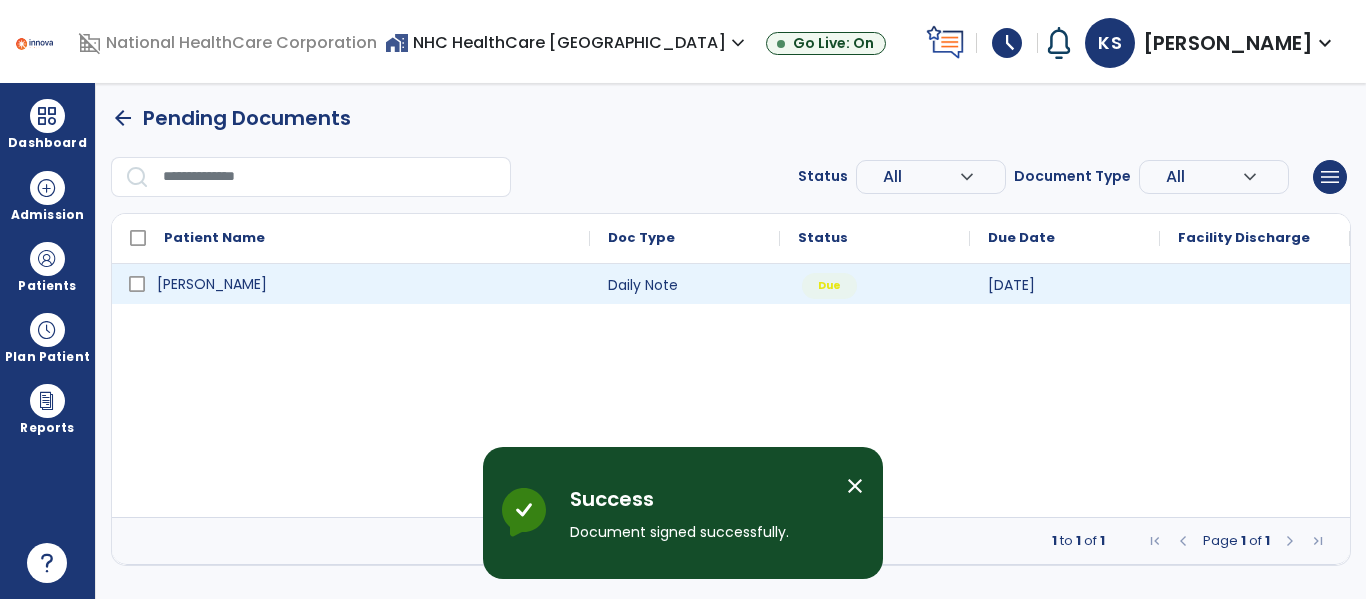 click on "[PERSON_NAME]" at bounding box center (212, 284) 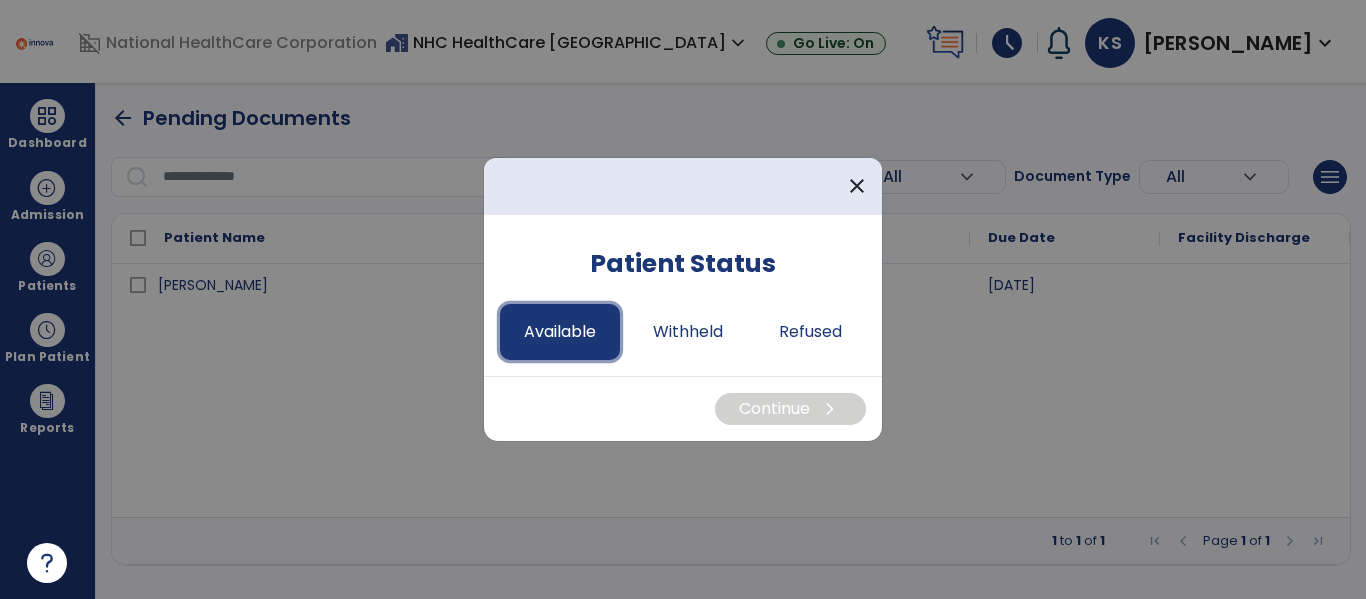 click on "Available" at bounding box center [560, 332] 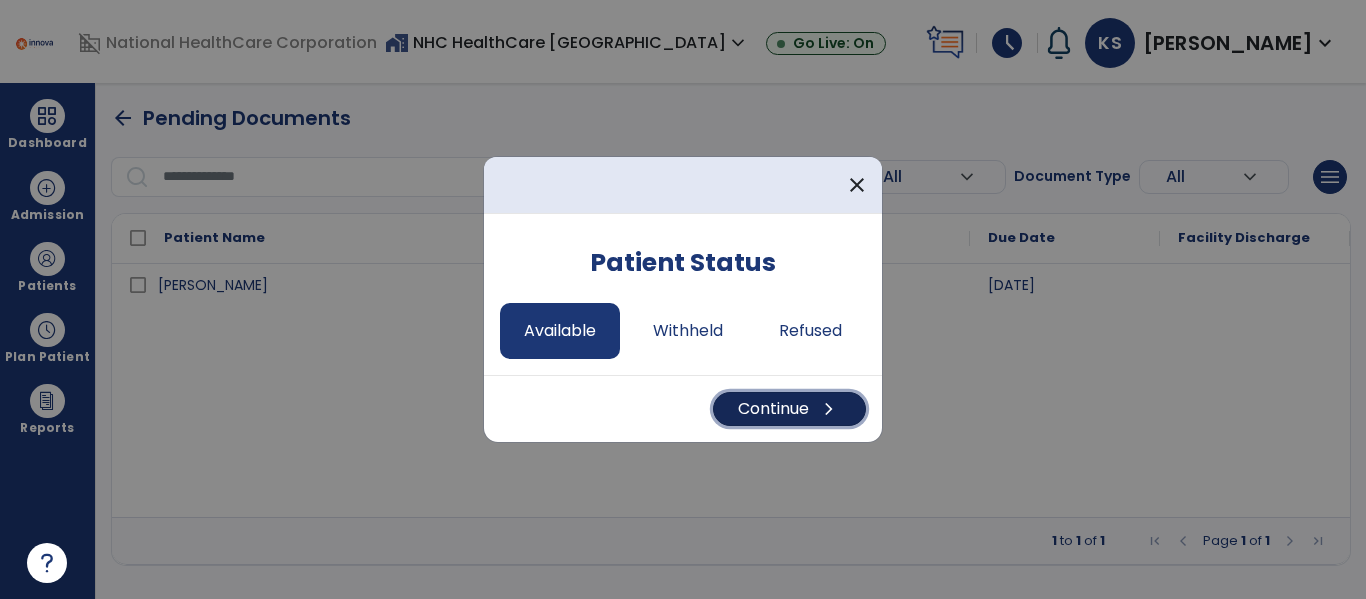 click on "Continue   chevron_right" at bounding box center (789, 409) 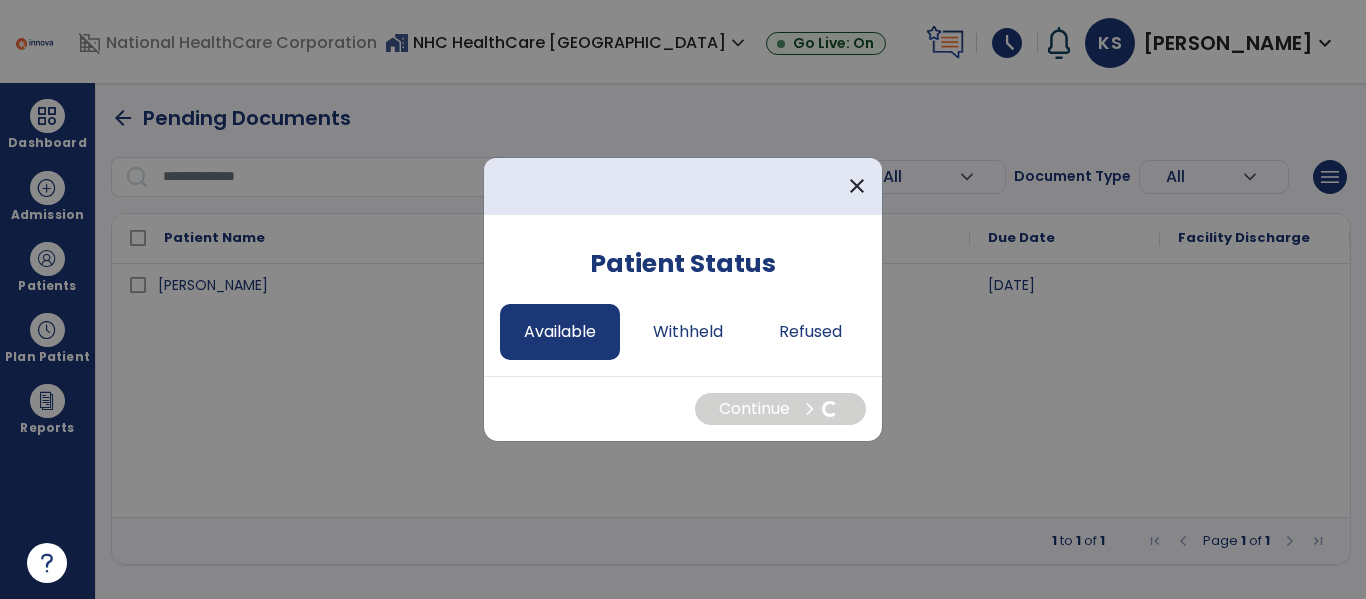 select on "*" 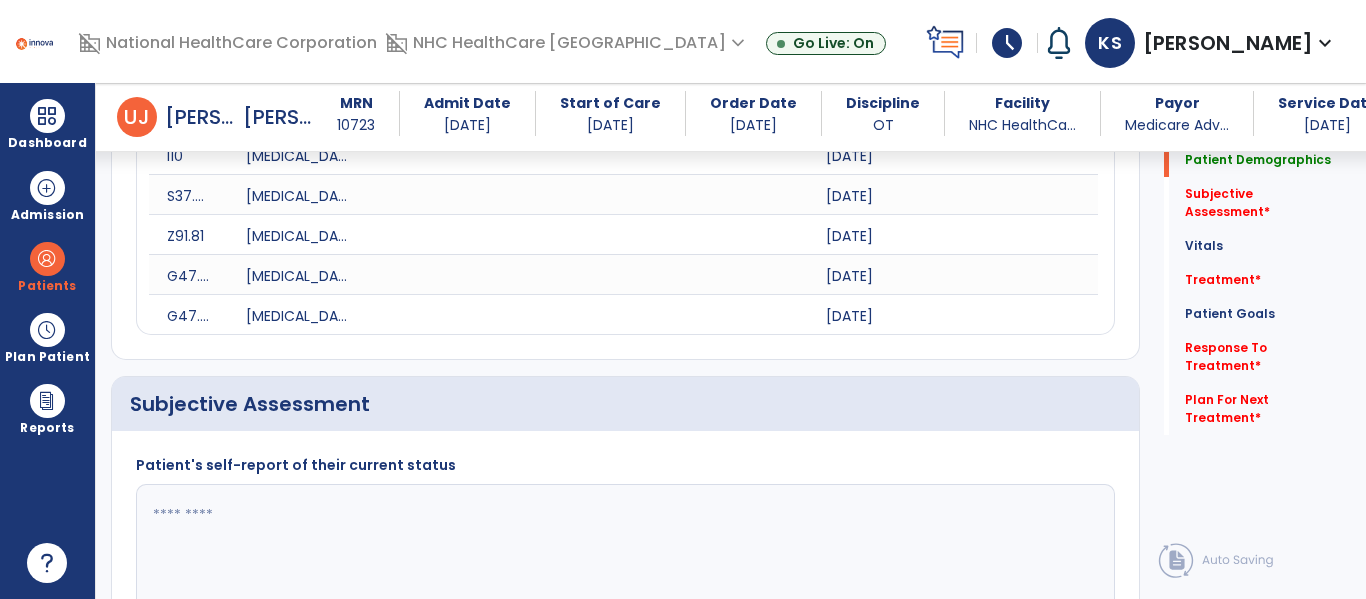 scroll, scrollTop: 500, scrollLeft: 0, axis: vertical 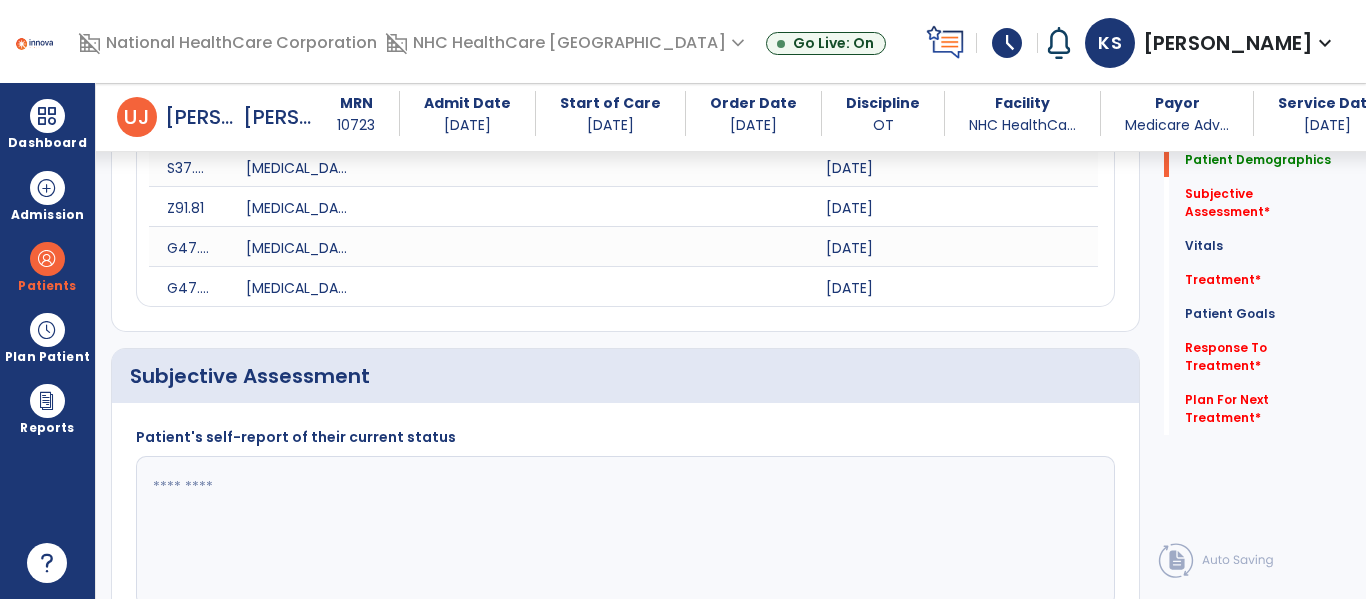 click 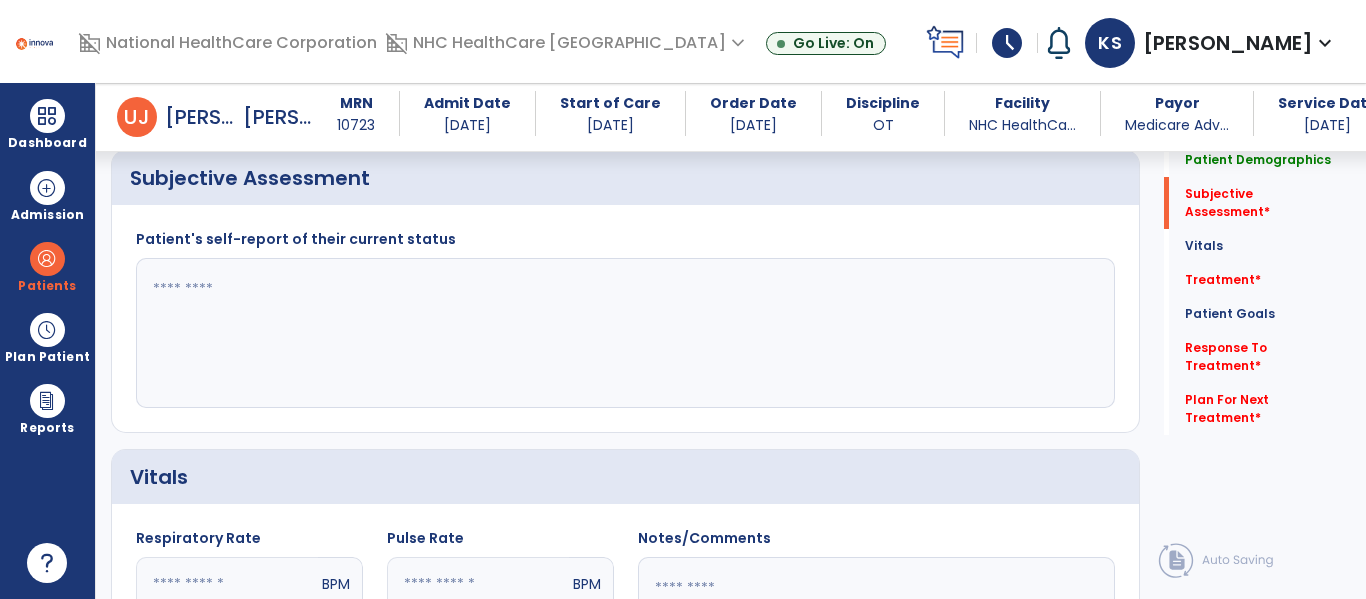 scroll, scrollTop: 700, scrollLeft: 0, axis: vertical 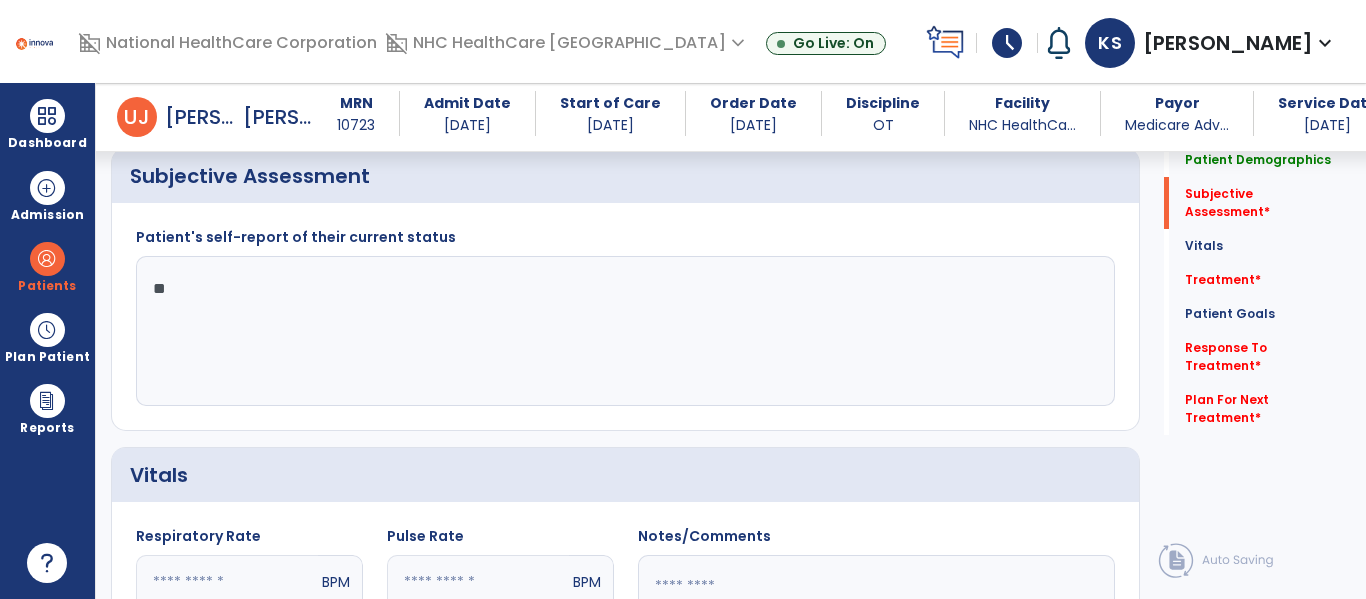type on "*" 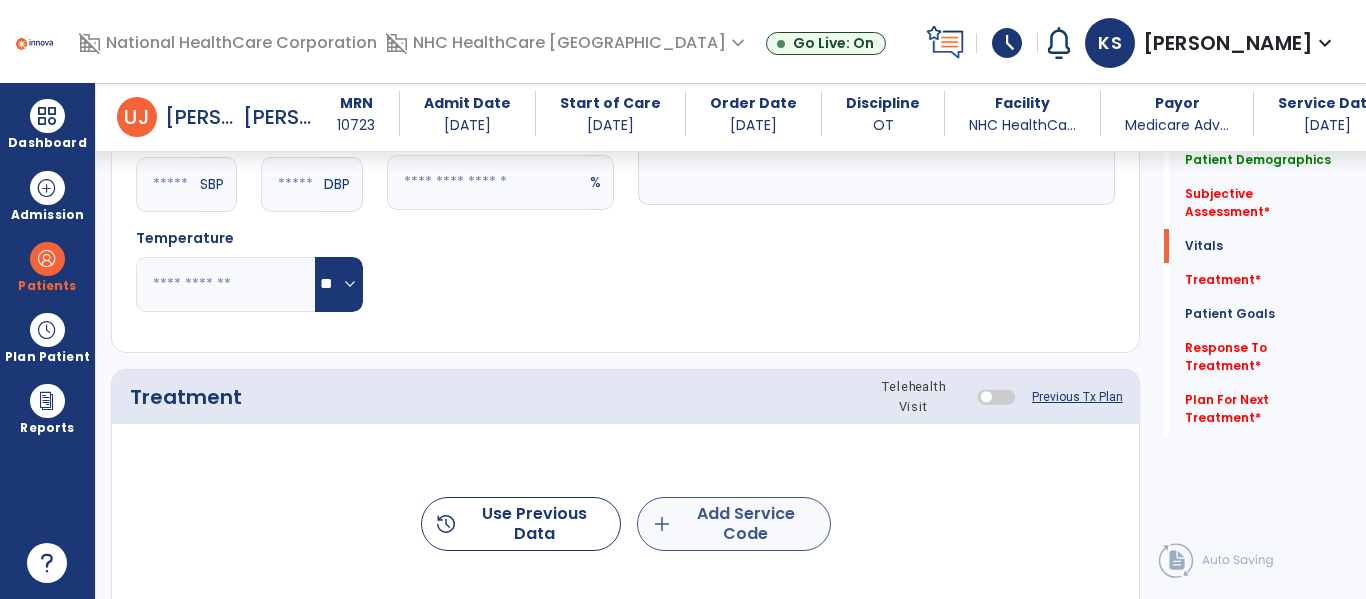 type on "**********" 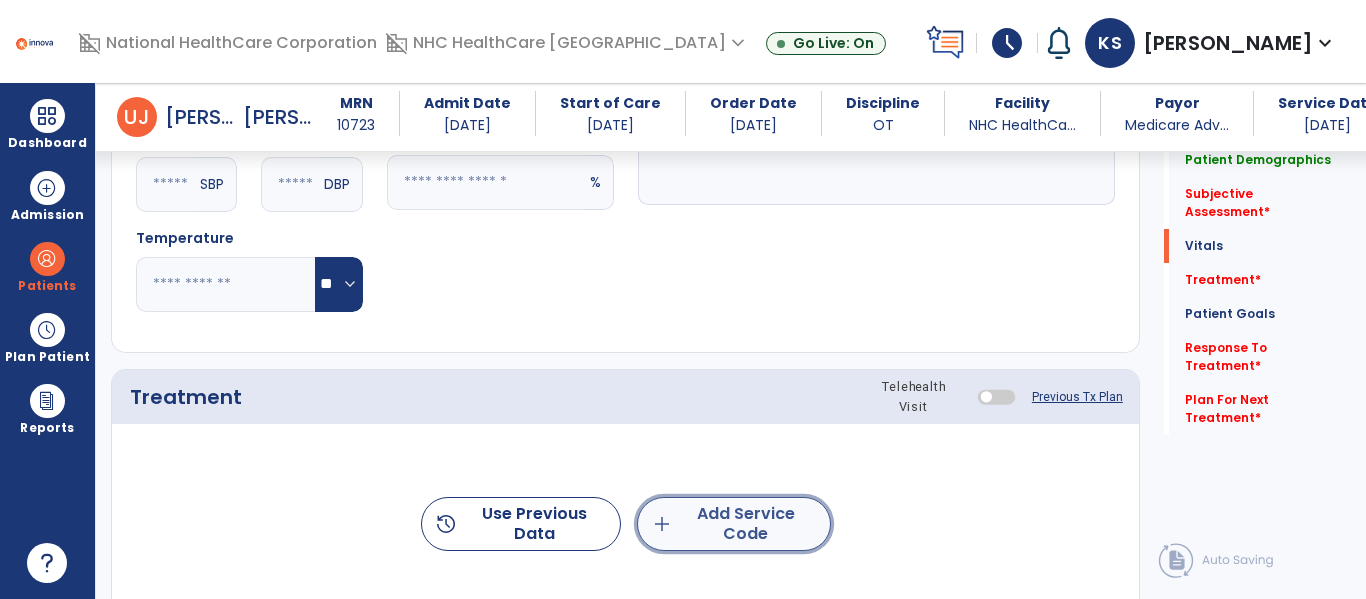 click on "add  Add Service Code" 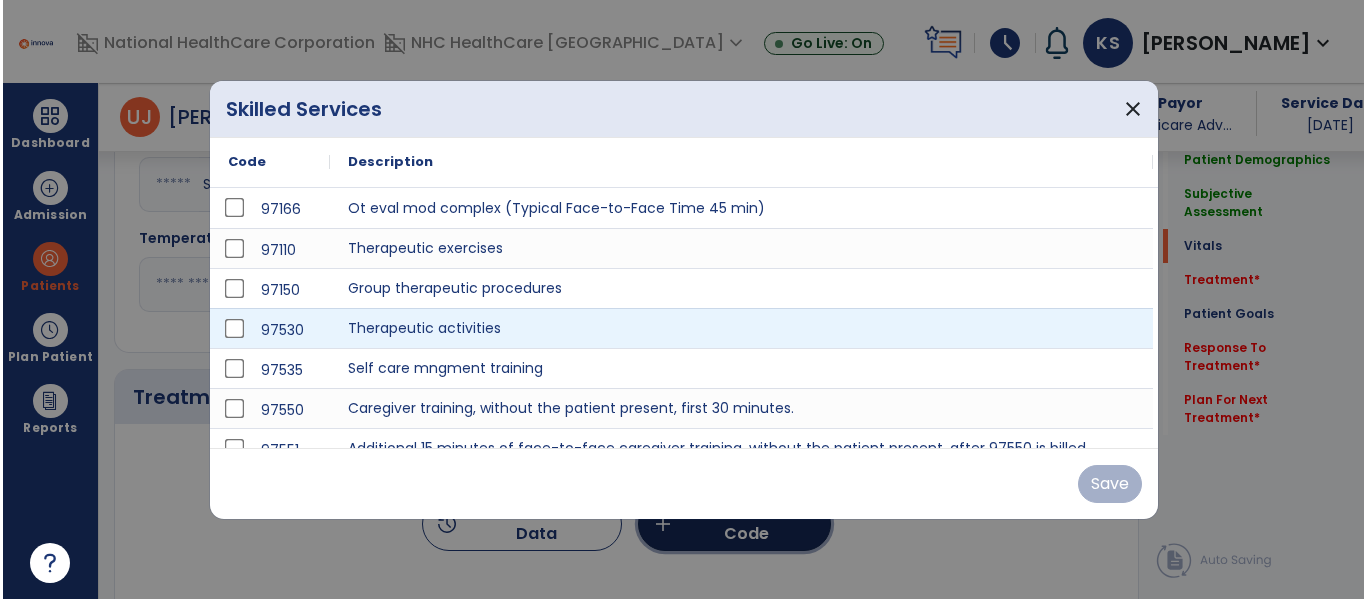 scroll, scrollTop: 1200, scrollLeft: 0, axis: vertical 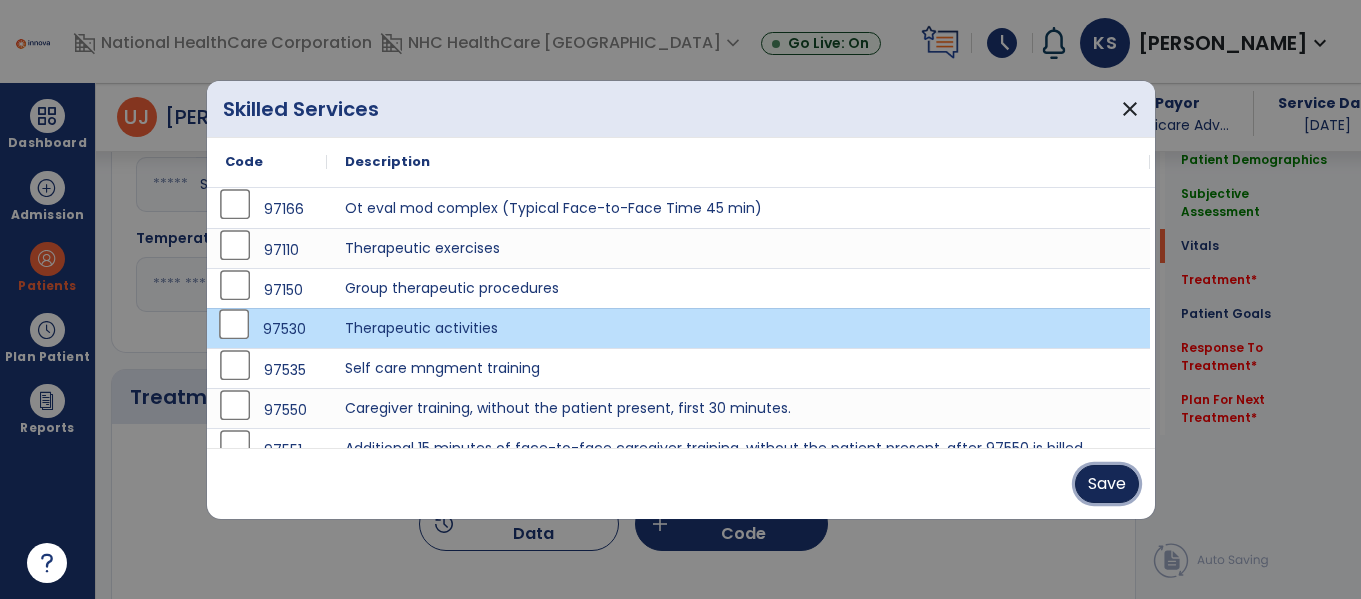 click on "Save" at bounding box center [1107, 484] 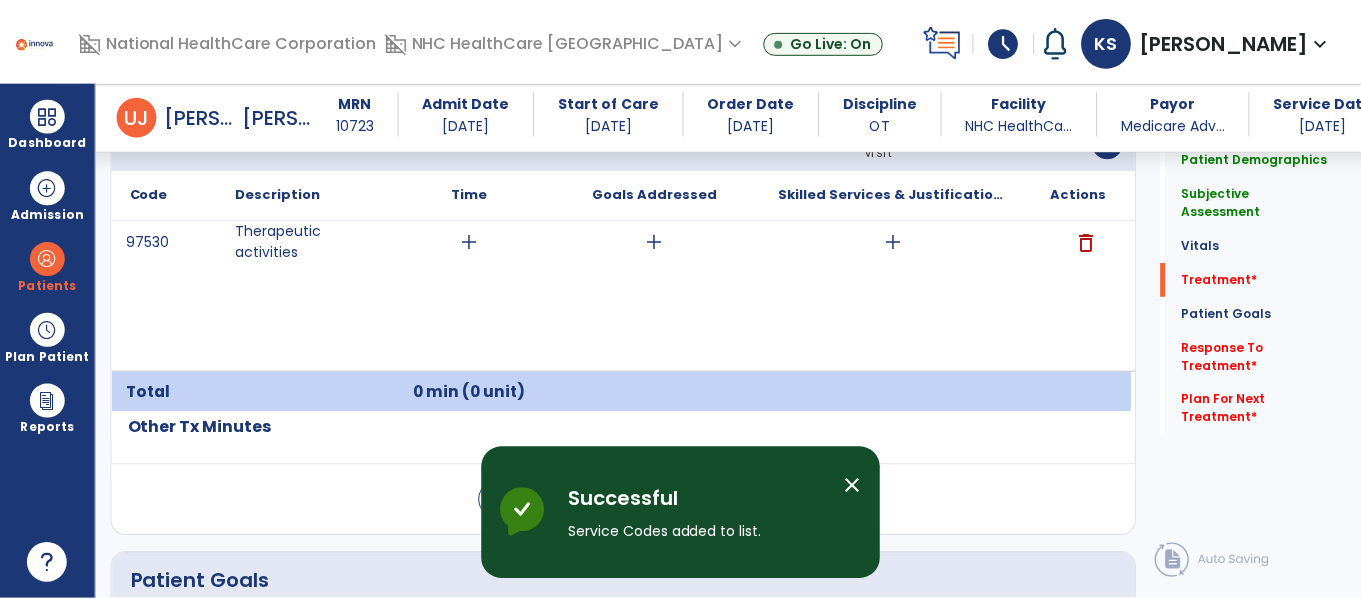 scroll, scrollTop: 1500, scrollLeft: 0, axis: vertical 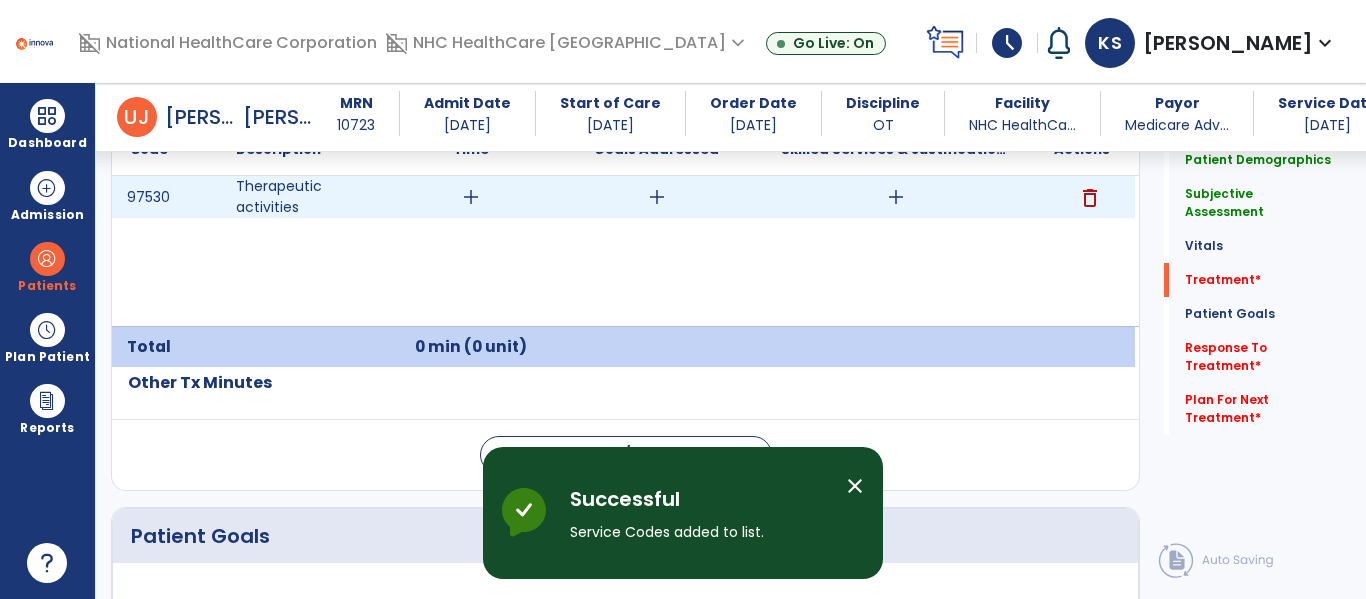 click on "add" at bounding box center (471, 197) 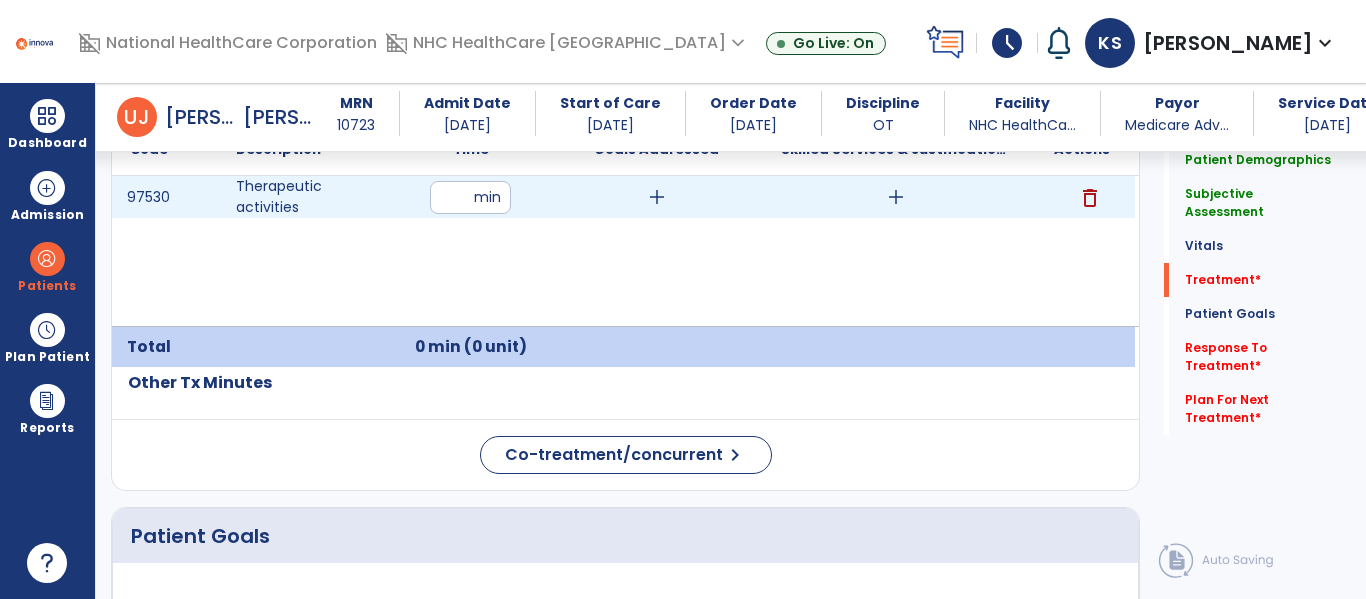 type on "**" 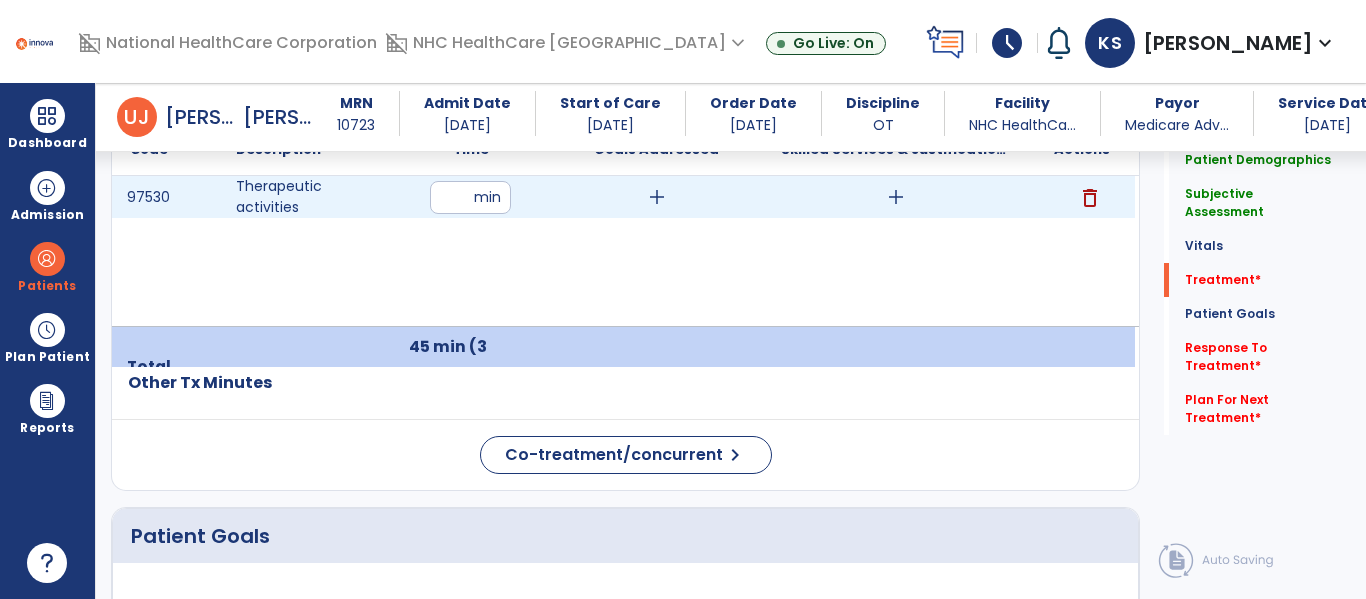 click on "add" at bounding box center [657, 197] 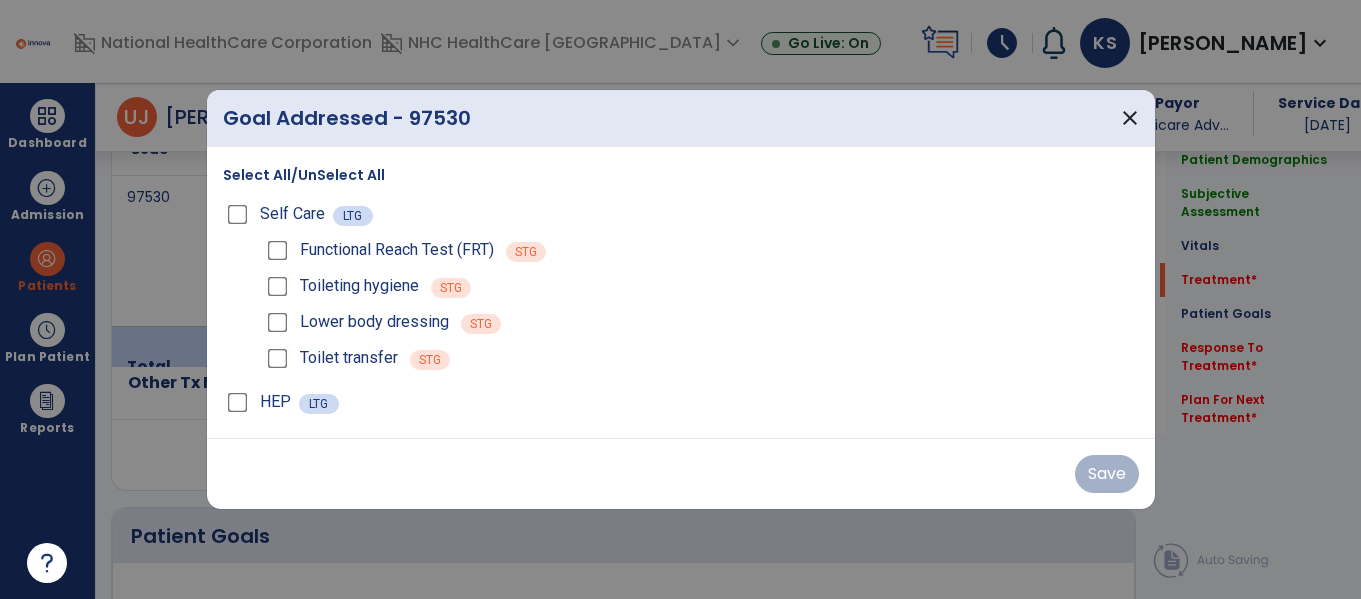 scroll, scrollTop: 1500, scrollLeft: 0, axis: vertical 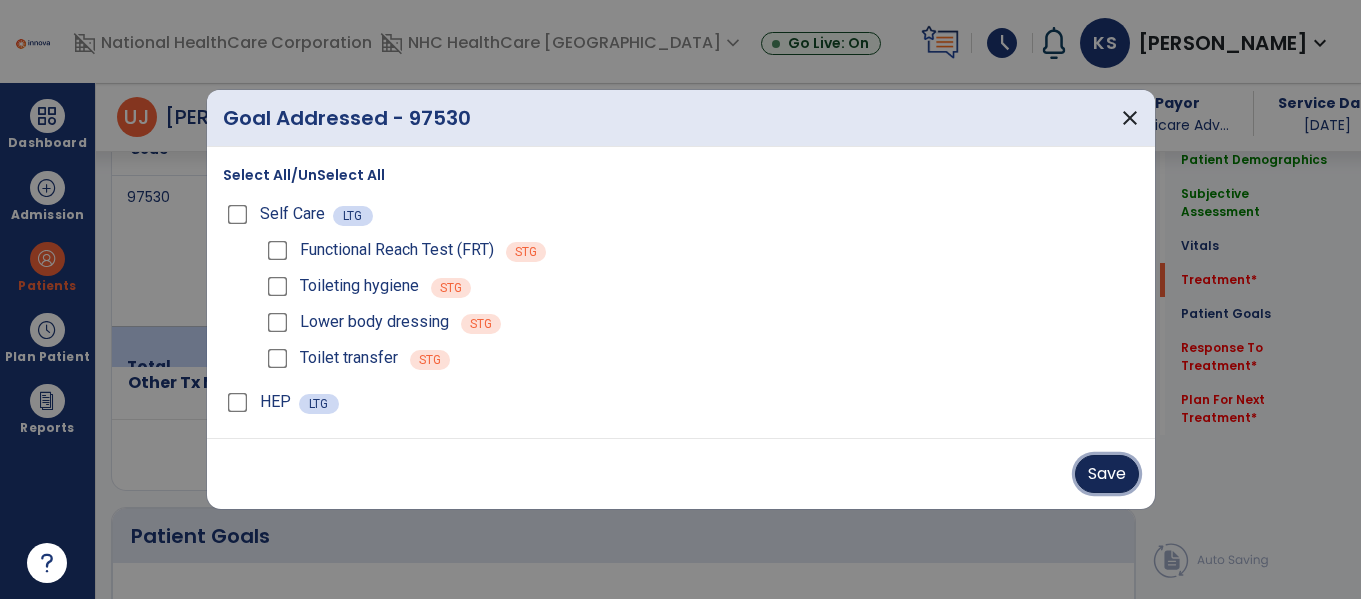 click on "Save" at bounding box center [1107, 474] 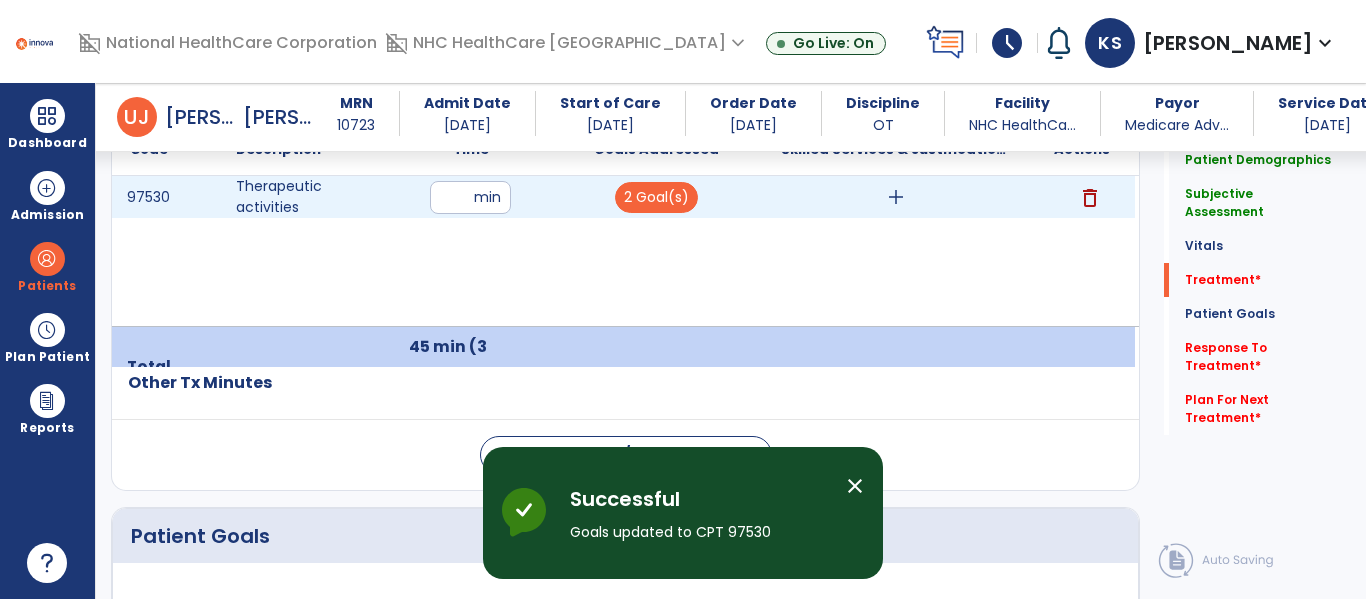 click on "add" at bounding box center (896, 197) 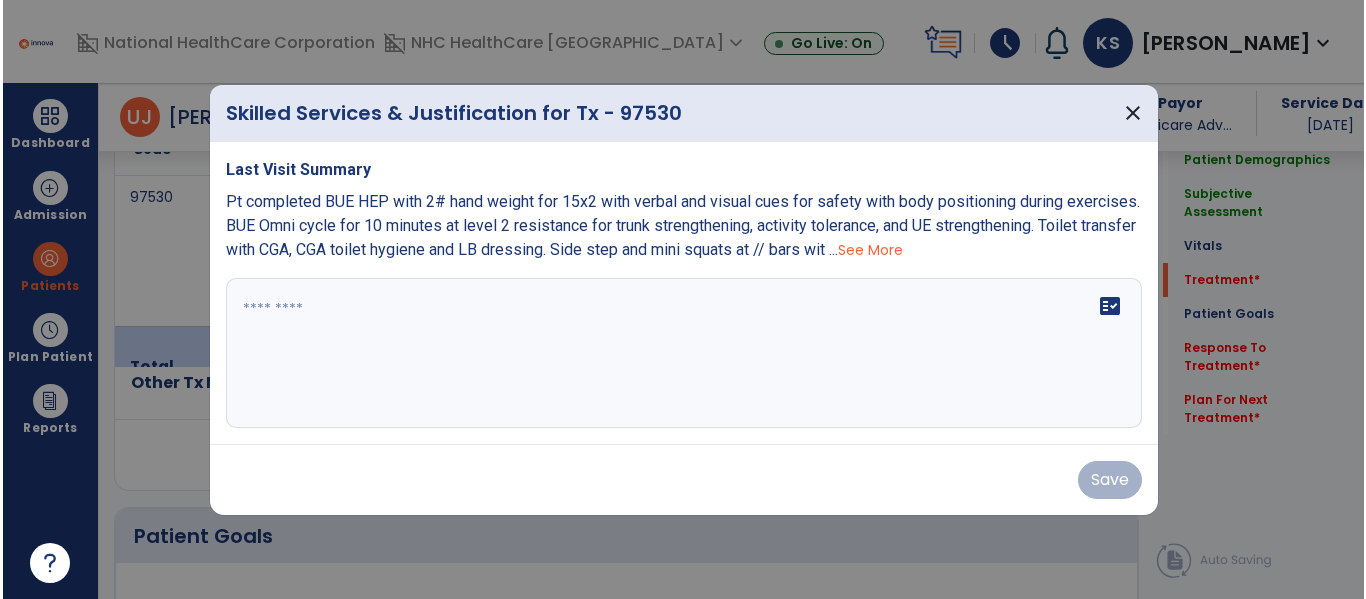 scroll, scrollTop: 1500, scrollLeft: 0, axis: vertical 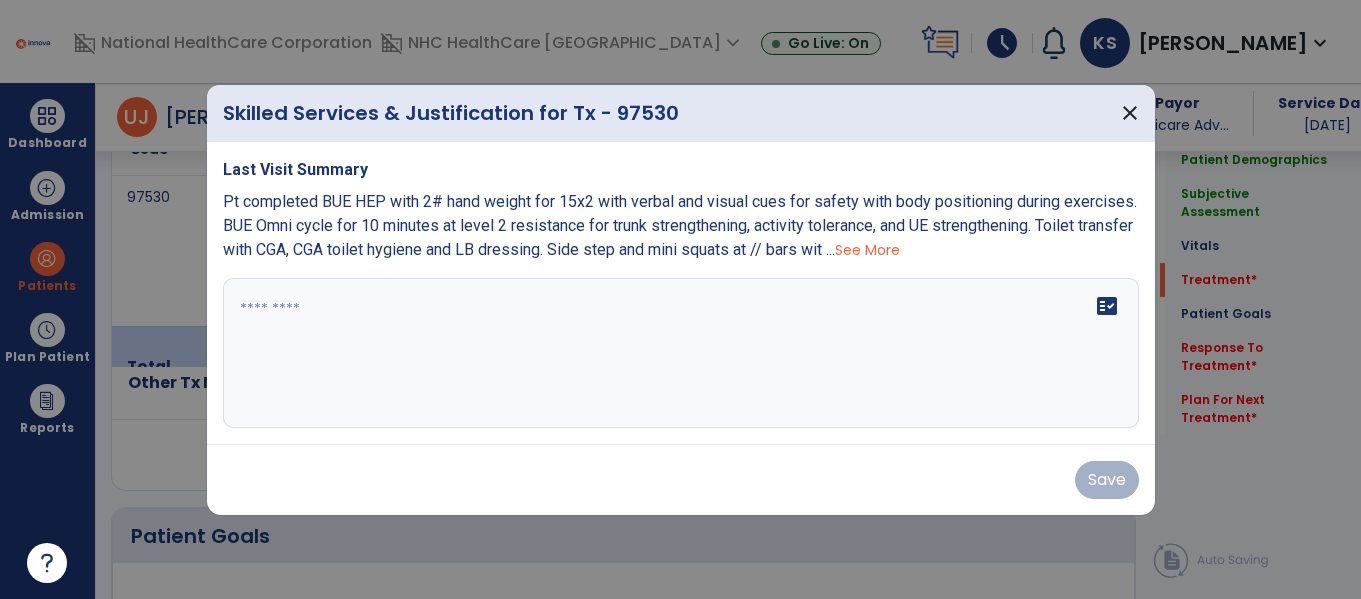 click at bounding box center (681, 353) 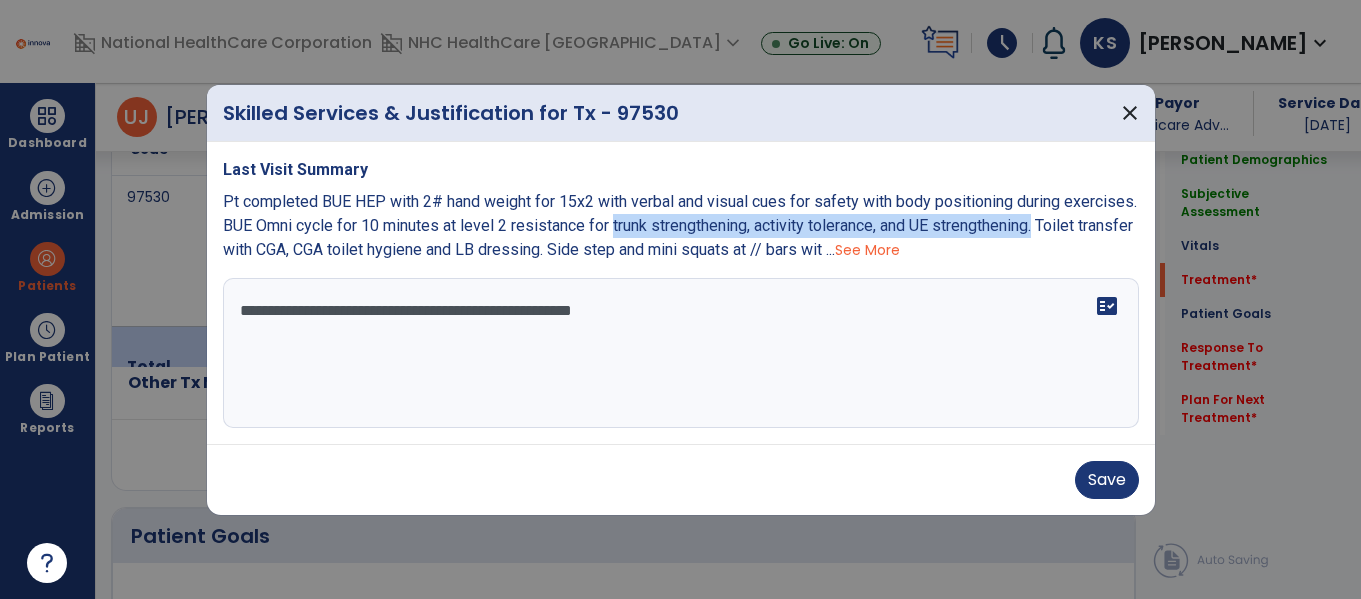 drag, startPoint x: 610, startPoint y: 224, endPoint x: 1041, endPoint y: 224, distance: 431 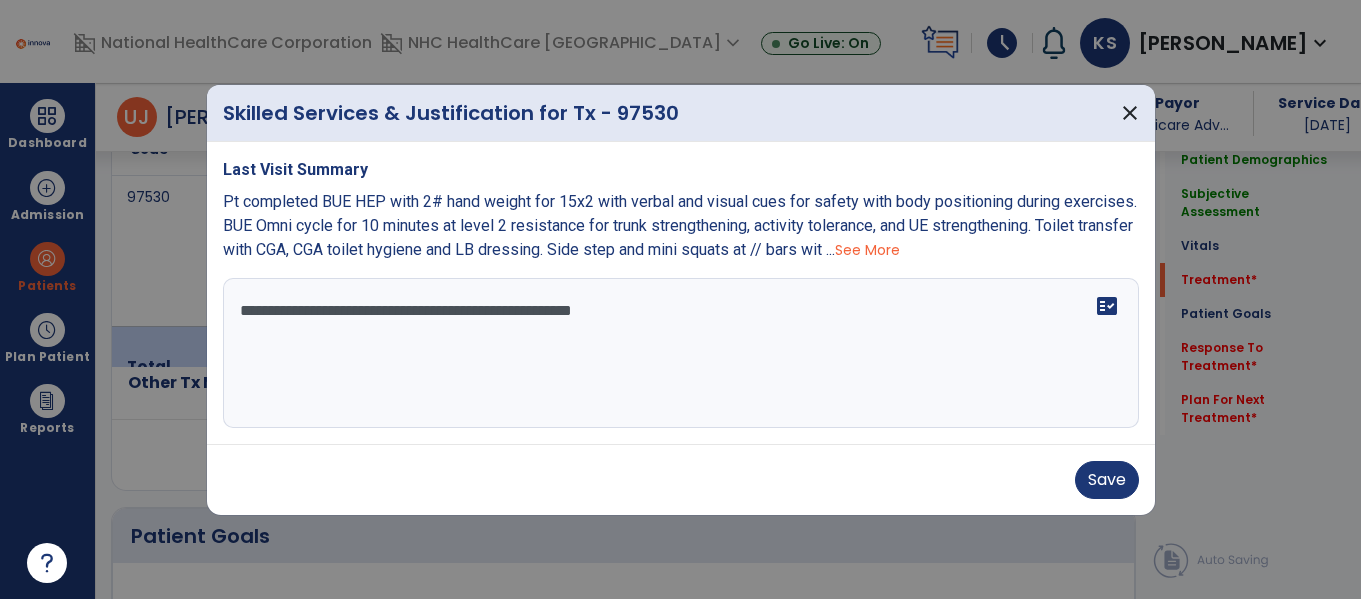 click on "**********" at bounding box center [681, 353] 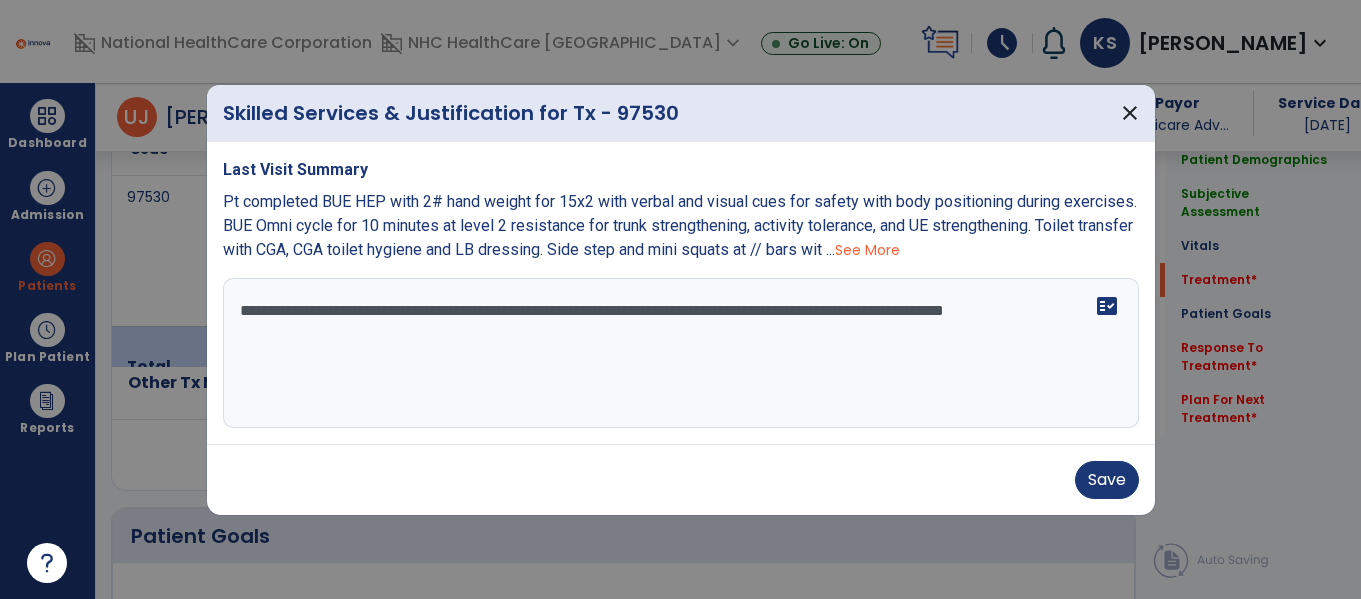 click on "**********" at bounding box center (681, 353) 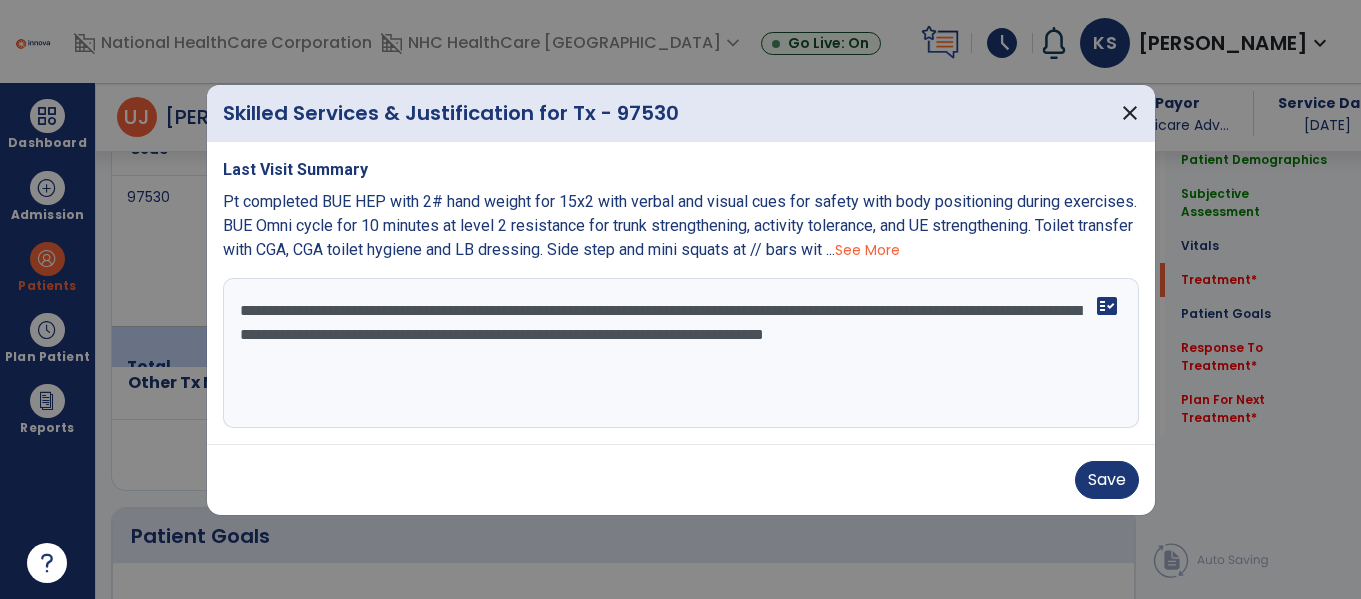 click on "See More" at bounding box center [867, 250] 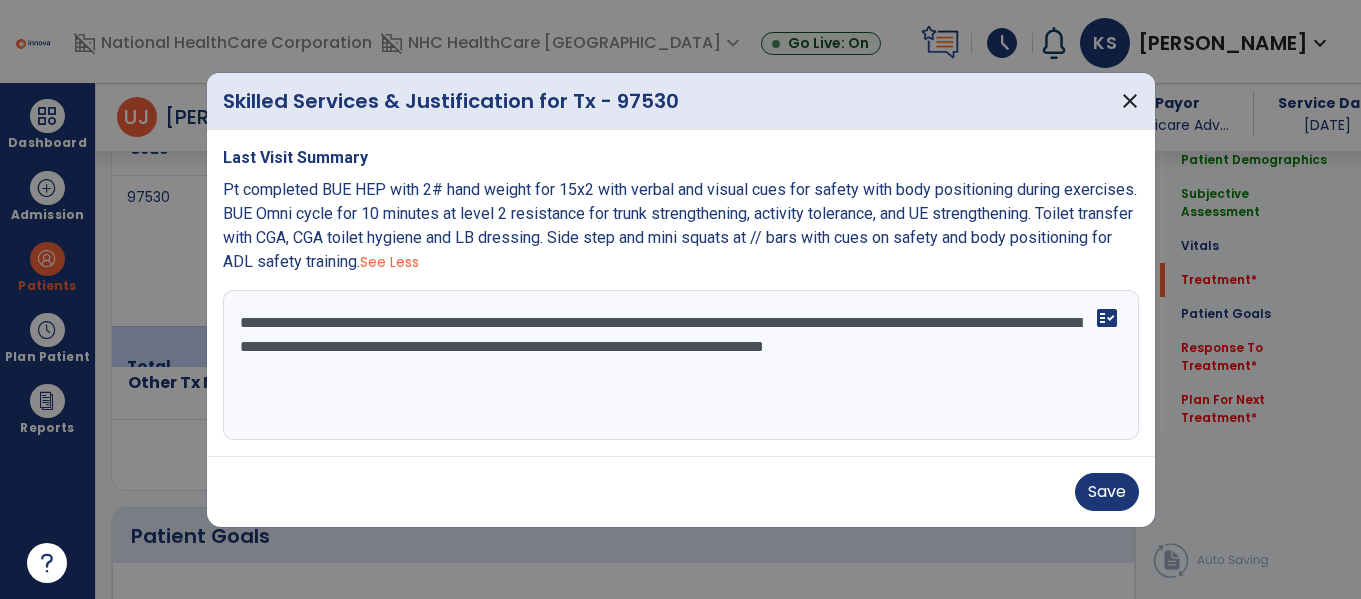 click on "**********" at bounding box center (681, 365) 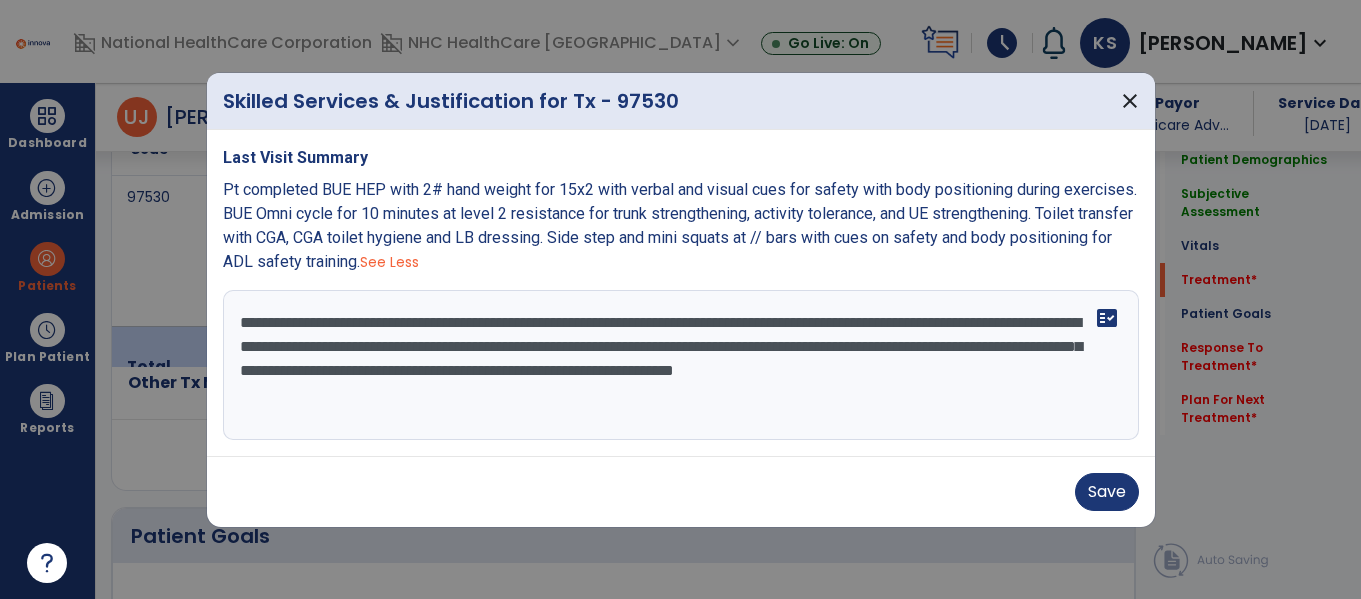 click on "**********" at bounding box center (681, 365) 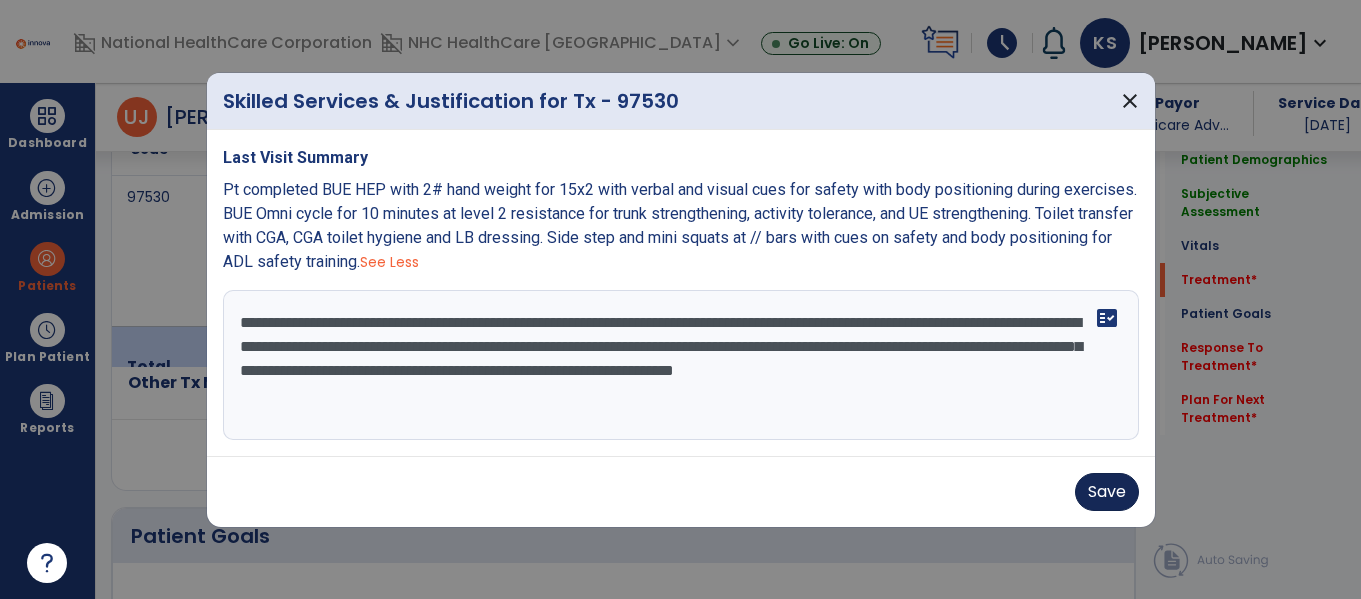 type on "**********" 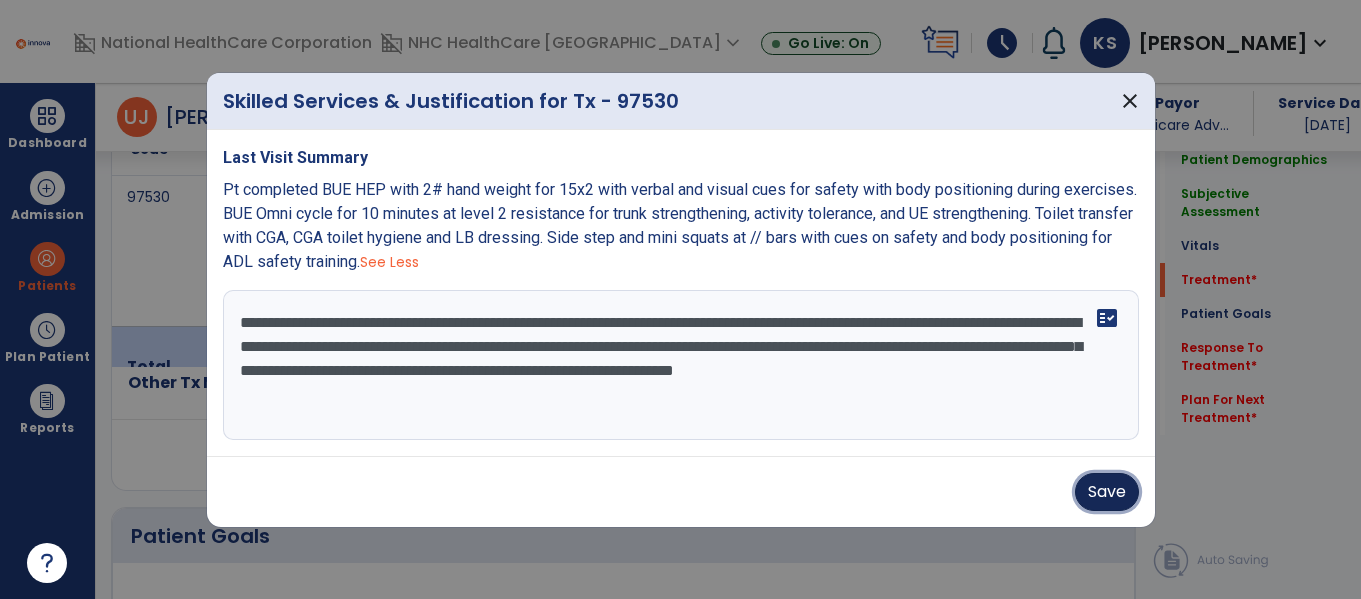 click on "Save" at bounding box center (1107, 492) 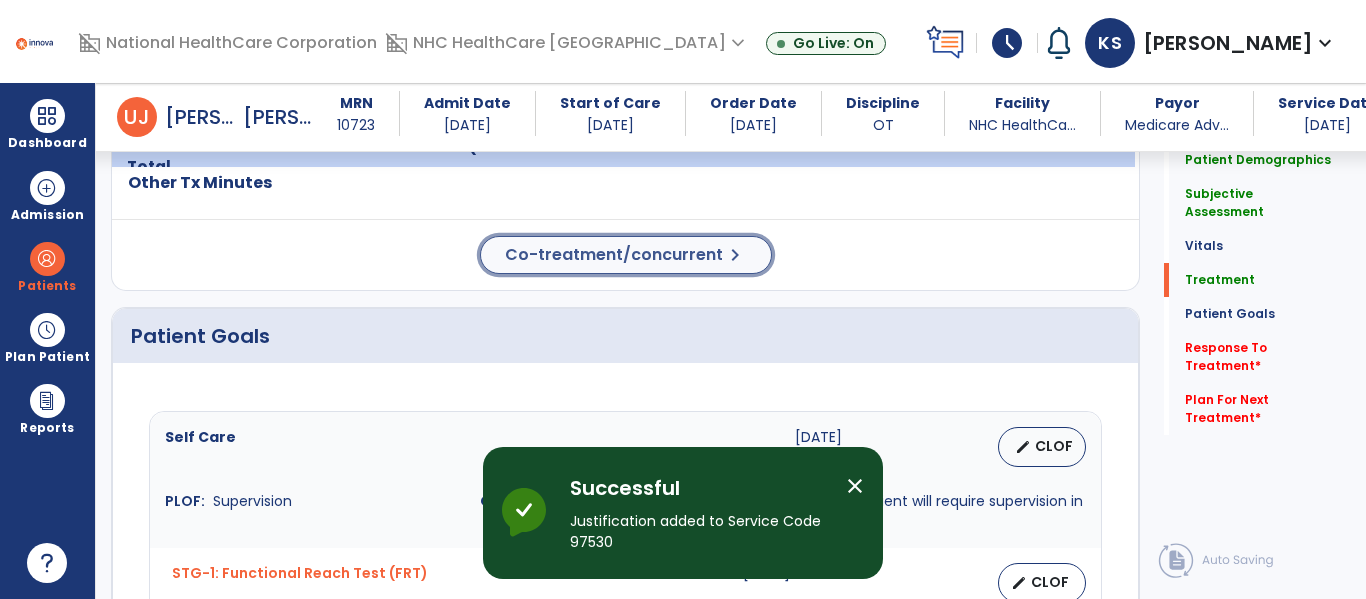 click on "Co-treatment/concurrent" 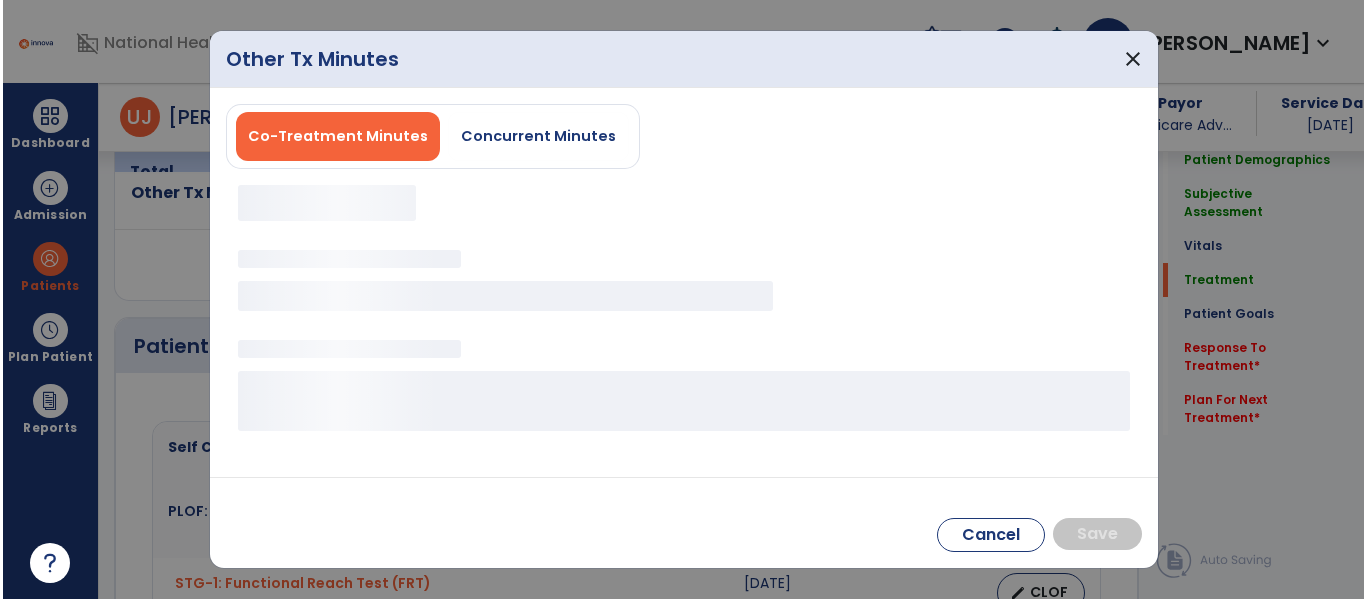 scroll, scrollTop: 1700, scrollLeft: 0, axis: vertical 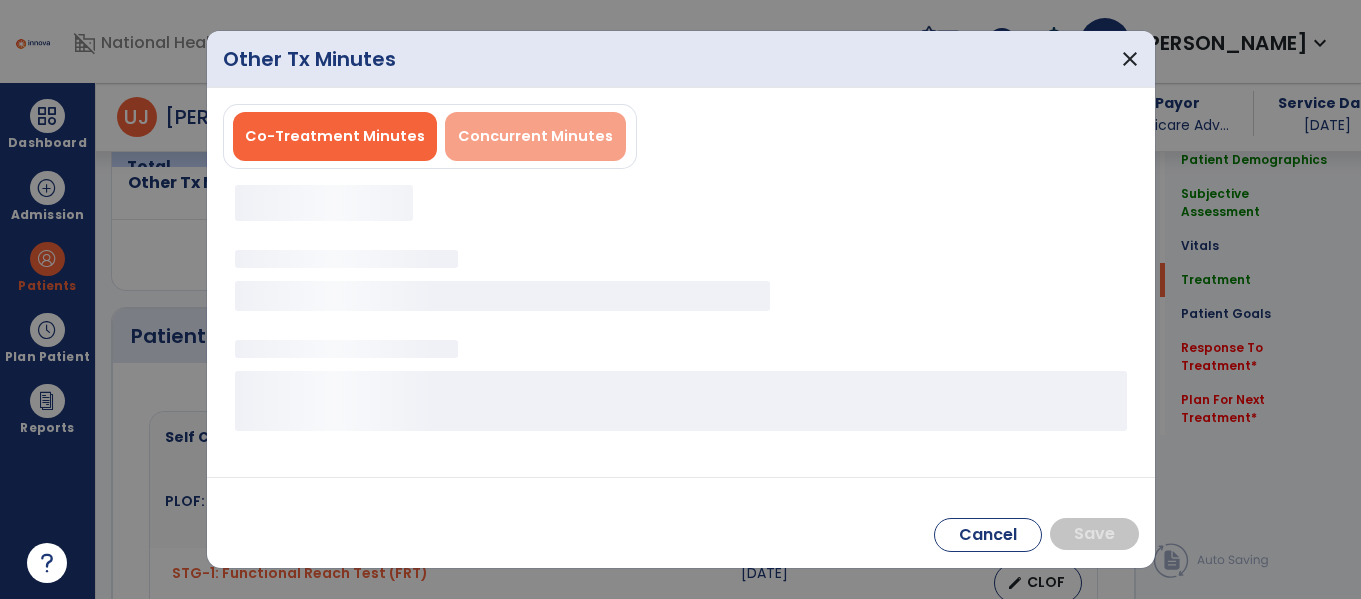 click on "Concurrent Minutes" at bounding box center [535, 136] 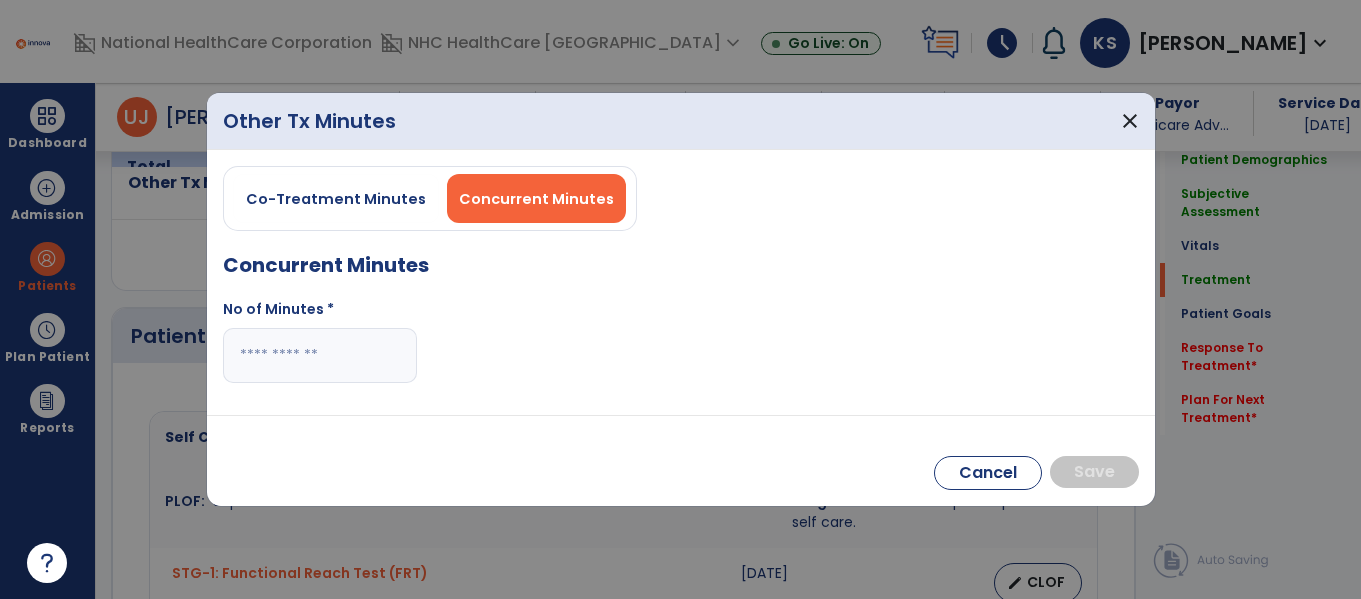 click at bounding box center (320, 355) 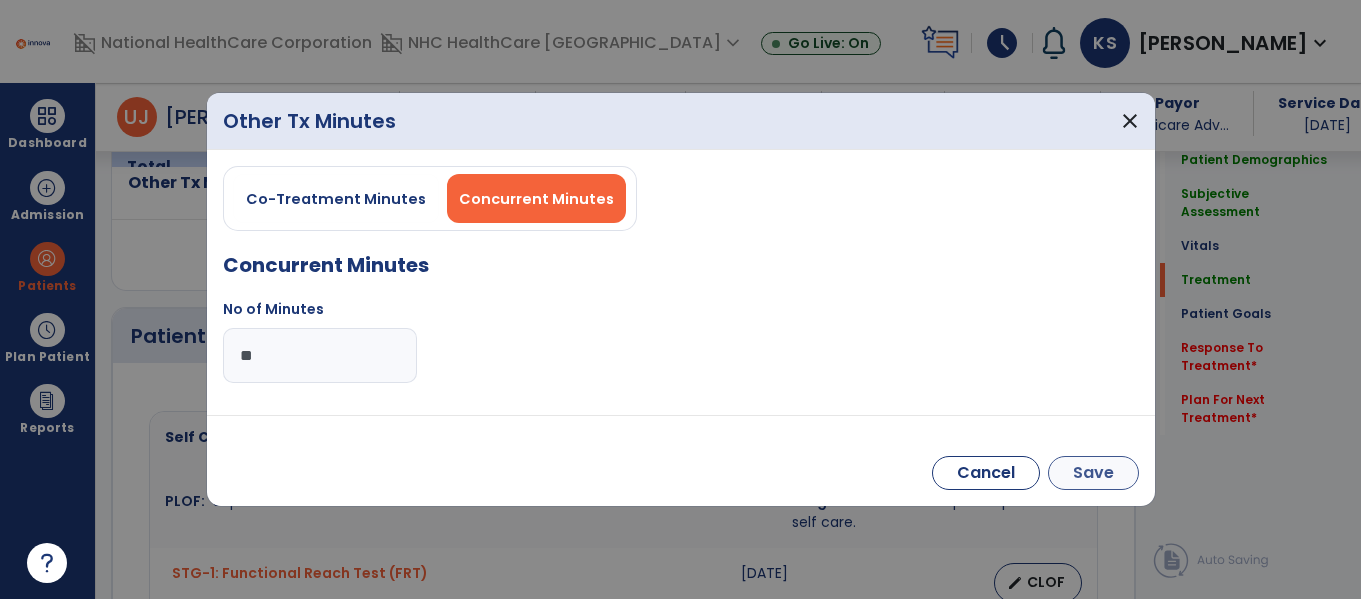 type on "**" 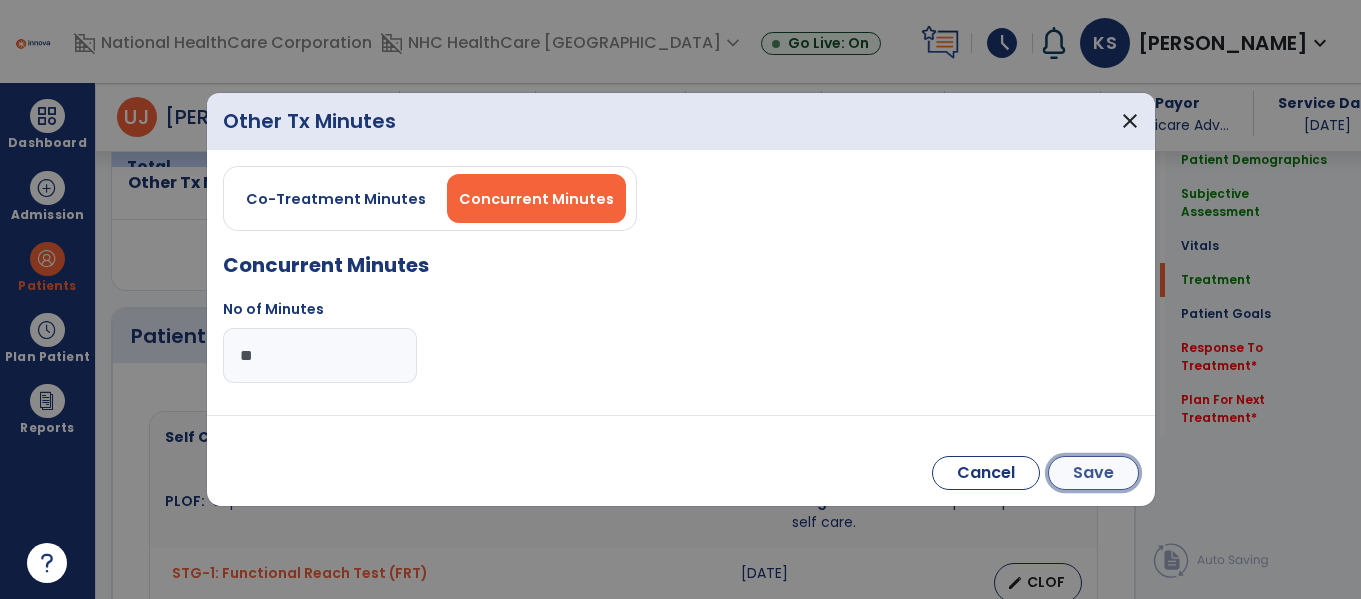 click on "Save" at bounding box center (1093, 473) 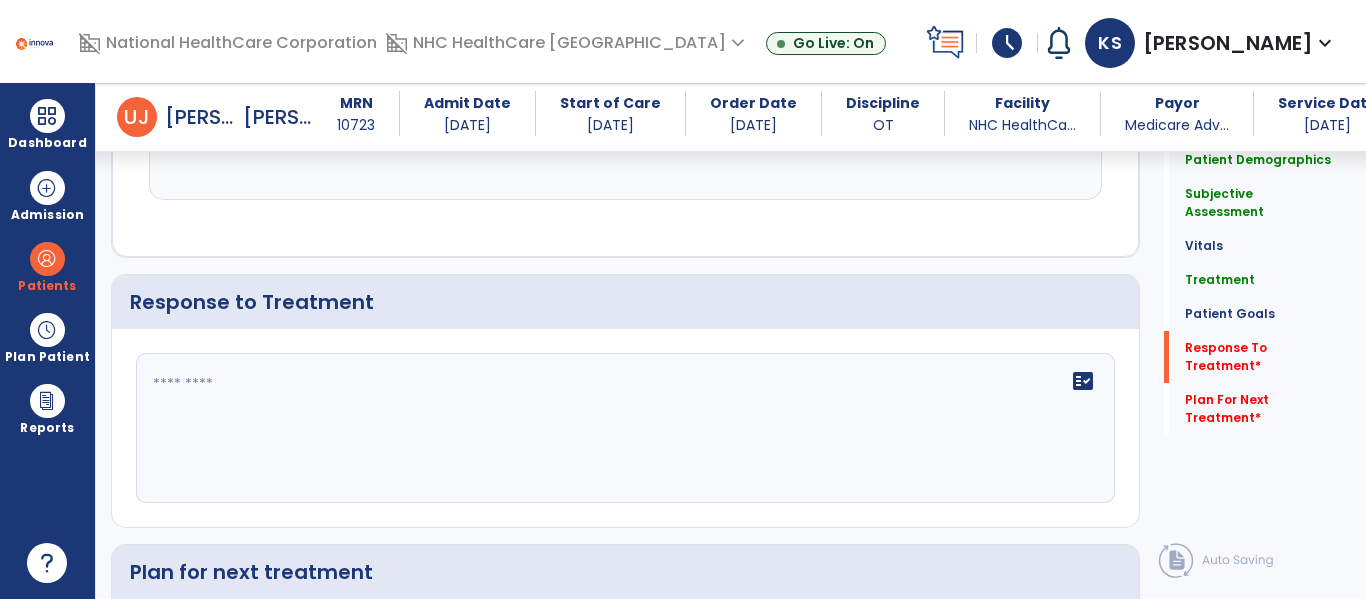 scroll, scrollTop: 3100, scrollLeft: 0, axis: vertical 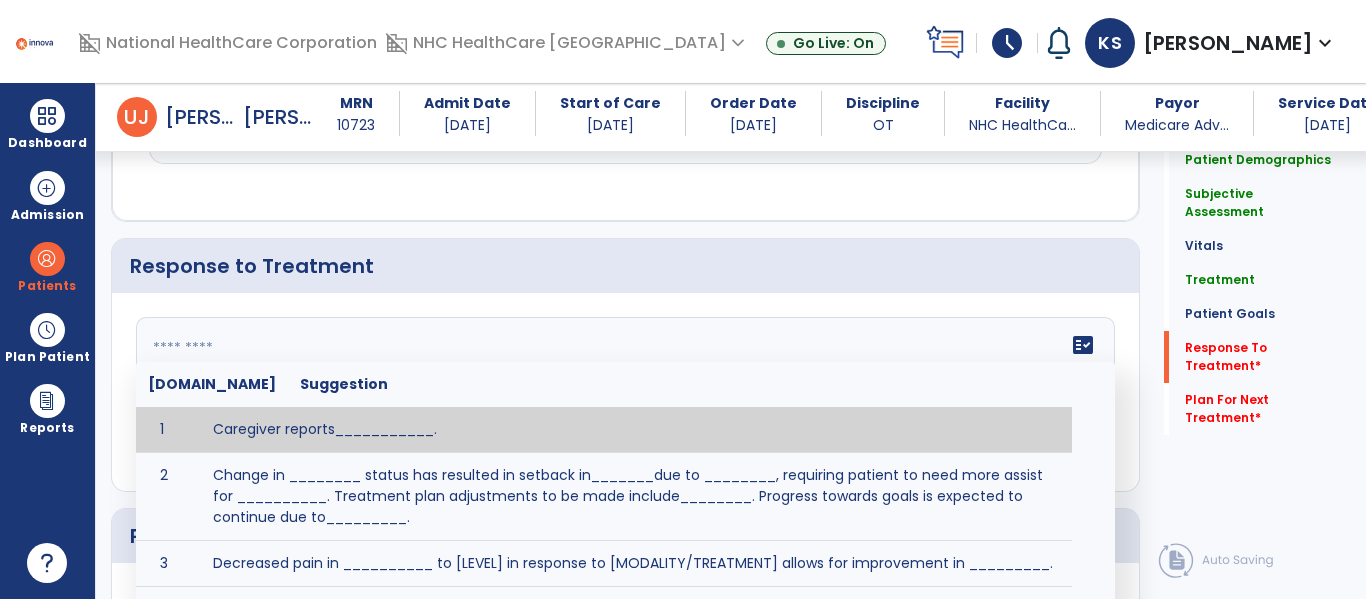 click on "fact_check  [DOMAIN_NAME] Suggestion 1 Caregiver reports___________. 2 Change in ________ status has resulted in setback in_______due to ________, requiring patient to need more assist for __________.   Treatment plan adjustments to be made include________.  Progress towards goals is expected to continue due to_________. 3 Decreased pain in __________ to [LEVEL] in response to [MODALITY/TREATMENT] allows for improvement in _________. 4 Functional gains in _______ have impacted the patient's ability to perform_________ with a reduction in assist levels to_________. 5 Functional progress this week has been significant due to__________. 6 Gains in ________ have improved the patient's ability to perform ______with decreased levels of assist to___________. 7 Improvement in ________allows patient to tolerate higher levels of challenges in_________. 8 Pain in [AREA] has decreased to [LEVEL] in response to [TREATMENT/MODALITY], allowing fore ease in completing__________. 9 10 11 12 13 14 15 16 17 18 19 20 21" 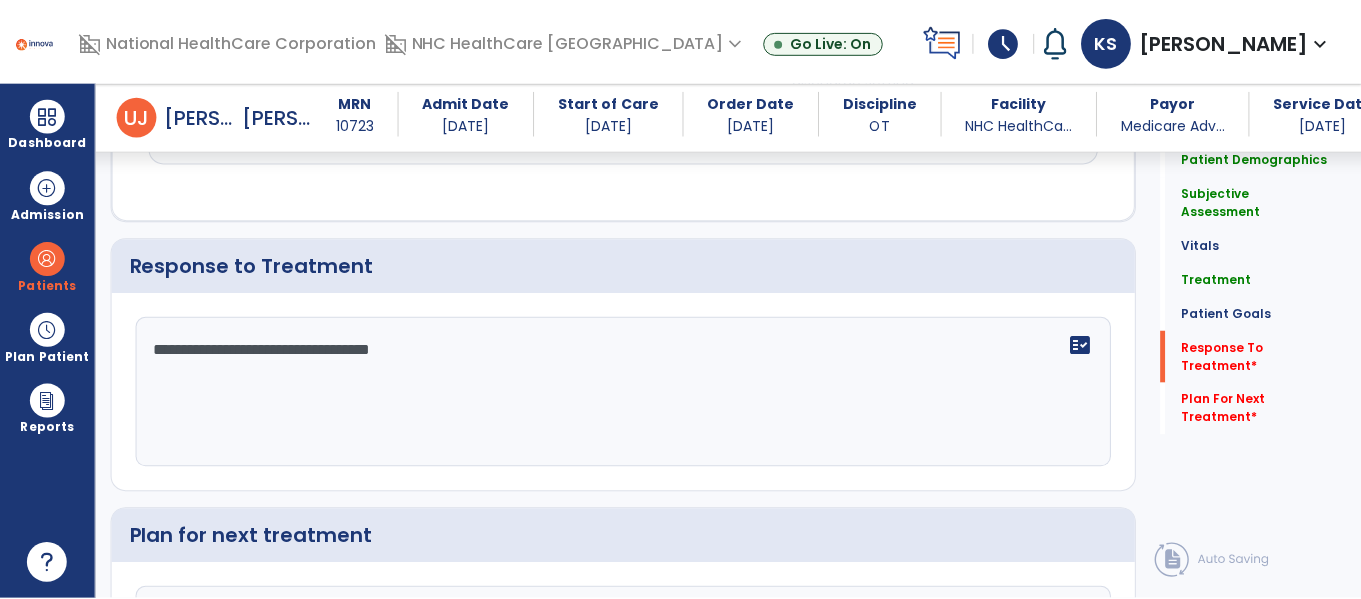 scroll, scrollTop: 3330, scrollLeft: 0, axis: vertical 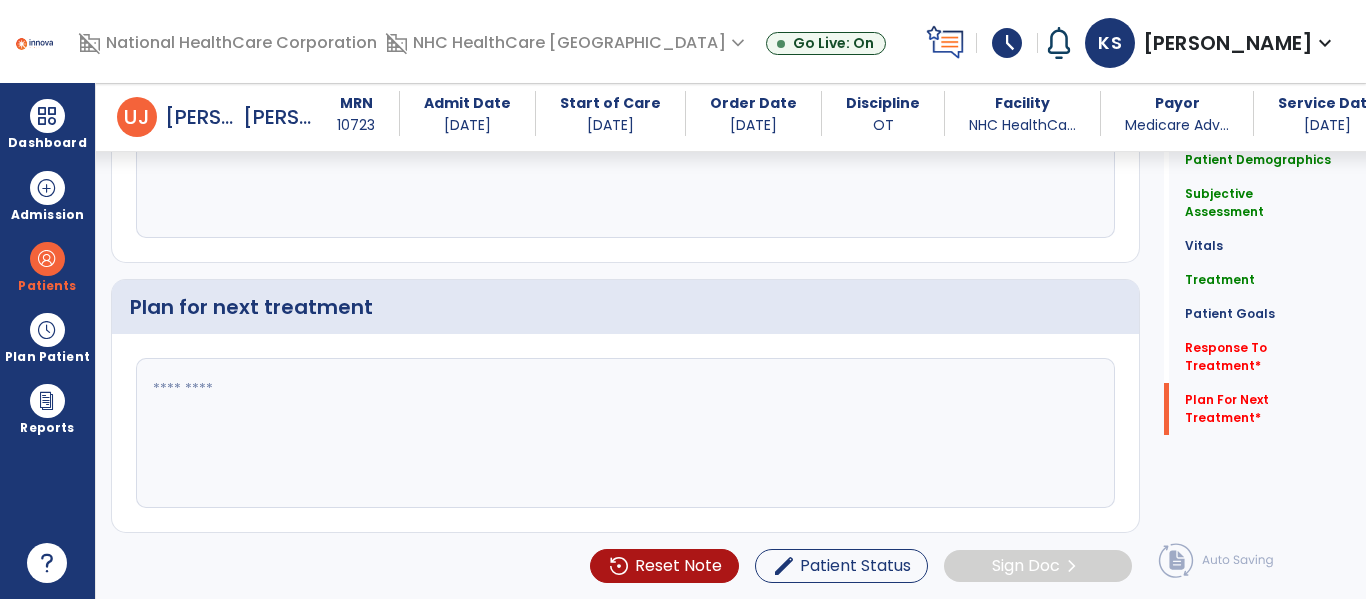 type on "**********" 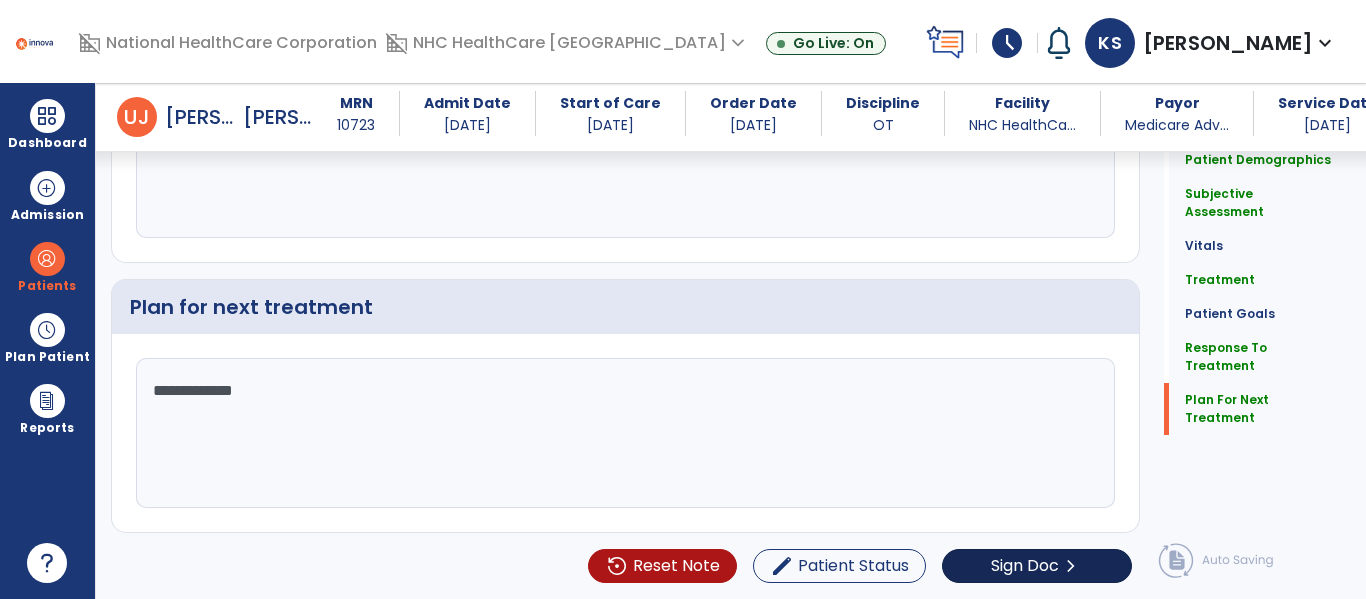 type on "**********" 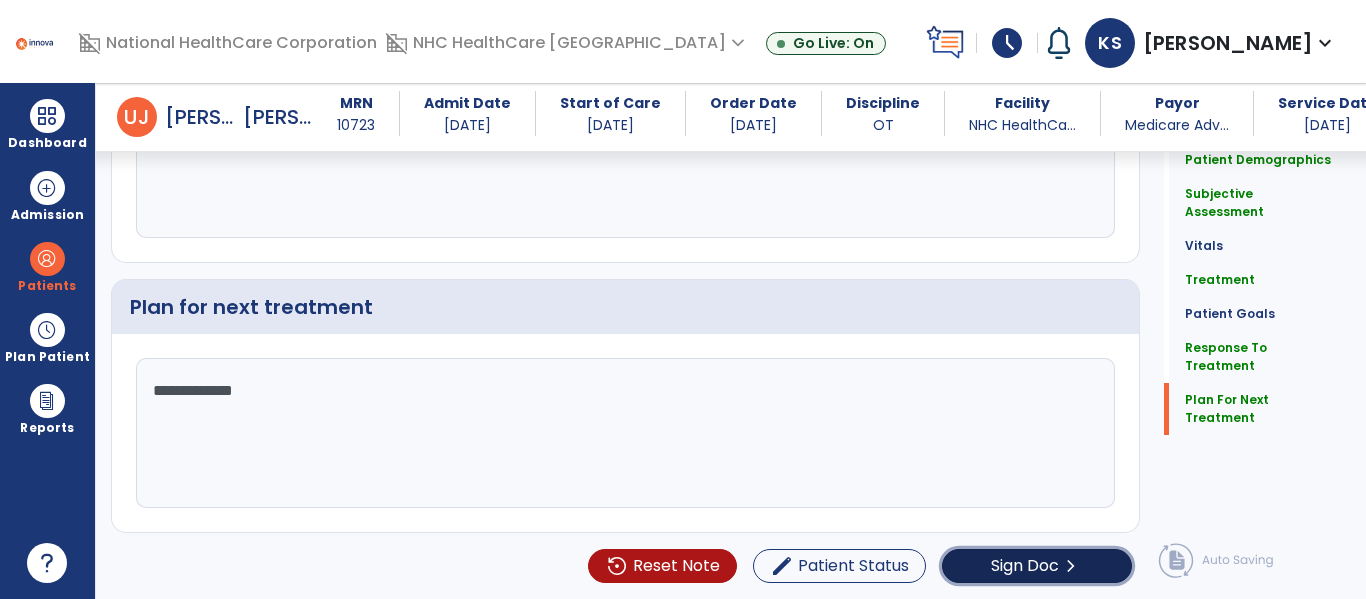 click on "Sign Doc" 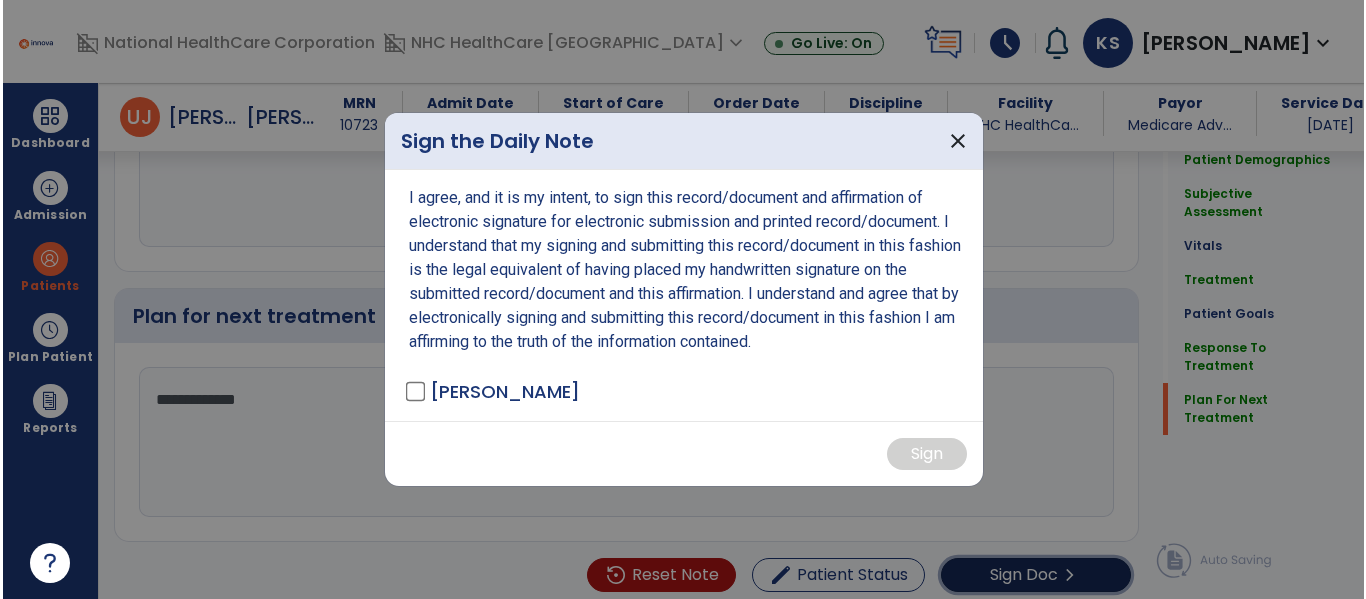 scroll, scrollTop: 3340, scrollLeft: 0, axis: vertical 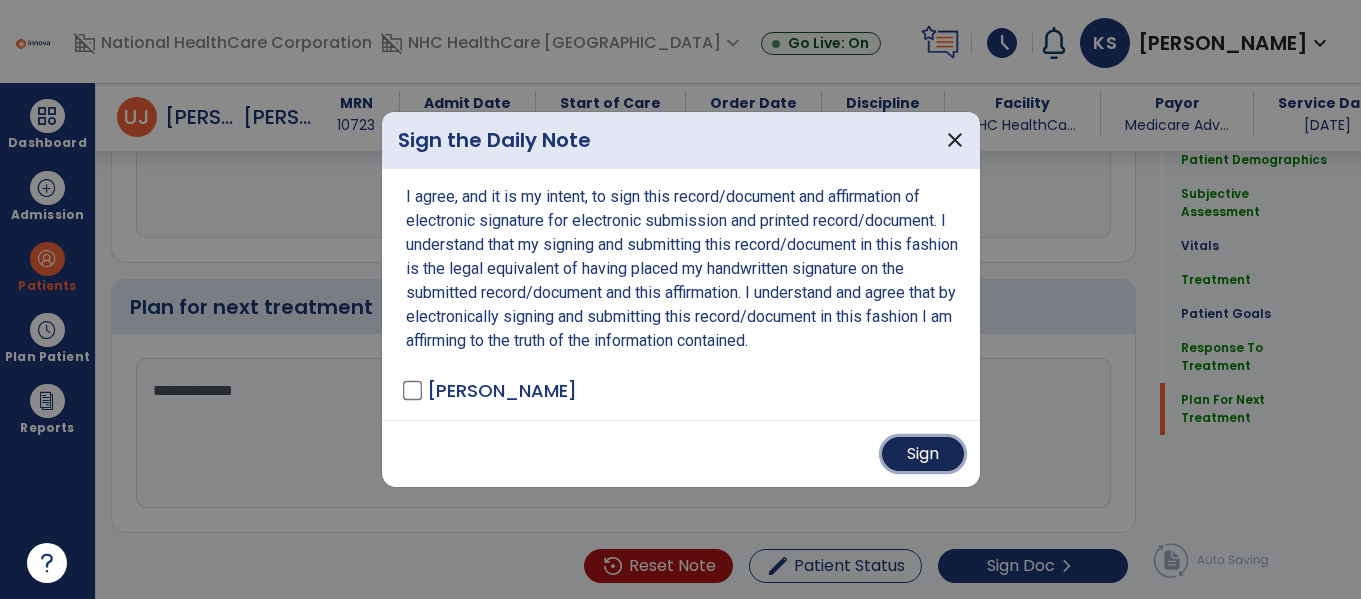 click on "Sign" at bounding box center (923, 454) 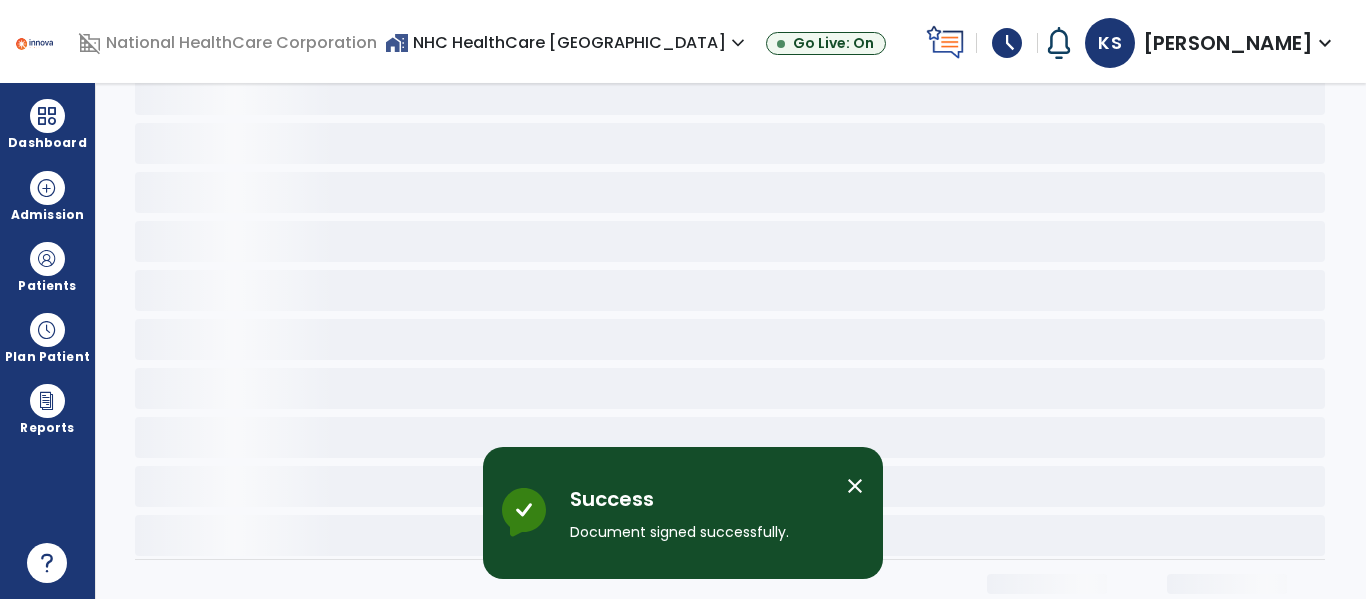 scroll, scrollTop: 0, scrollLeft: 0, axis: both 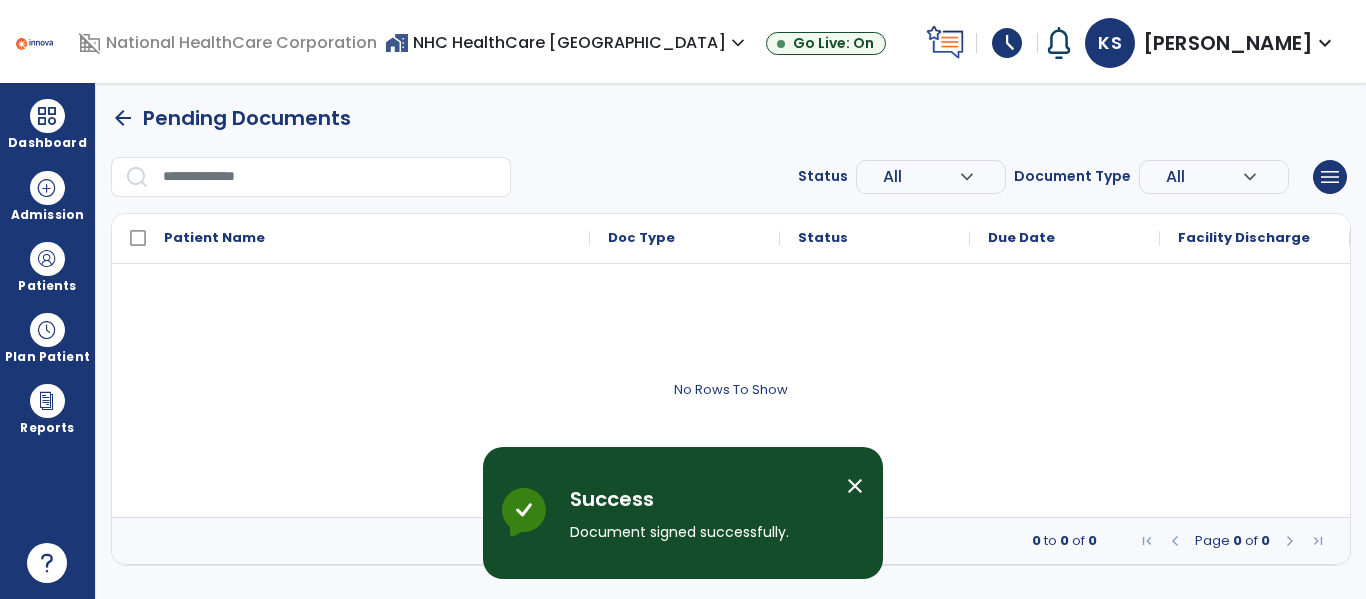click on "schedule" at bounding box center [1007, 43] 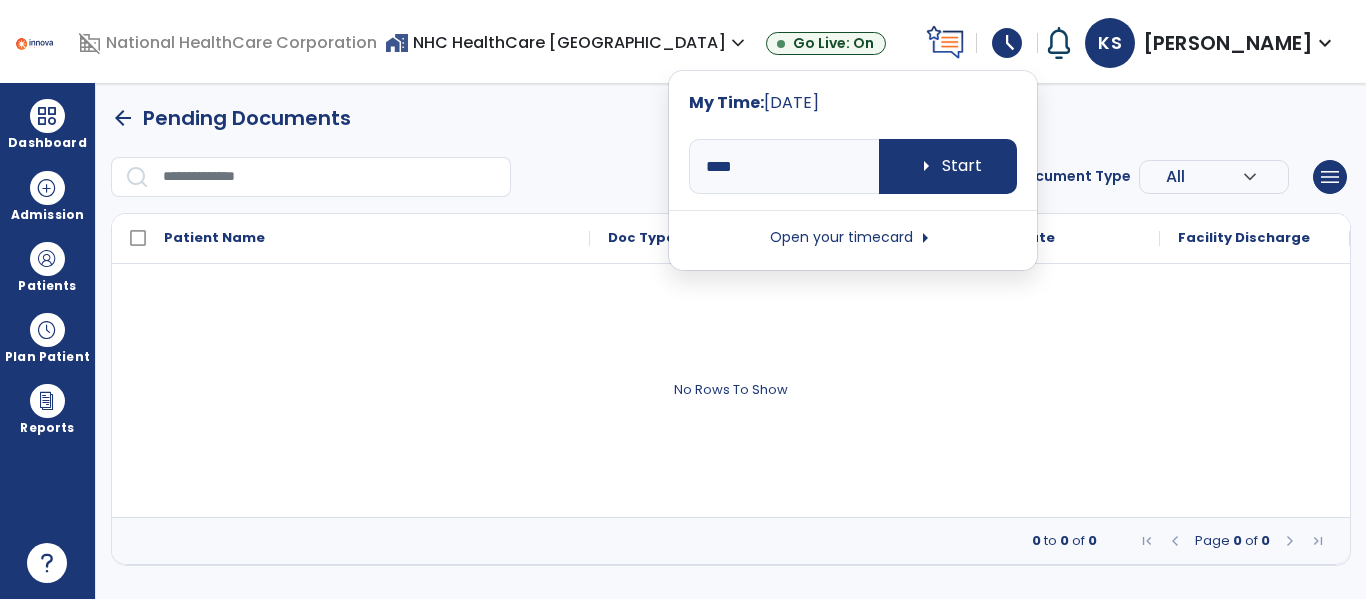 click on "Open your timecard  arrow_right" at bounding box center (853, 238) 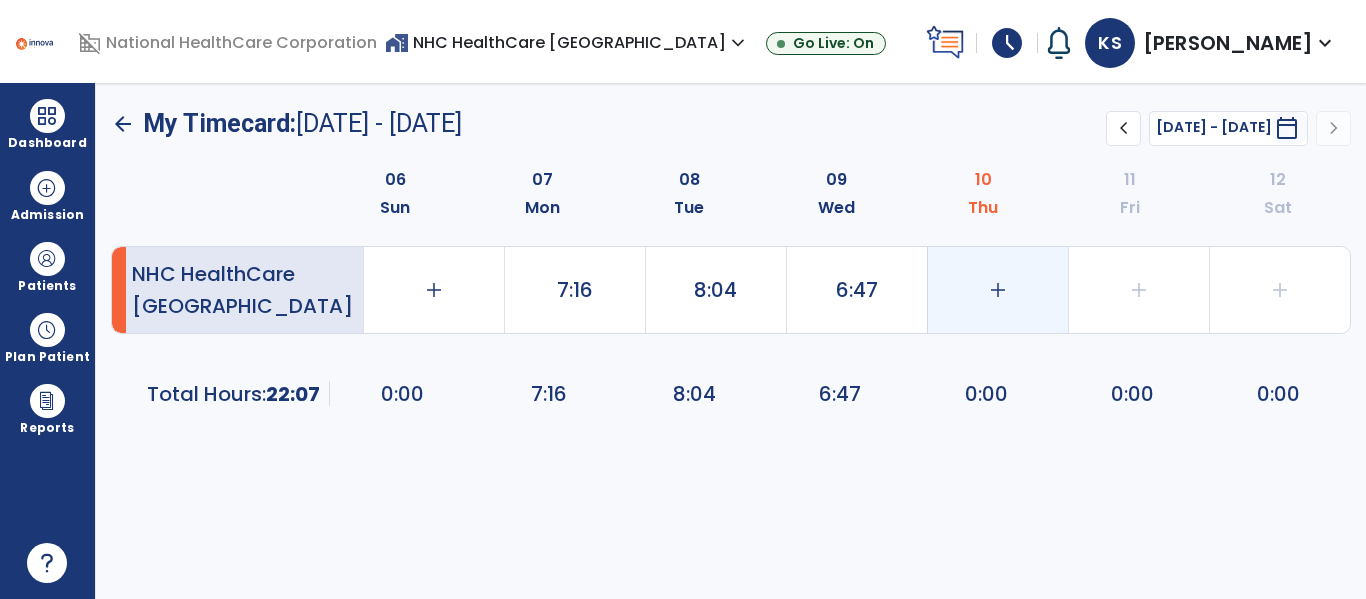 click on "add" 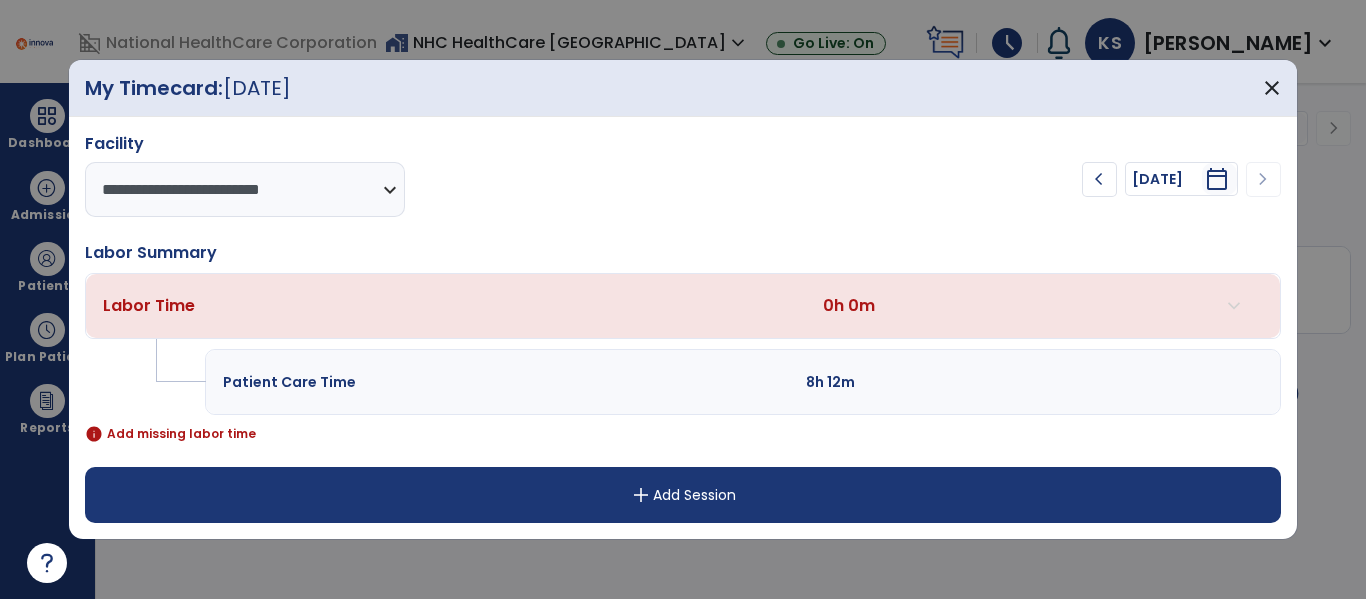 click on "add  Add Session" at bounding box center [682, 495] 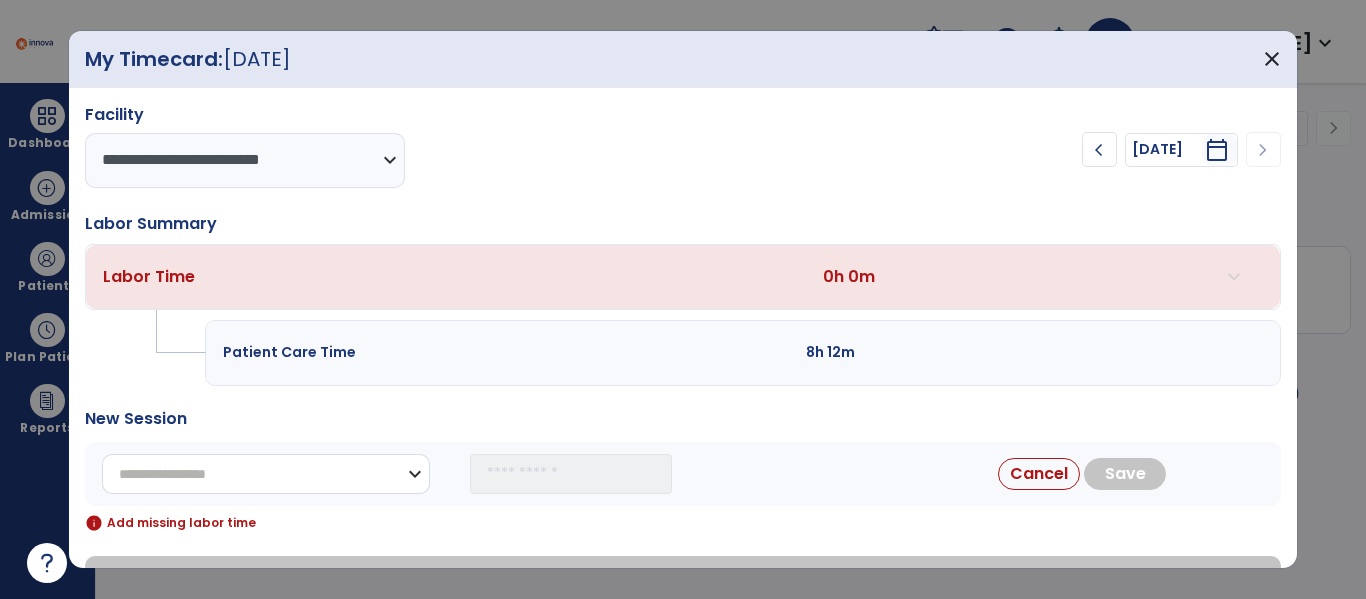 click on "**********" at bounding box center [266, 474] 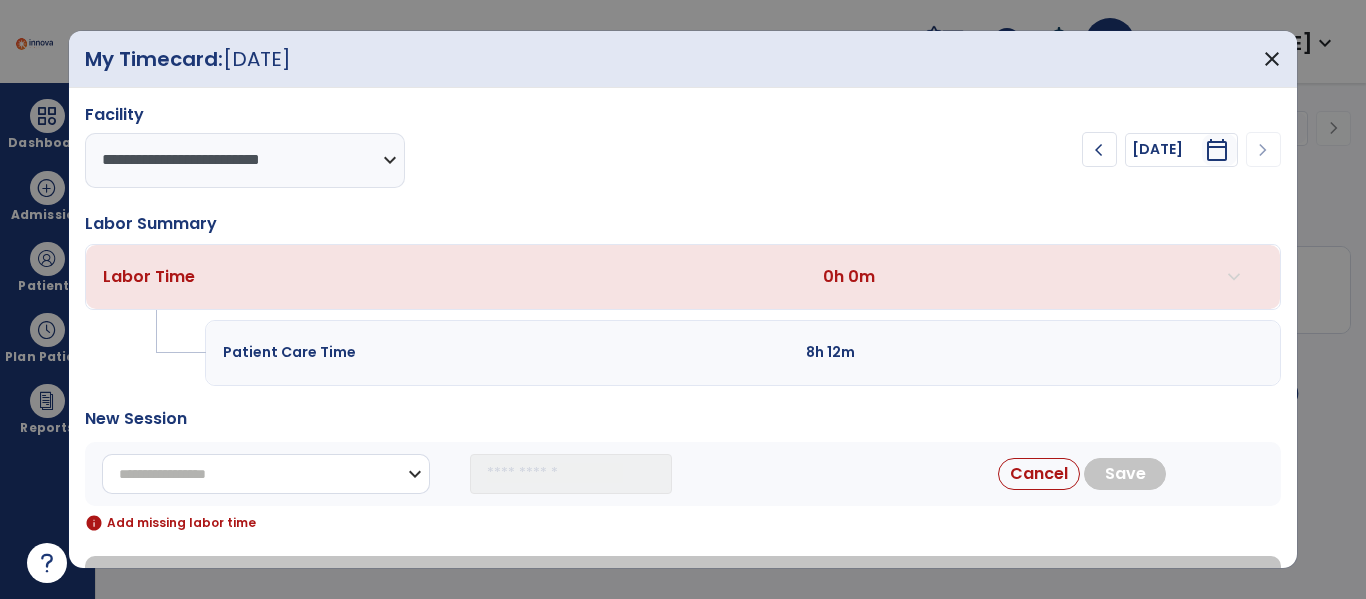select on "**********" 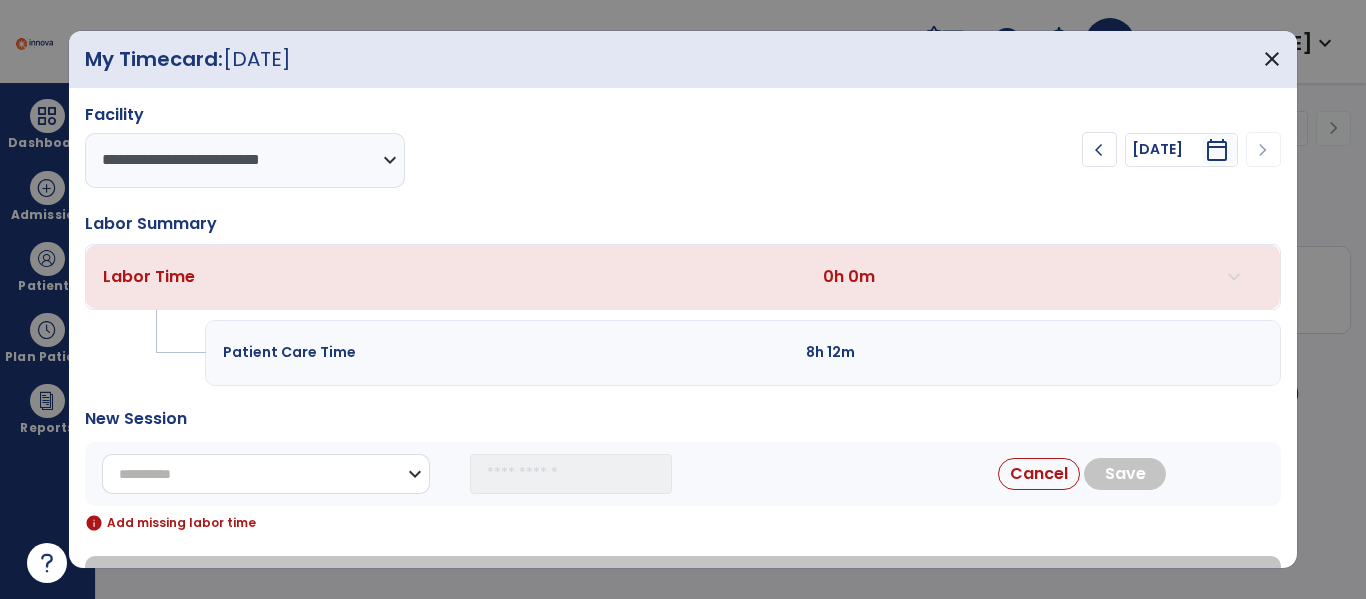 click on "**********" at bounding box center (266, 474) 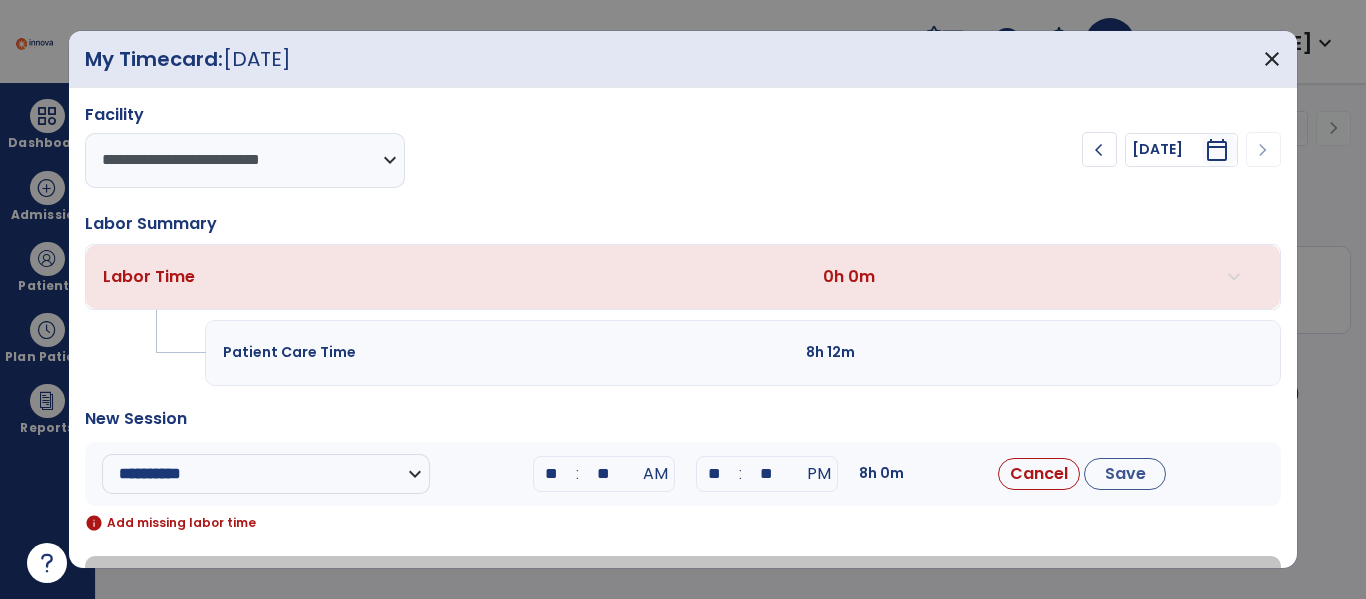 drag, startPoint x: 563, startPoint y: 471, endPoint x: 546, endPoint y: 470, distance: 17.029387 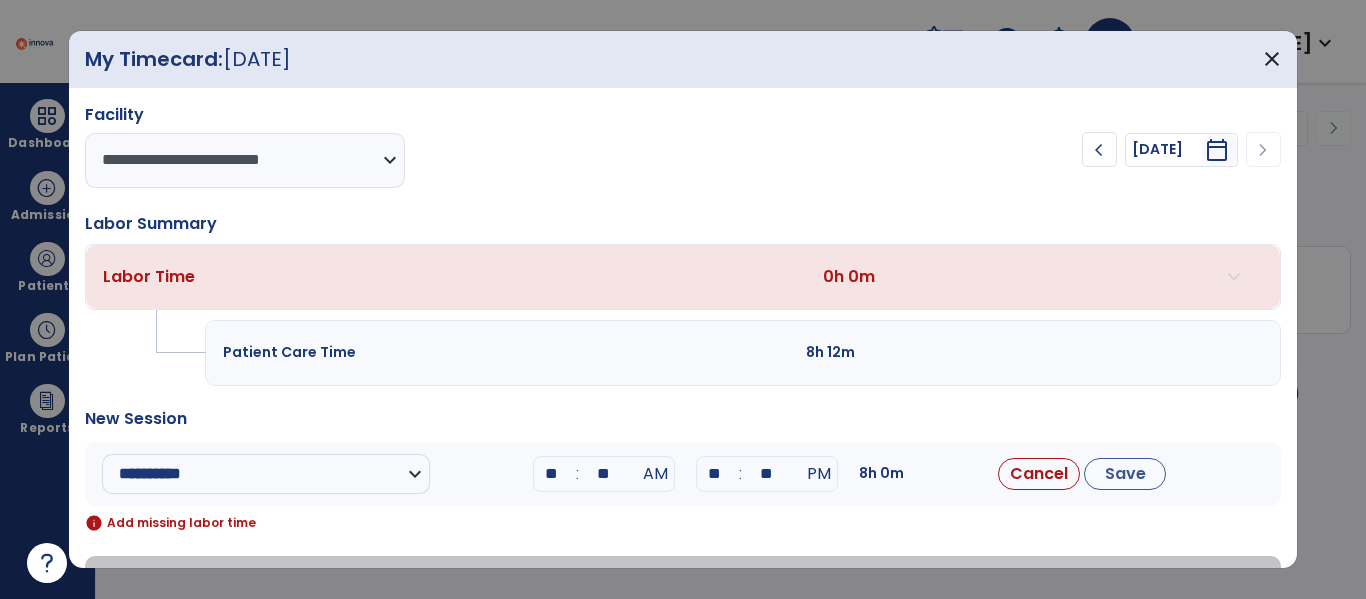 type on "**" 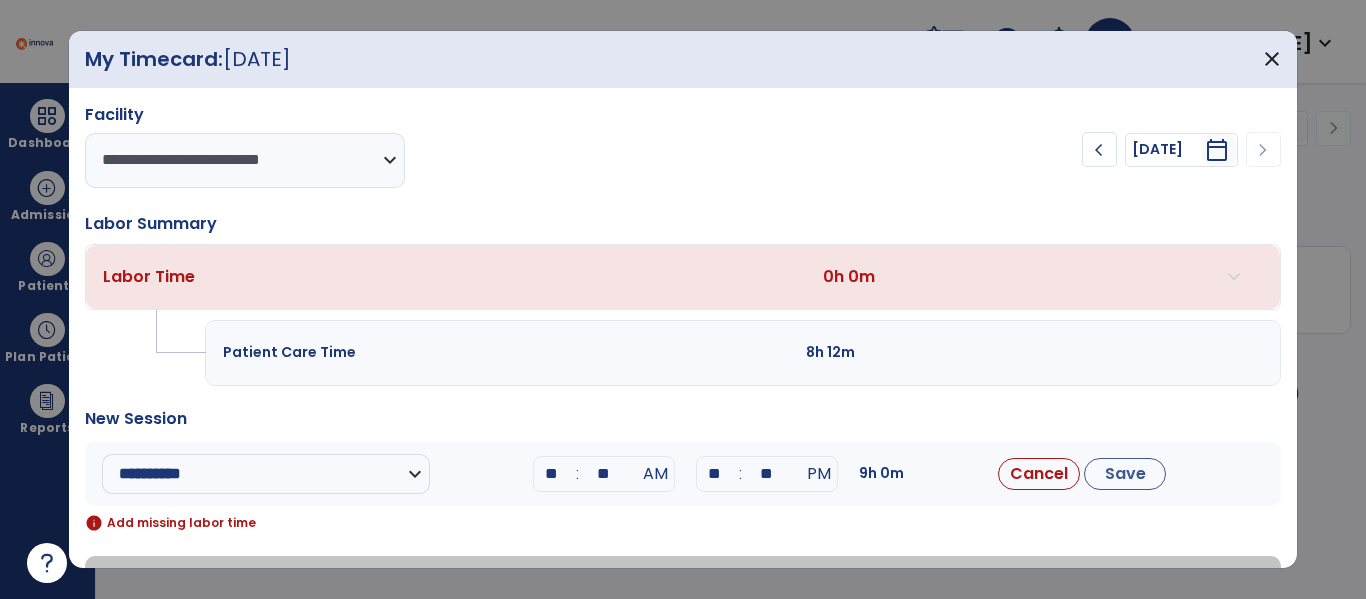click on "**" at bounding box center [715, 474] 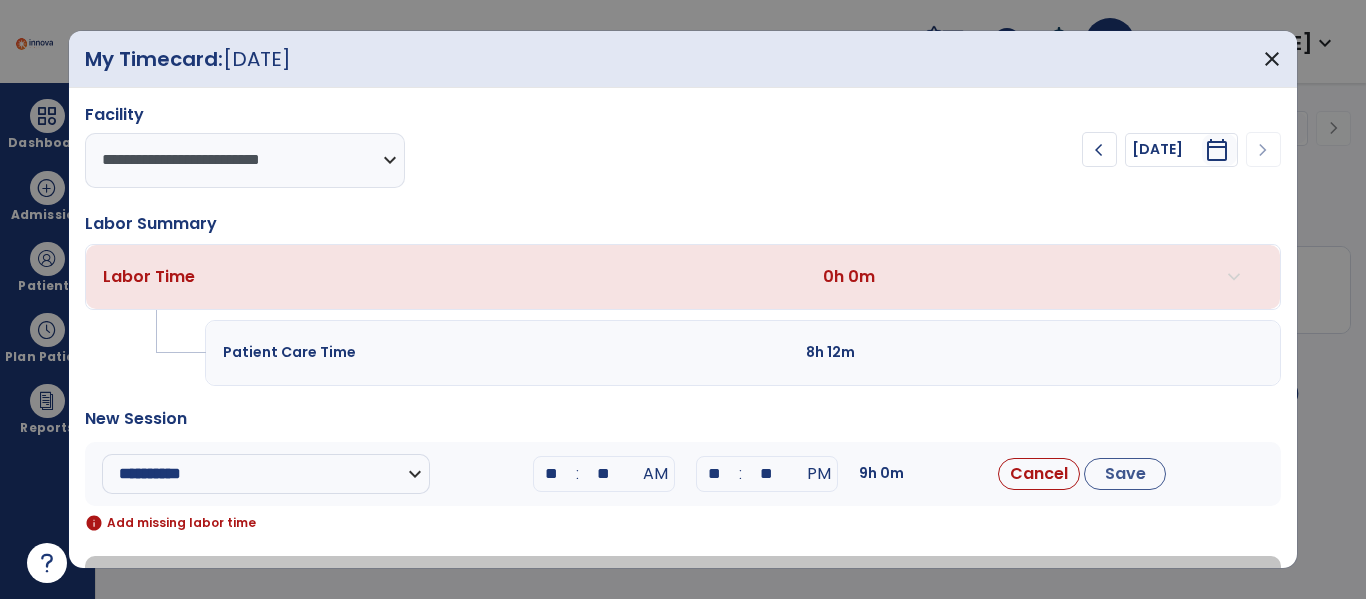 type on "**" 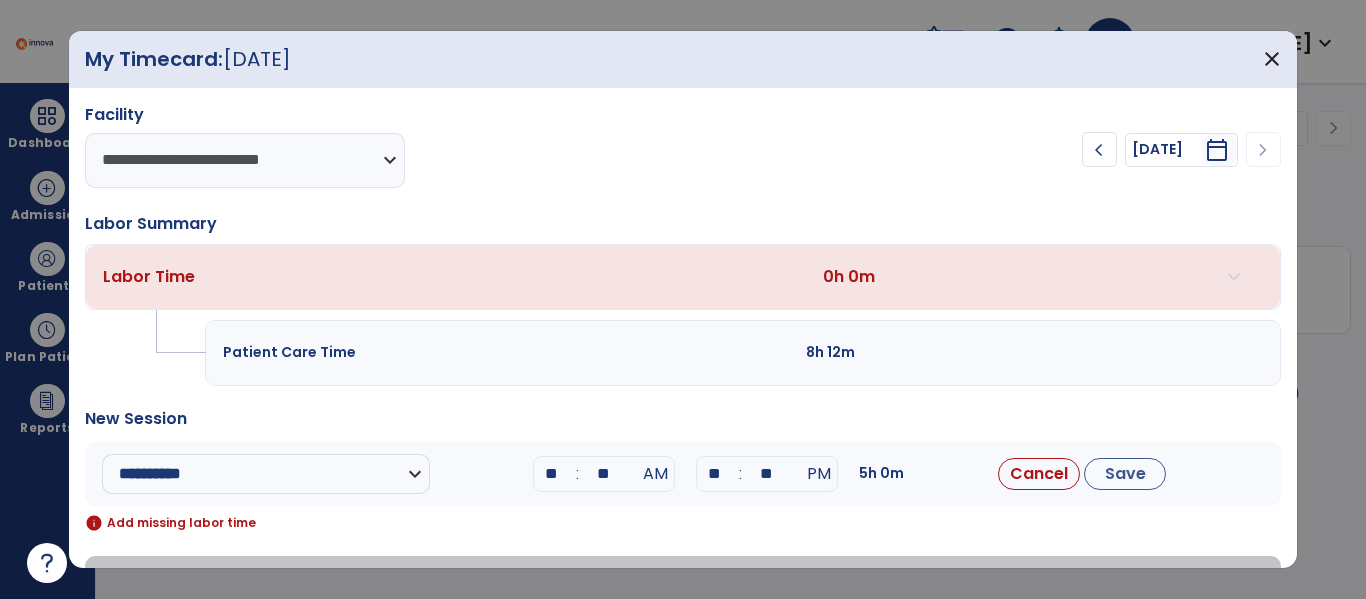 click on "New Session" at bounding box center (682, 419) 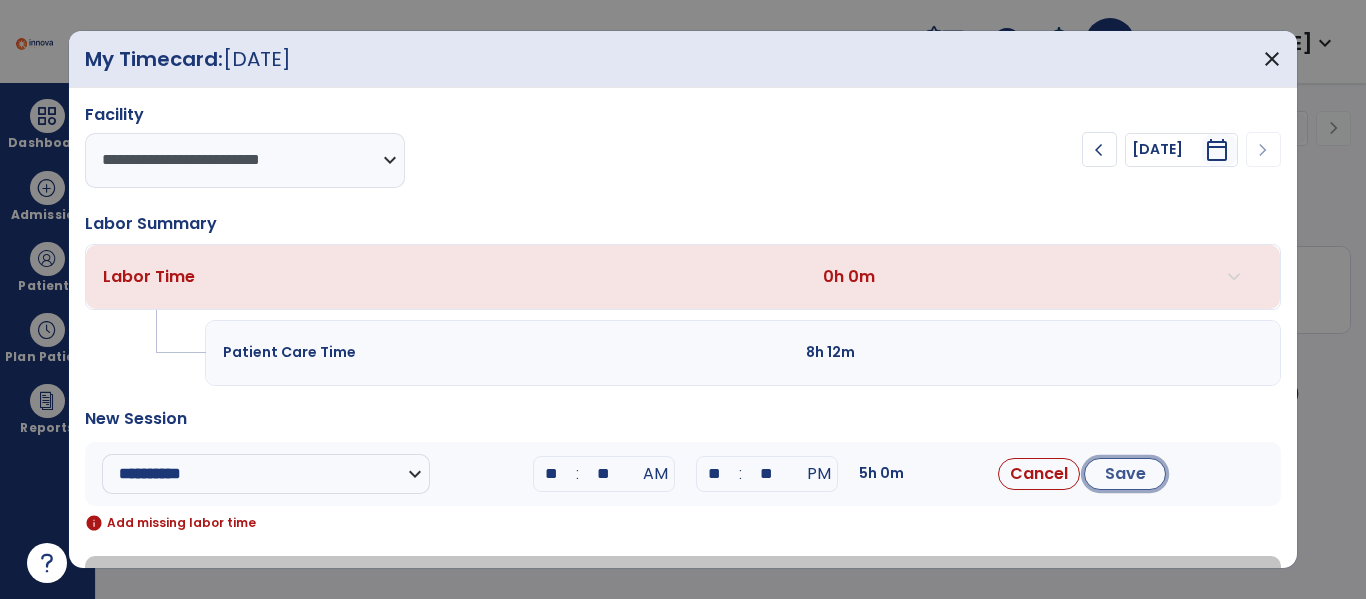 click on "Save" at bounding box center (1125, 474) 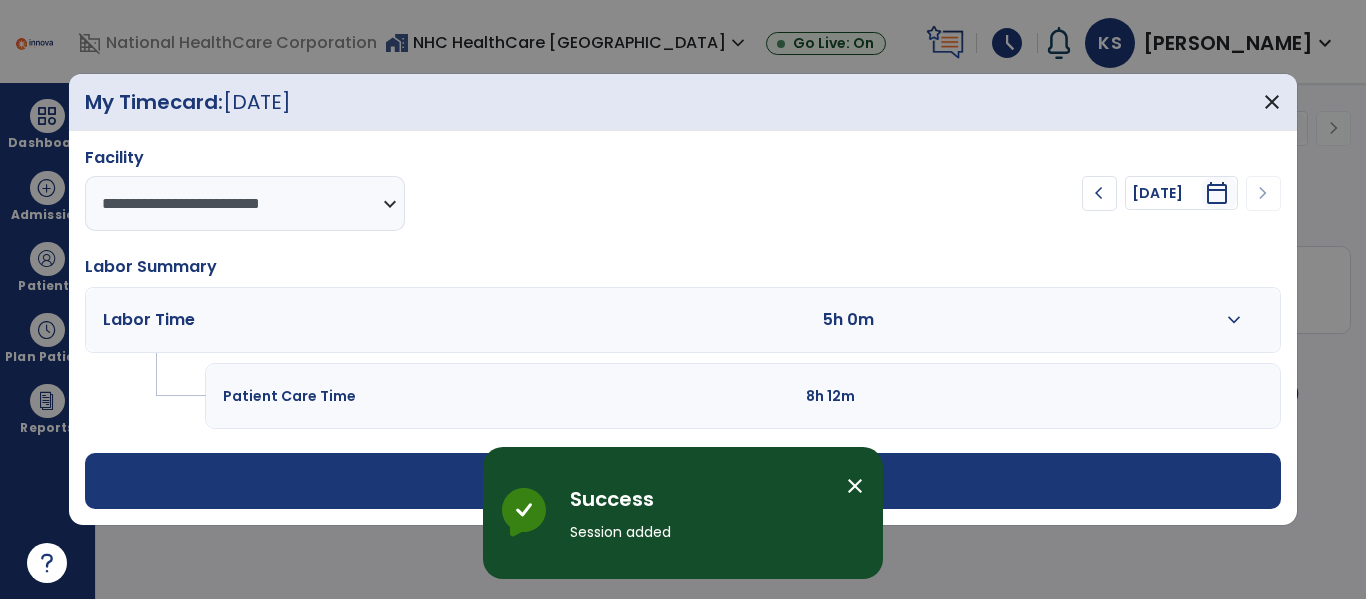 click on "add  Add Session" at bounding box center [682, 481] 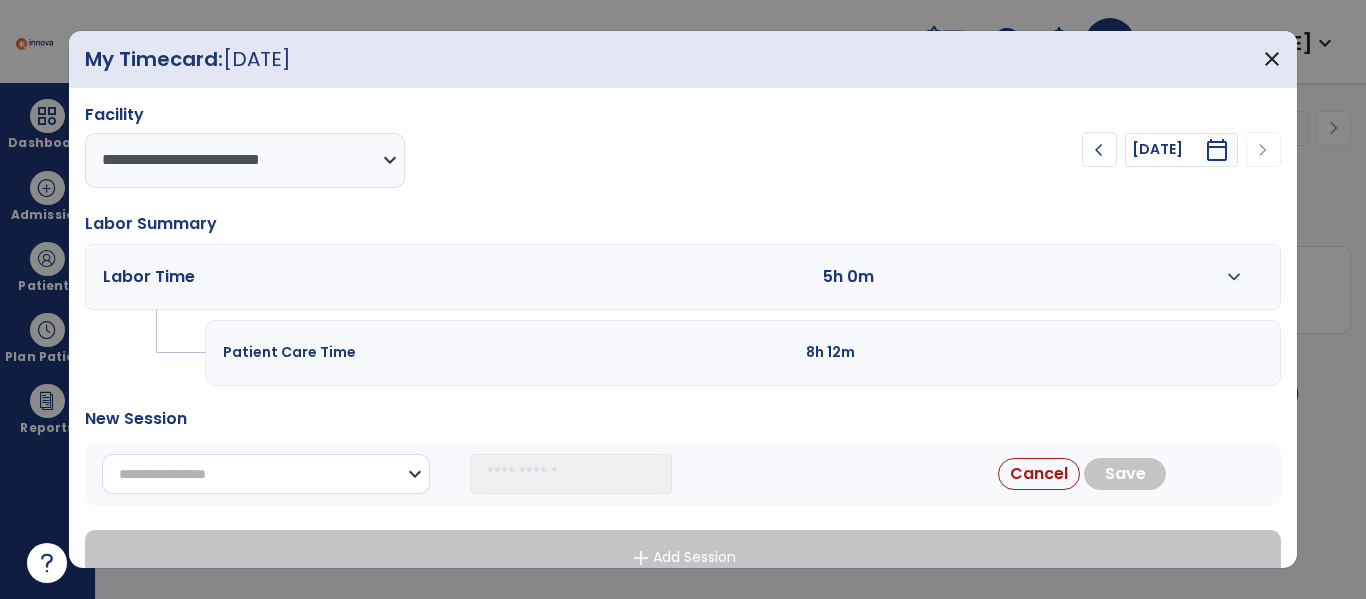 click on "**********" at bounding box center (266, 474) 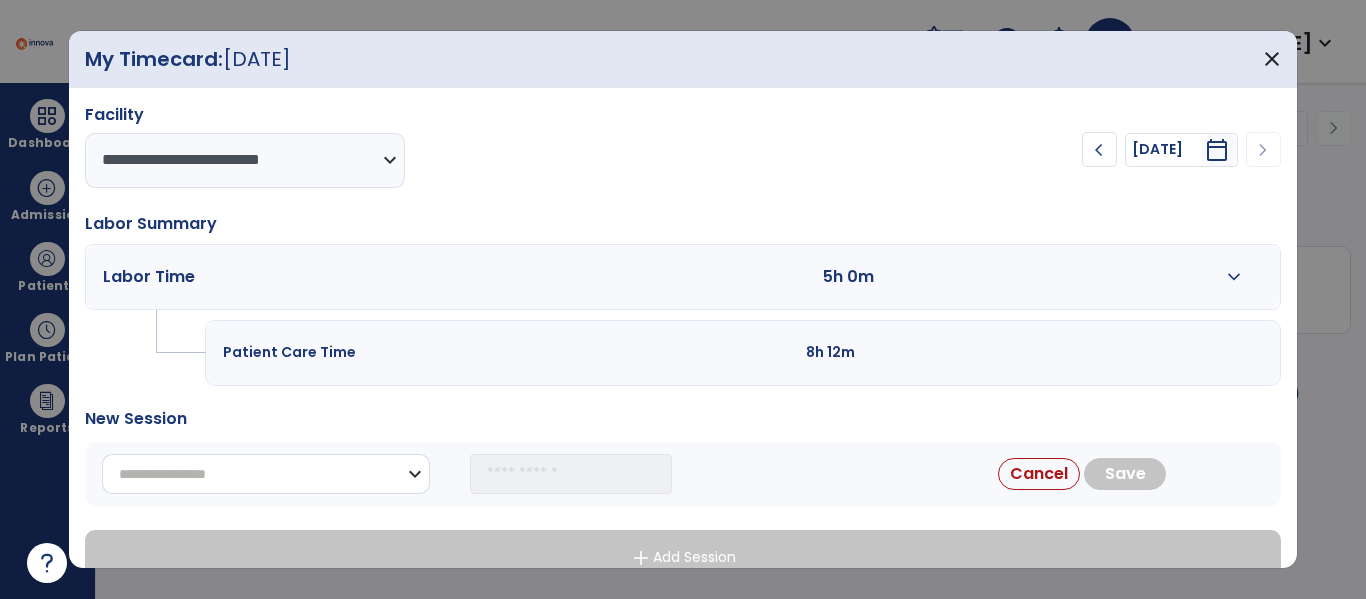 select on "**********" 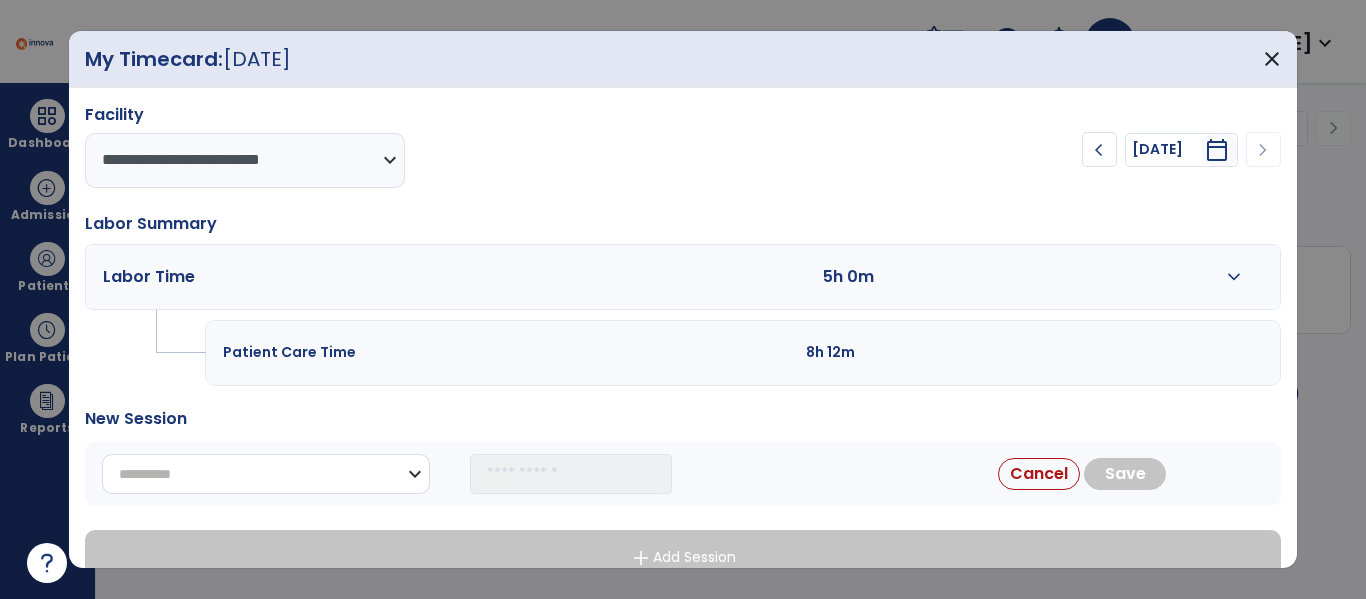 click on "**********" at bounding box center (266, 474) 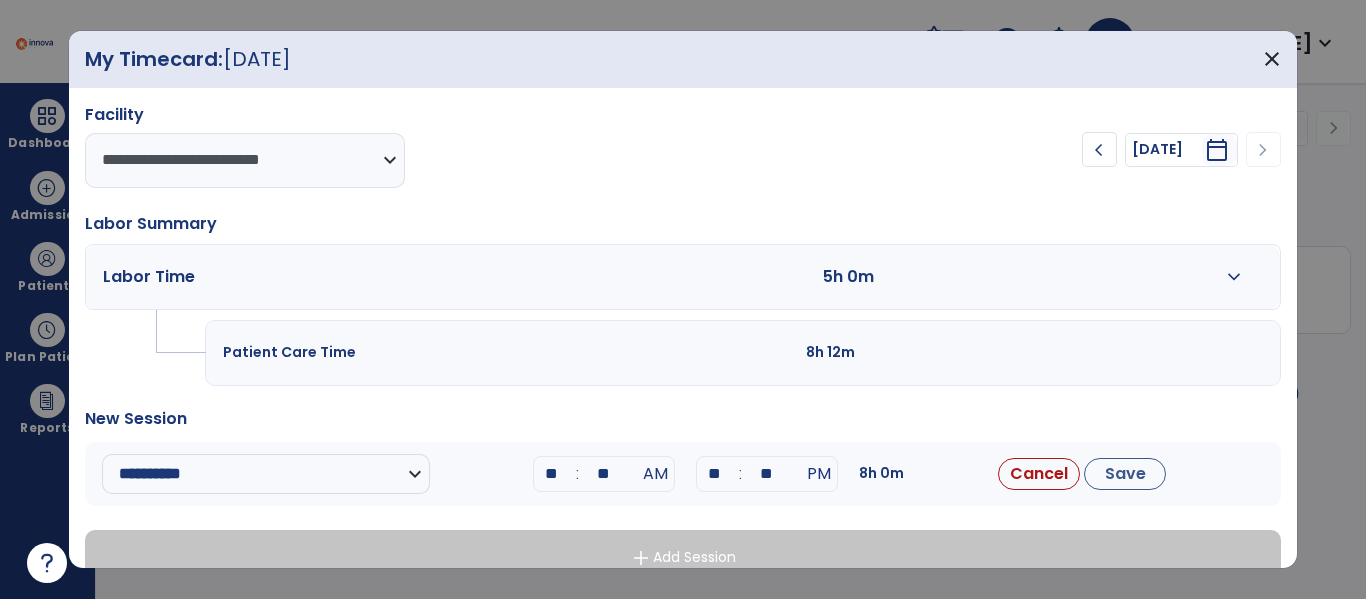 click on "**" at bounding box center [552, 474] 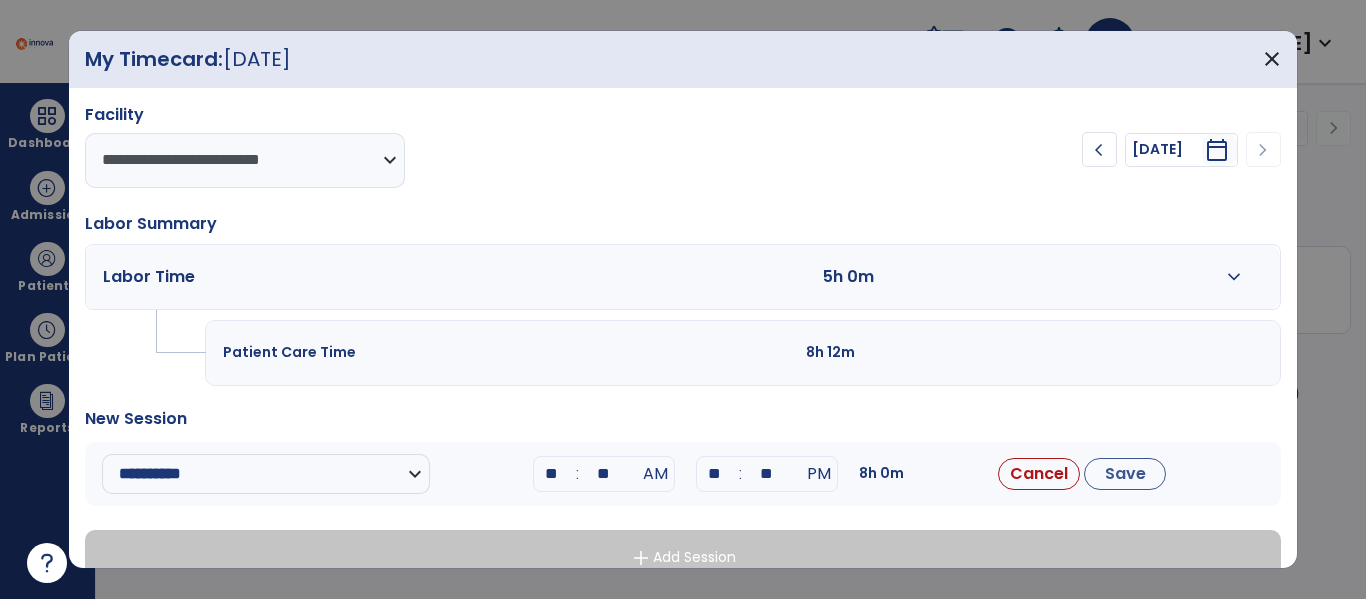 type on "**" 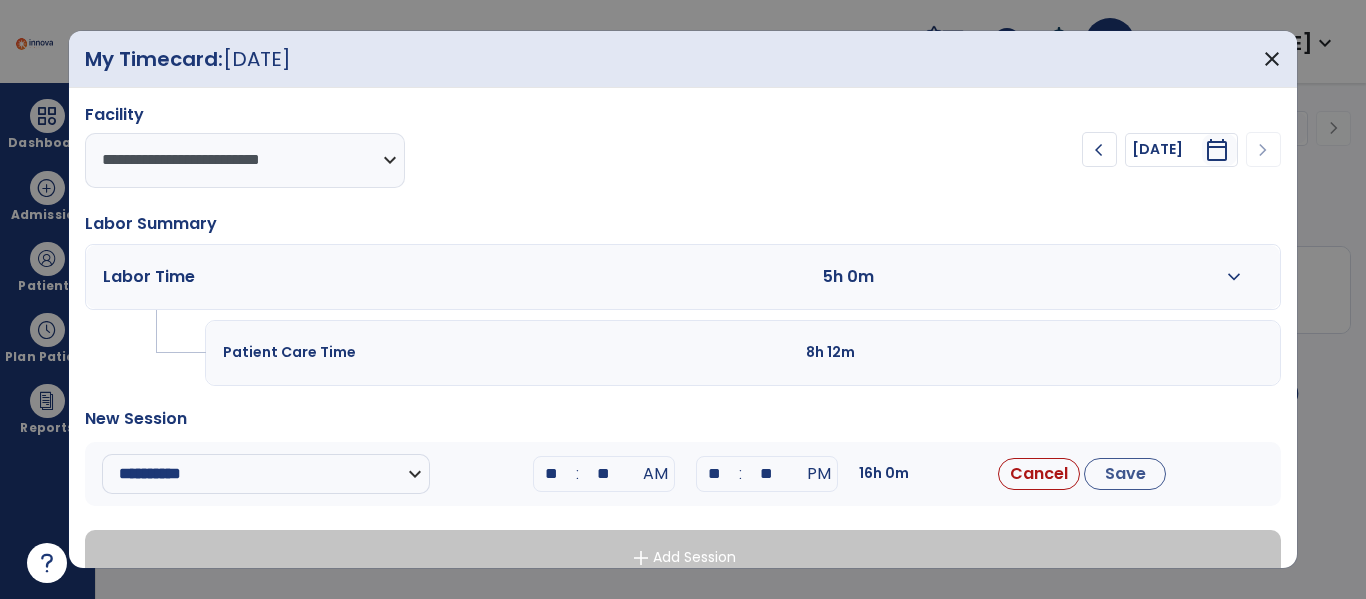 drag, startPoint x: 610, startPoint y: 474, endPoint x: 595, endPoint y: 471, distance: 15.297058 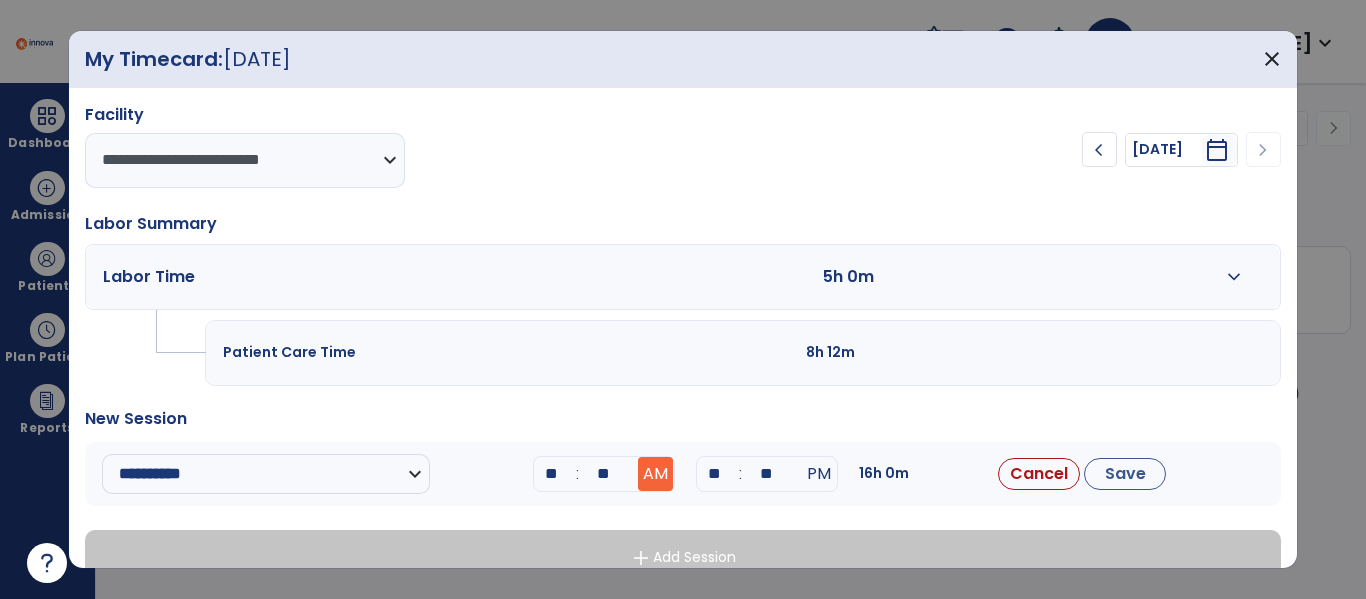 type on "**" 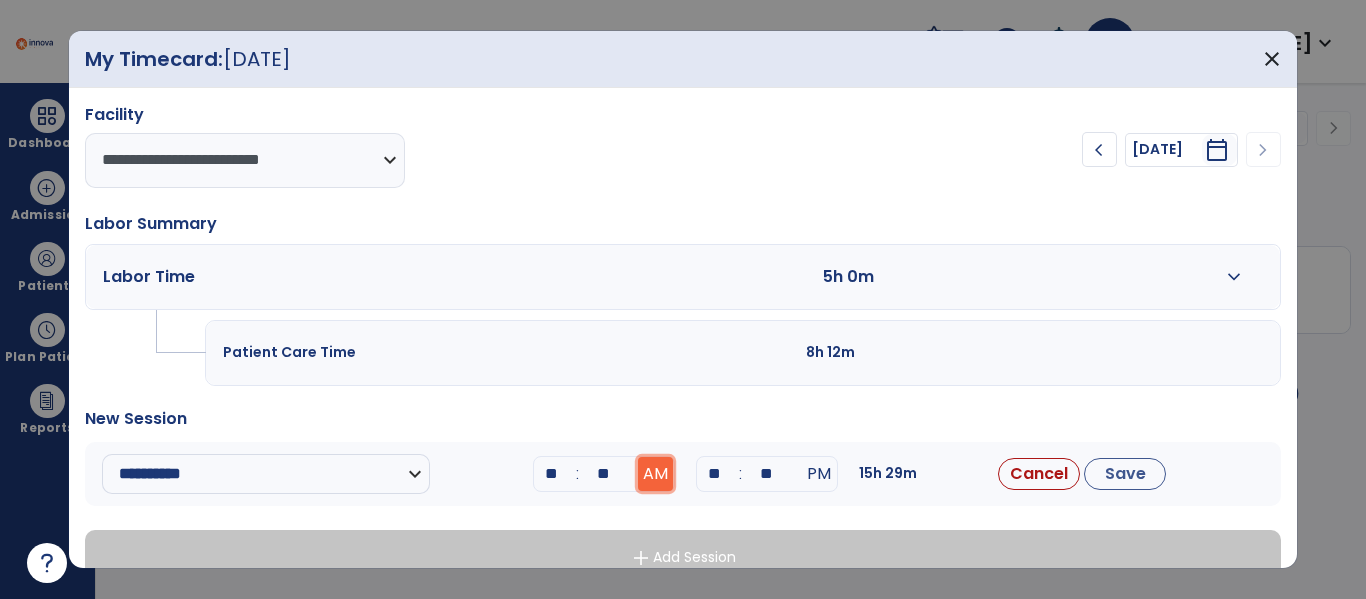 click on "AM" at bounding box center (655, 474) 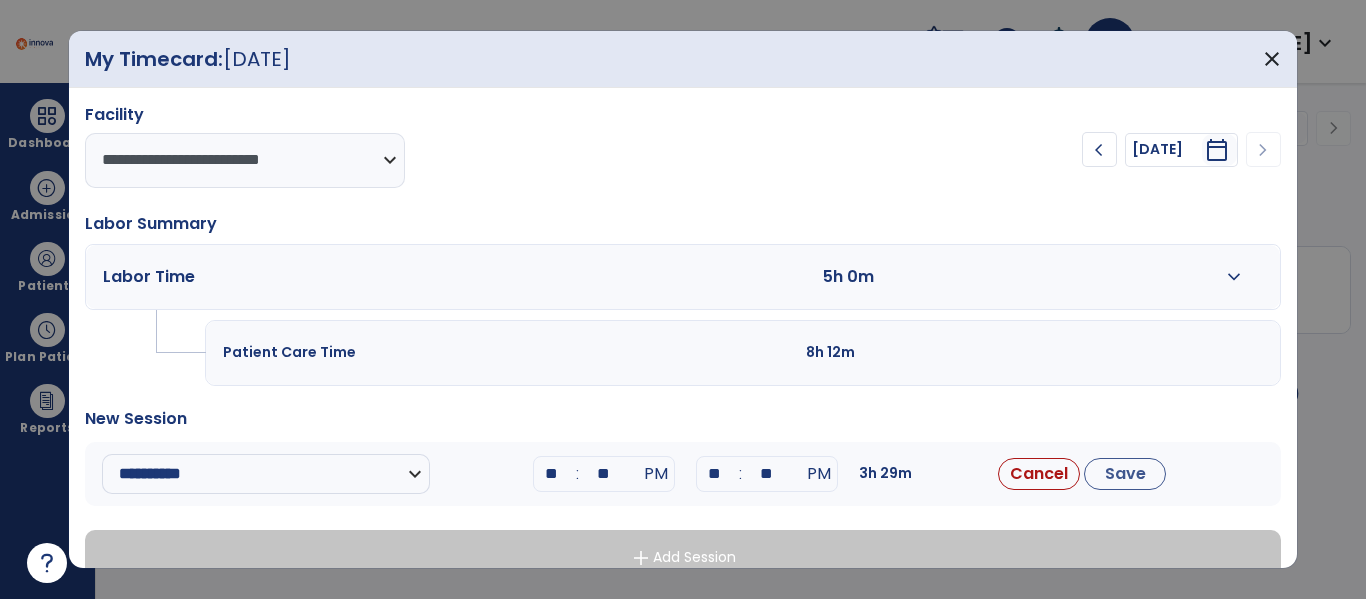 click on "**" at bounding box center (715, 474) 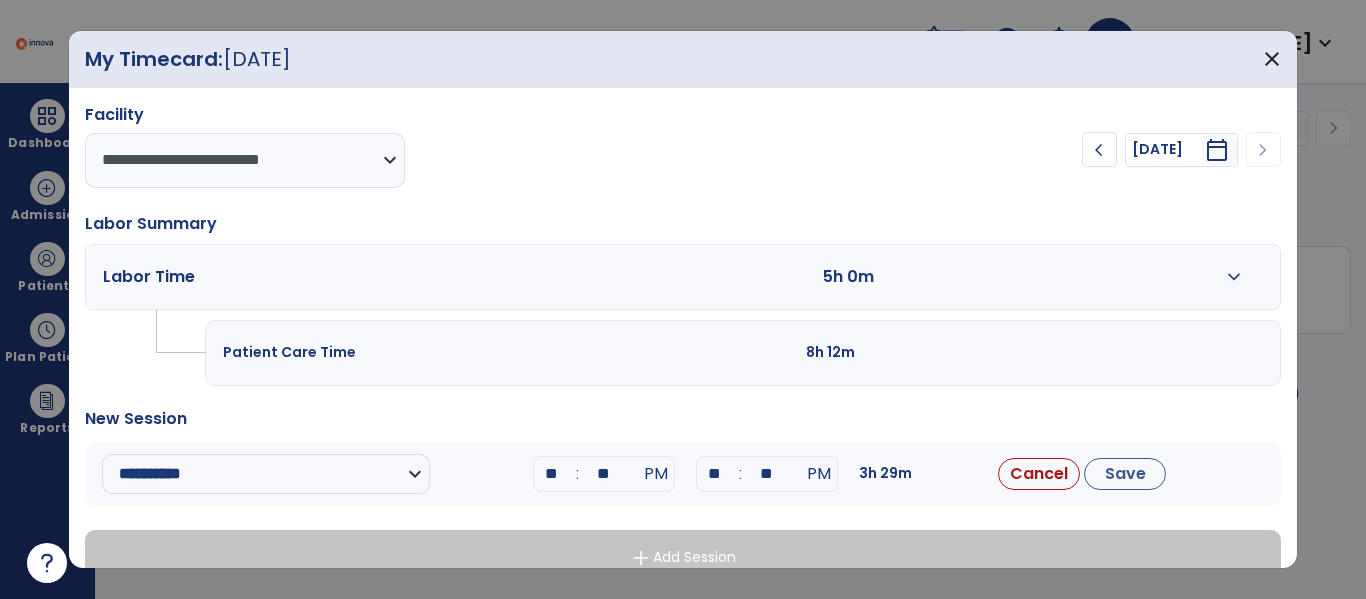 type on "**" 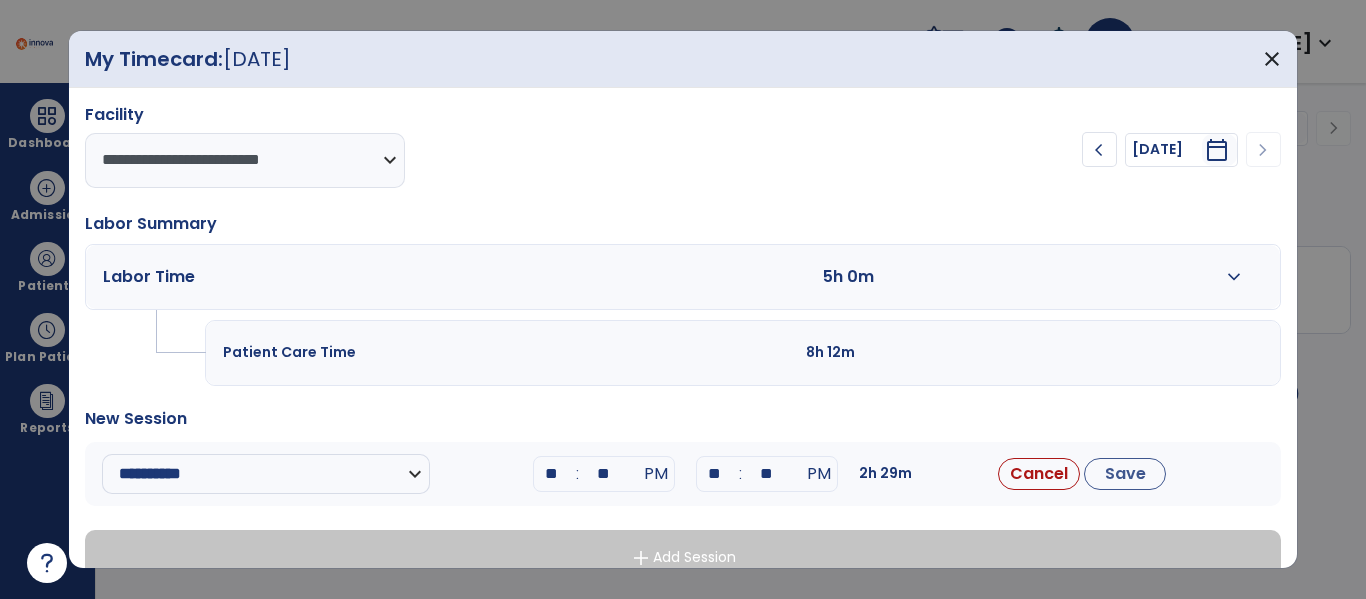 click on "**" at bounding box center (767, 474) 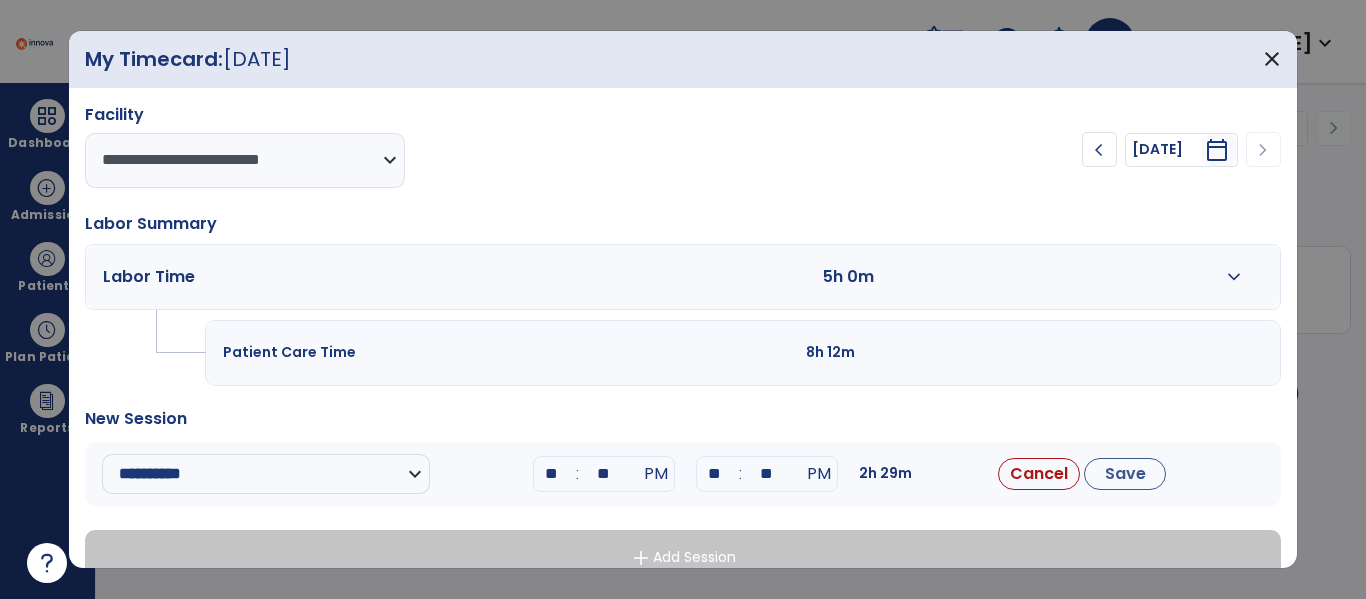 type on "**" 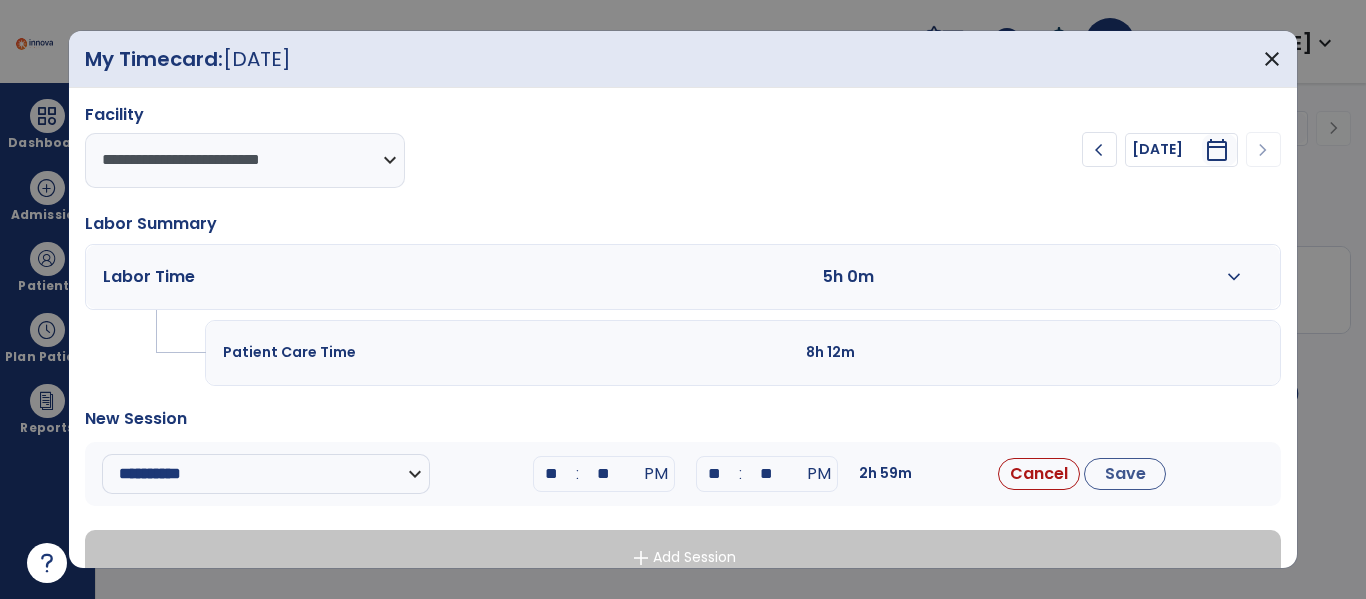 click on "New Session" at bounding box center [682, 419] 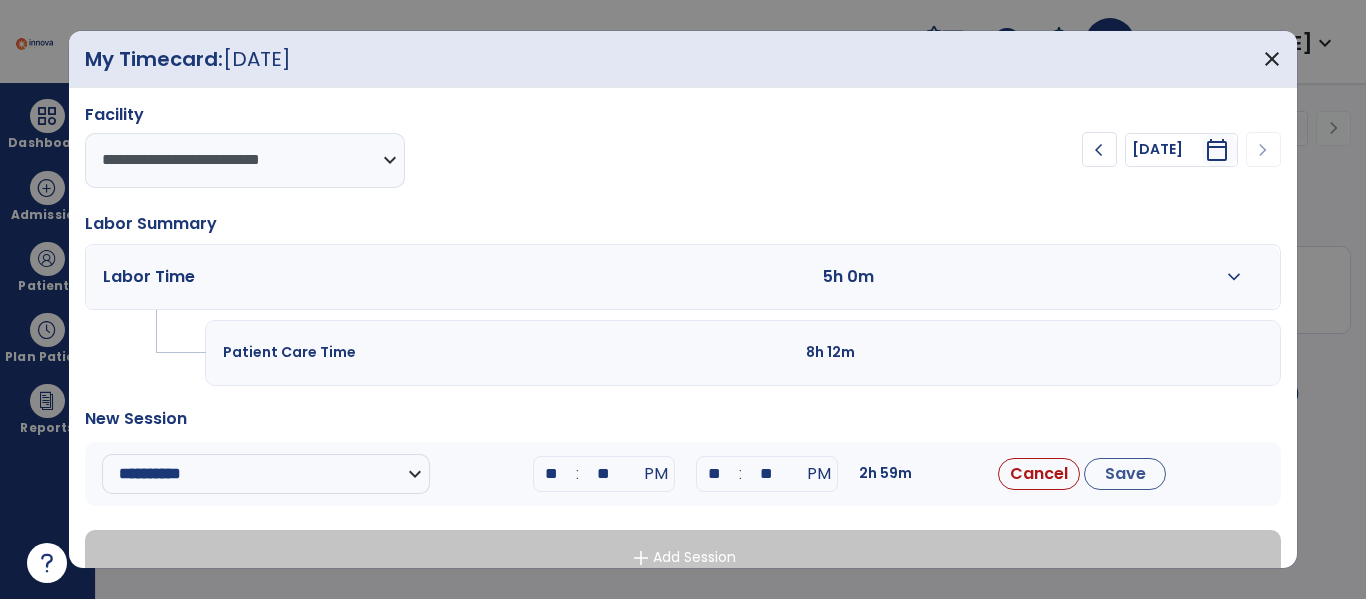 click on "**********" at bounding box center (682, 328) 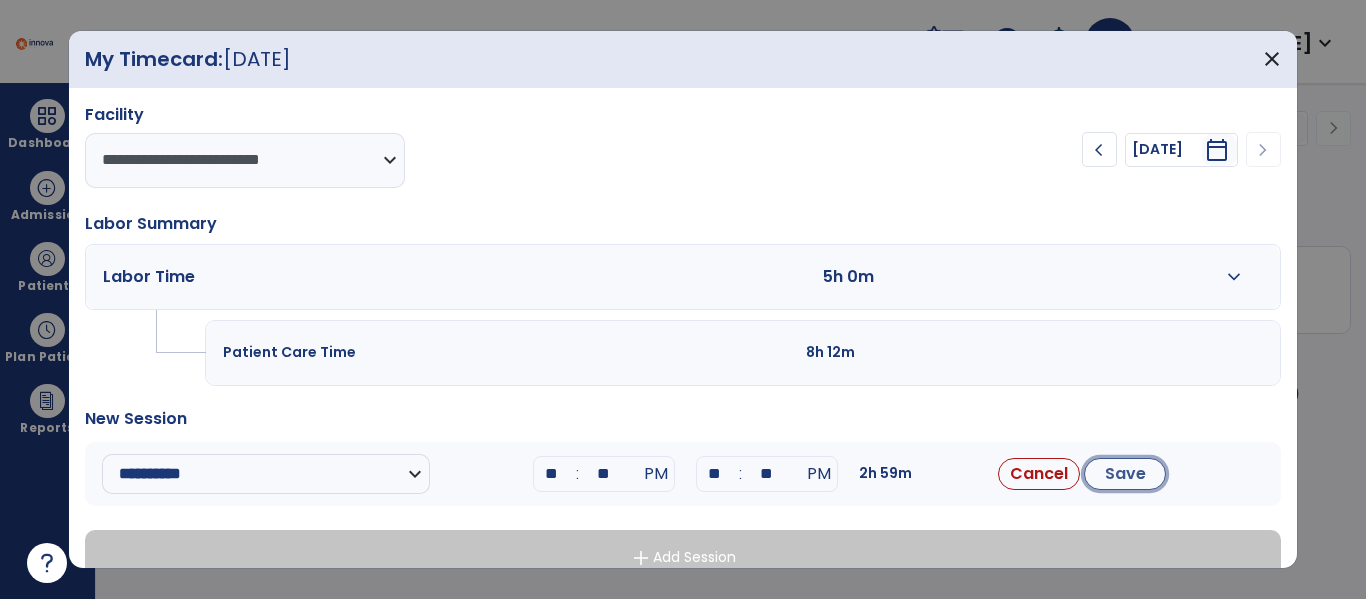 click on "Save" at bounding box center (1125, 474) 